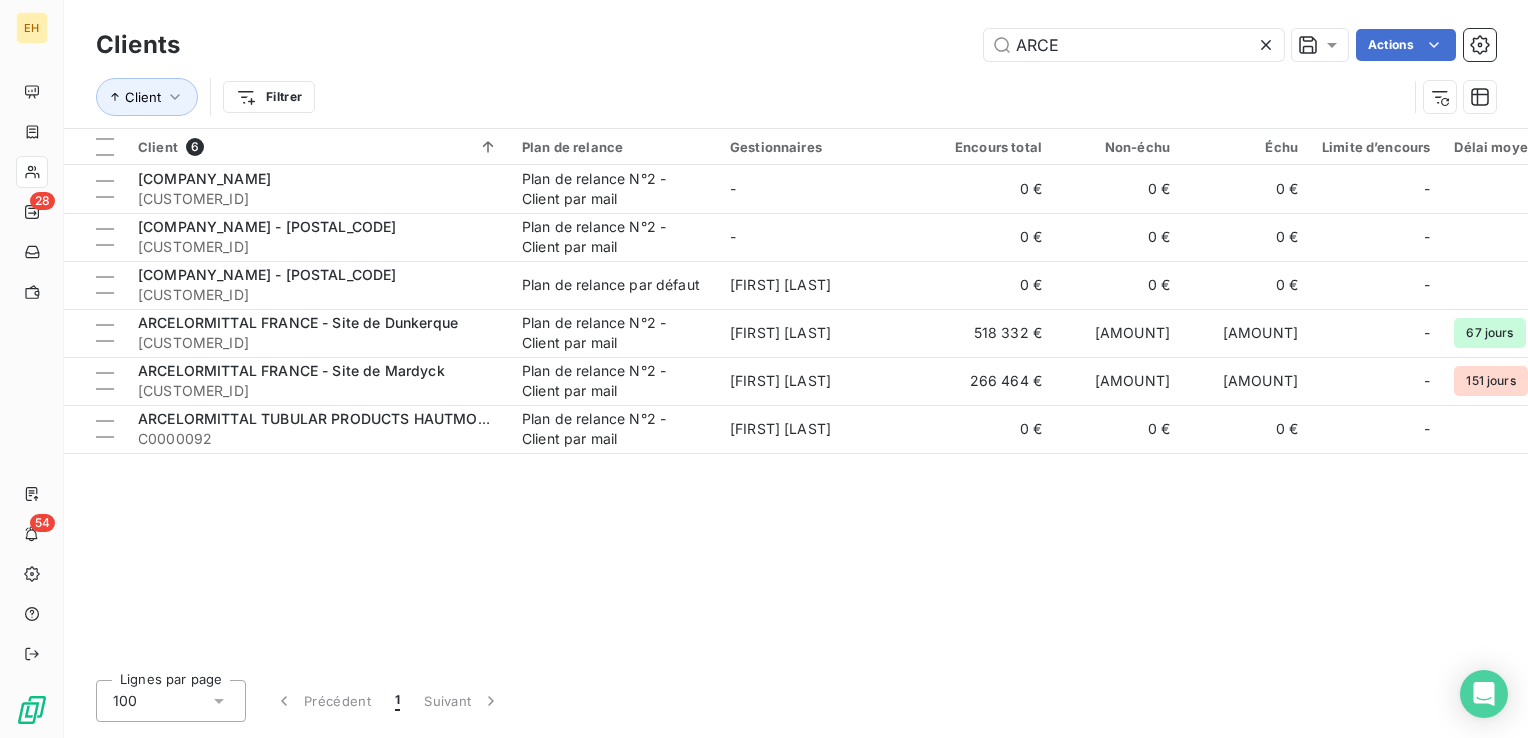 scroll, scrollTop: 0, scrollLeft: 0, axis: both 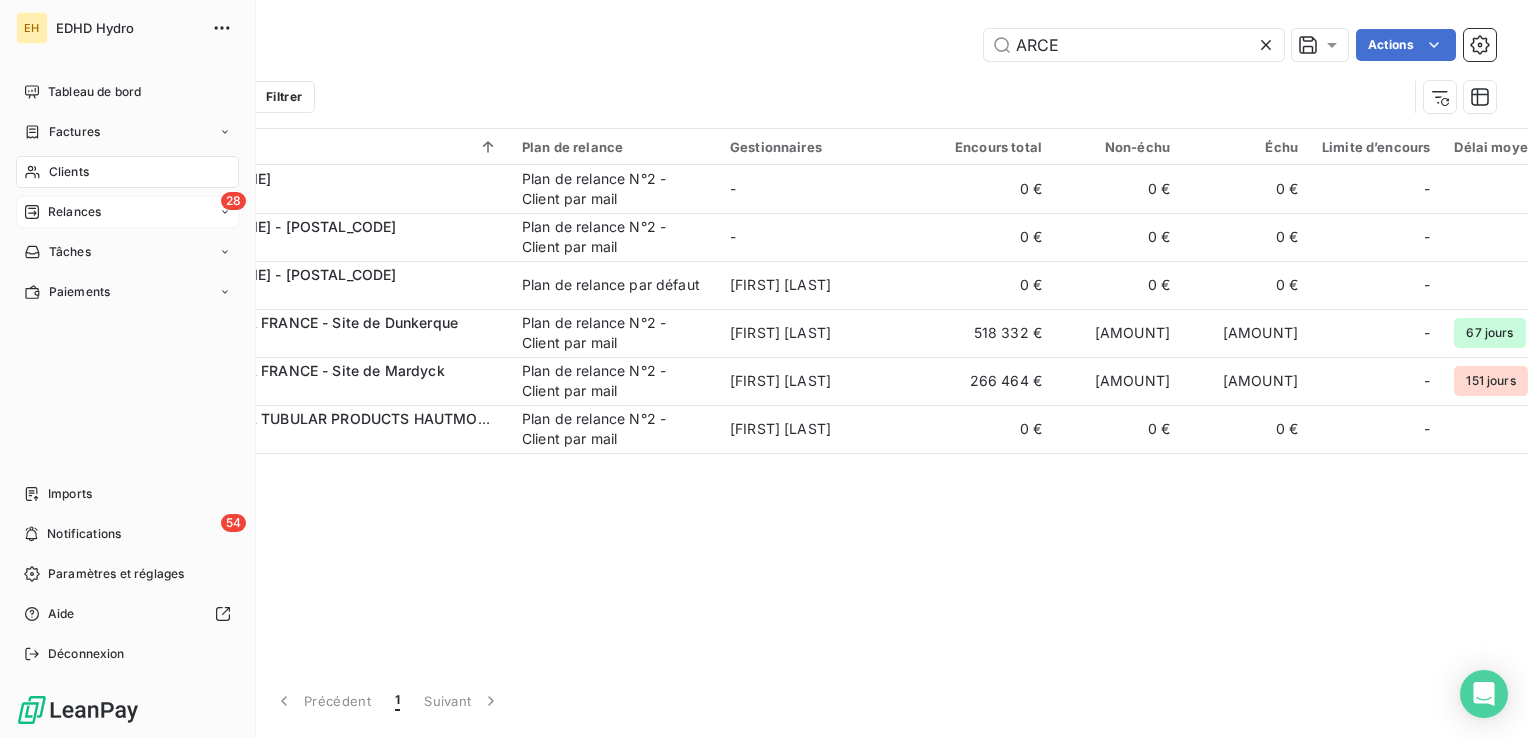 click on "Relances" at bounding box center (74, 212) 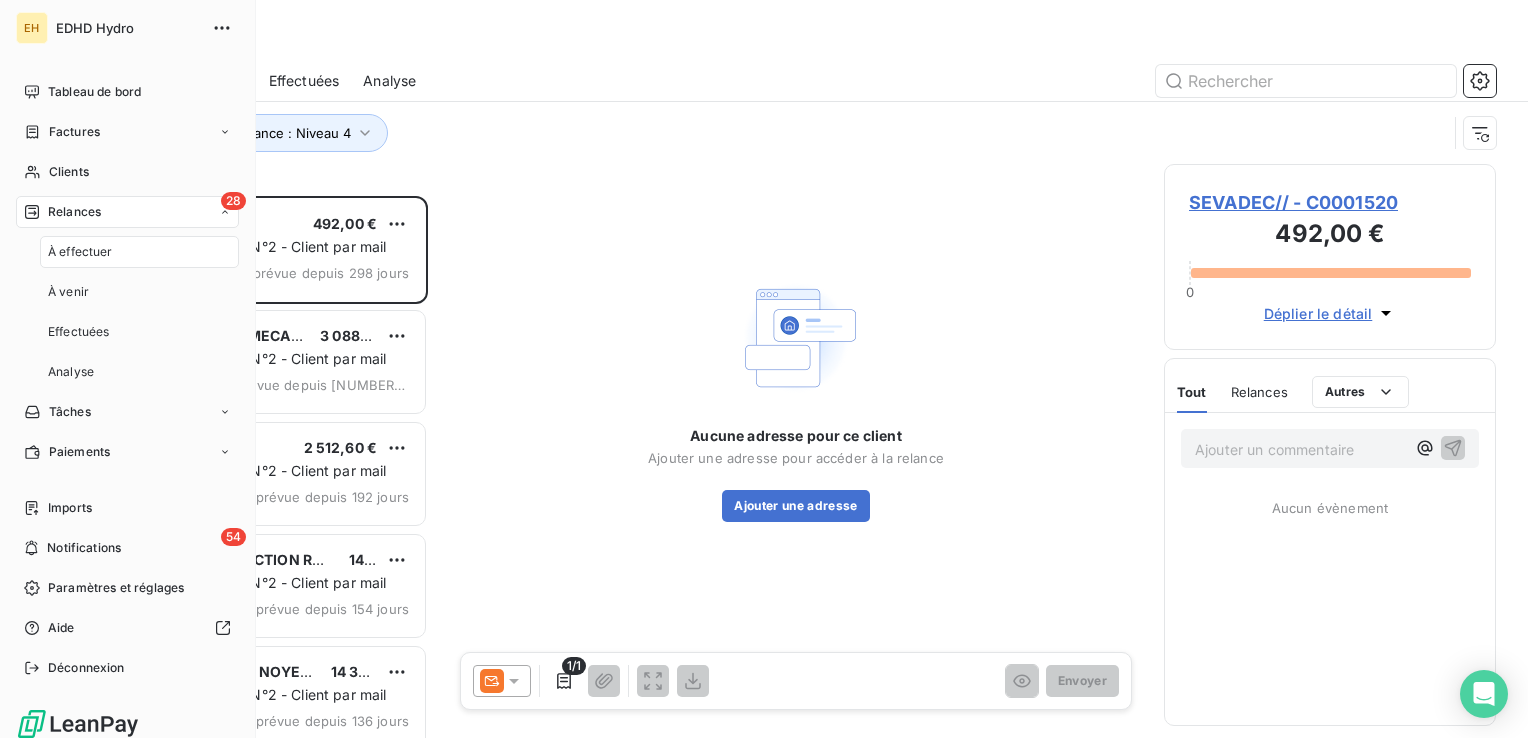 scroll, scrollTop: 16, scrollLeft: 16, axis: both 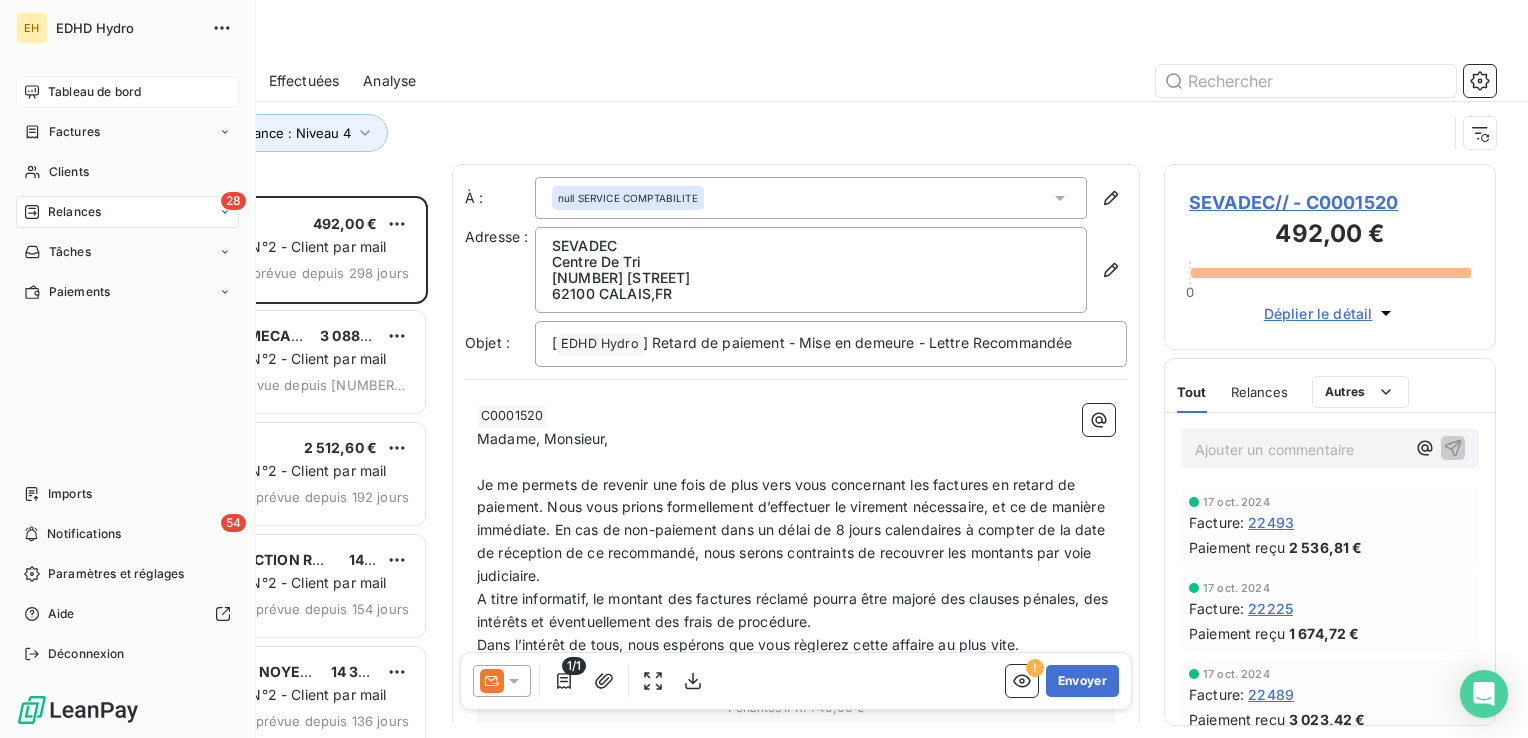 click on "Tableau de bord" at bounding box center (127, 92) 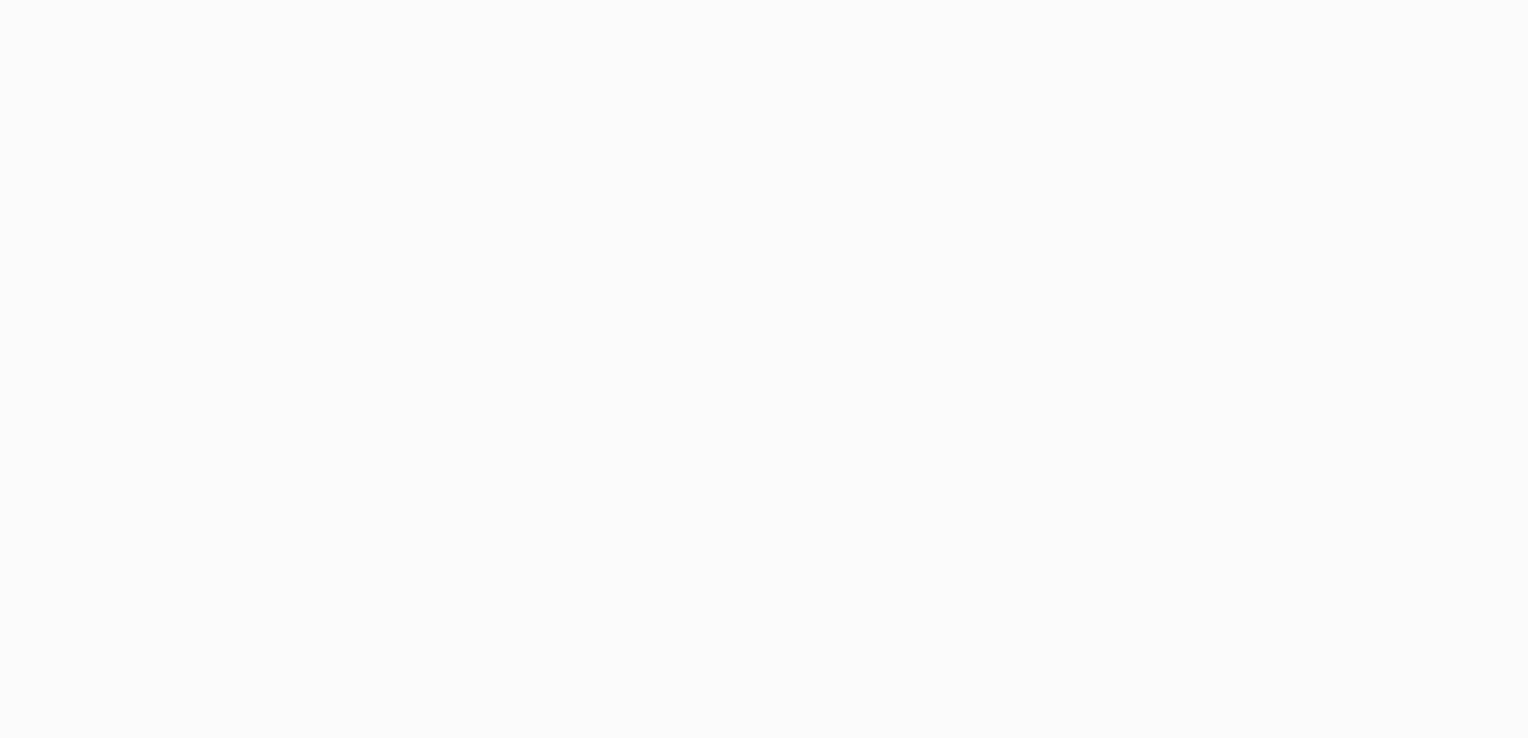 scroll, scrollTop: 0, scrollLeft: 0, axis: both 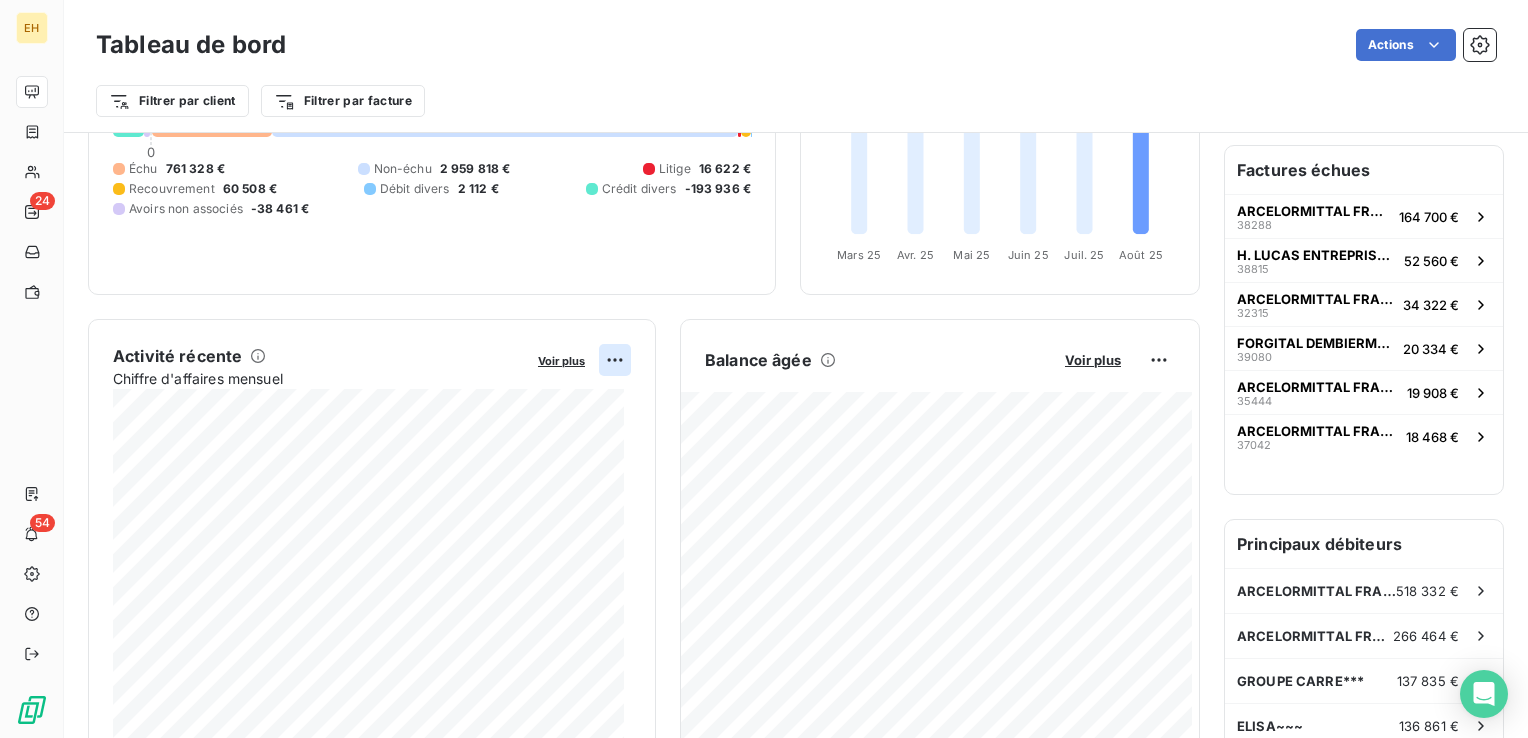 click on "EH 24 54 Tableau de bord Actions Filtrer par client Filtrer par facture Encours client Voir plus 3 567 990,45€ 0 Échu 761 328€ Non-échu 2 959 818€ Litige 16 622€ Recouvrement 60 508€ Débit divers 2 112€ Crédit divers -193 936€ Avoirs non associés -38 461€ DSO 1 jour 6 derniers mois 61 63 62 64 65 66 Mars 25 Mars 25 Avr. 25 Avr. 25 Mai 25 Mai 25 Juin 25 Juin 25 Juil. 25 Juil. 25 Août 25 Août 25 Activité récente Chiffre d'affaires mensuel Voir plus Balance âgée Voir plus
37 568,01€
Échu
55 247,75€
Recouvrement
66 44" at bounding box center (764, 369) 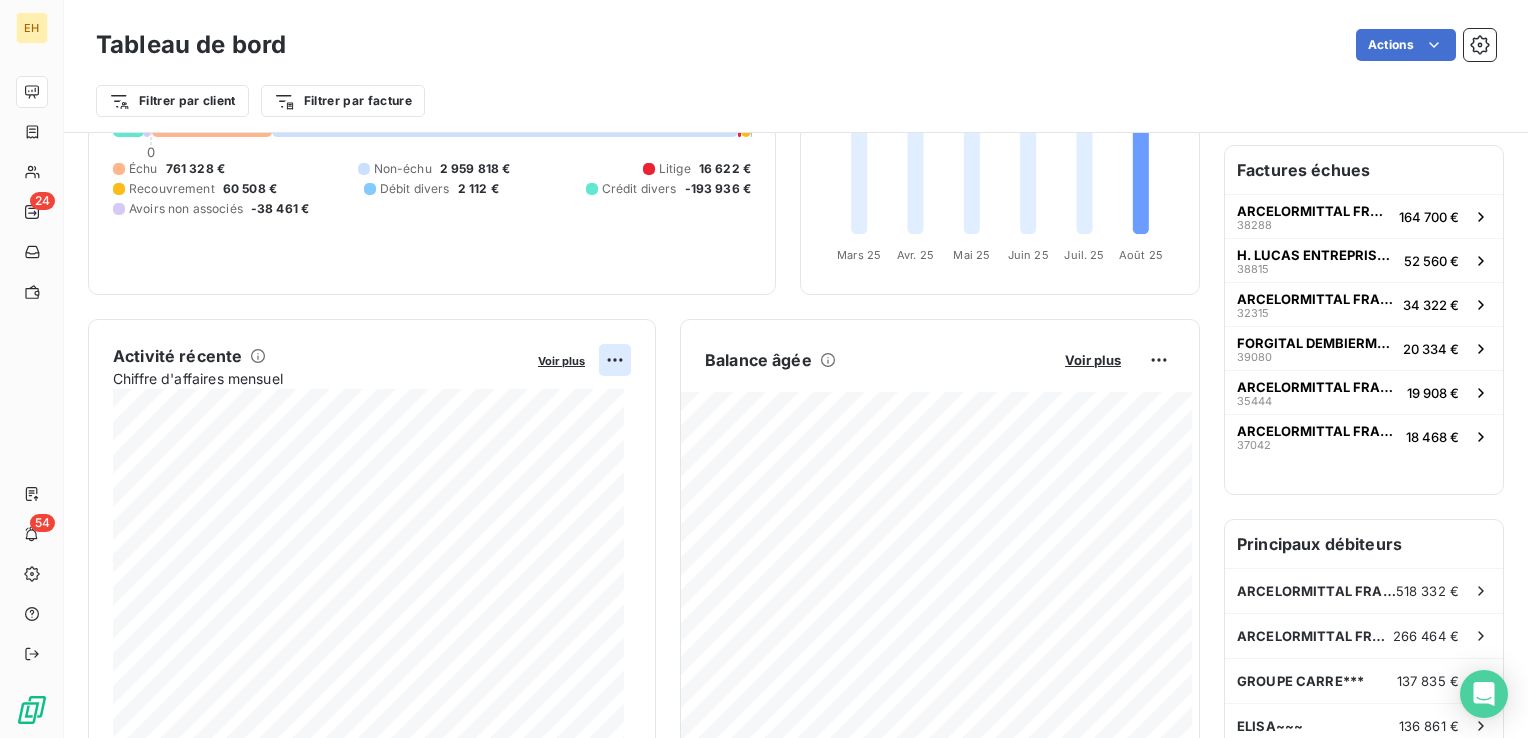 click on "EH 24 54 Tableau de bord Actions Filtrer par client Filtrer par facture Encours client Voir plus 3 567 990,45€ 0 Échu 761 328€ Non-échu 2 959 818€ Litige 16 622€ Recouvrement 60 508€ Débit divers 2 112€ Crédit divers -193 936€ Avoirs non associés -38 461€ DSO 1 jour 6 derniers mois 61 63 62 64 65 66 Mars 25 Mars 25 Avr. 25 Avr. 25 Mai 25 Mai 25 Juin 25 Juin 25 Juil. 25 Juil. 25 Août 25 Août 25 Activité récente Chiffre d'affaires mensuel Voir plus Balance âgée Voir plus
37 568,01€
Échu
55 247,75€
Recouvrement
66 44" at bounding box center [764, 369] 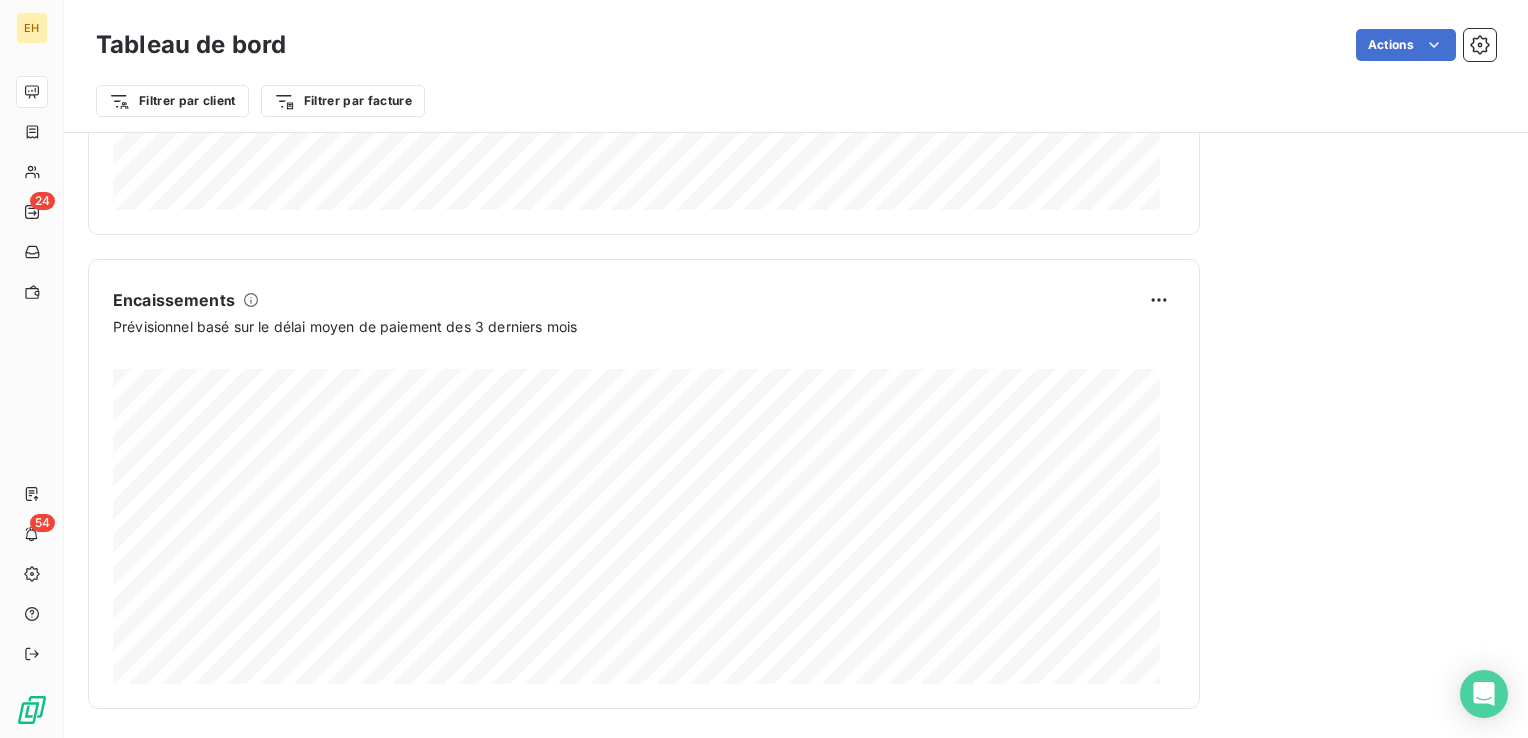 scroll, scrollTop: 1210, scrollLeft: 0, axis: vertical 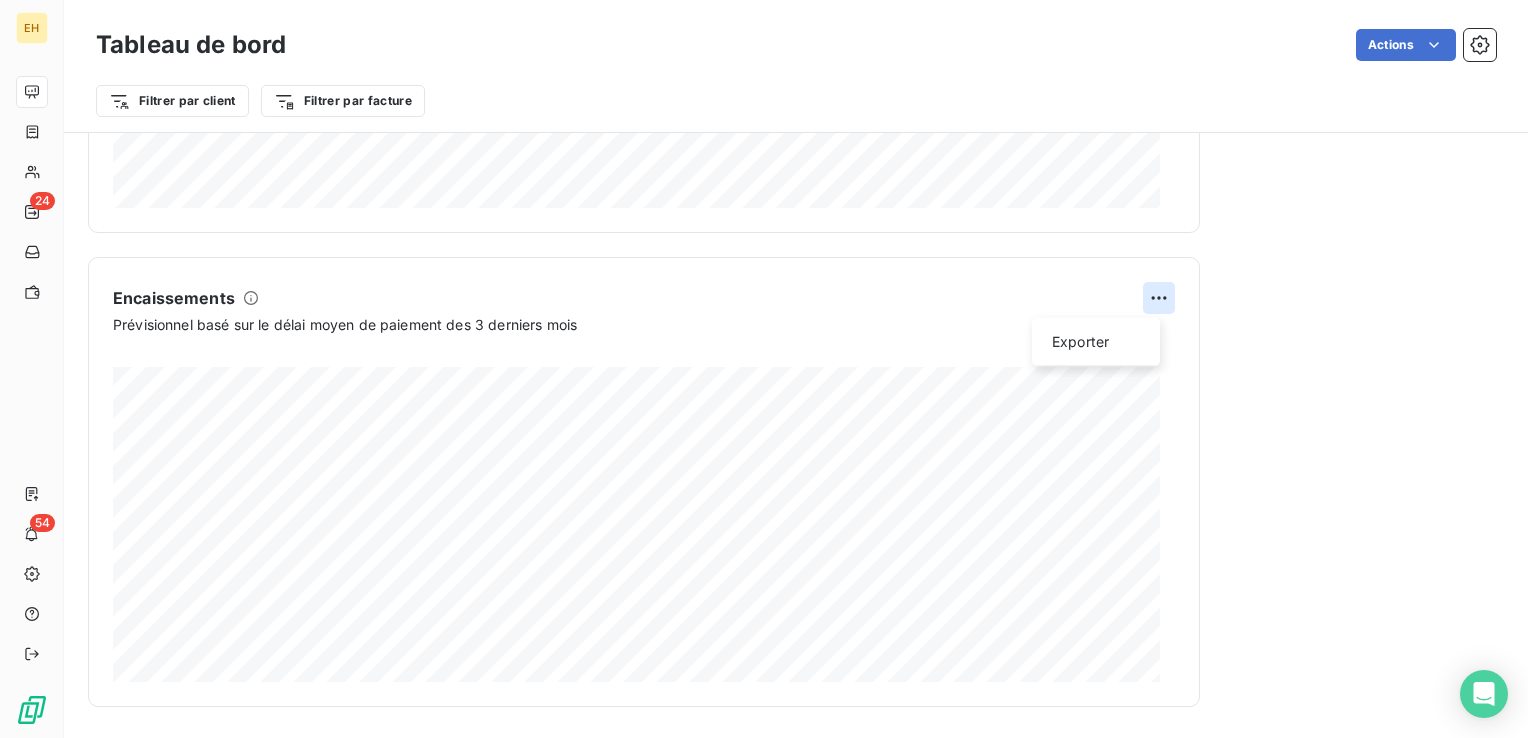 click on "EH 24 54 Tableau de bord Actions Filtrer par client Filtrer par facture Encours client Voir plus 3 567 990,45€ 0 Échu 761 328€ Non-échu 2 959 818€ Litige 16 622€ Recouvrement 60 508€ Débit divers 2 112€ Crédit divers -193 936€ Avoirs non associés -38 461€ DSO 1 jour 6 derniers mois 61 63 62 64 65 66 Mars 25 Mars 25 Avr. 25 Avr. 25 Mai 25 Mai 25 Juin 25 Juin 25 Juil. 25 Juil. 25 Août 25 Août 25 Activité récente Chiffre d'affaires mensuel Voir plus Balance âgée Voir plus
37 568,01€
Échu
55 247,75€
Recouvrement
66 44" at bounding box center [764, 369] 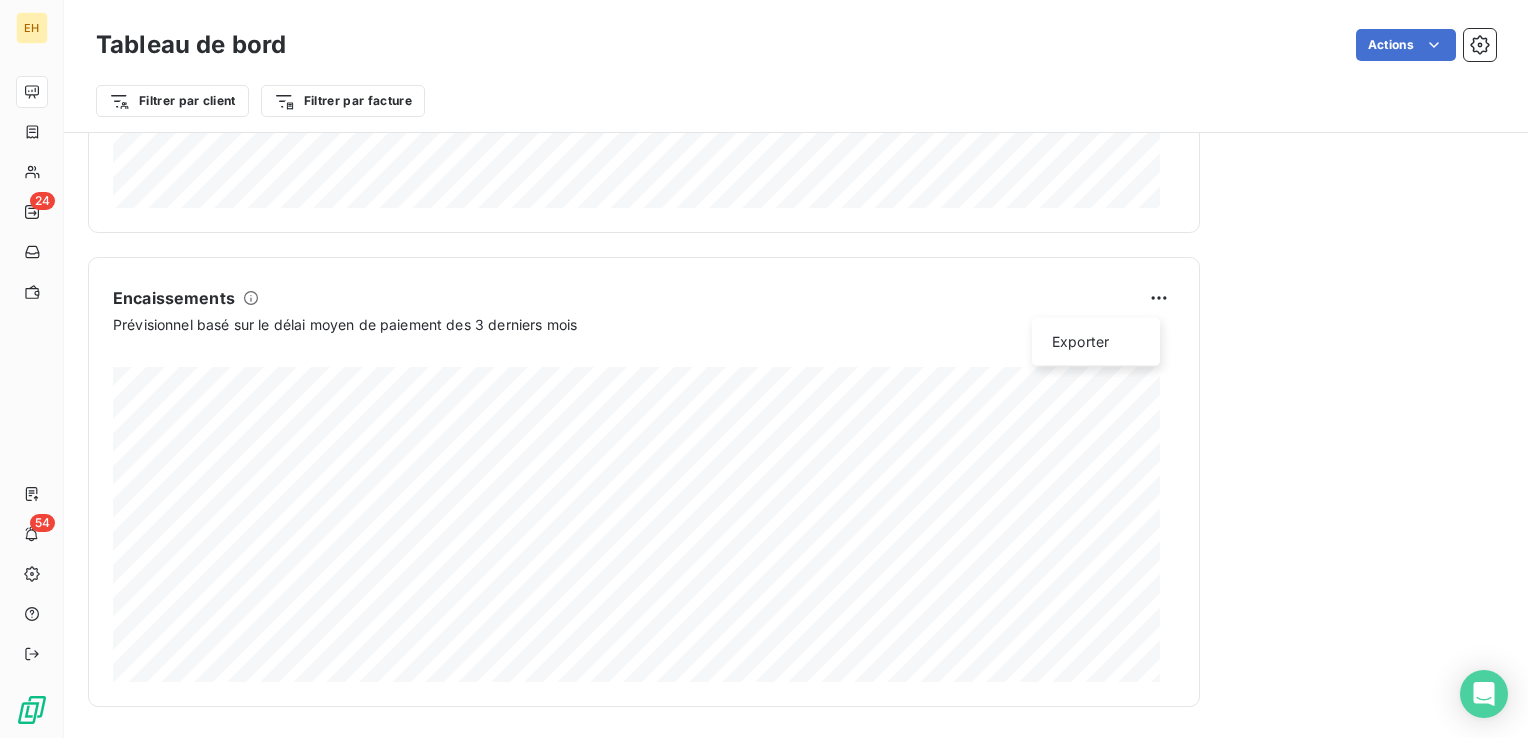 click on "EH 24 54 Tableau de bord Actions Filtrer par client Filtrer par facture Encours client Voir plus 3 567 990,45€ 0 Échu 761 328€ Non-échu 2 959 818€ Litige 16 622€ Recouvrement 60 508€ Débit divers 2 112€ Crédit divers -193 936€ Avoirs non associés -38 461€ DSO 1 jour 6 derniers mois 61 63 62 64 65 66 Mars 25 Mars 25 Avr. 25 Avr. 25 Mai 25 Mai 25 Juin 25 Juin 25 Juil. 25 Juil. 25 Août 25 Août 25 Activité récente Chiffre d'affaires mensuel Voir plus Balance âgée Voir plus
37 568,01€
Échu
55 247,75€
Recouvrement
66 44" at bounding box center (764, 369) 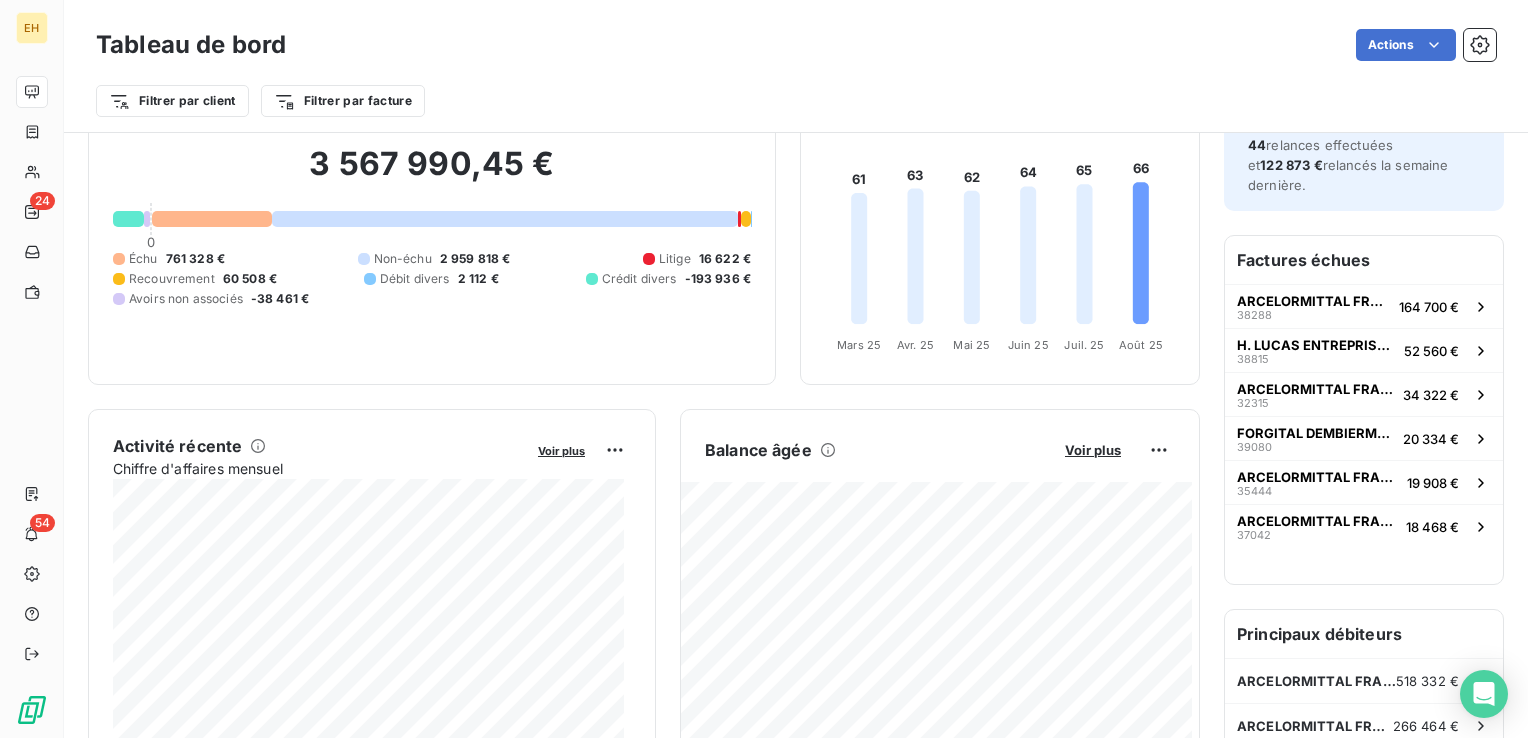 scroll, scrollTop: 210, scrollLeft: 0, axis: vertical 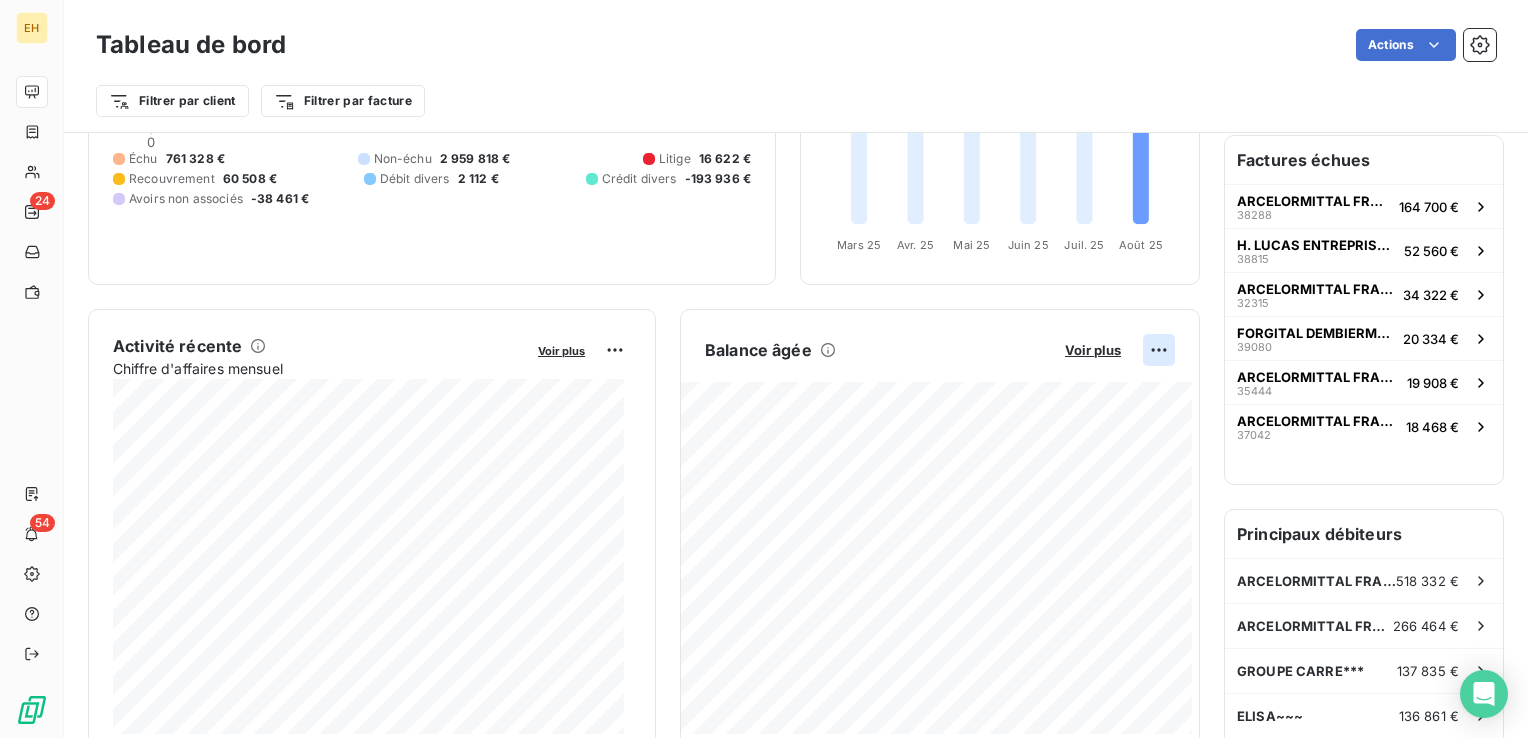 click on "EH 24 54 Tableau de bord Actions Filtrer par client Filtrer par facture Encours client Voir plus 3 567 990,45 € 0 Échu 761 328 € Non-échu 2 959 818 € Litige 16 622 € Recouvrement 60 508 € Débit divers 2 112 € Crédit divers -193 936 € Avoirs non associés -38 461 € DSO 1 jour 6 derniers mois 61 63 62 64 65 66 Mars 25 Mars 25 Avr. 25 Avr. 25 Mai 25 Mai 25 Juin 25 Juin 25 Juil. 25 Juil. 25 Août 25 Août 25 Activité récente Chiffre d'affaires mensuel Voir plus Balance âgée Voir plus
14 630,78 €
Échu
95 756,40 €
Litige
Recouvrement" at bounding box center [764, 369] 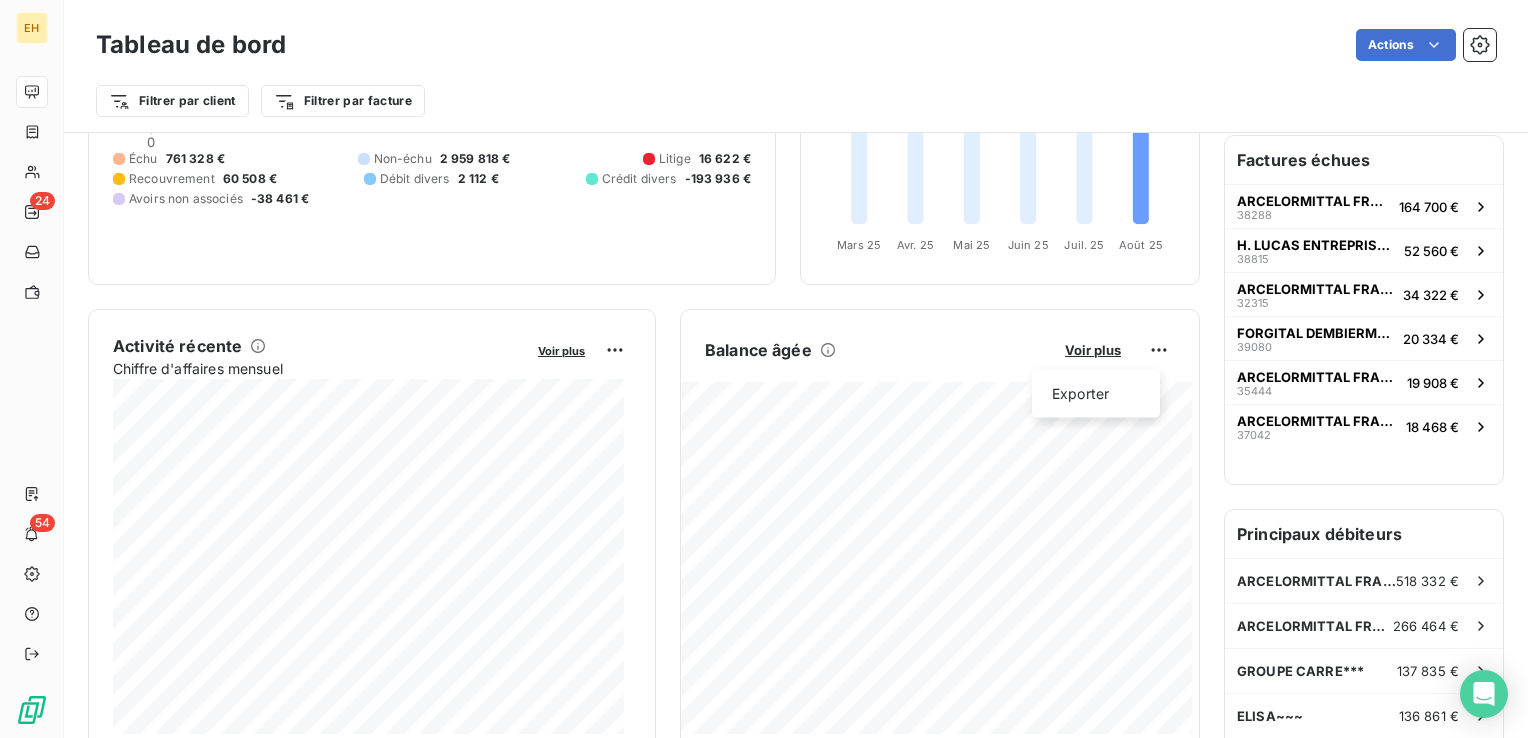 click on "Tableau de bord Actions Filtrer par client Filtrer par facture Encours client   Voir plus 3 567 990,45 € 0 Échu 761 328 € Non-échu 2 959 818 €   Litige 16 622 € Recouvrement 60 508 € Débit divers 2 112 € Crédit divers -193 936 € Avoirs non associés -38 461 € DSO 1 jour 6 derniers mois 61 63 62 64 65 66 Mars 25 Mars 25 Avr. 25 Avr. 25 Mai 25 Mai 25 Juin 25 Juin 25 Juil. 25 Juil. 25 Août 25 Août 25 Activité récente Chiffre d'affaires mensuel Voir plus Balance âgée Voir plus Exporter
14 630,78 €
Échu
95 756,40 €
Litige
66" at bounding box center (764, 369) 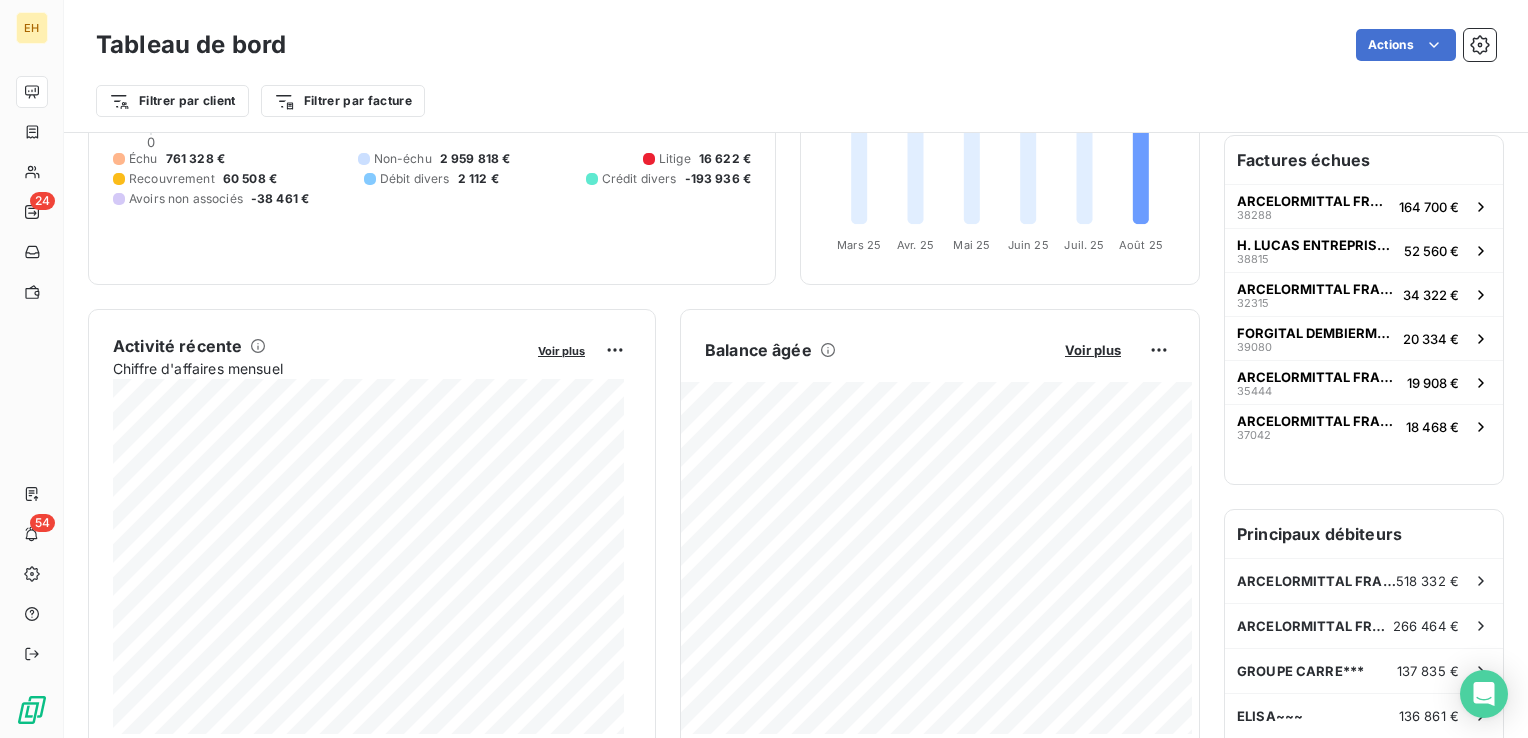 click on "Voir plus" at bounding box center [1093, 350] 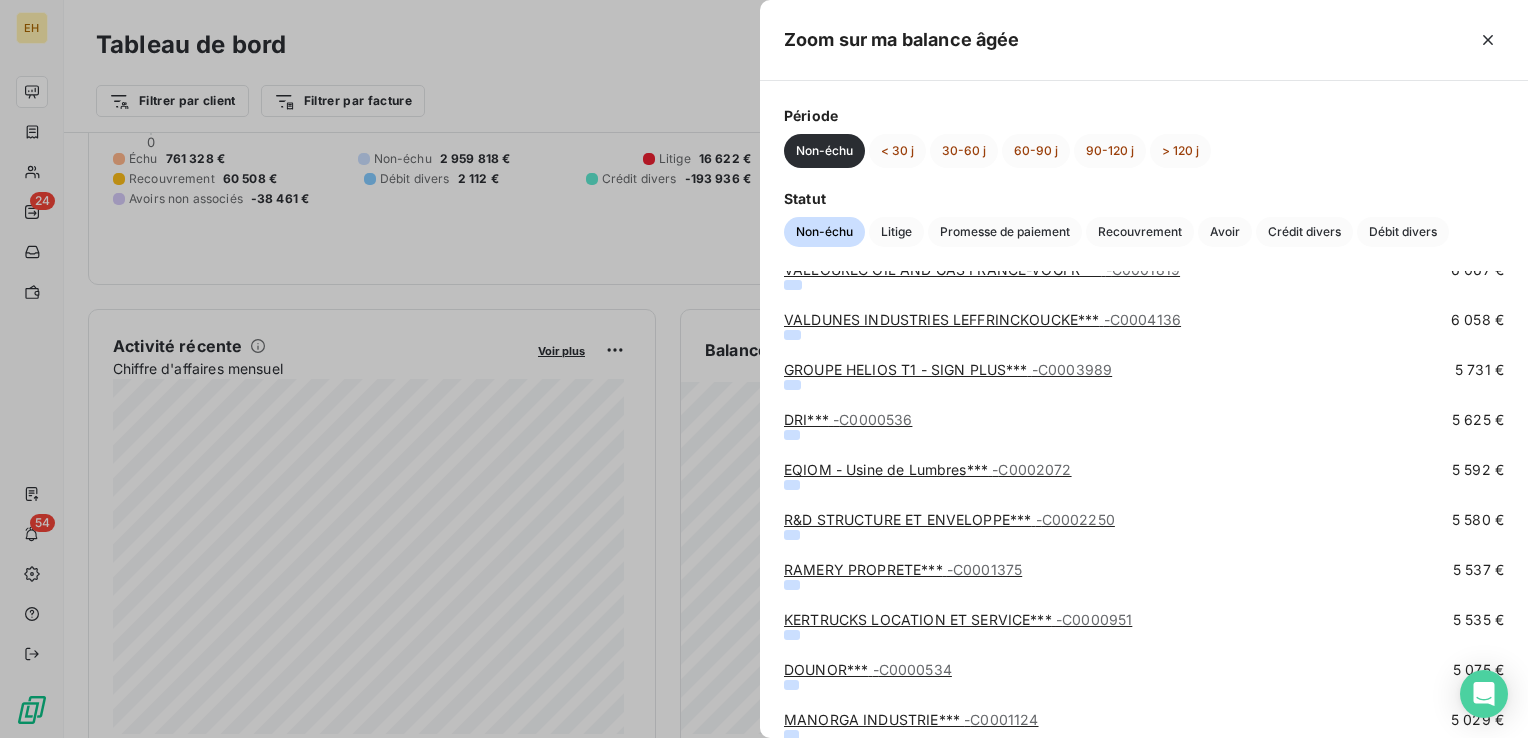 scroll, scrollTop: 4400, scrollLeft: 0, axis: vertical 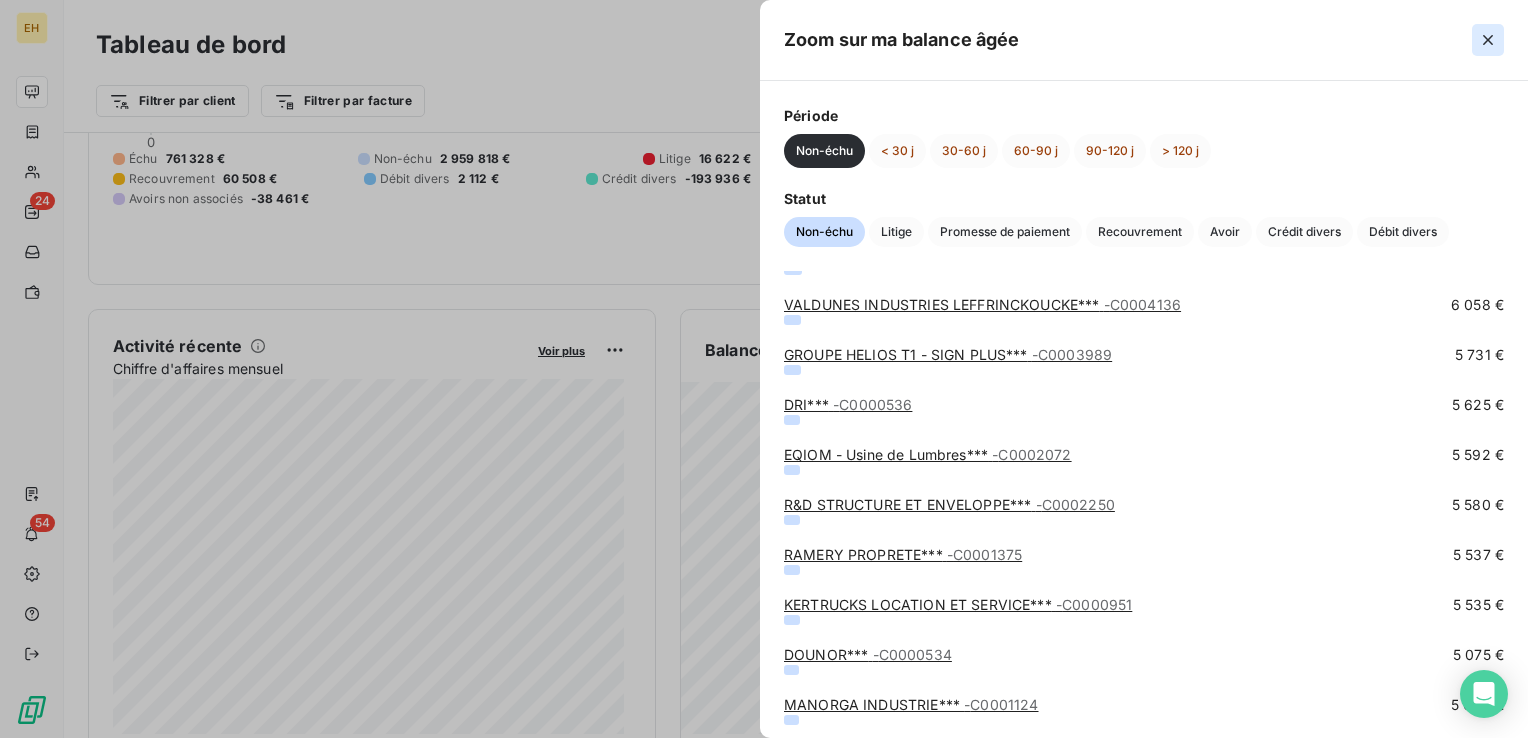 click 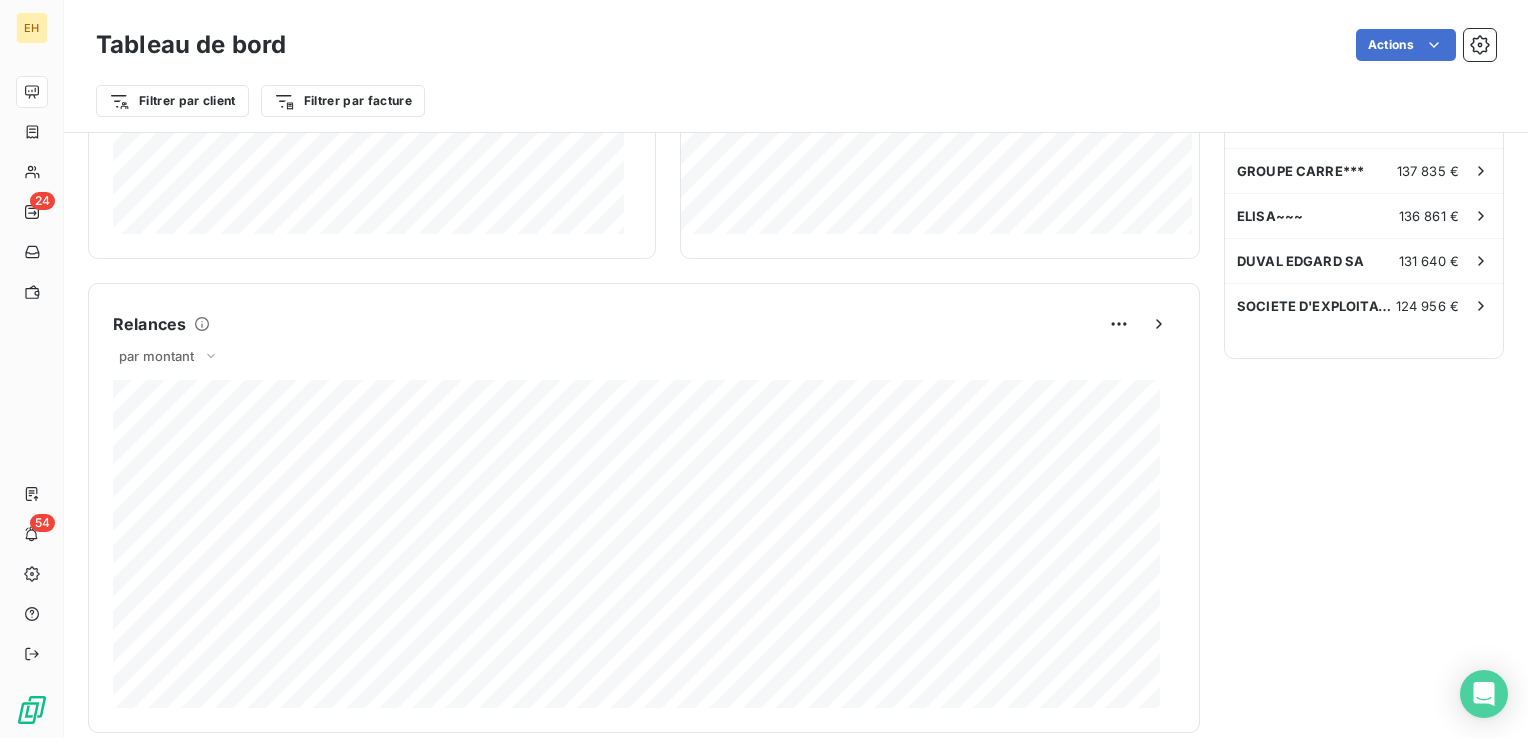 scroll, scrollTop: 210, scrollLeft: 0, axis: vertical 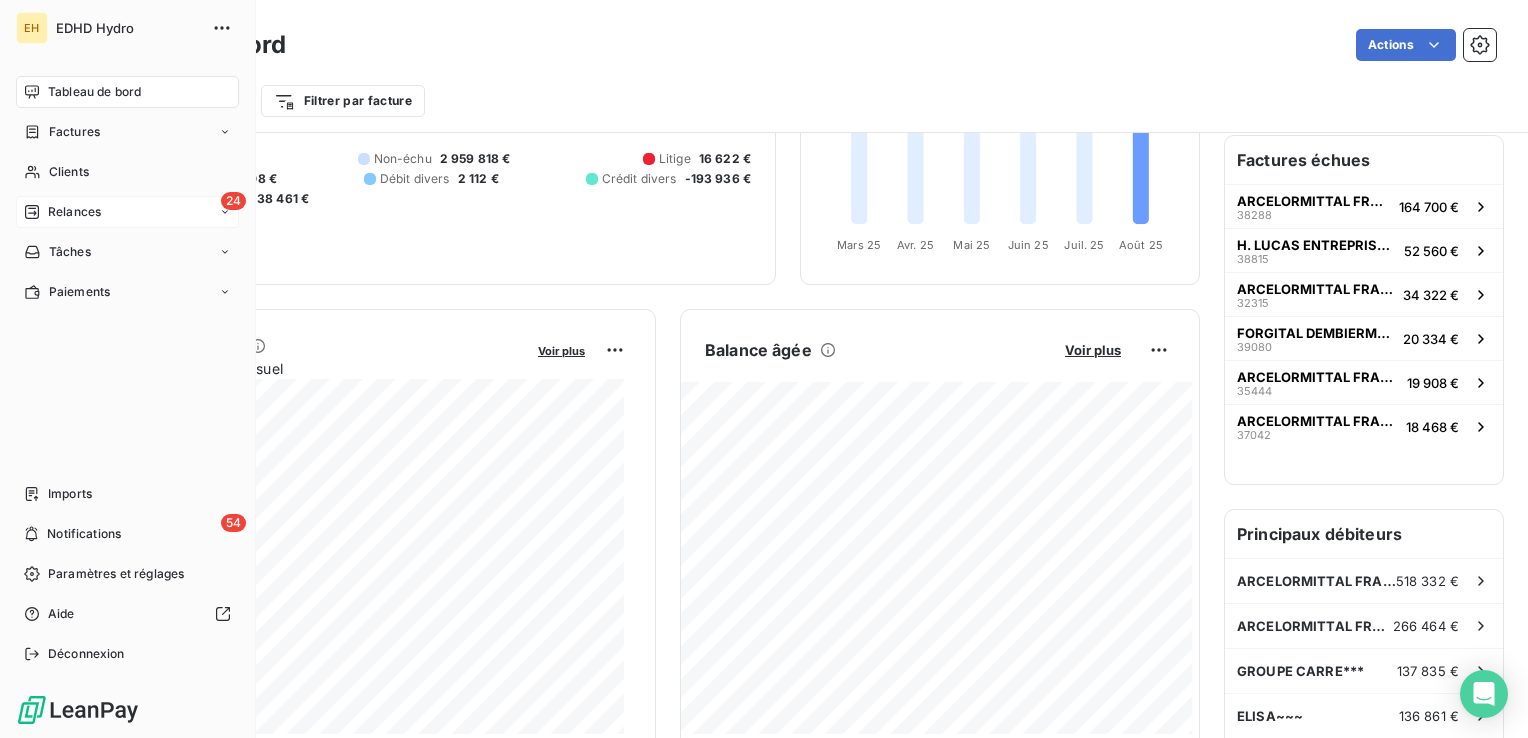 click on "Relances" at bounding box center (74, 212) 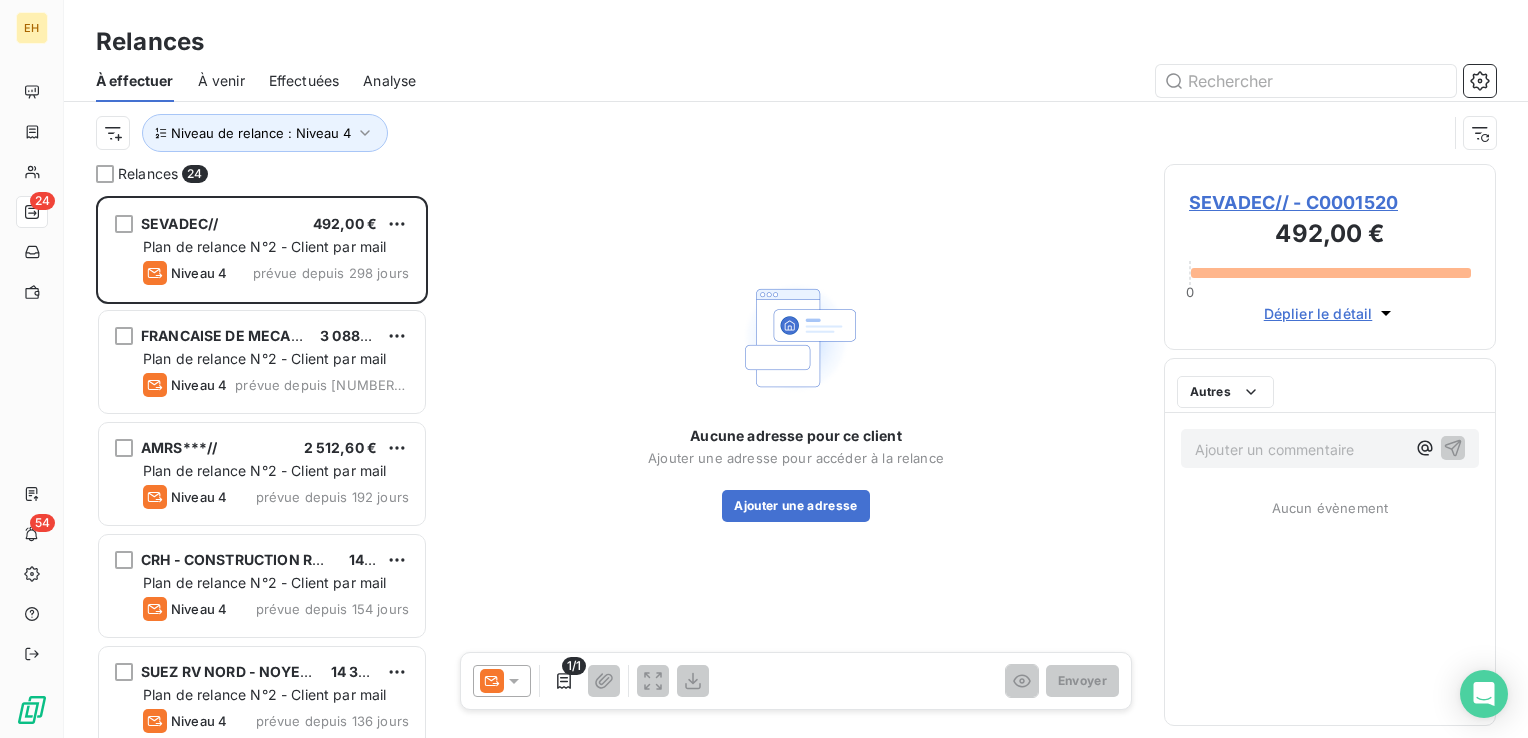 scroll, scrollTop: 16, scrollLeft: 16, axis: both 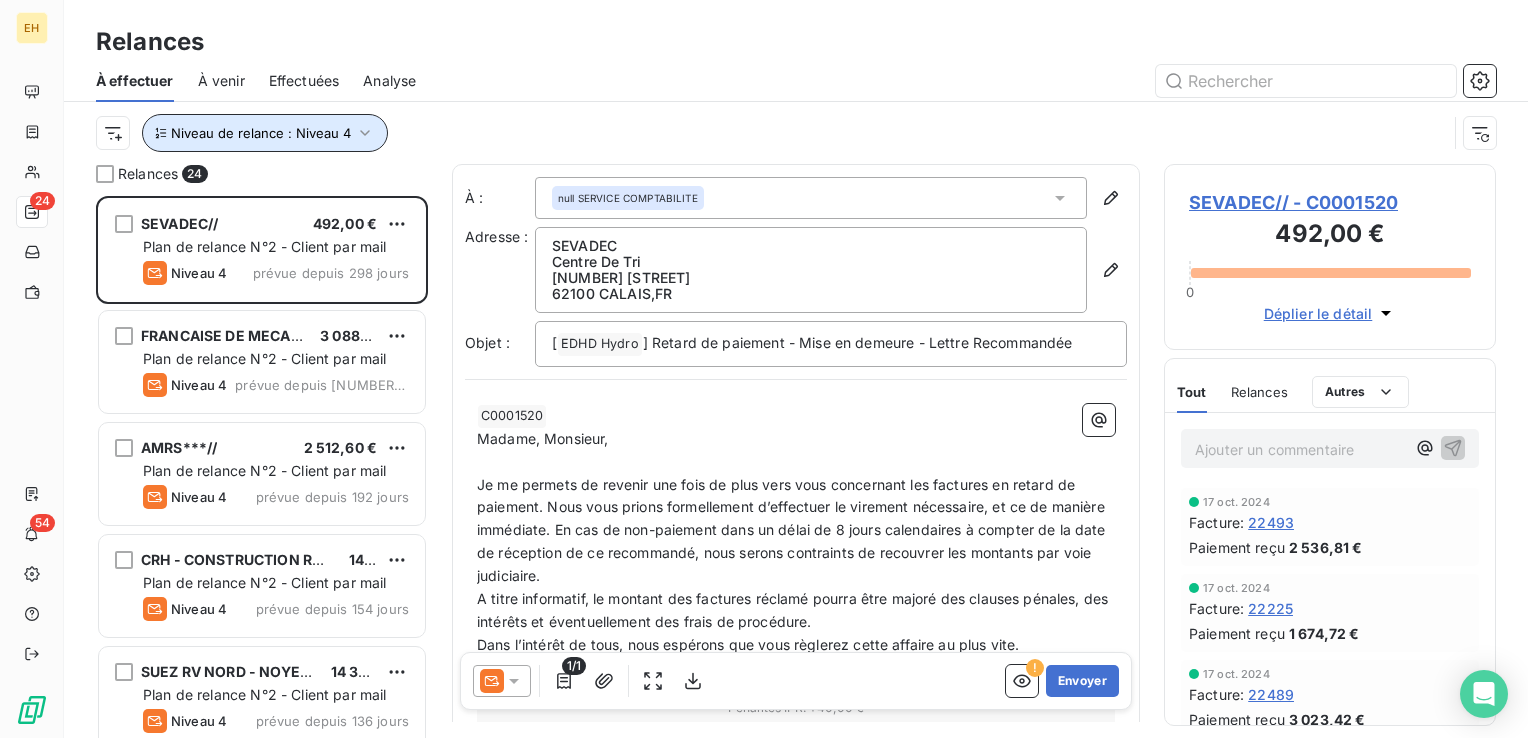 click on "Niveau de relance  : Niveau 4" at bounding box center [265, 133] 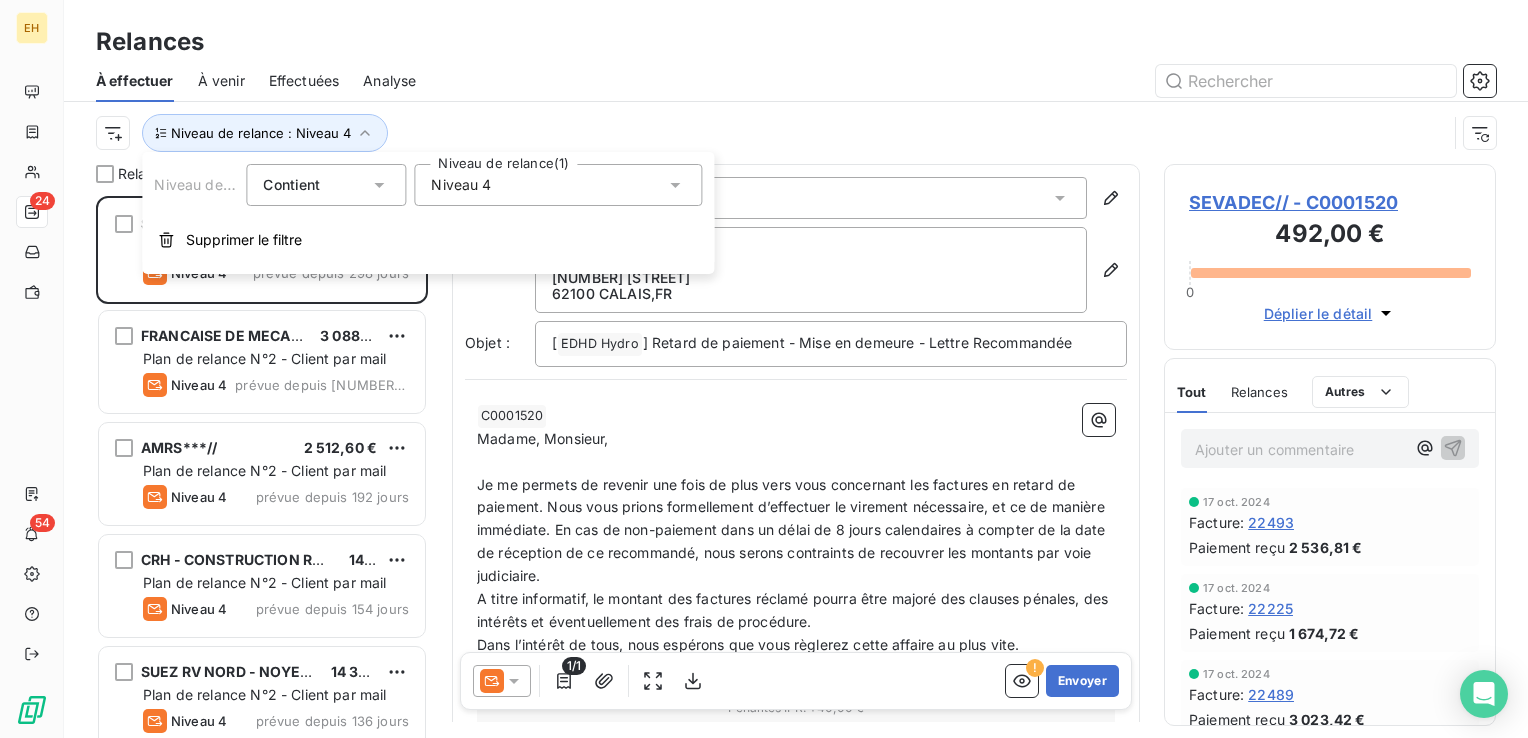 click on "Niveau 4" at bounding box center [558, 185] 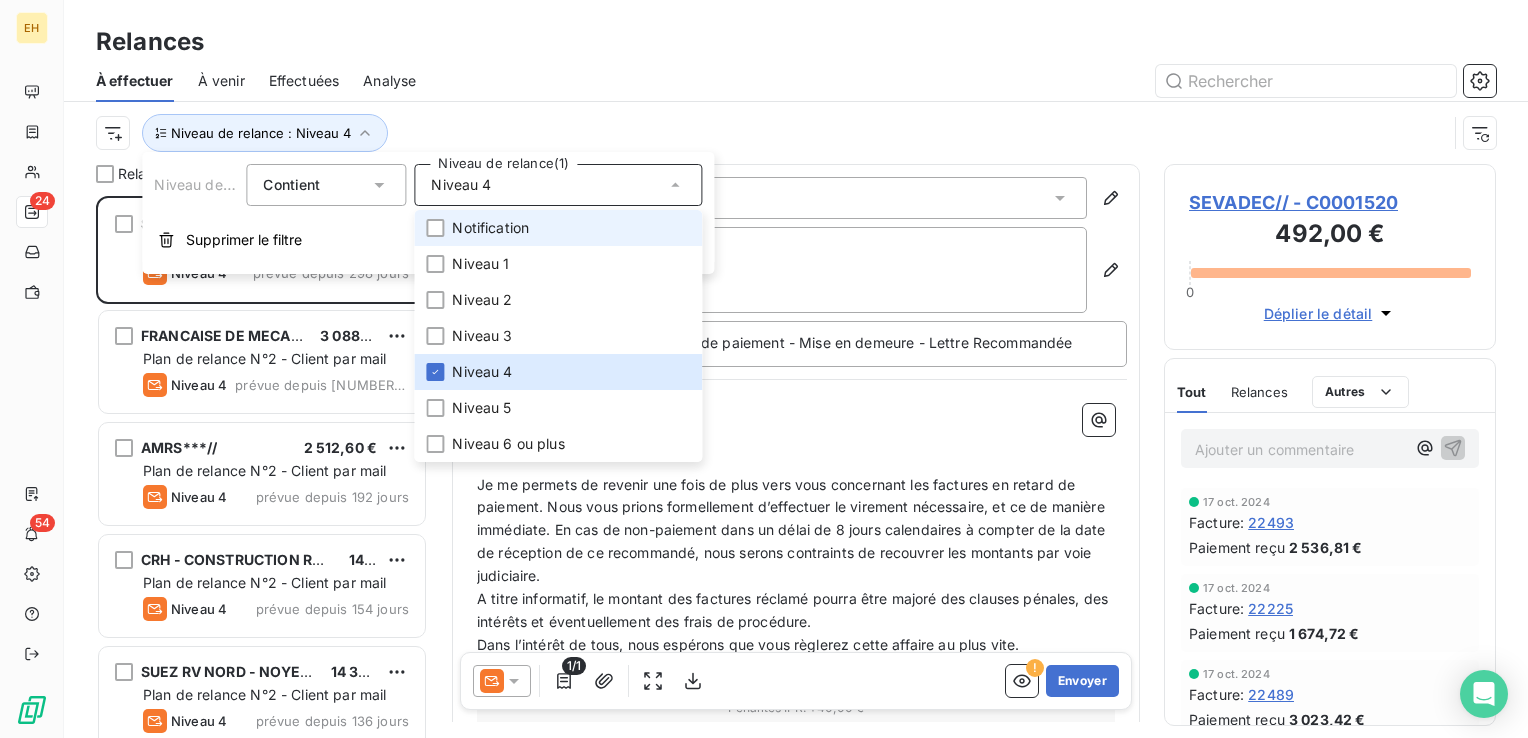 click on "Notification" at bounding box center (490, 228) 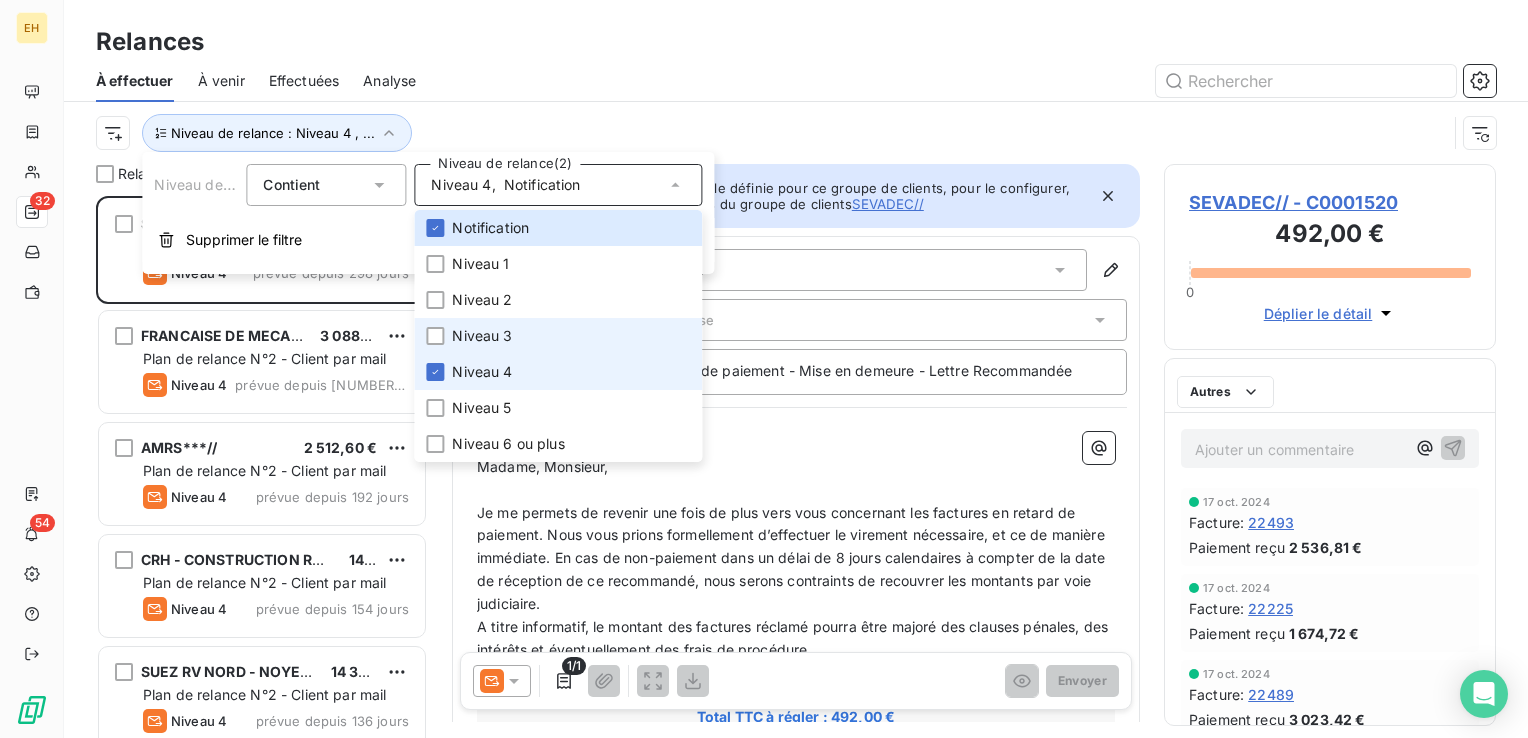 scroll, scrollTop: 16, scrollLeft: 16, axis: both 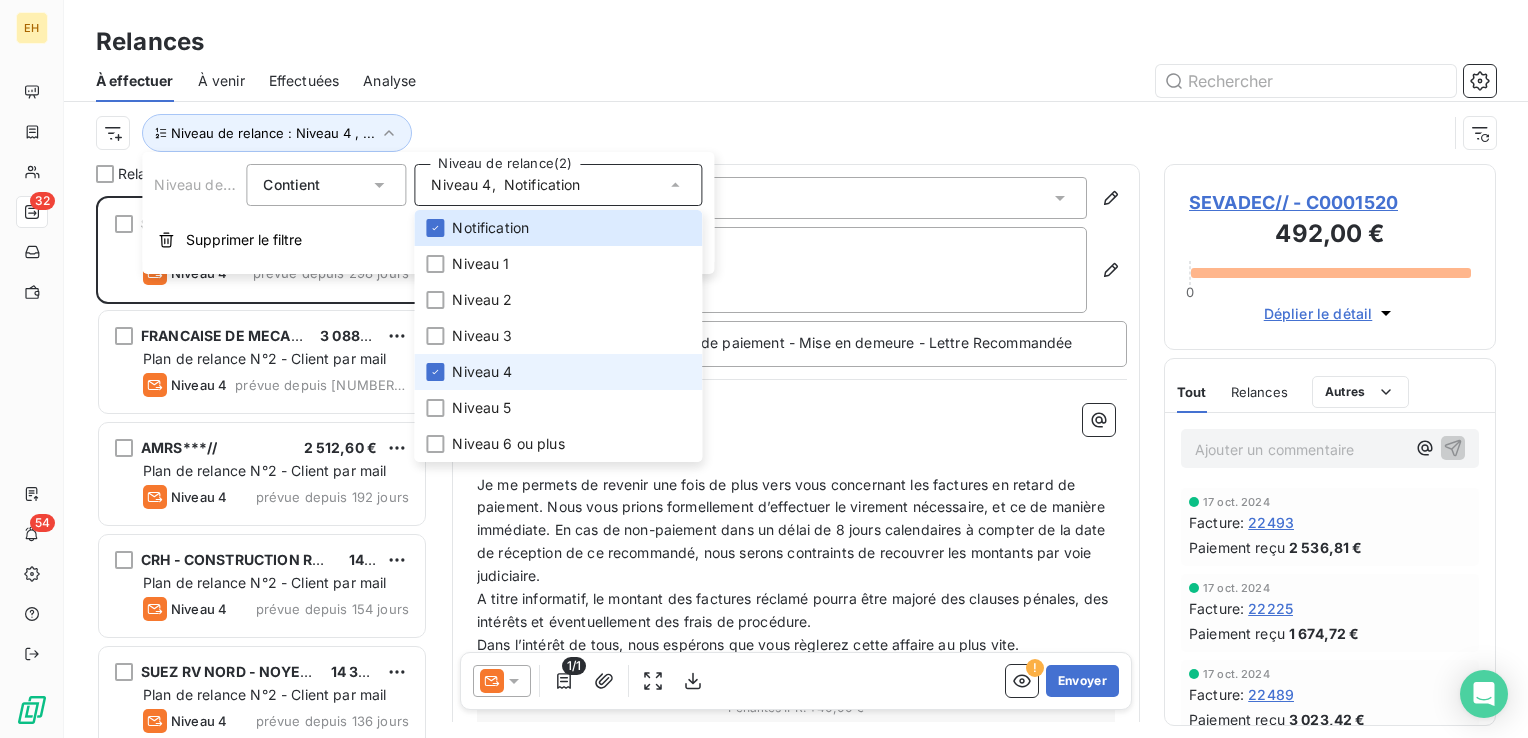 click on "Niveau 4" at bounding box center (482, 372) 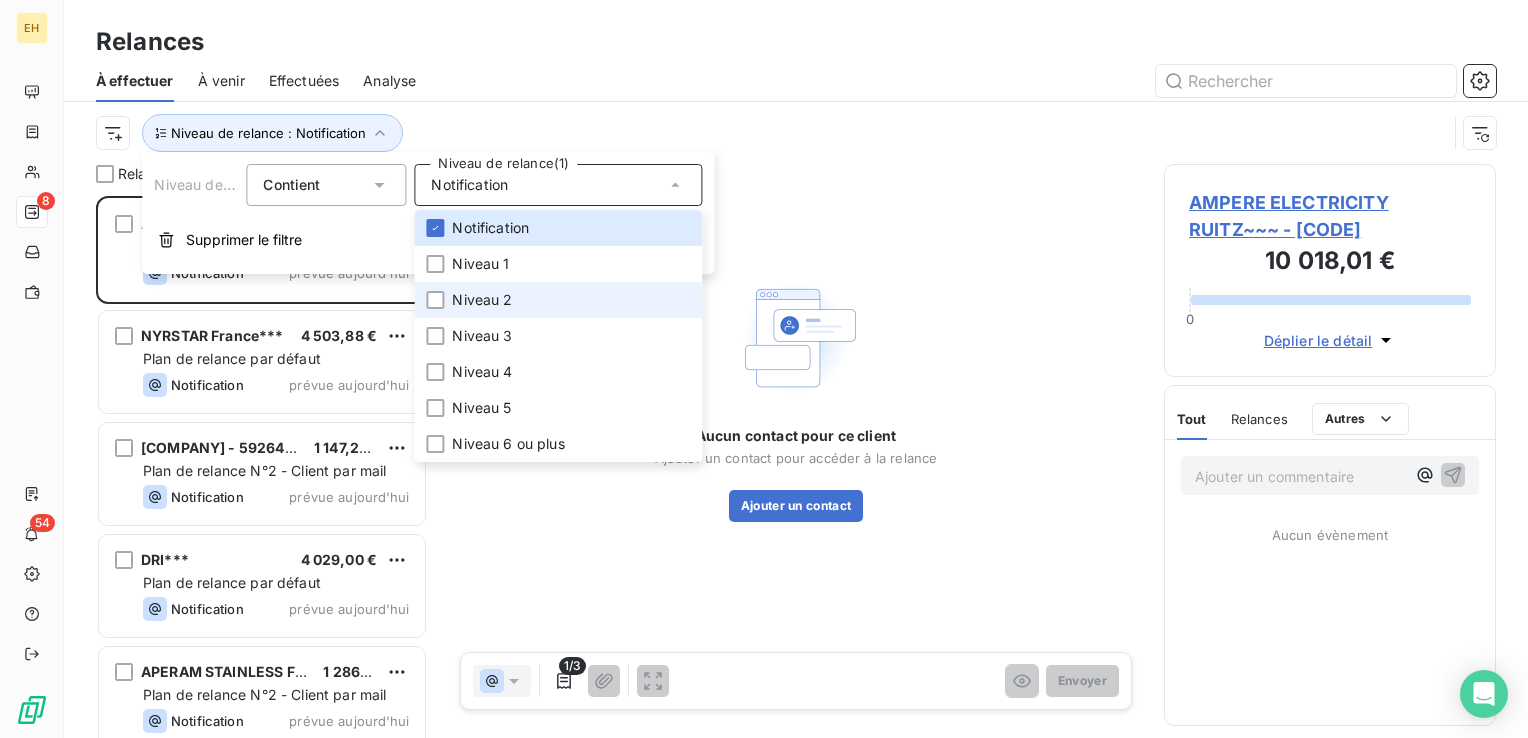 scroll, scrollTop: 0, scrollLeft: 0, axis: both 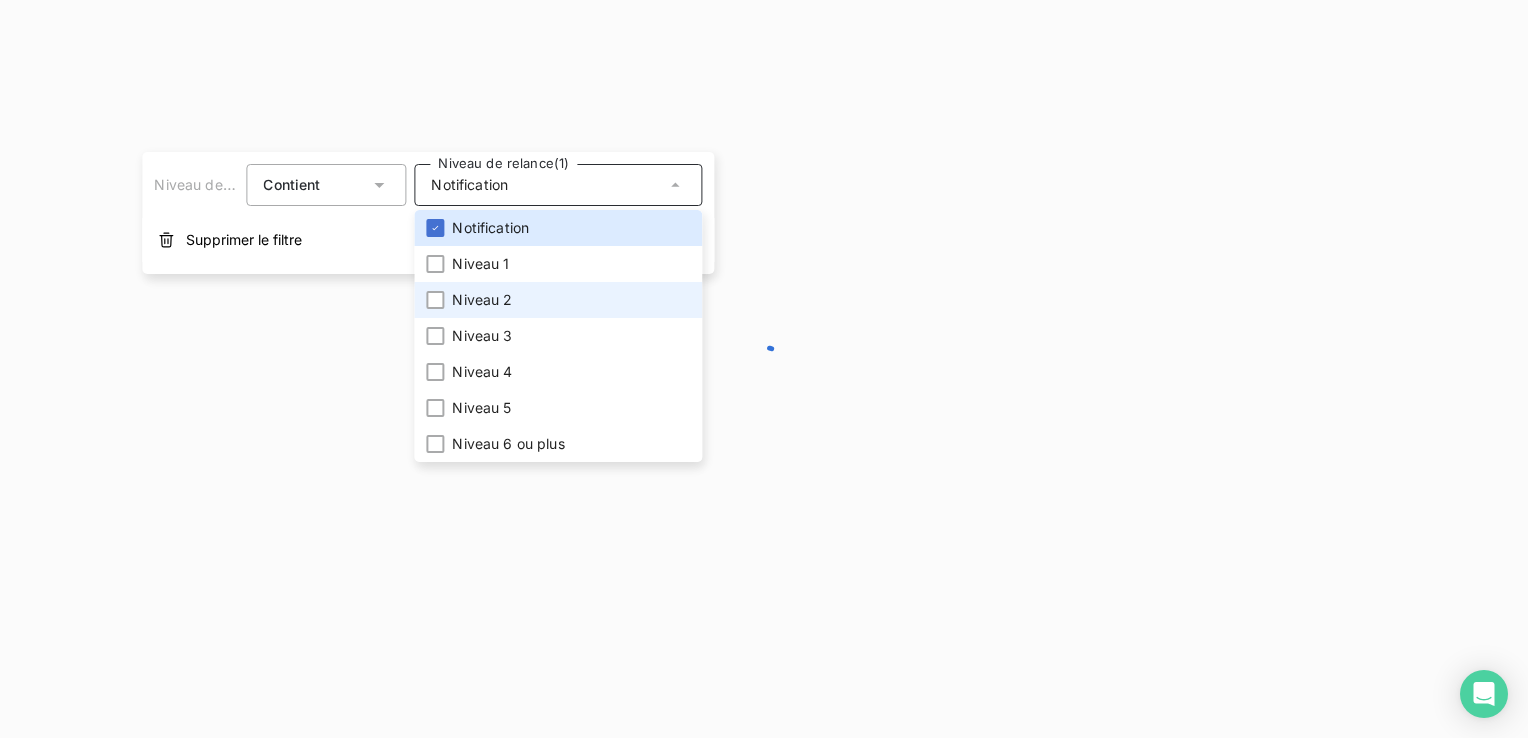click on "À effectuer À venir Effectuées Analyse" at bounding box center [0, 0] 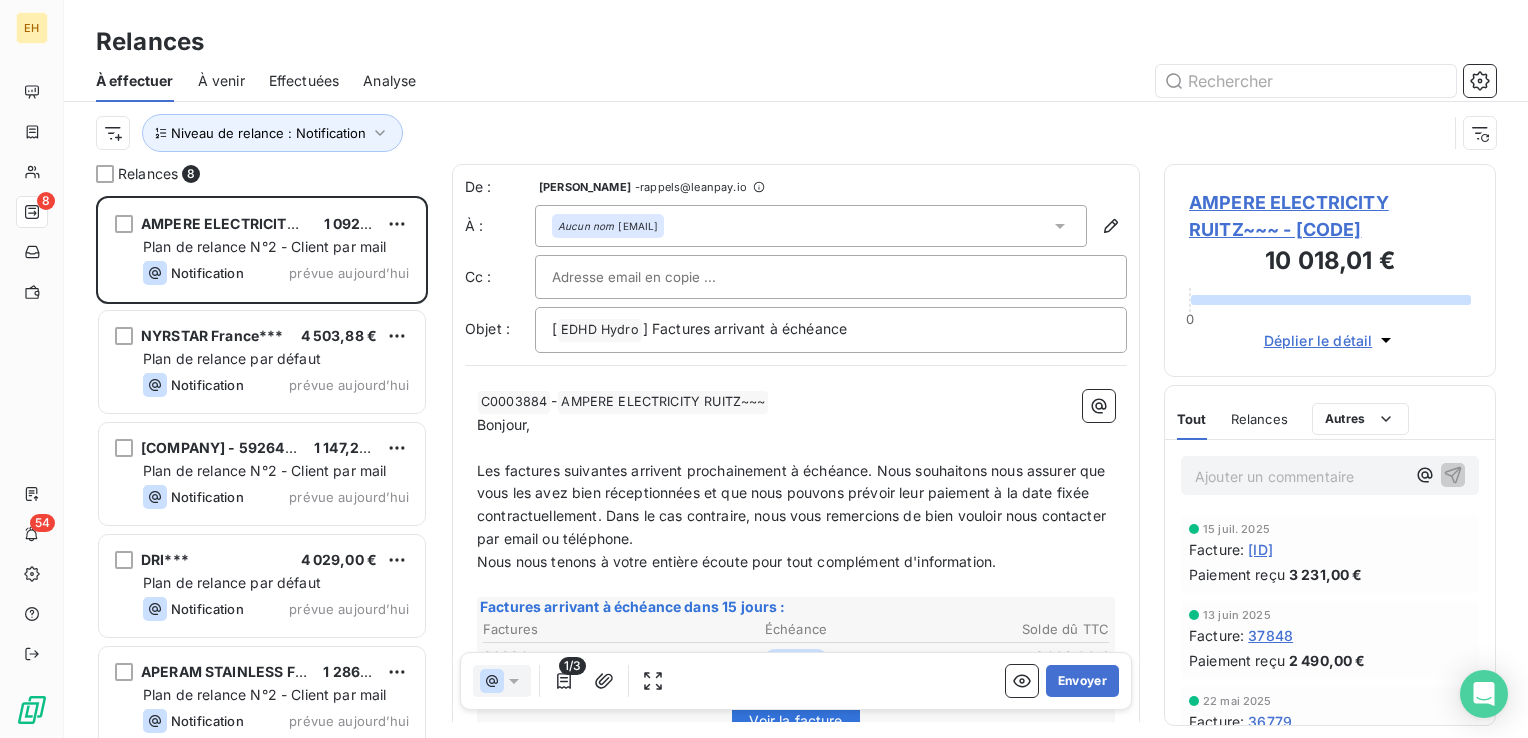 scroll, scrollTop: 16, scrollLeft: 16, axis: both 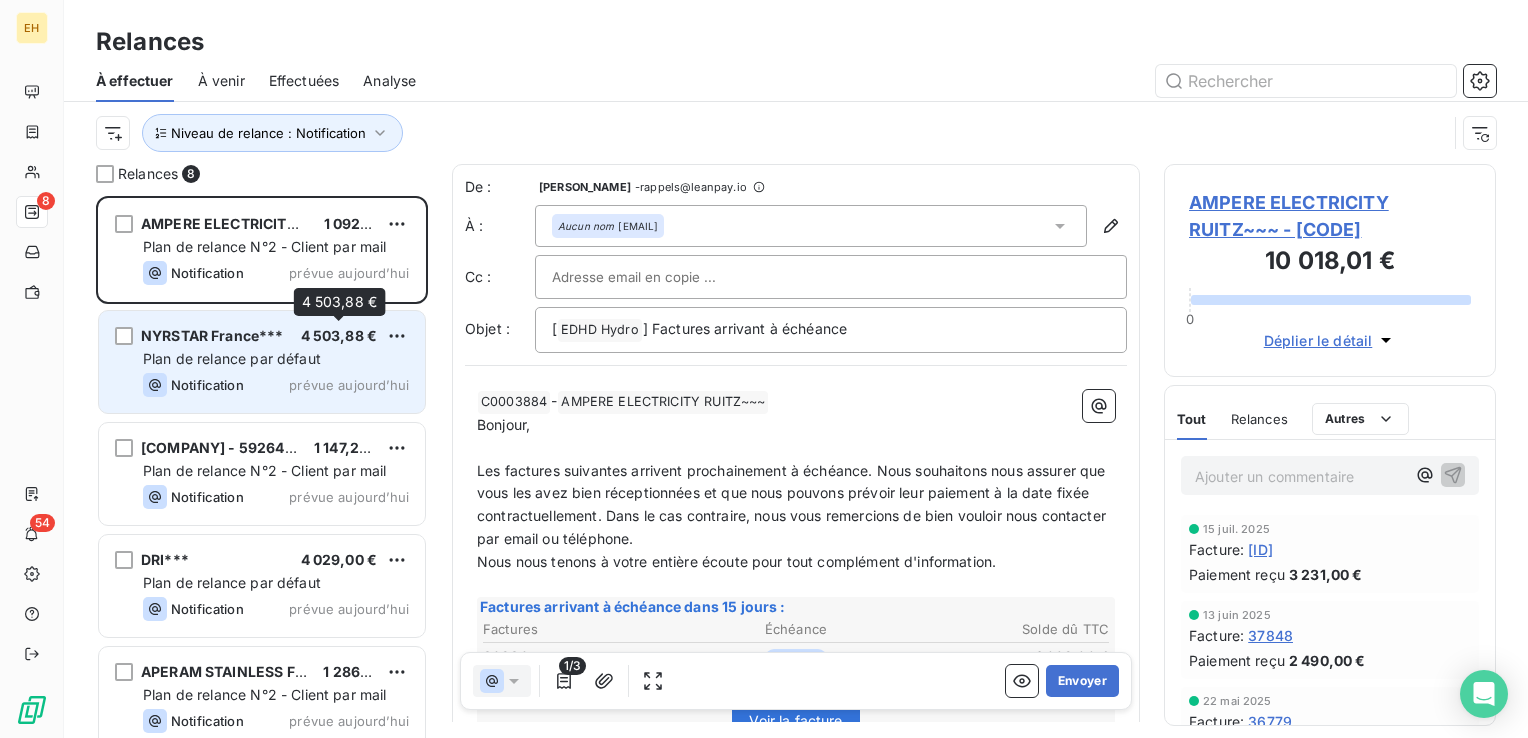 click on "4 503,88 €" at bounding box center [339, 335] 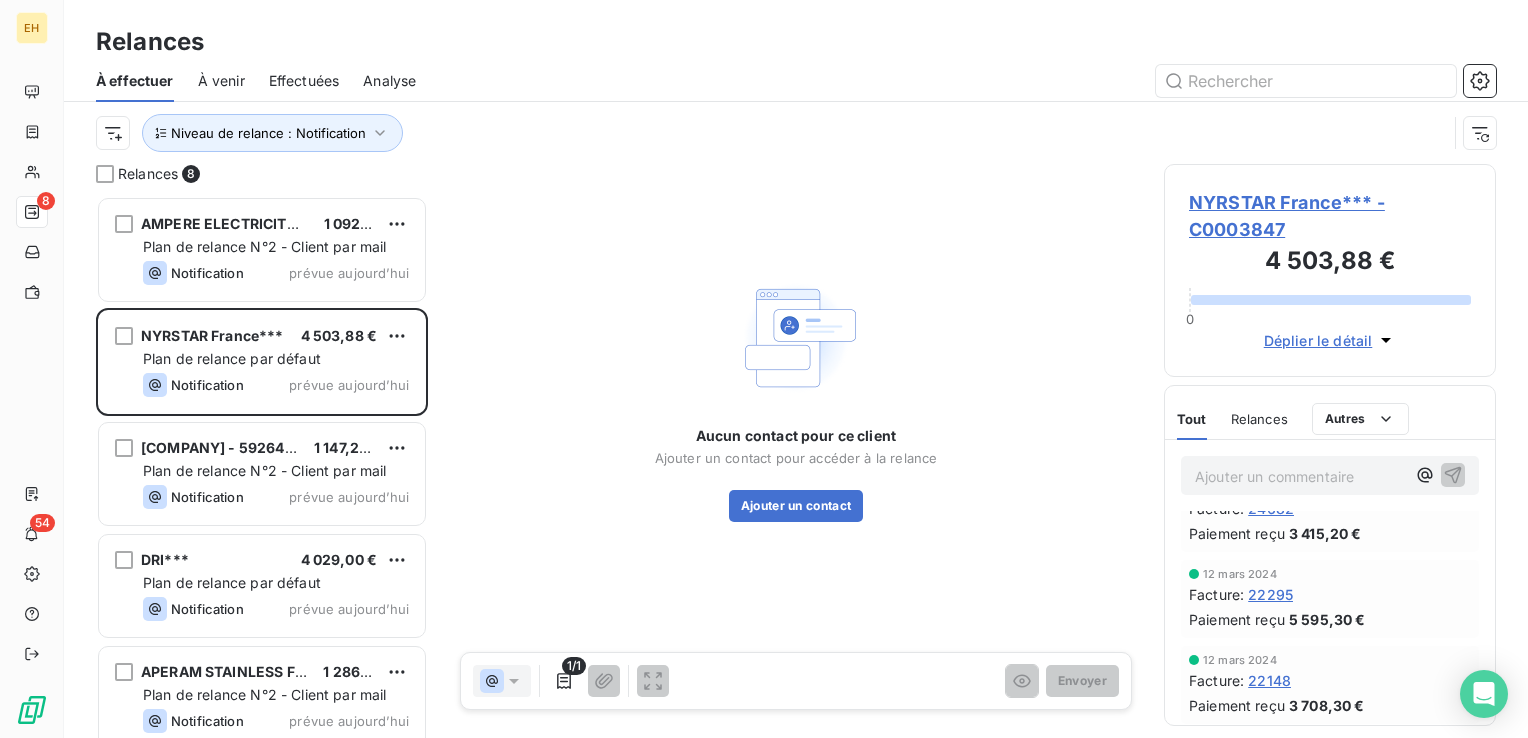 scroll, scrollTop: 215, scrollLeft: 0, axis: vertical 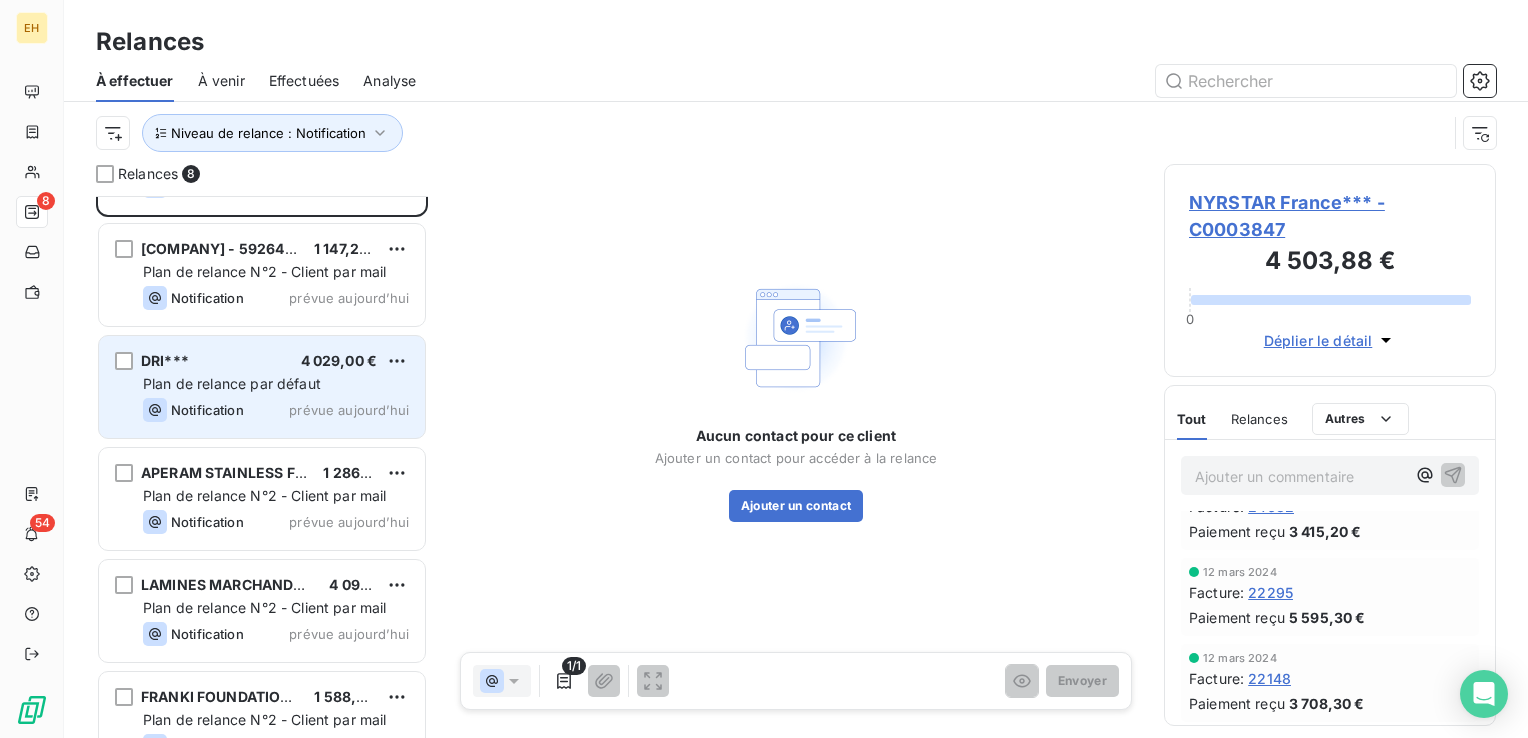 click on "prévue aujourd’hui" at bounding box center (349, 410) 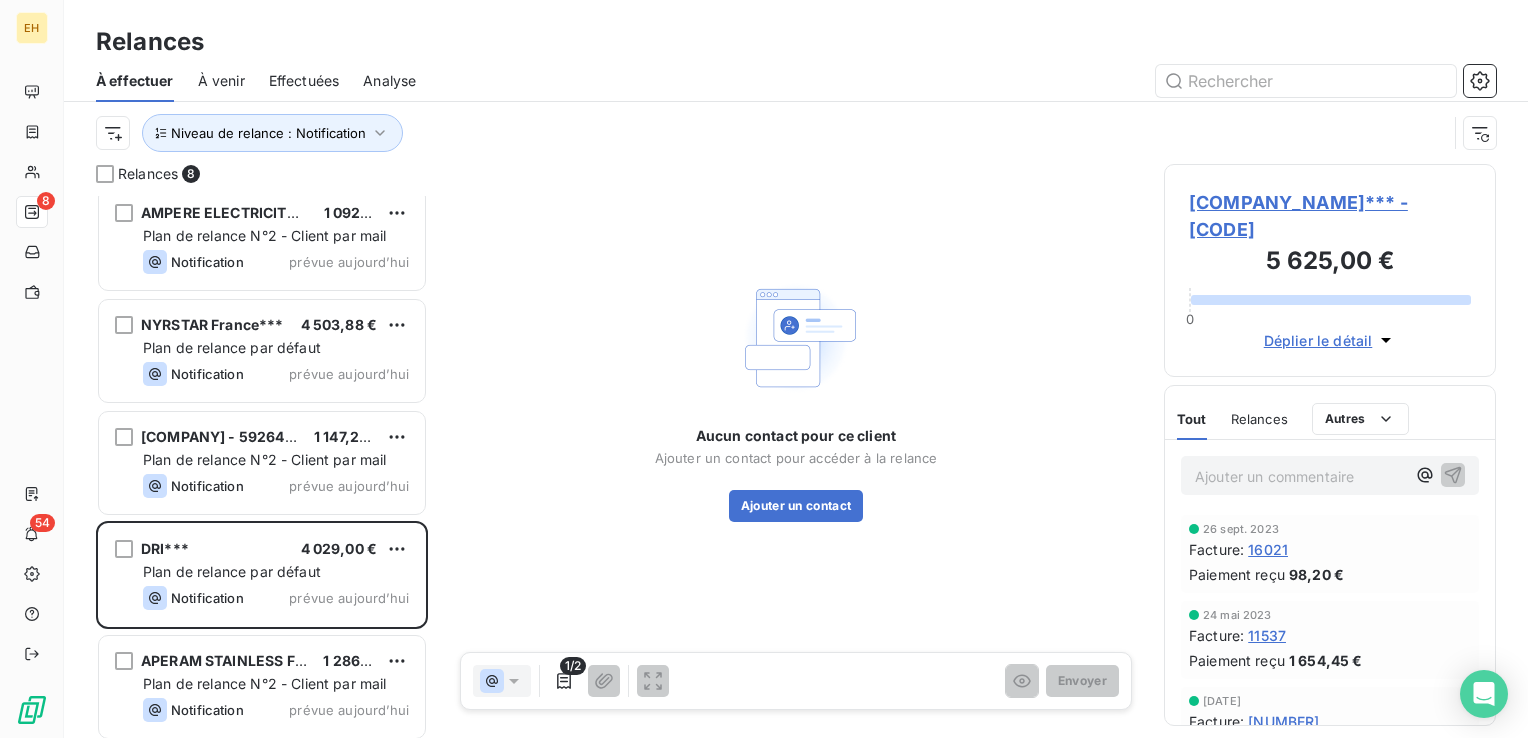 scroll, scrollTop: 0, scrollLeft: 0, axis: both 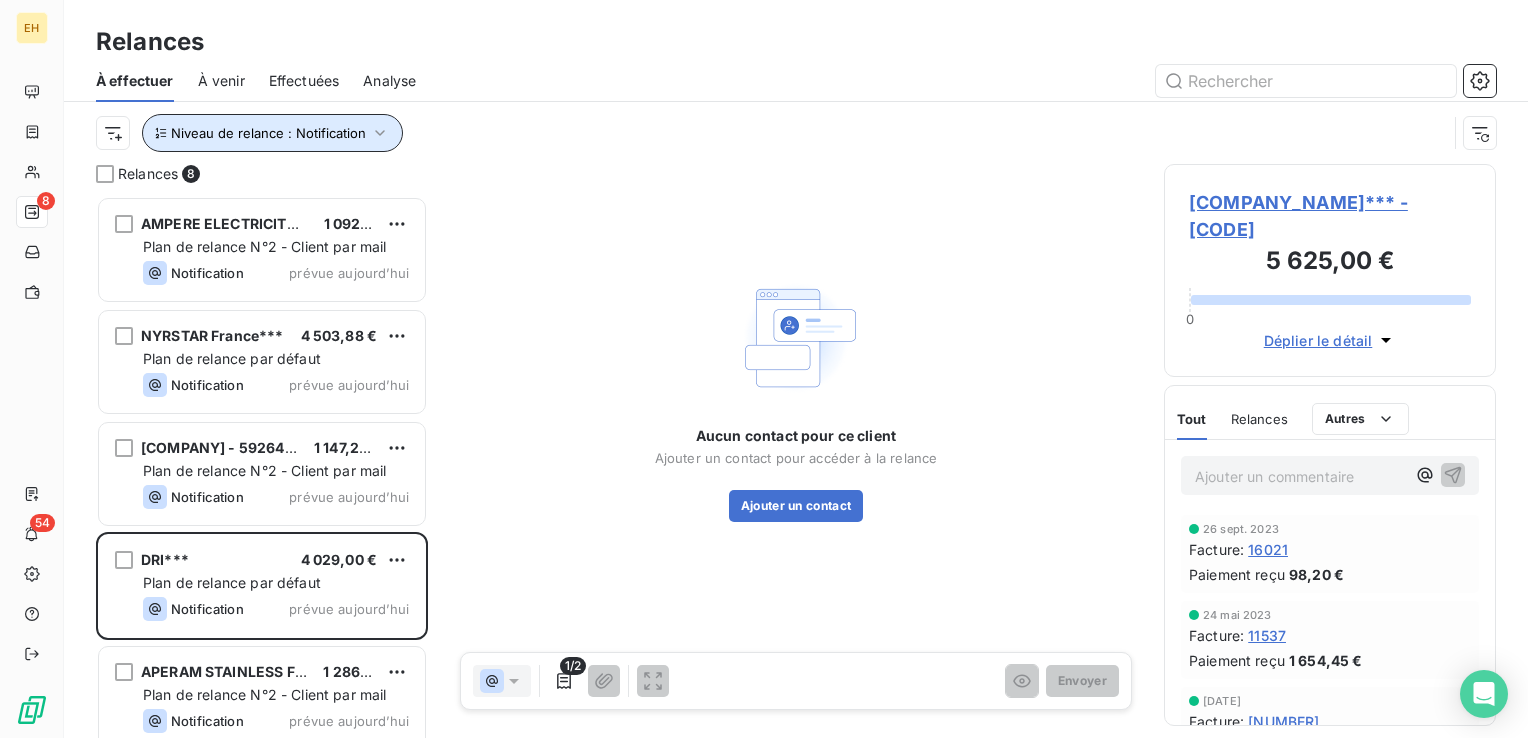 click on "Niveau de relance  : Notification" at bounding box center (272, 133) 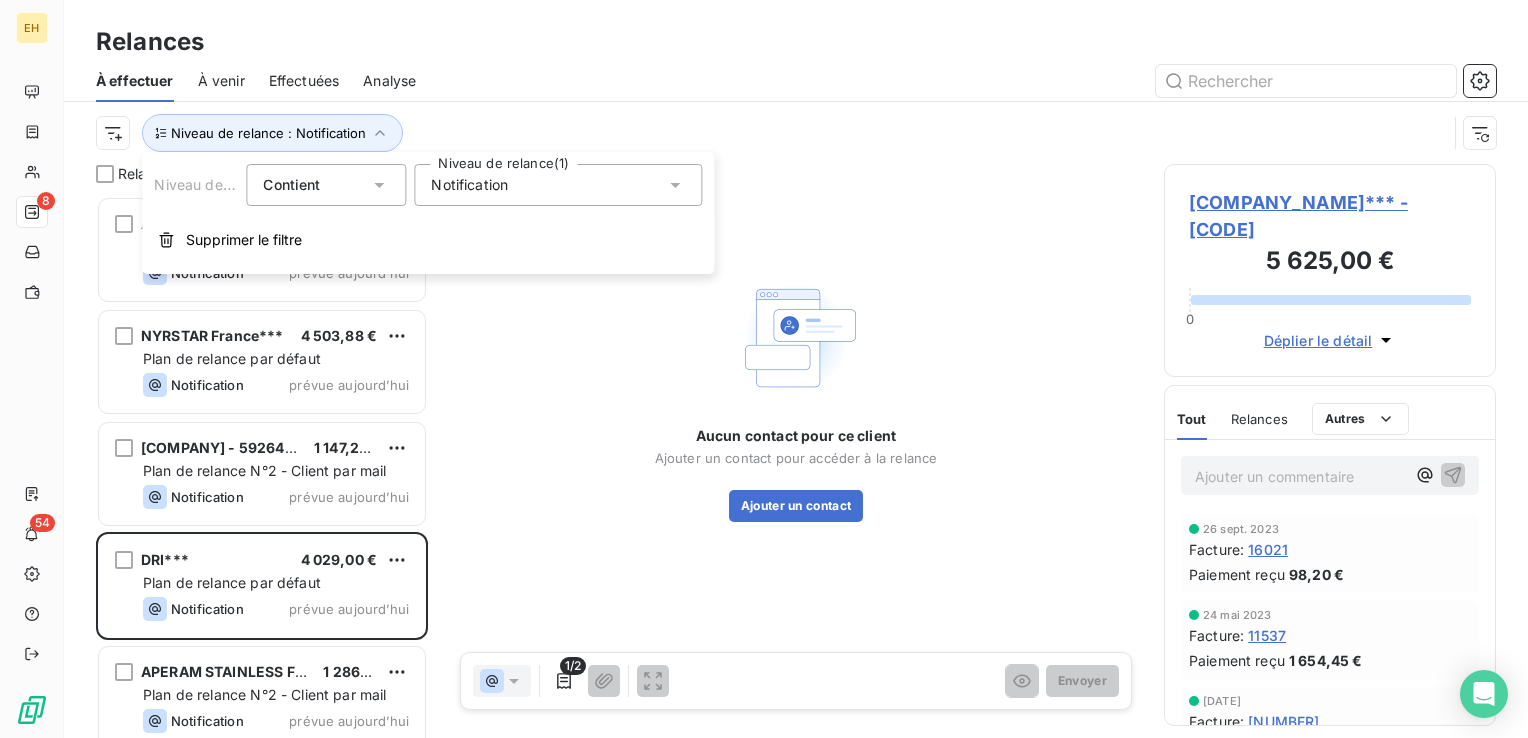 click on "Notification" at bounding box center [469, 185] 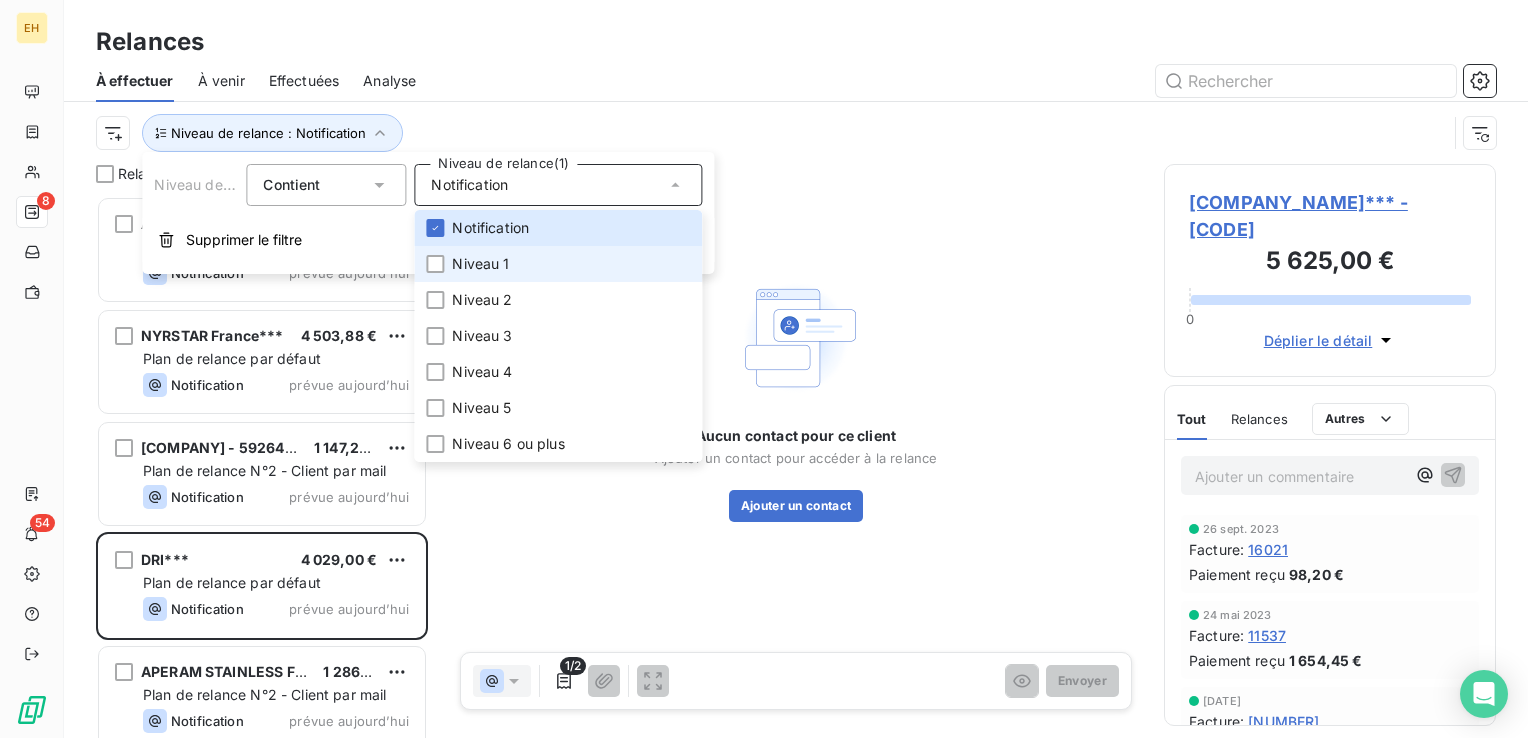 click on "Niveau 1" at bounding box center (480, 264) 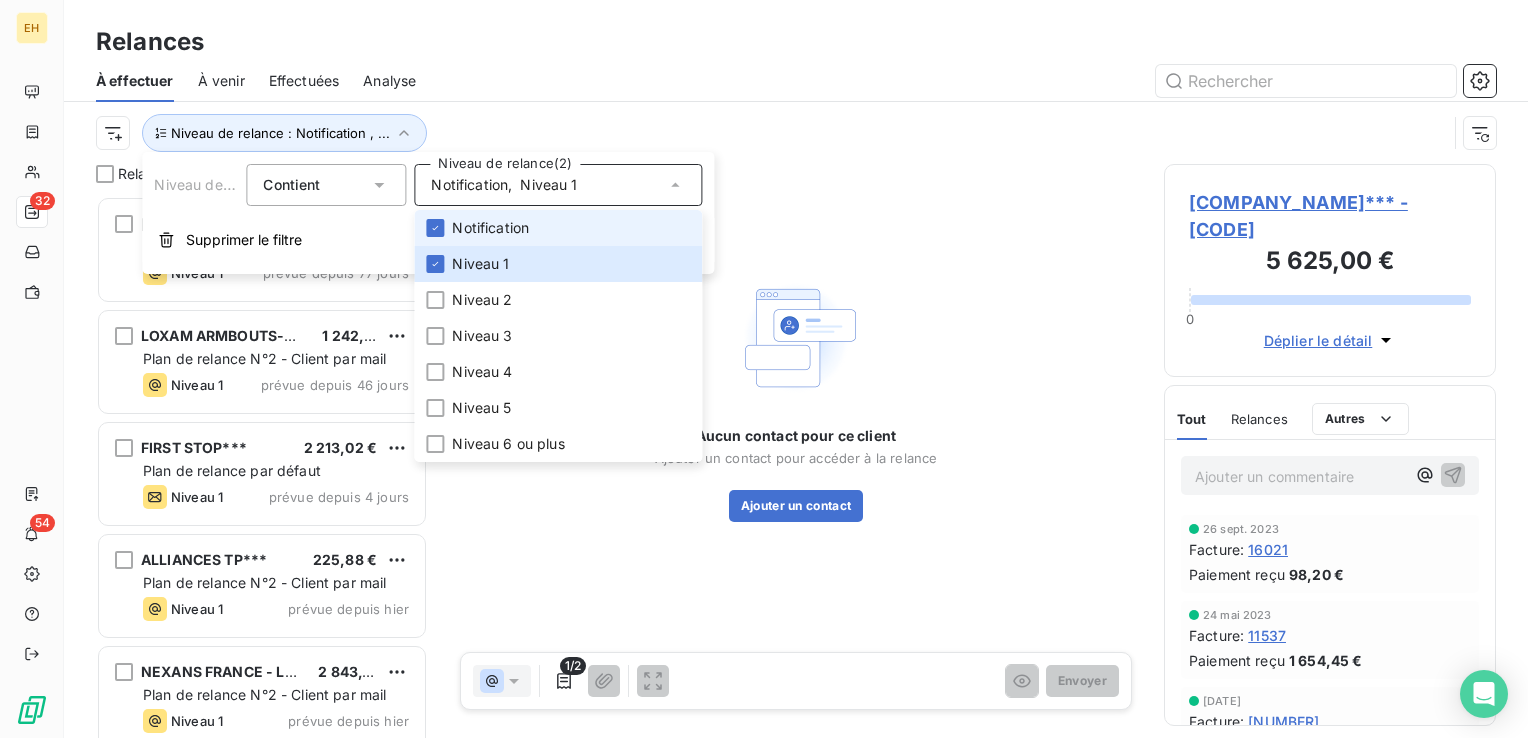 scroll, scrollTop: 16, scrollLeft: 16, axis: both 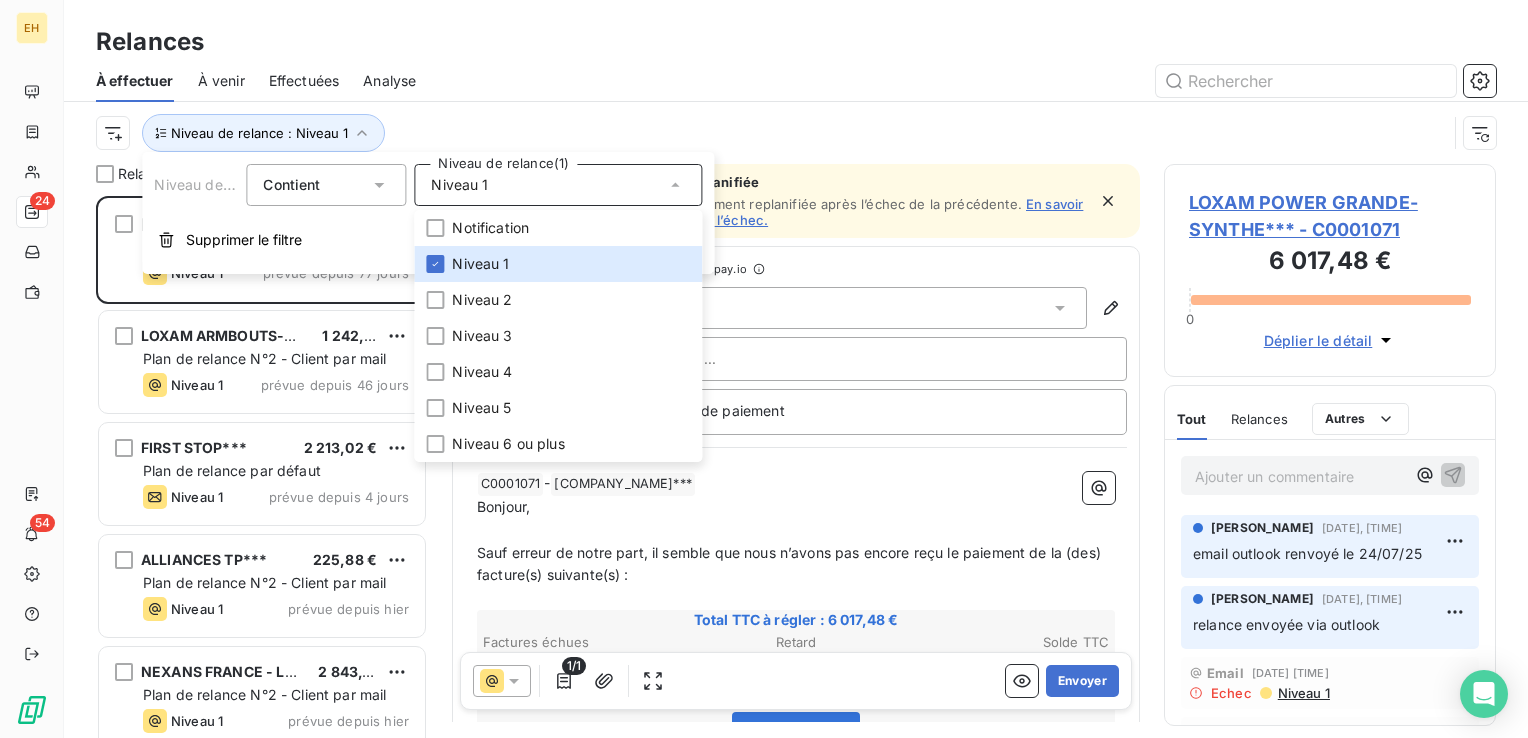 click on "Niveau de relance  : Niveau 1" at bounding box center (796, 133) 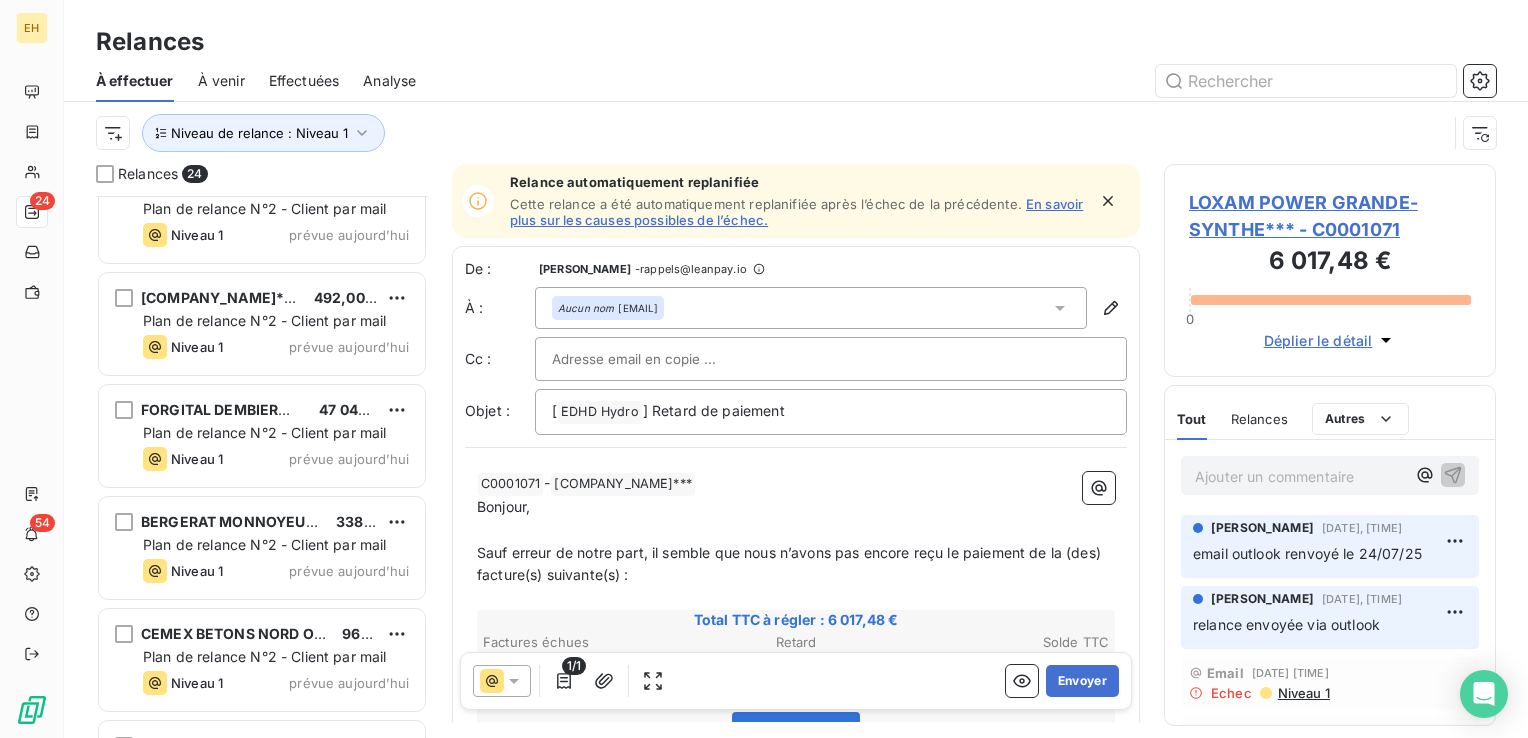 scroll, scrollTop: 2146, scrollLeft: 0, axis: vertical 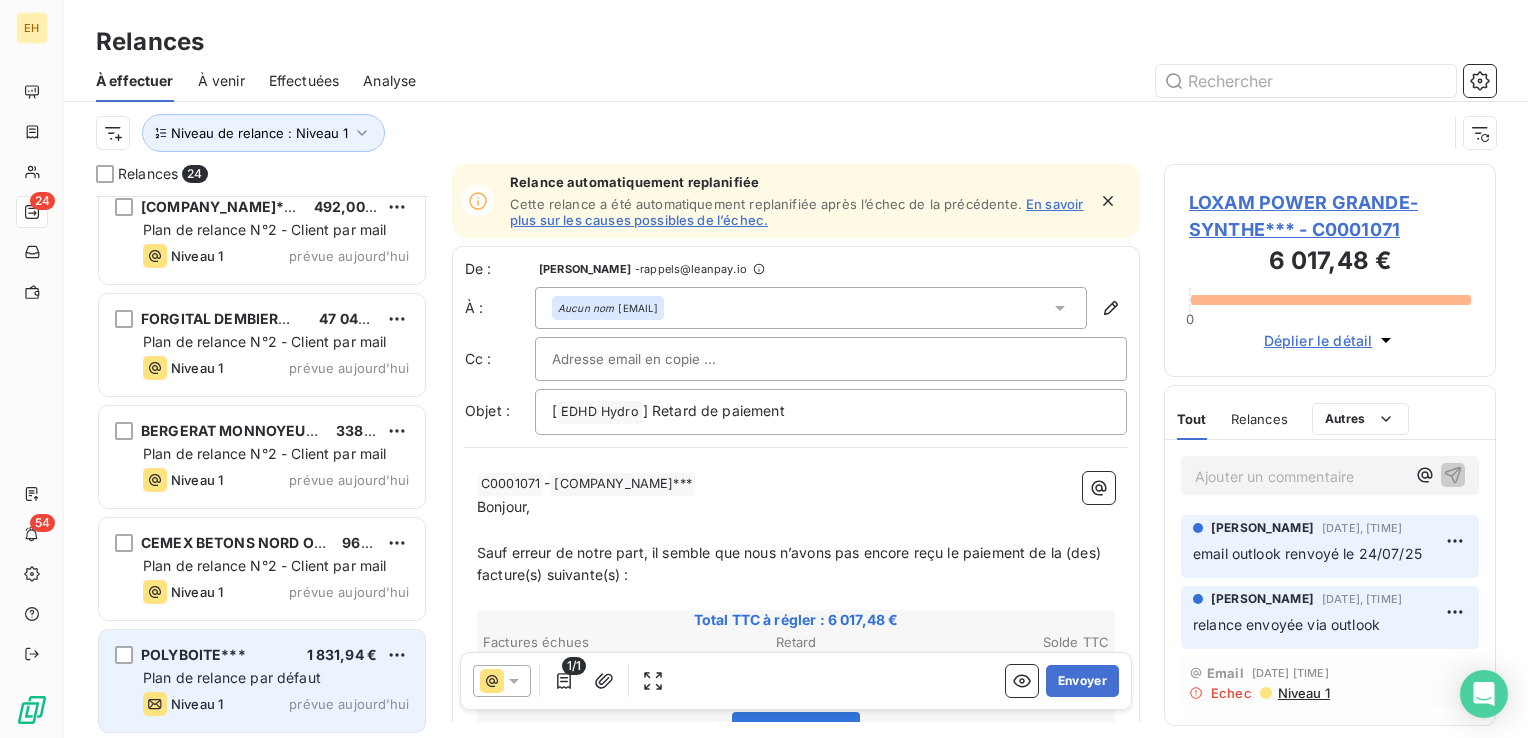 click on "POLYBOITE*** 1 831,94 €" at bounding box center [276, 655] 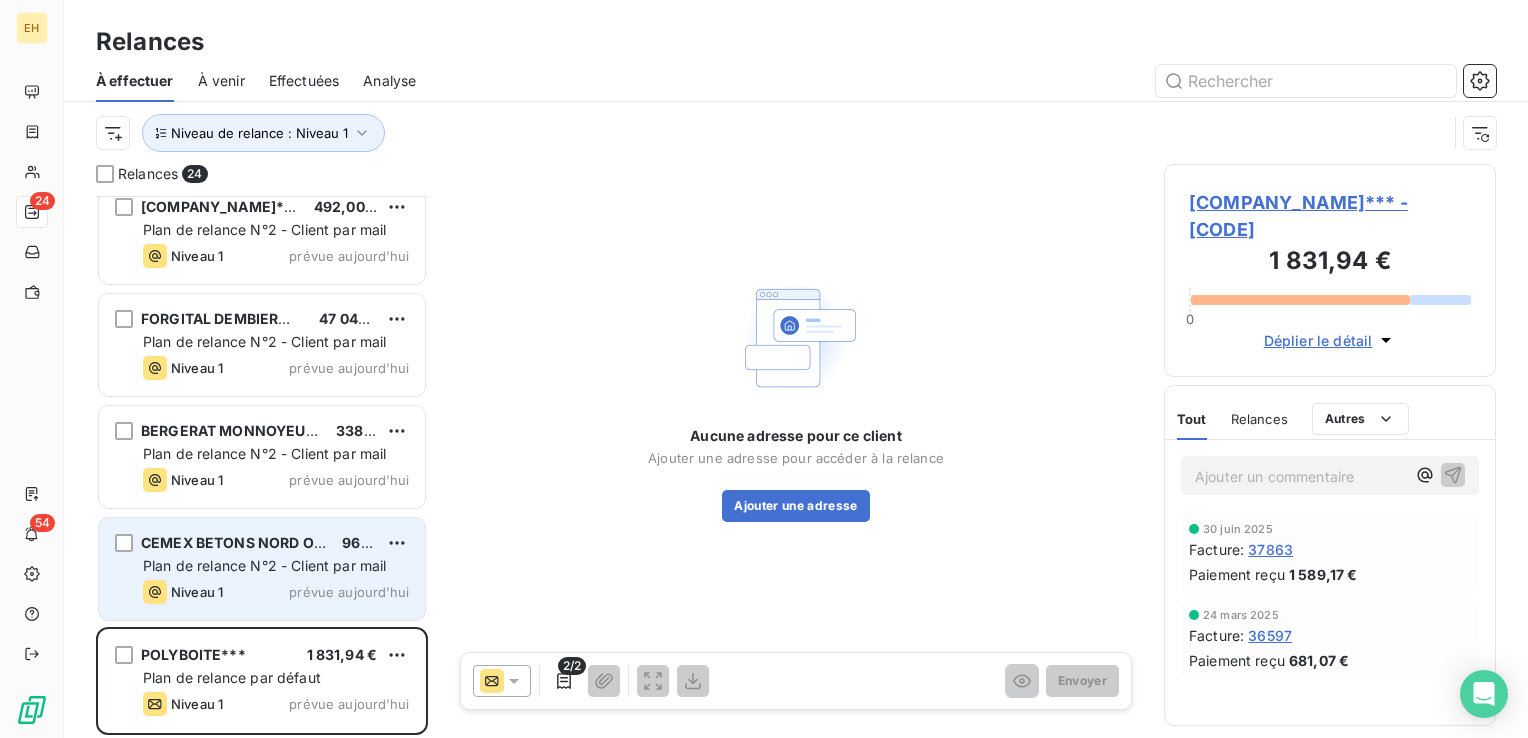 click on "CEMEX BETONS NORD OUEST - BREBIERES*** 967,94 € Plan de relance N°2 - Client par mail  Niveau 1 prévue aujourd’hui" at bounding box center (262, 569) 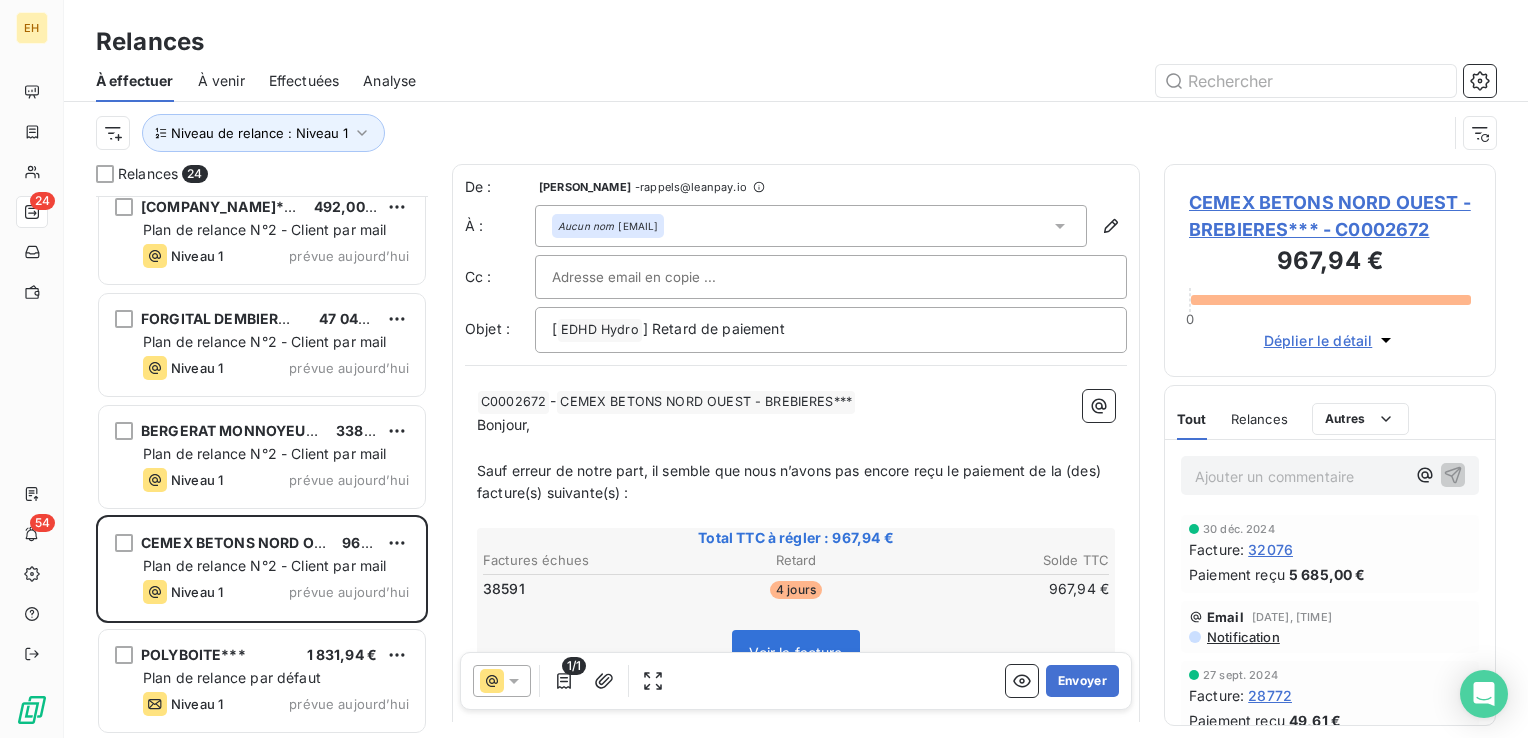 click on "CEMEX BETONS NORD OUEST - BREBIERES*** - C0002672" at bounding box center [1330, 216] 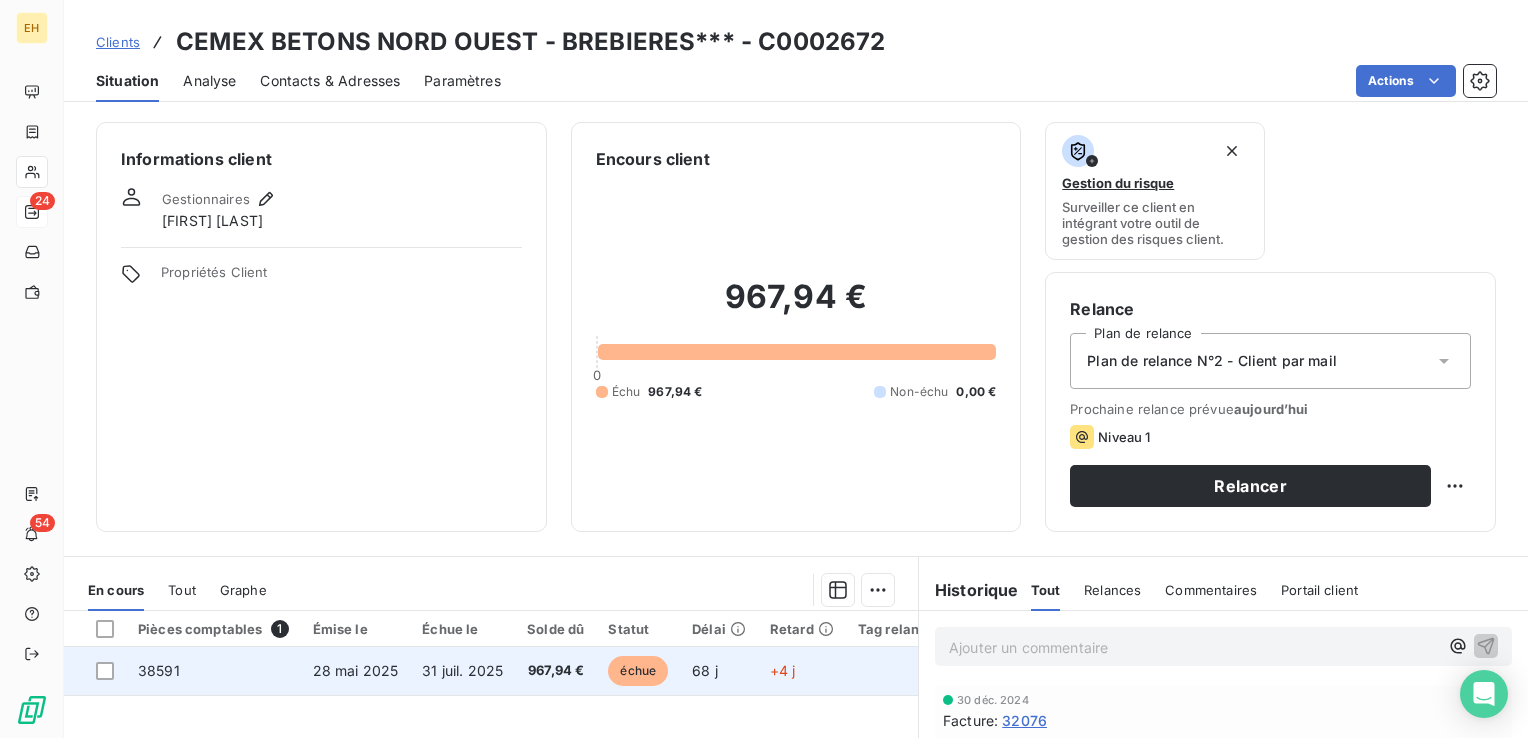 click on "31 juil. 2025" at bounding box center [462, 670] 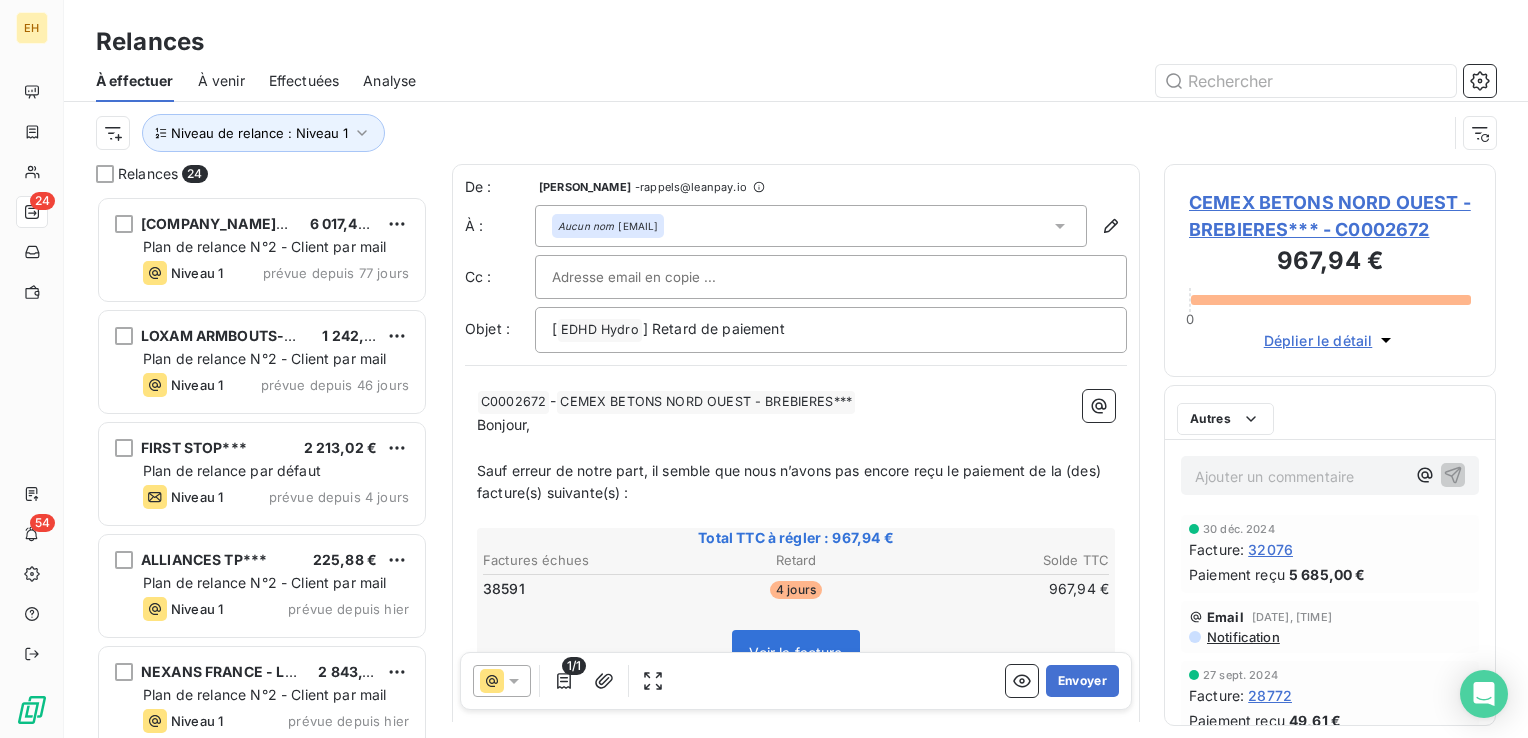 scroll, scrollTop: 16, scrollLeft: 16, axis: both 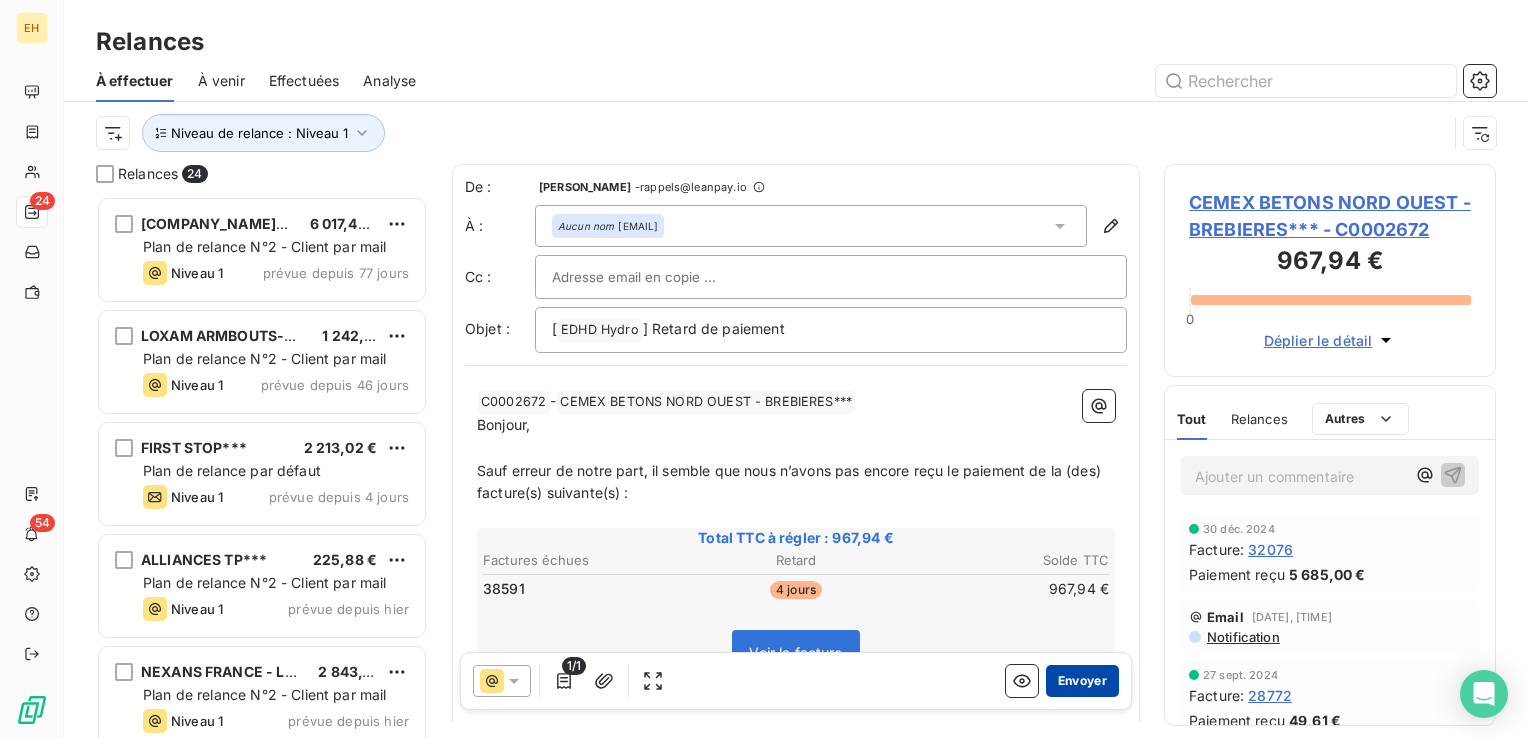 click on "Envoyer" at bounding box center [1082, 681] 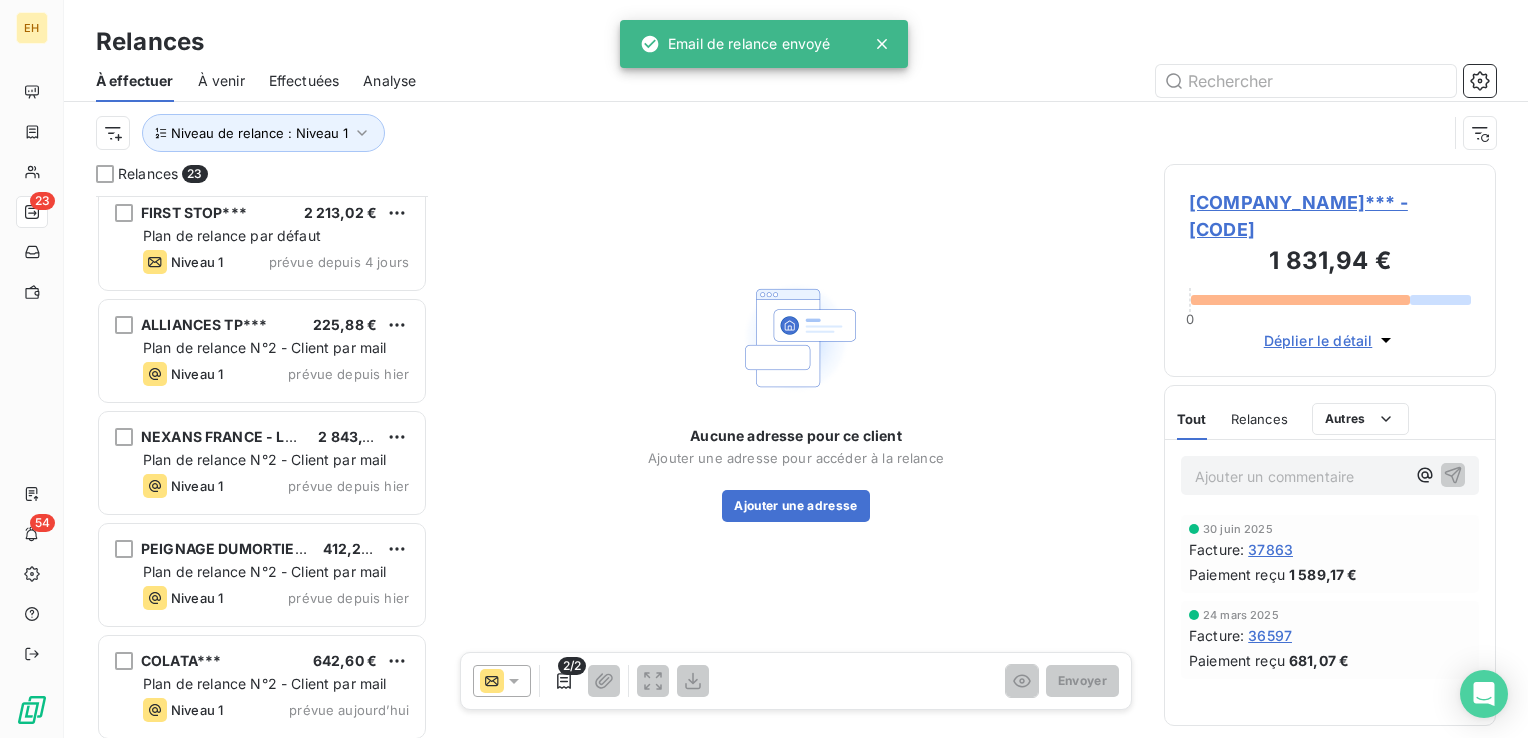 scroll, scrollTop: 400, scrollLeft: 0, axis: vertical 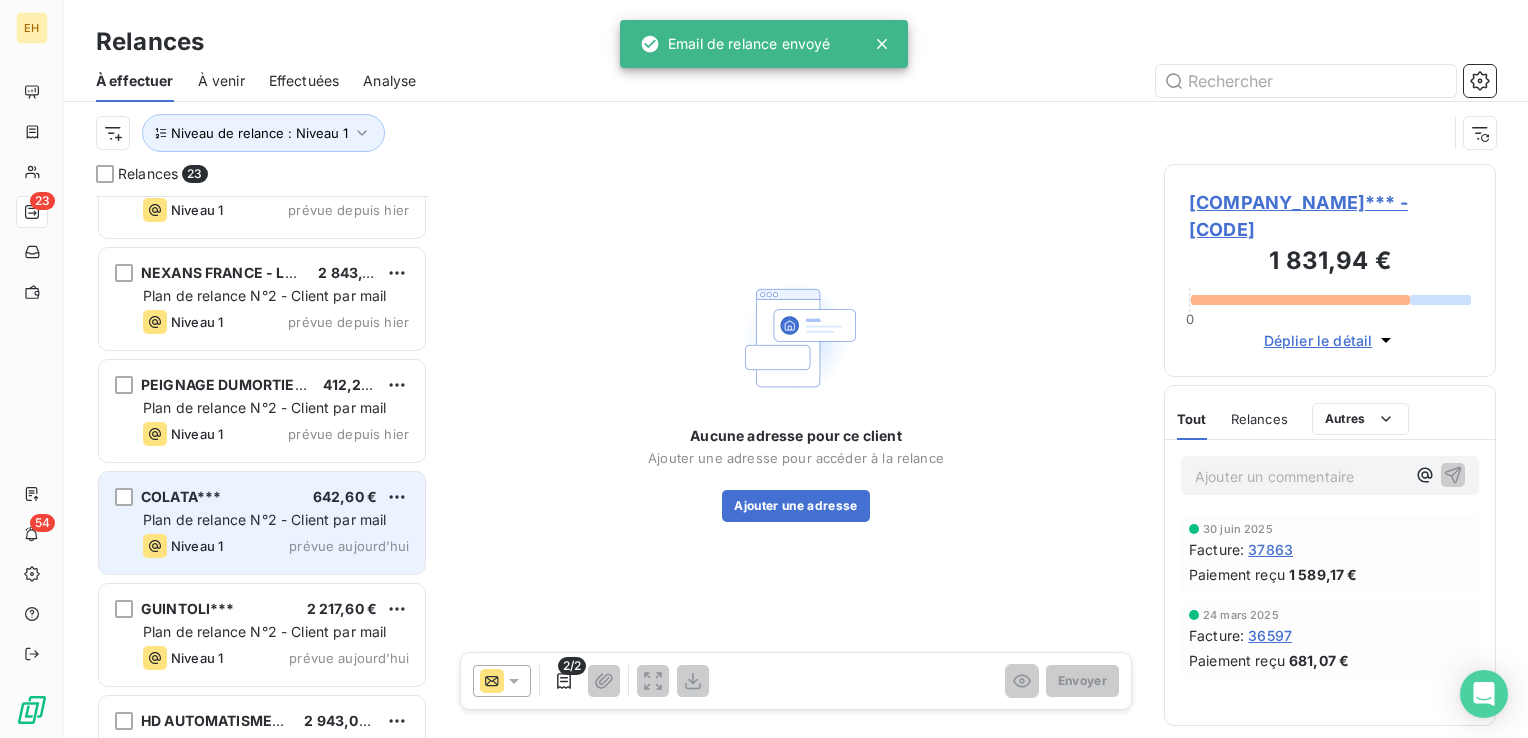 click on "COLATA*** 642,60 € Plan de relance N°2 - Client par mail  Niveau 1 prévue aujourd’hui" at bounding box center [262, 523] 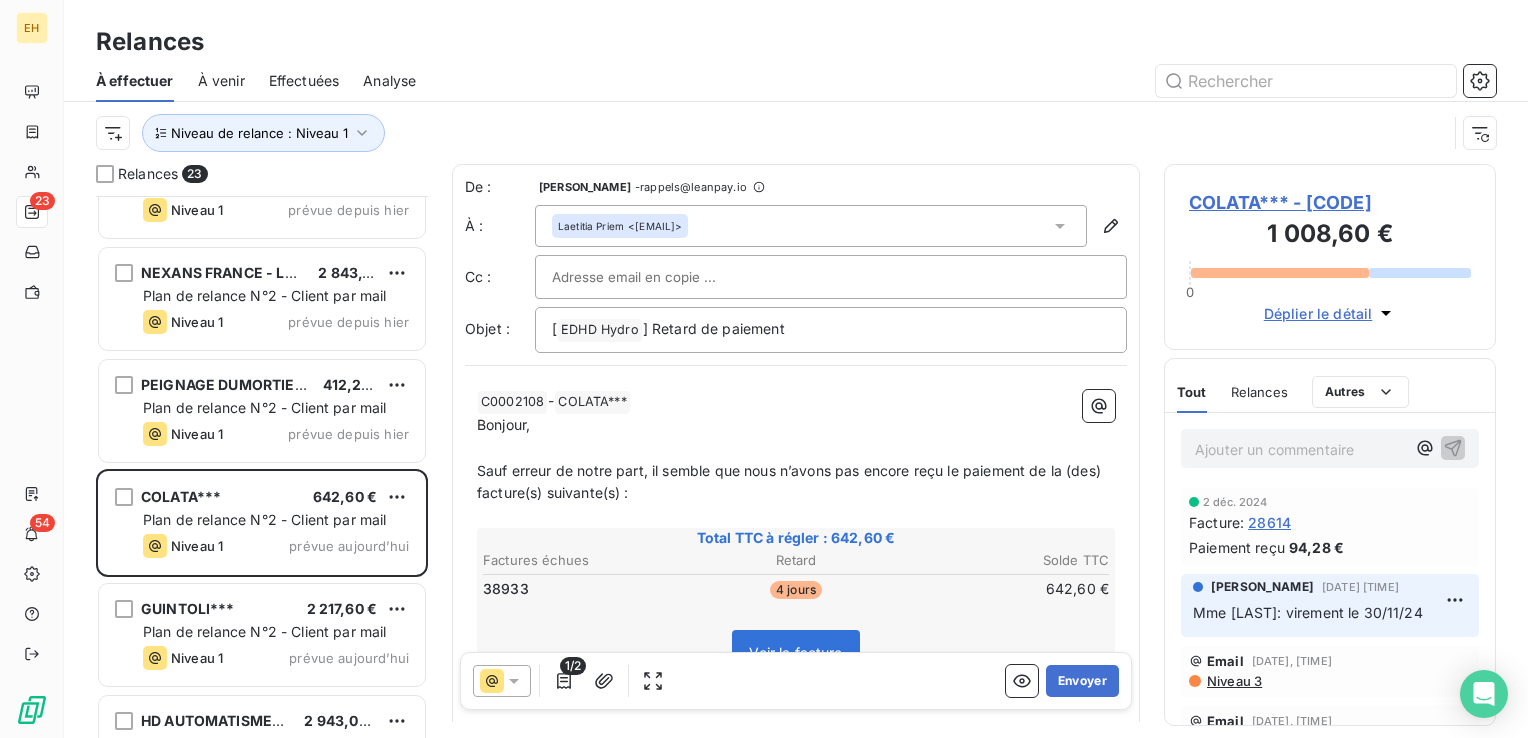 click on "COLATA*** - C0002108" at bounding box center [1330, 202] 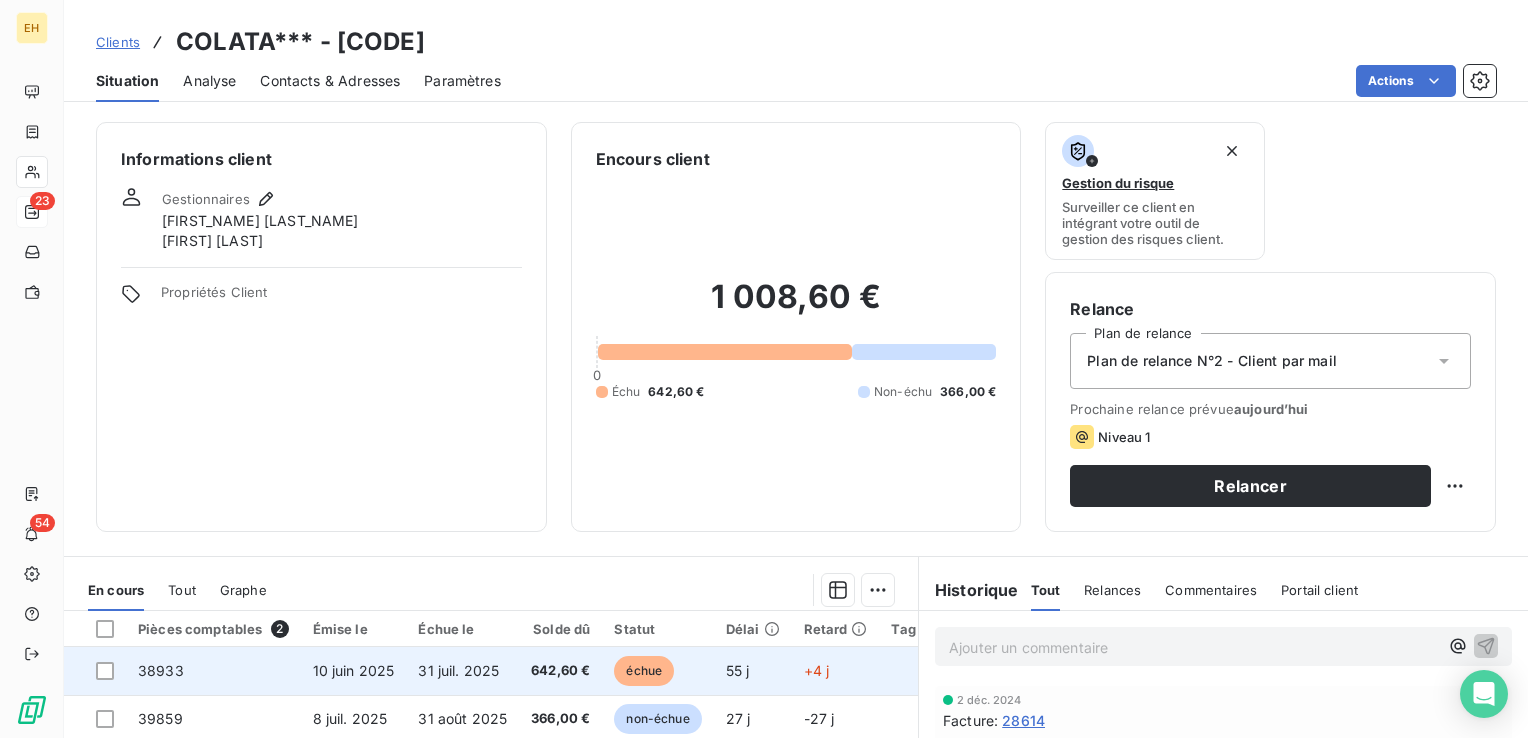 click on "31 juil. 2025" at bounding box center [458, 670] 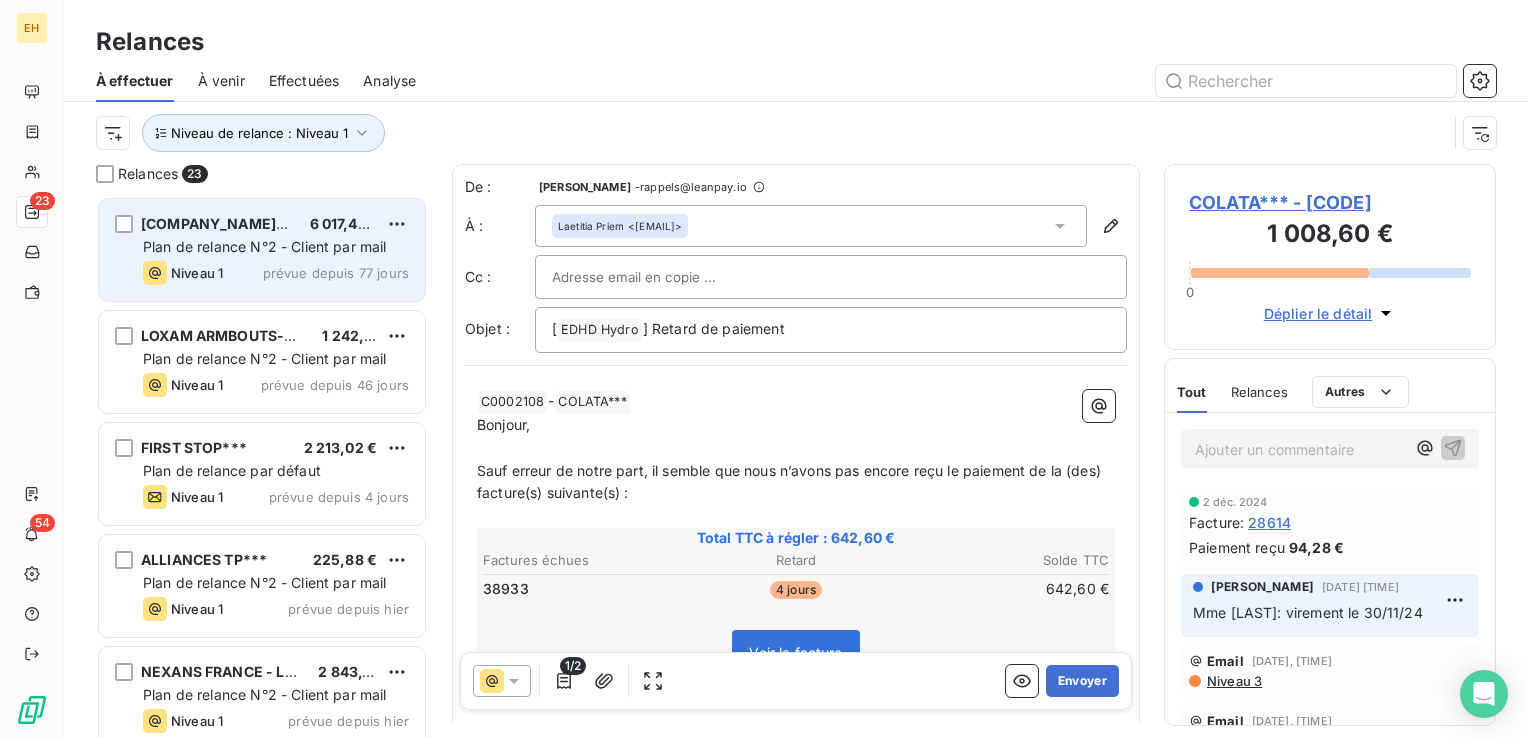 scroll, scrollTop: 16, scrollLeft: 16, axis: both 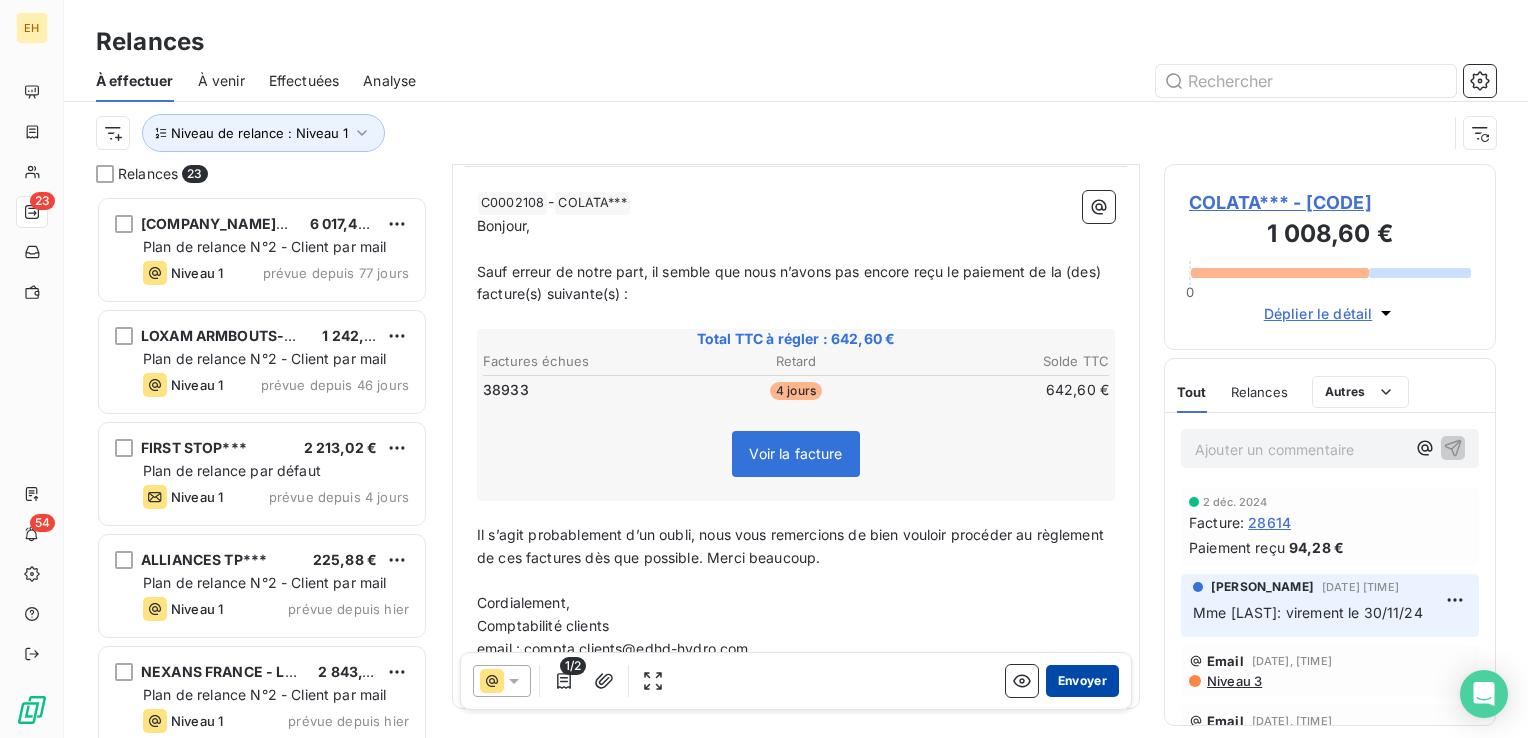 click on "Envoyer" at bounding box center (1082, 681) 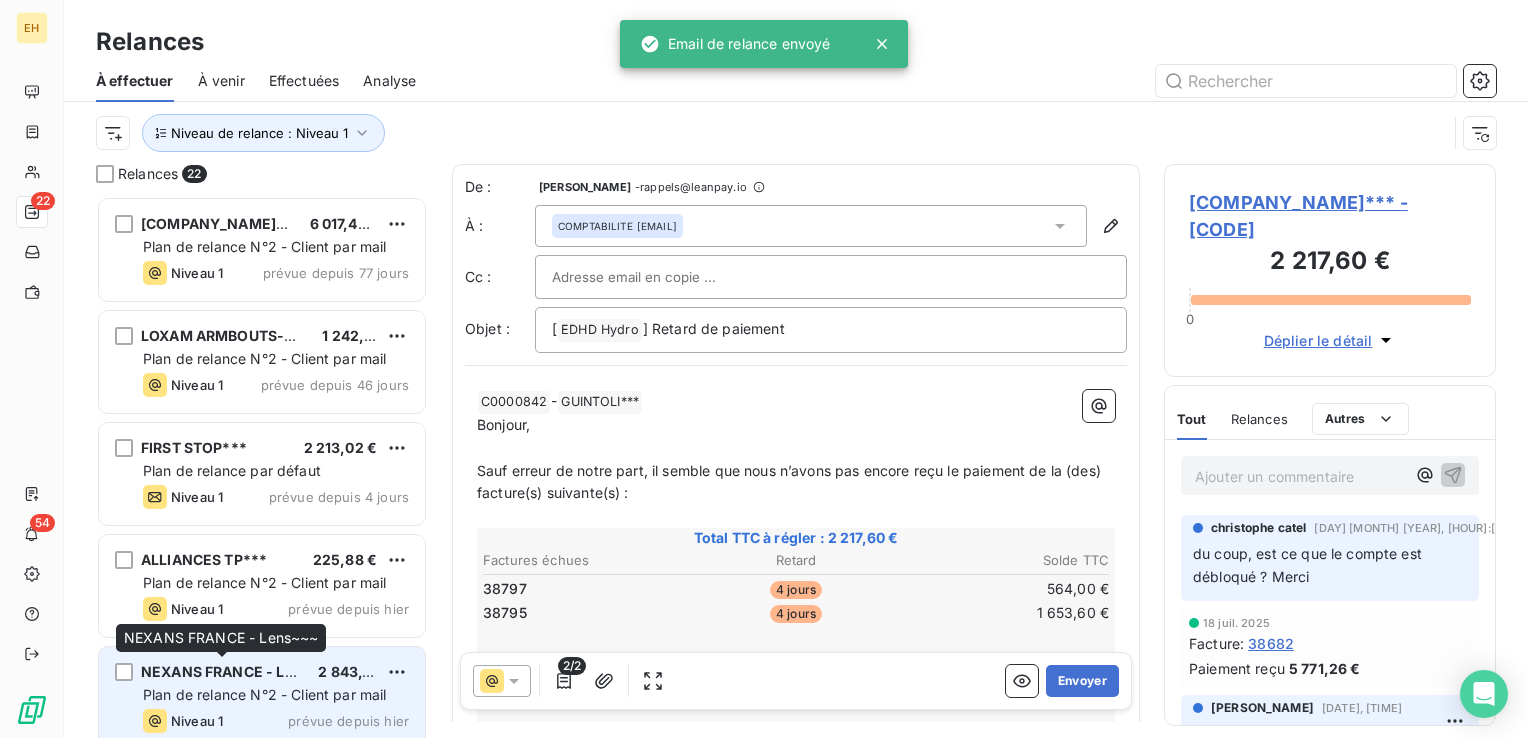 click on "NEXANS FRANCE - Lens~~~" at bounding box center (240, 671) 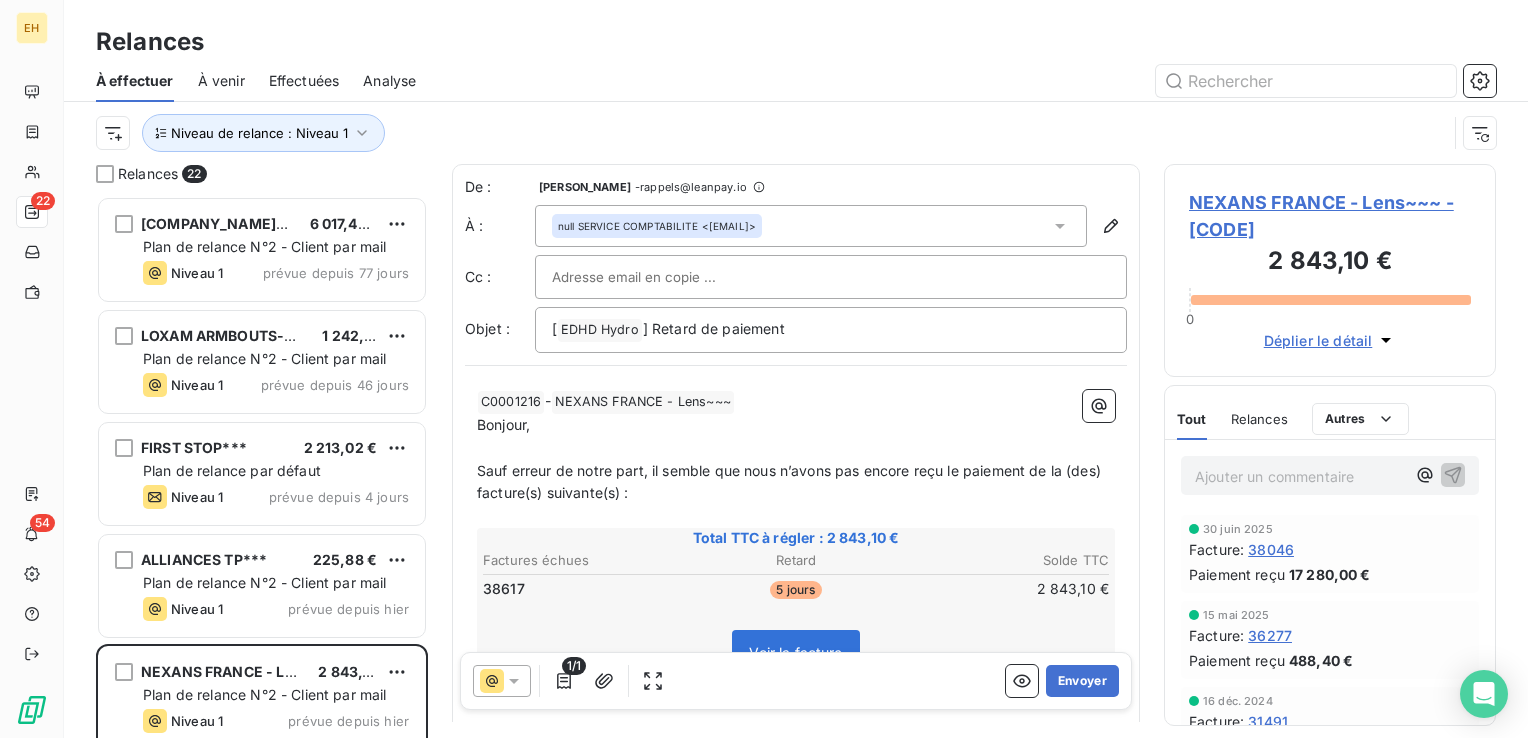 click on "NEXANS FRANCE - Lens~~~ - C0001216" at bounding box center [1330, 216] 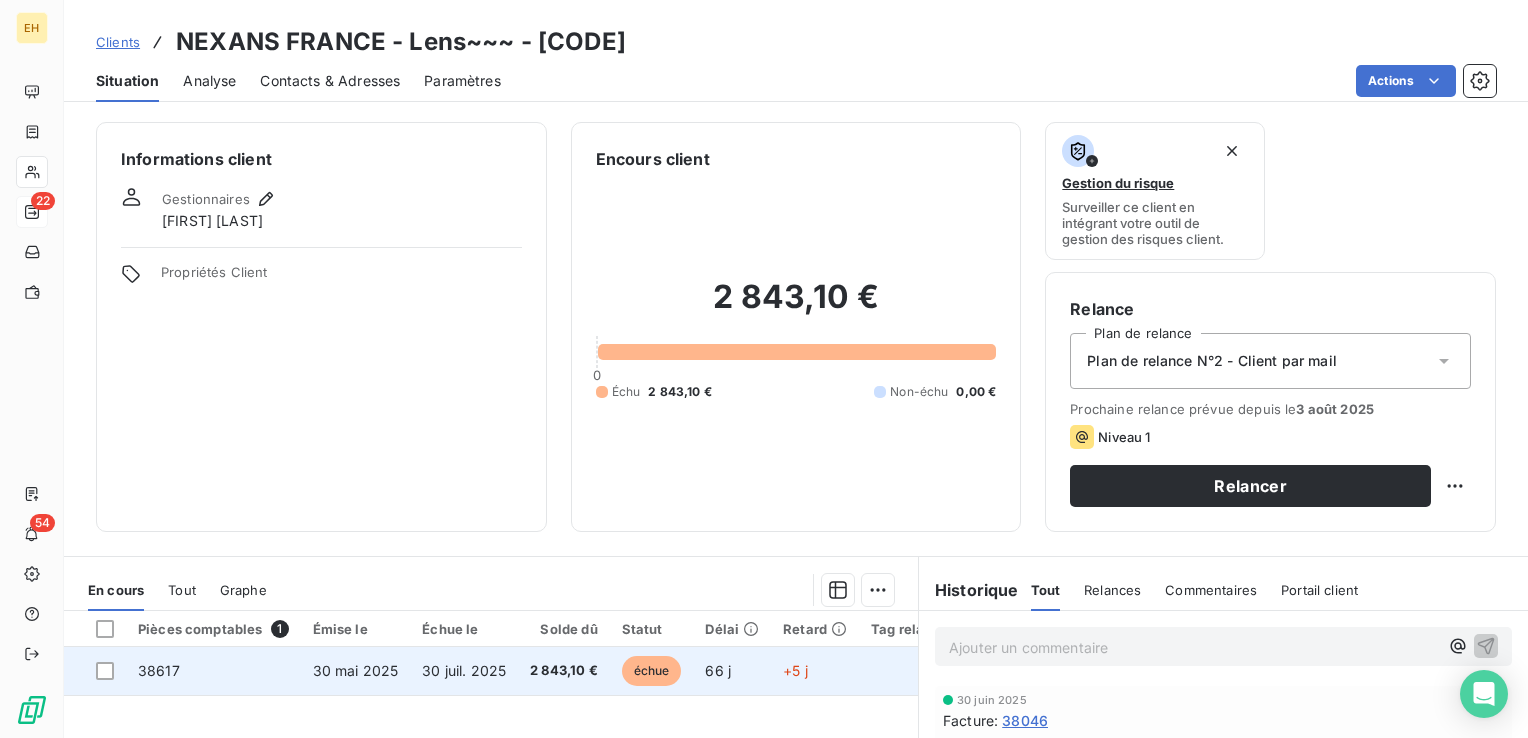 click on "2 843,10 €" at bounding box center [564, 671] 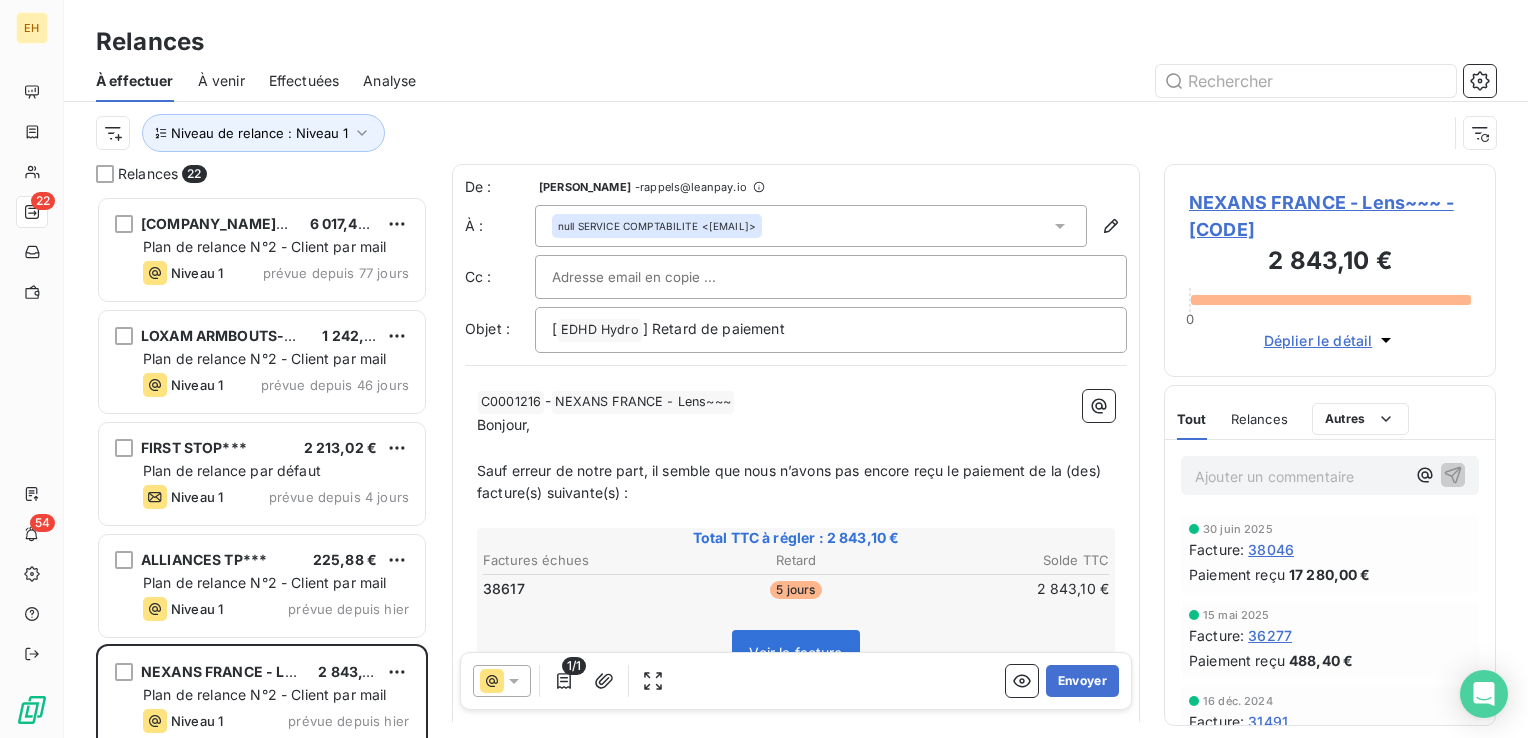 scroll, scrollTop: 16, scrollLeft: 16, axis: both 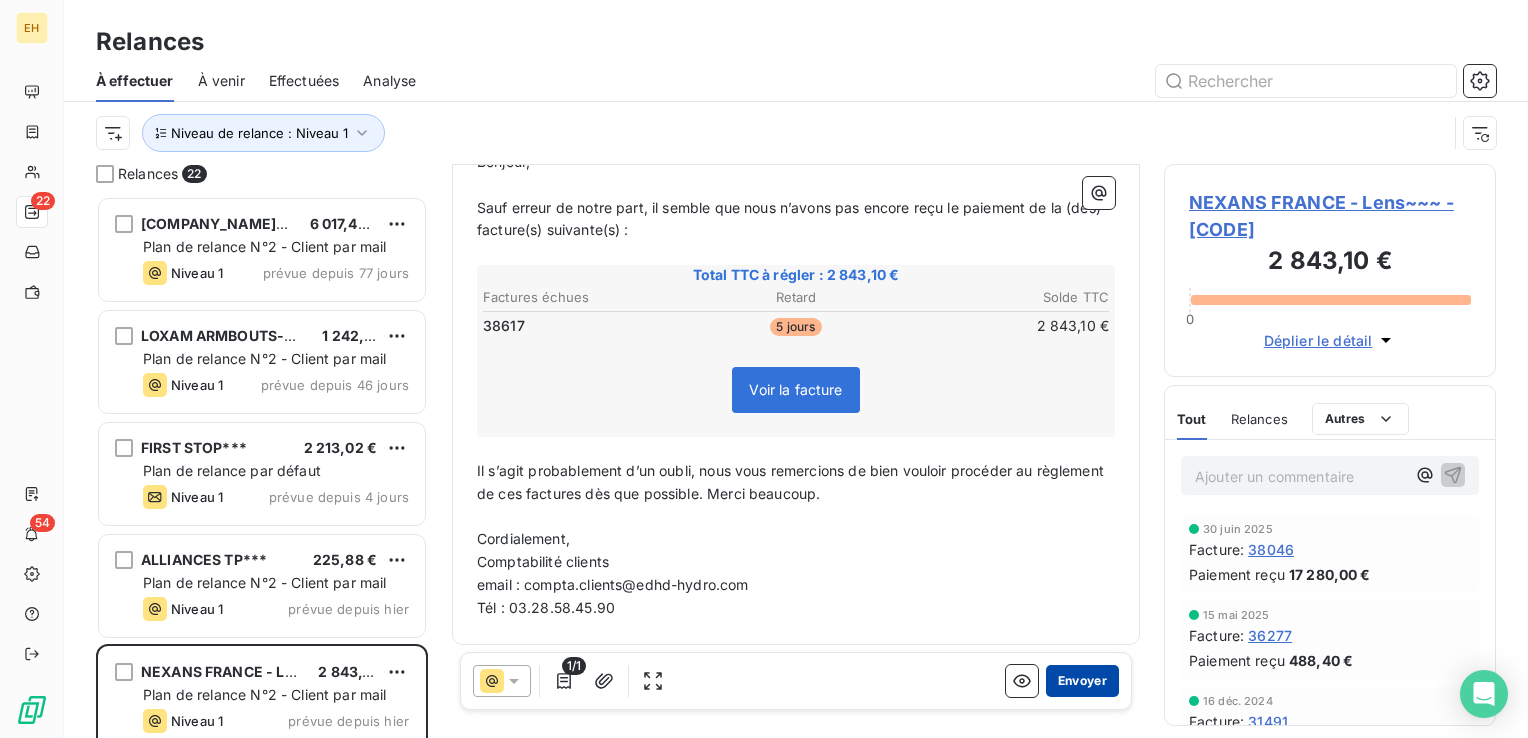 click on "Envoyer" at bounding box center (1082, 681) 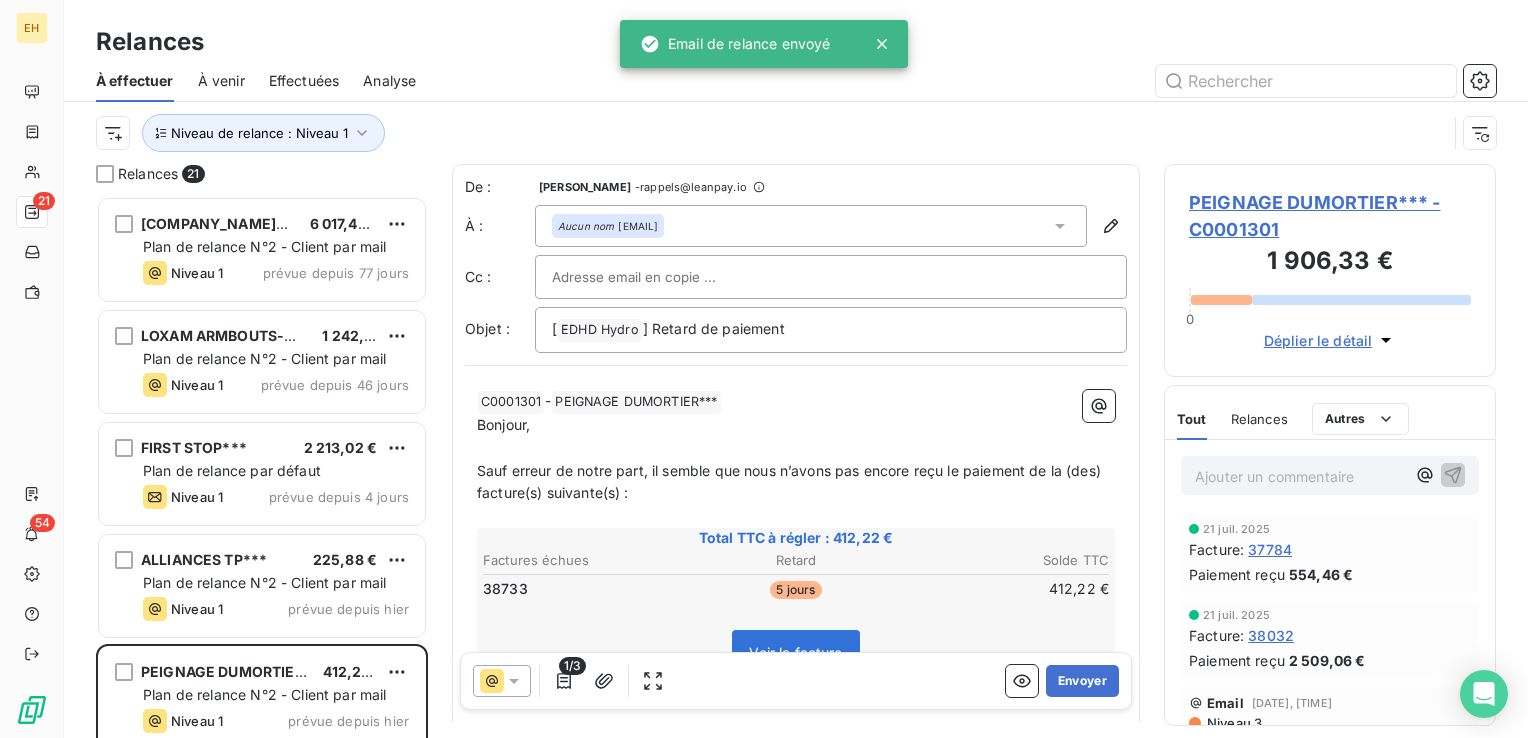 click on "PEIGNAGE DUMORTIER*** - C0001301" at bounding box center [1330, 216] 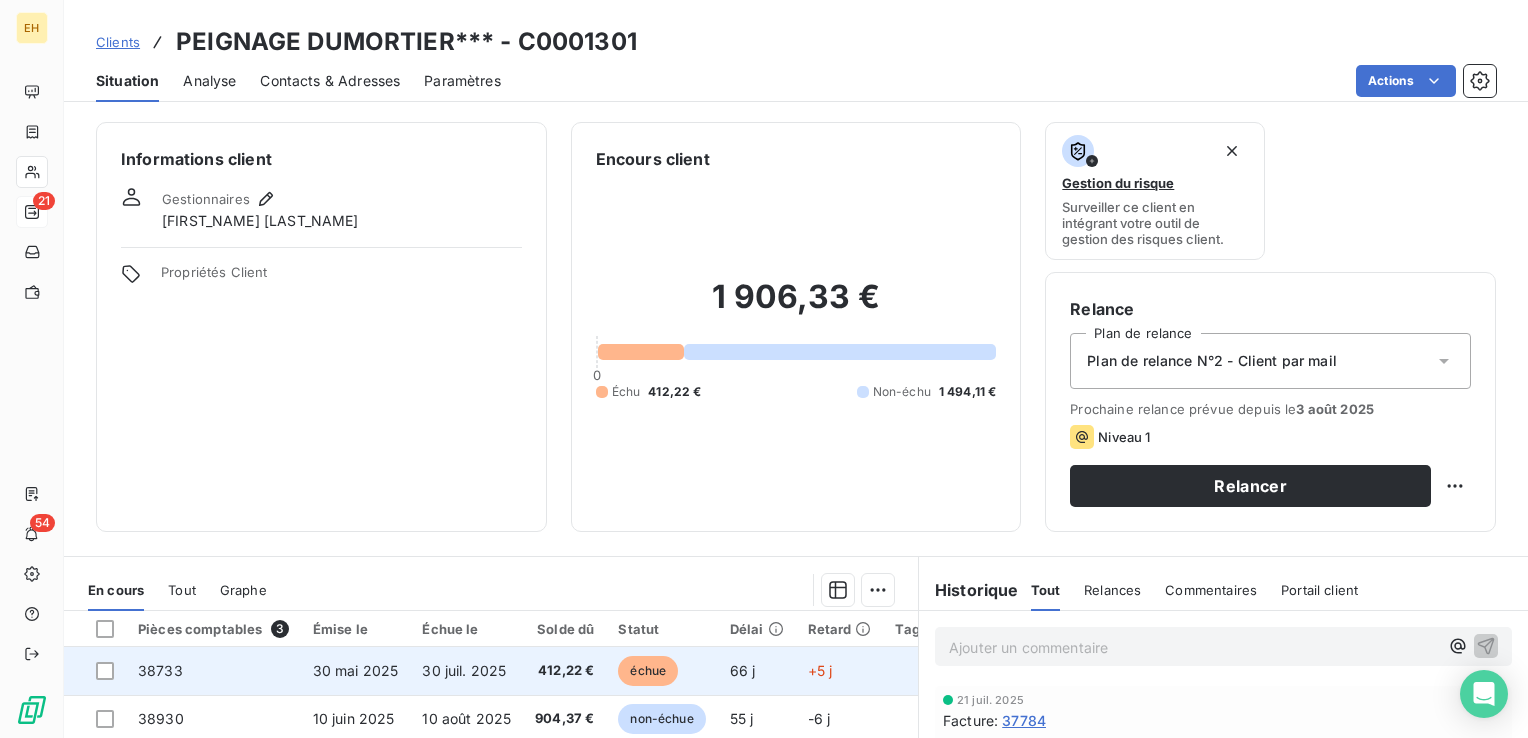 click on "30 juil. 2025" at bounding box center (464, 670) 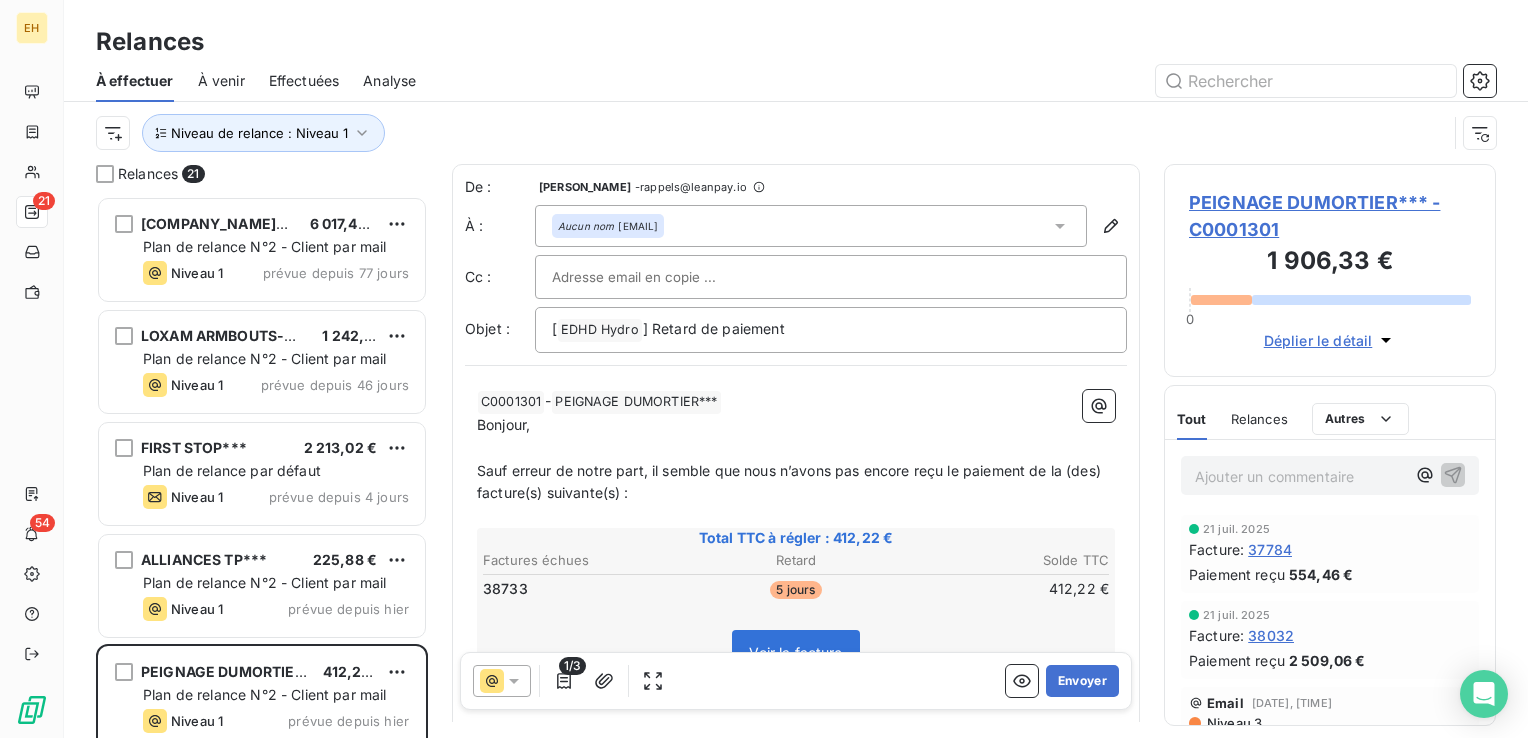 scroll, scrollTop: 16, scrollLeft: 16, axis: both 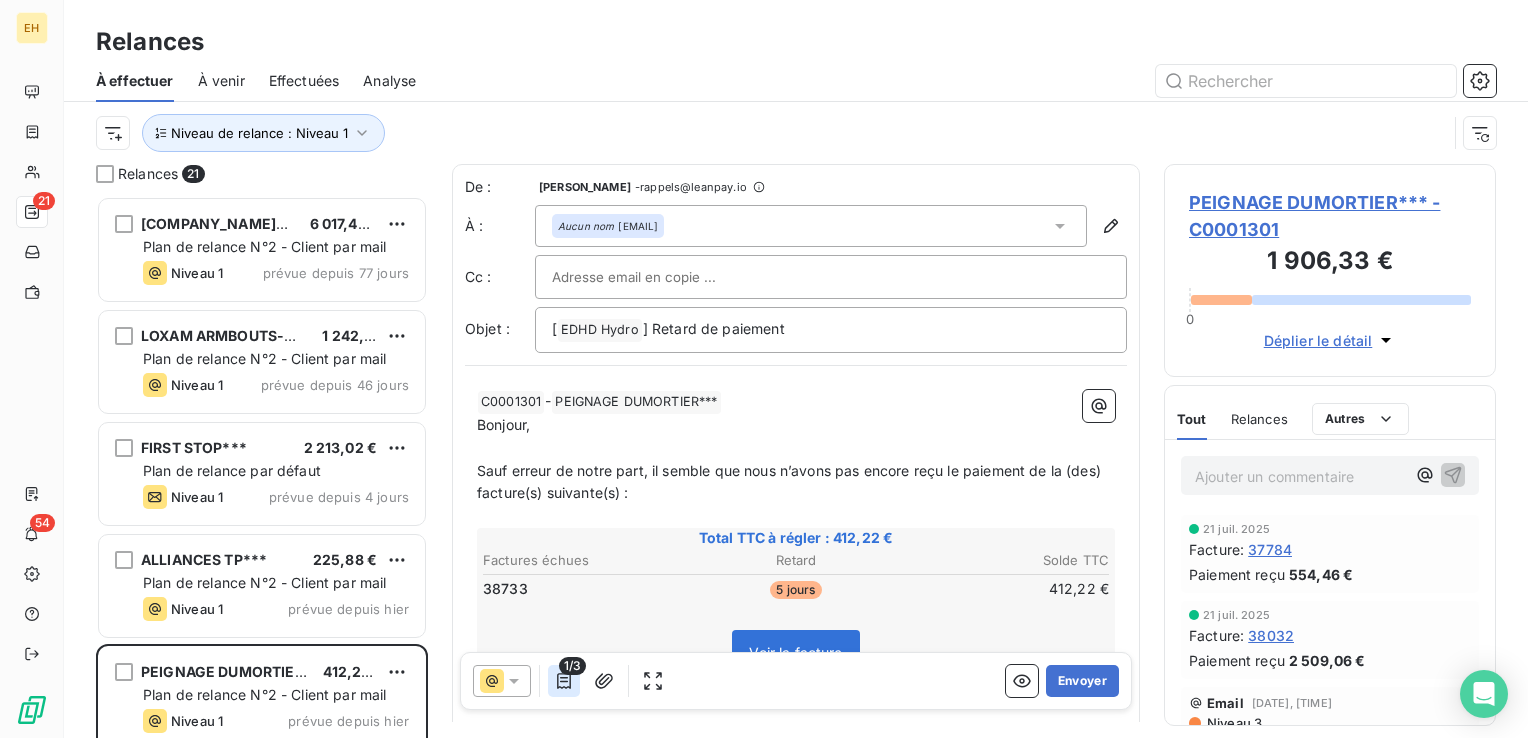 click 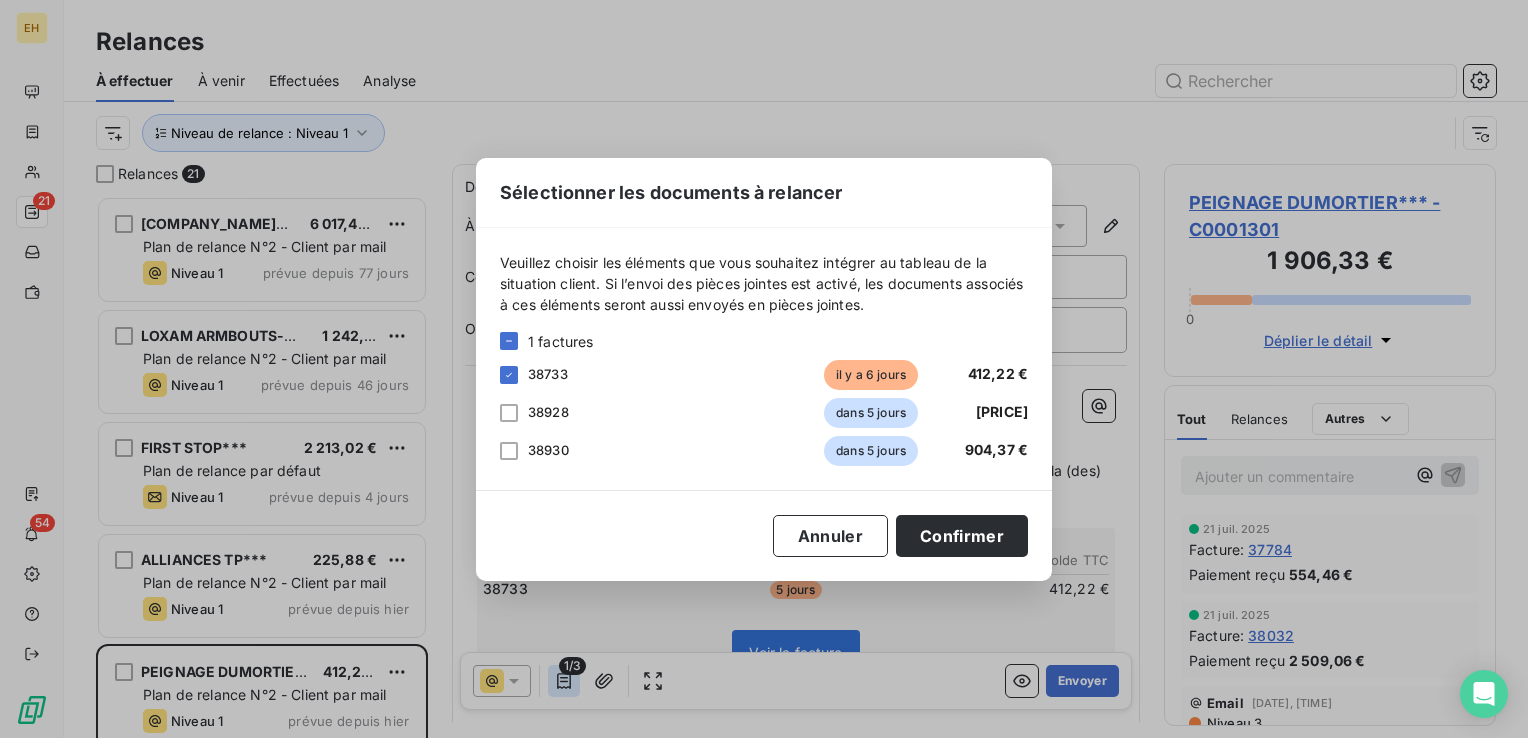 click on "Sélectionner les documents à relancer Veuillez choisir les éléments que vous souhaitez intégrer au tableau de la situation client. Si l’envoi des pièces jointes est activé, les documents associés à ces éléments seront aussi envoyés en pièces jointes. 1 factures 38733 il y a 6 jours   412,22 € 38928 dans 5 jours   589,74 € 38930 dans 5 jours   904,37 € Annuler Confirmer" at bounding box center [764, 369] 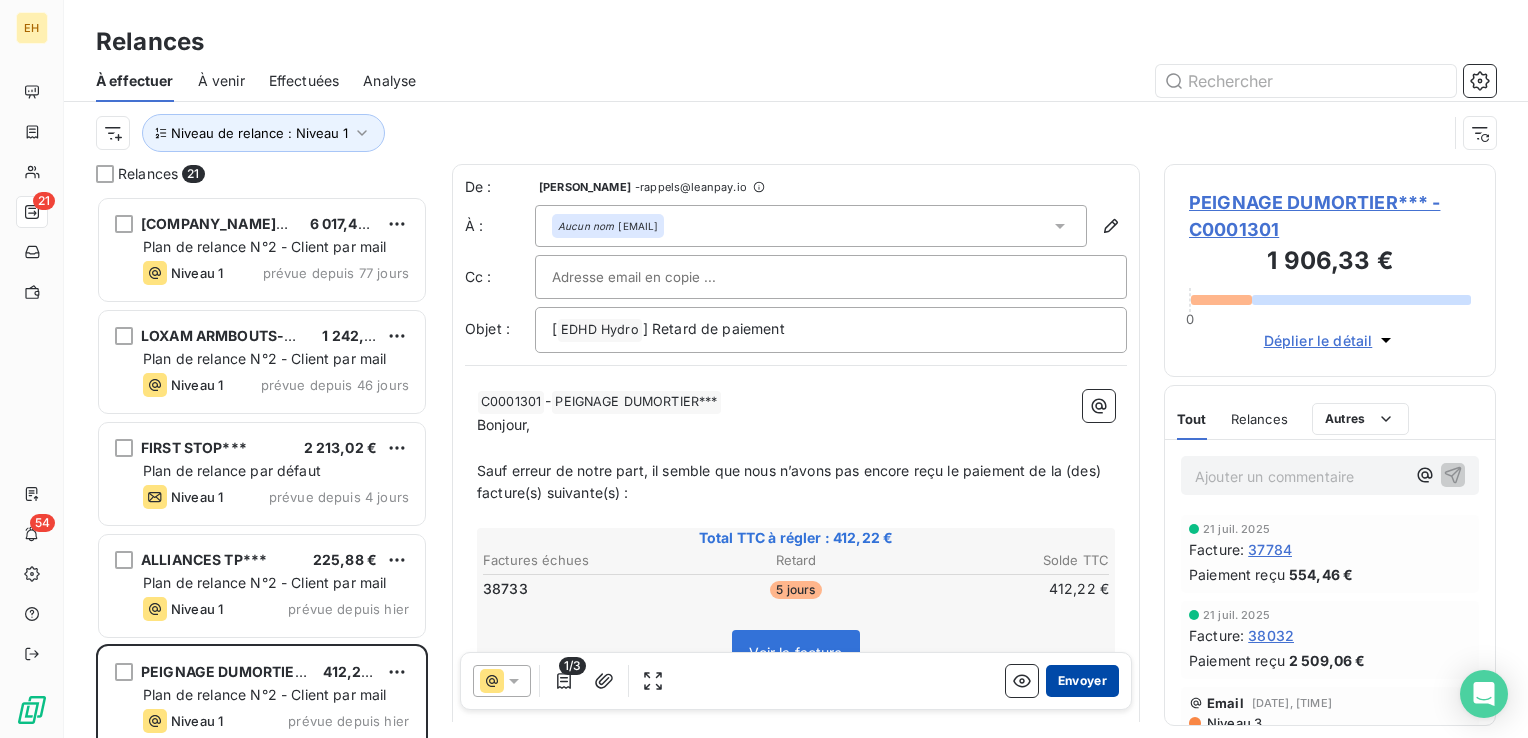 click on "Envoyer" at bounding box center [1082, 681] 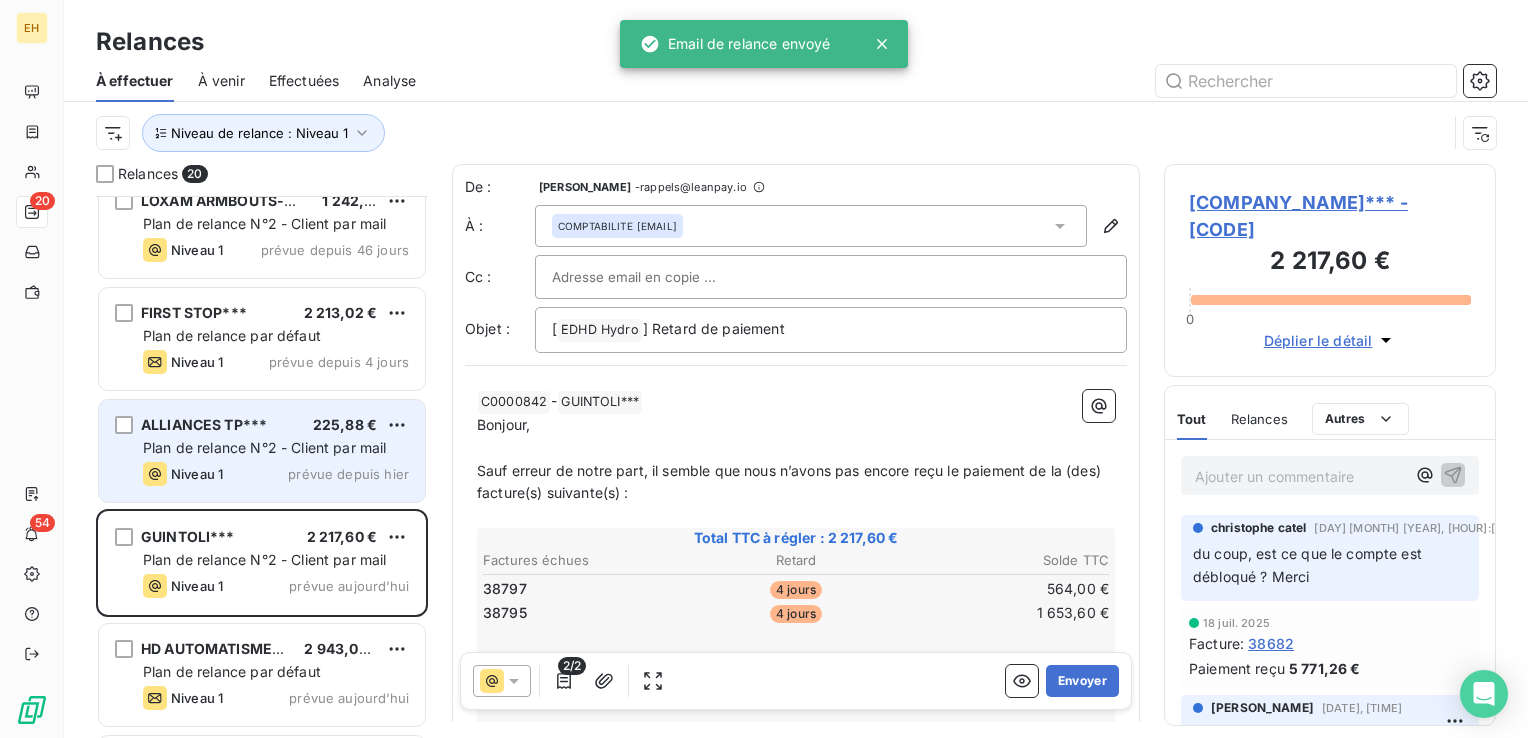scroll, scrollTop: 200, scrollLeft: 0, axis: vertical 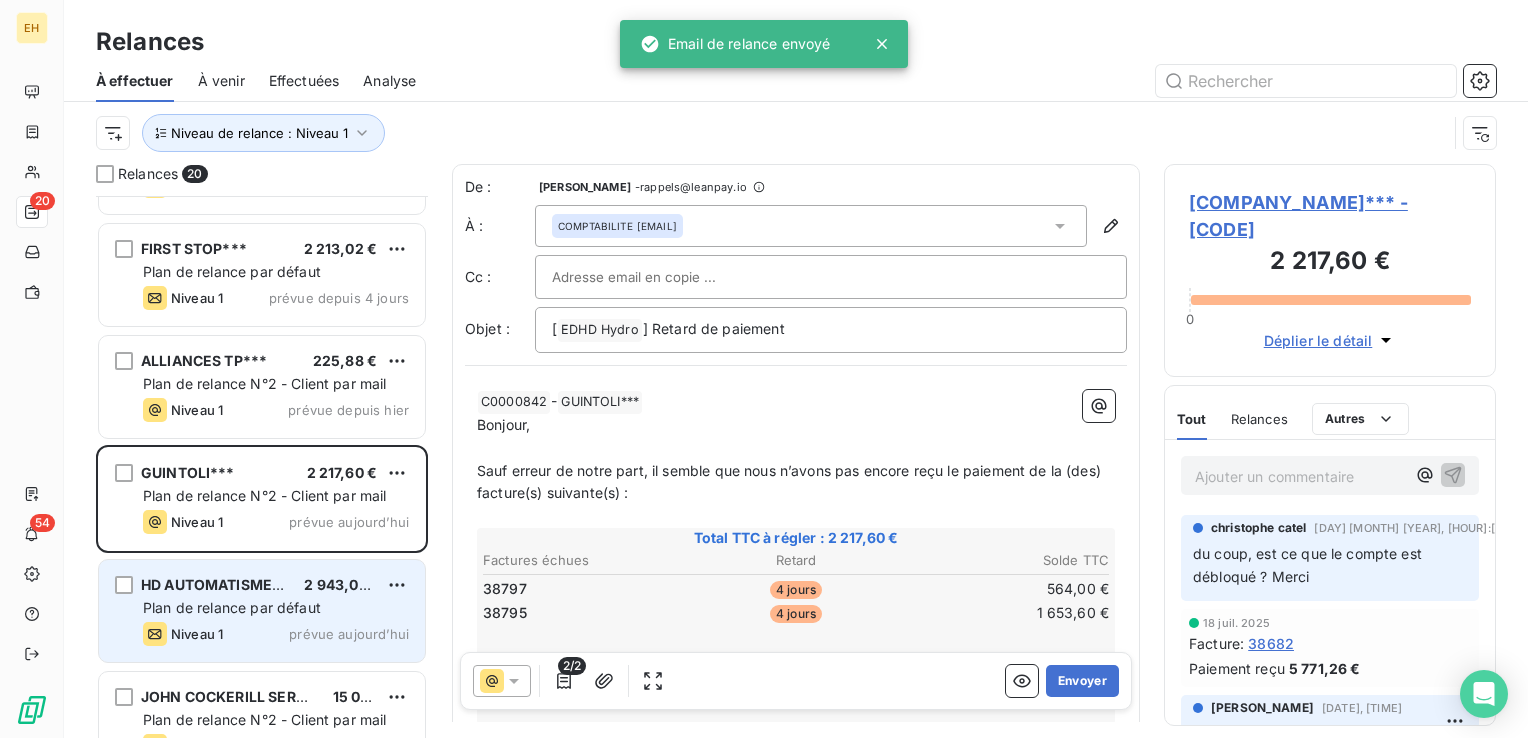 click on "HD AUTOMATISME***" at bounding box center [219, 584] 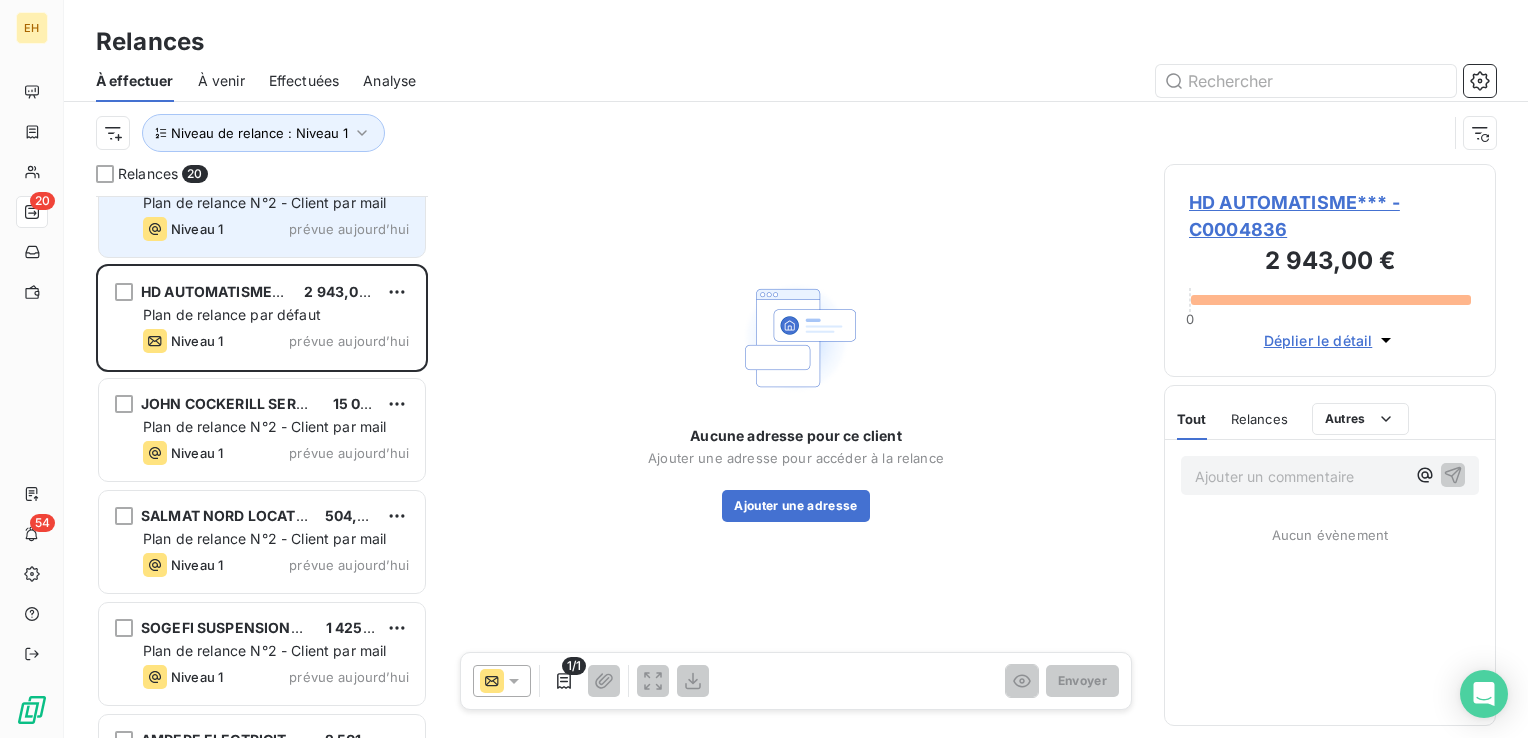 scroll, scrollTop: 600, scrollLeft: 0, axis: vertical 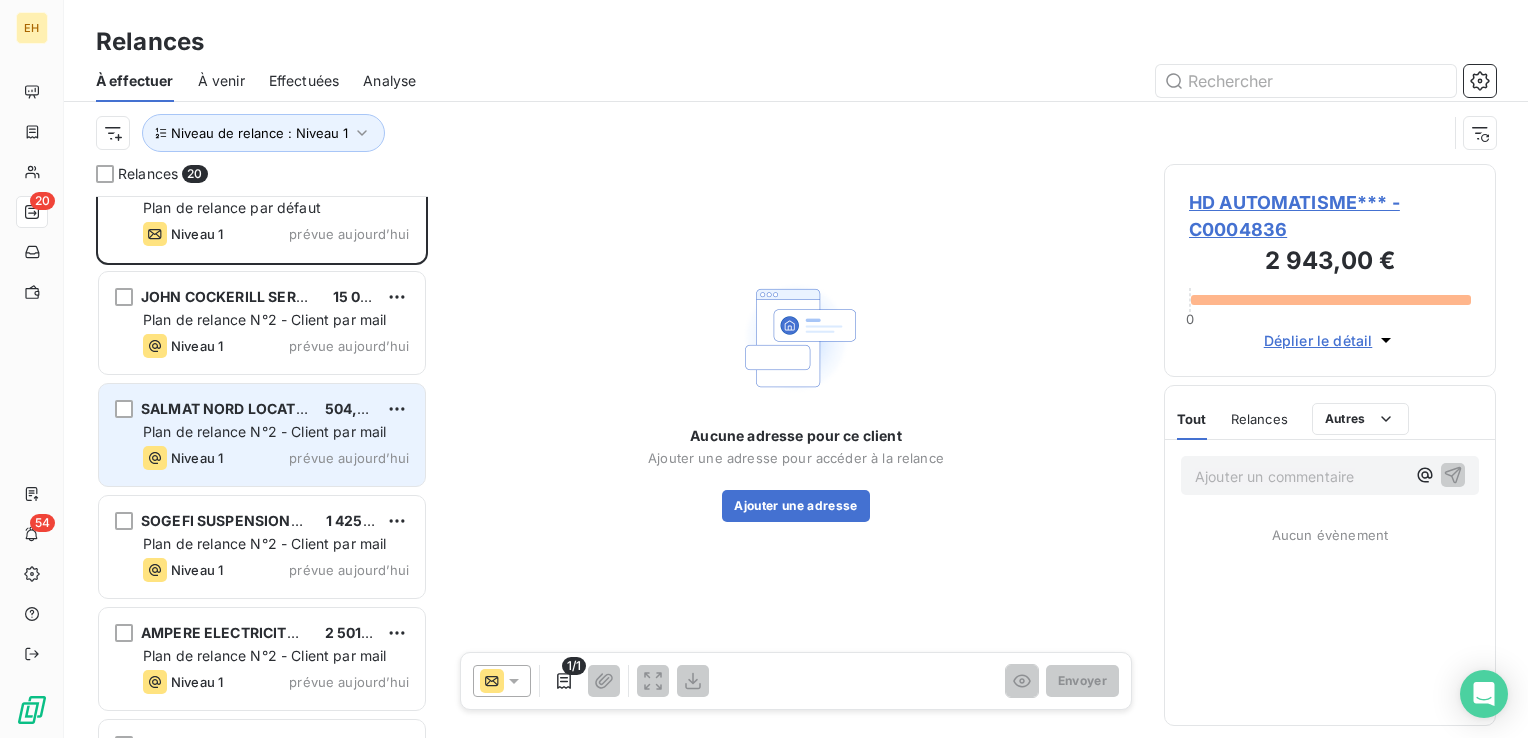 click on "SALMAT NORD LOCATION***" at bounding box center [243, 408] 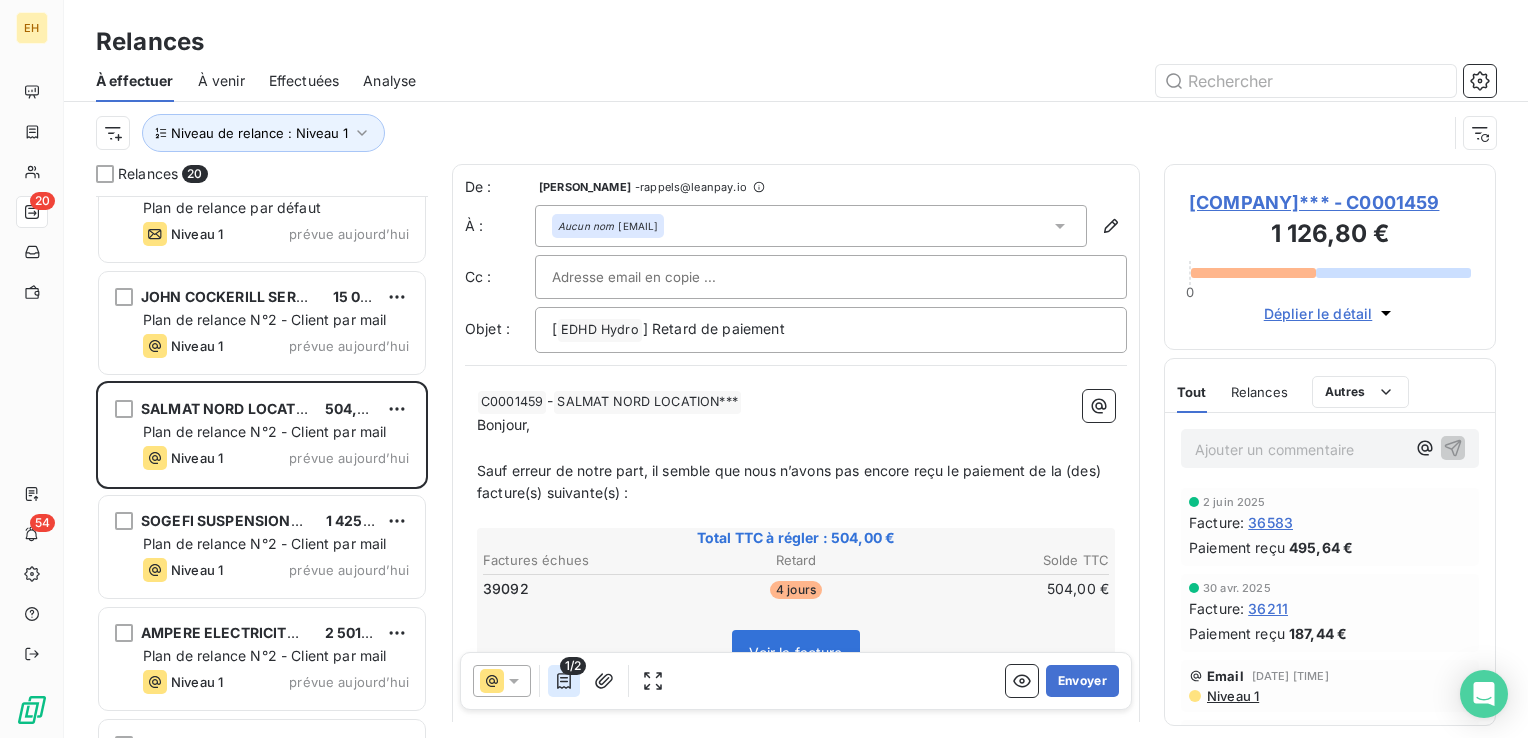 click 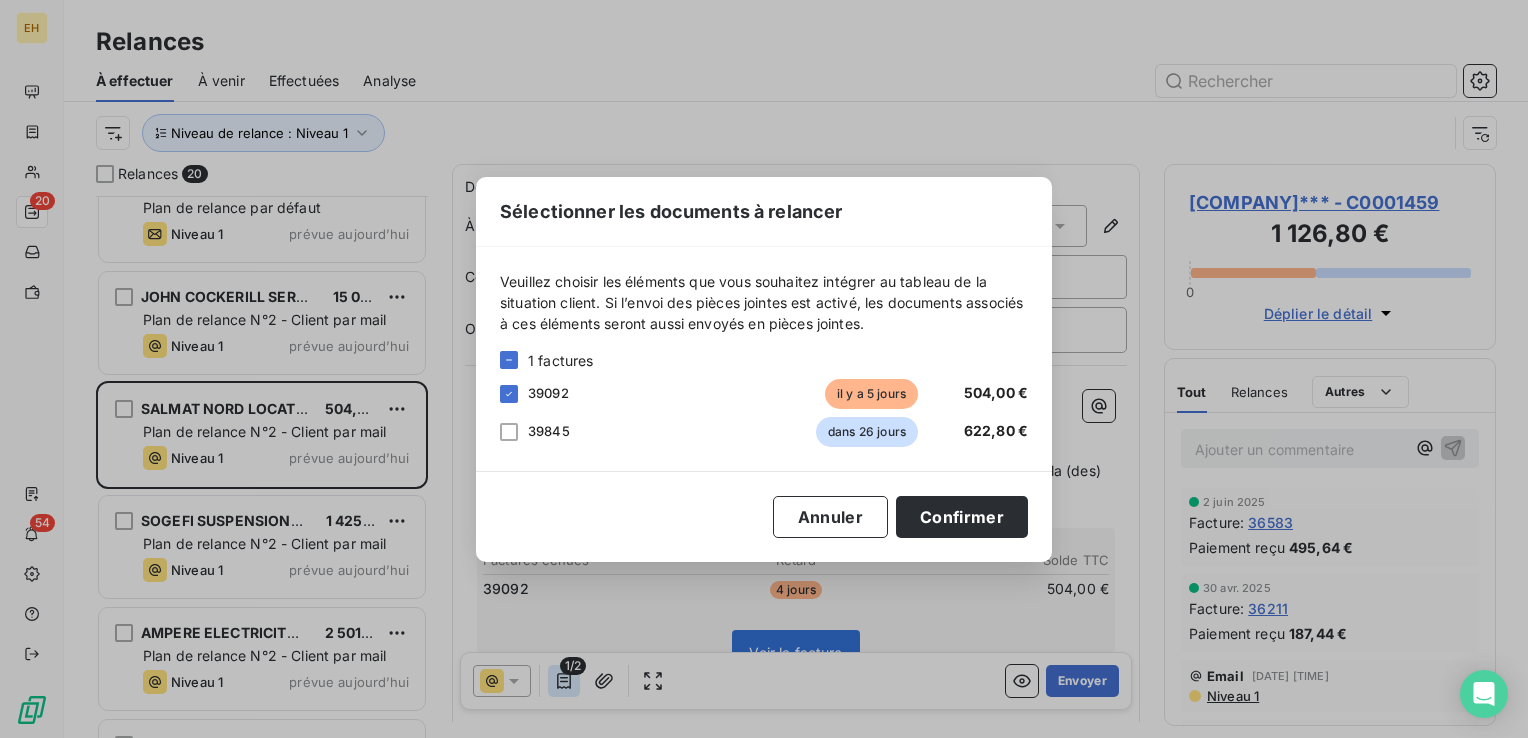 click on "Sélectionner les documents à relancer Veuillez choisir les éléments que vous souhaitez intégrer au tableau de la situation client. Si l’envoi des pièces jointes est activé, les documents associés à ces éléments seront aussi envoyés en pièces jointes. 1 factures 39092 il y a 5 jours   504,00 € 39845 dans 26 jours   622,80 € Annuler Confirmer" at bounding box center [764, 369] 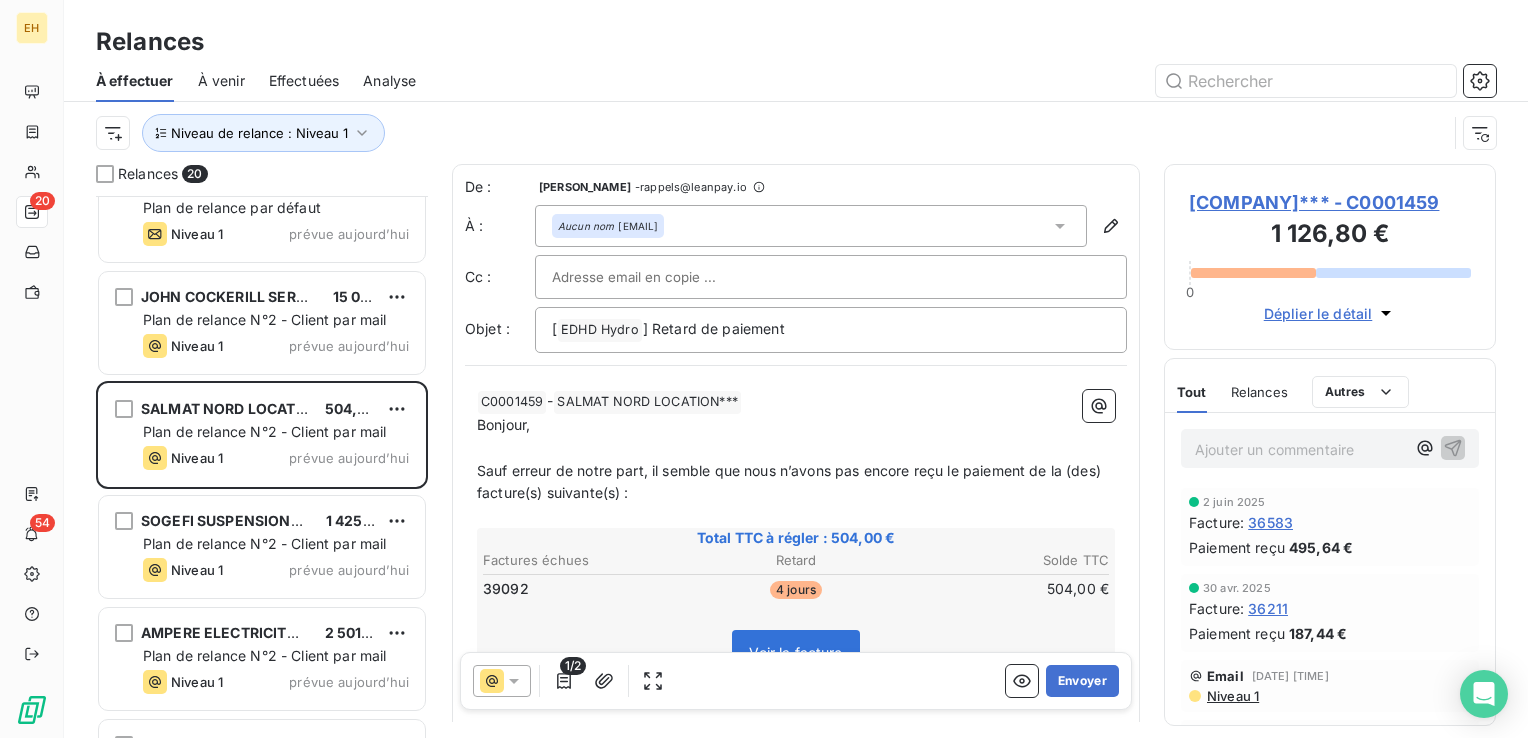 click on "SALMAT NORD LOCATION*** - C0001459" at bounding box center [1330, 202] 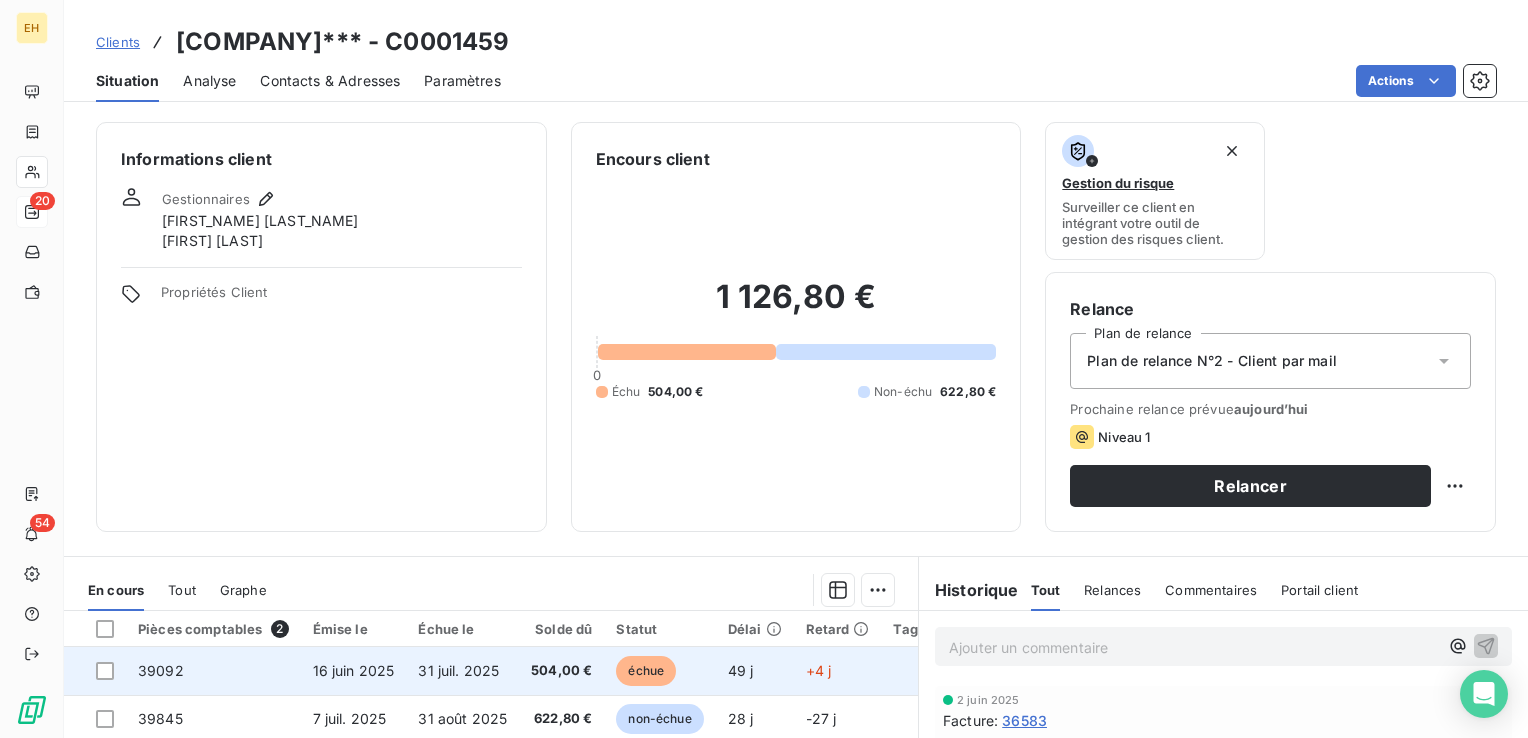 click on "504,00 €" at bounding box center [561, 671] 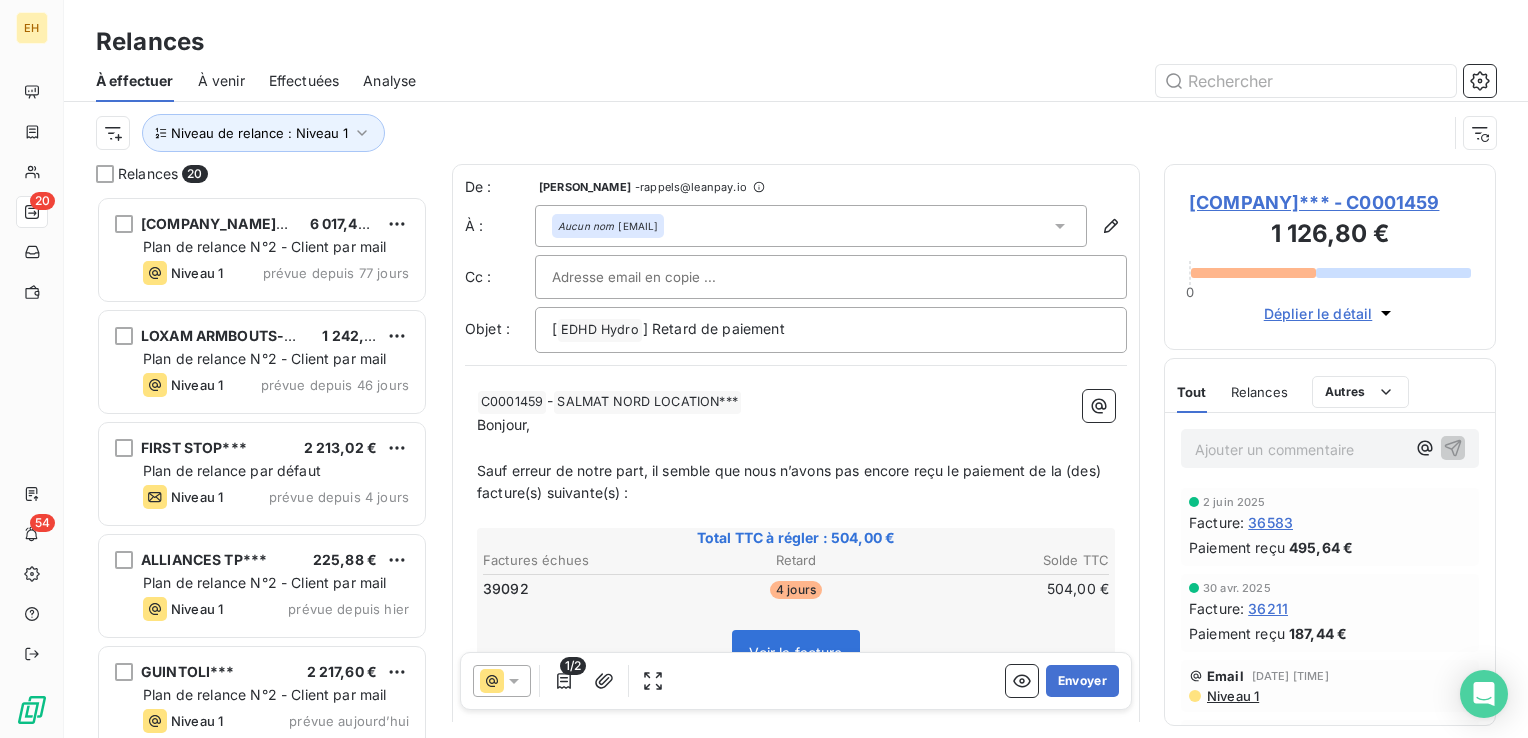 scroll, scrollTop: 16, scrollLeft: 16, axis: both 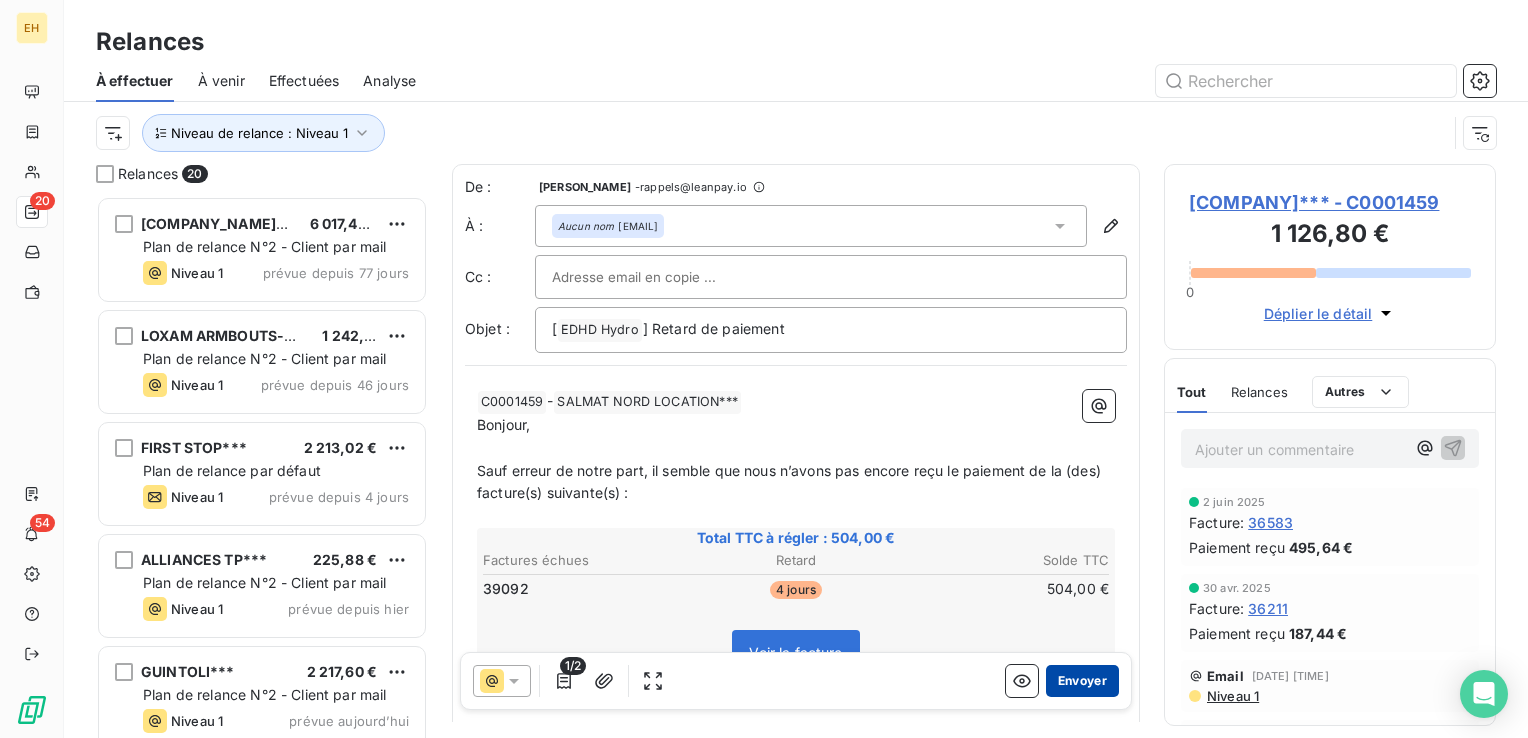 click on "Envoyer" at bounding box center [1082, 681] 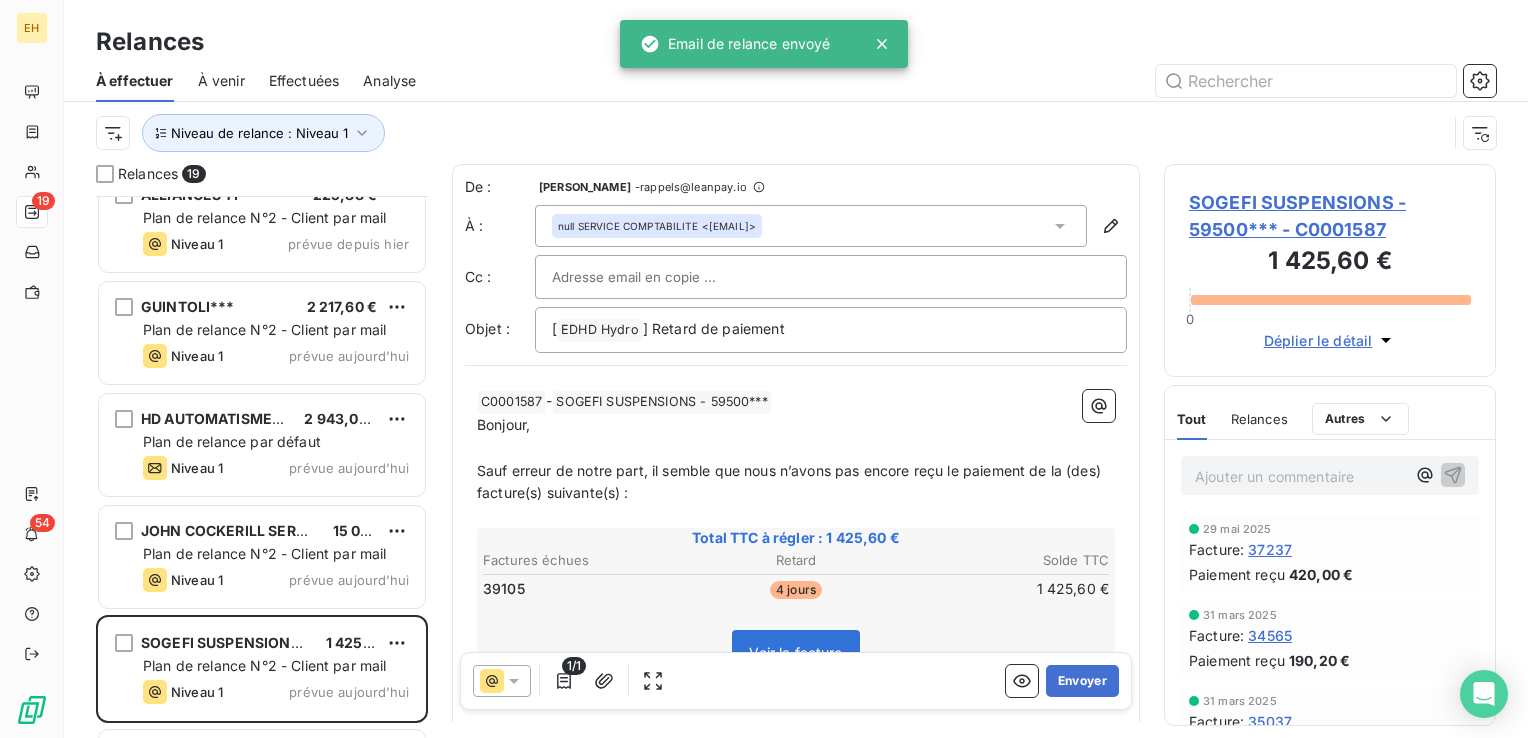 scroll, scrollTop: 400, scrollLeft: 0, axis: vertical 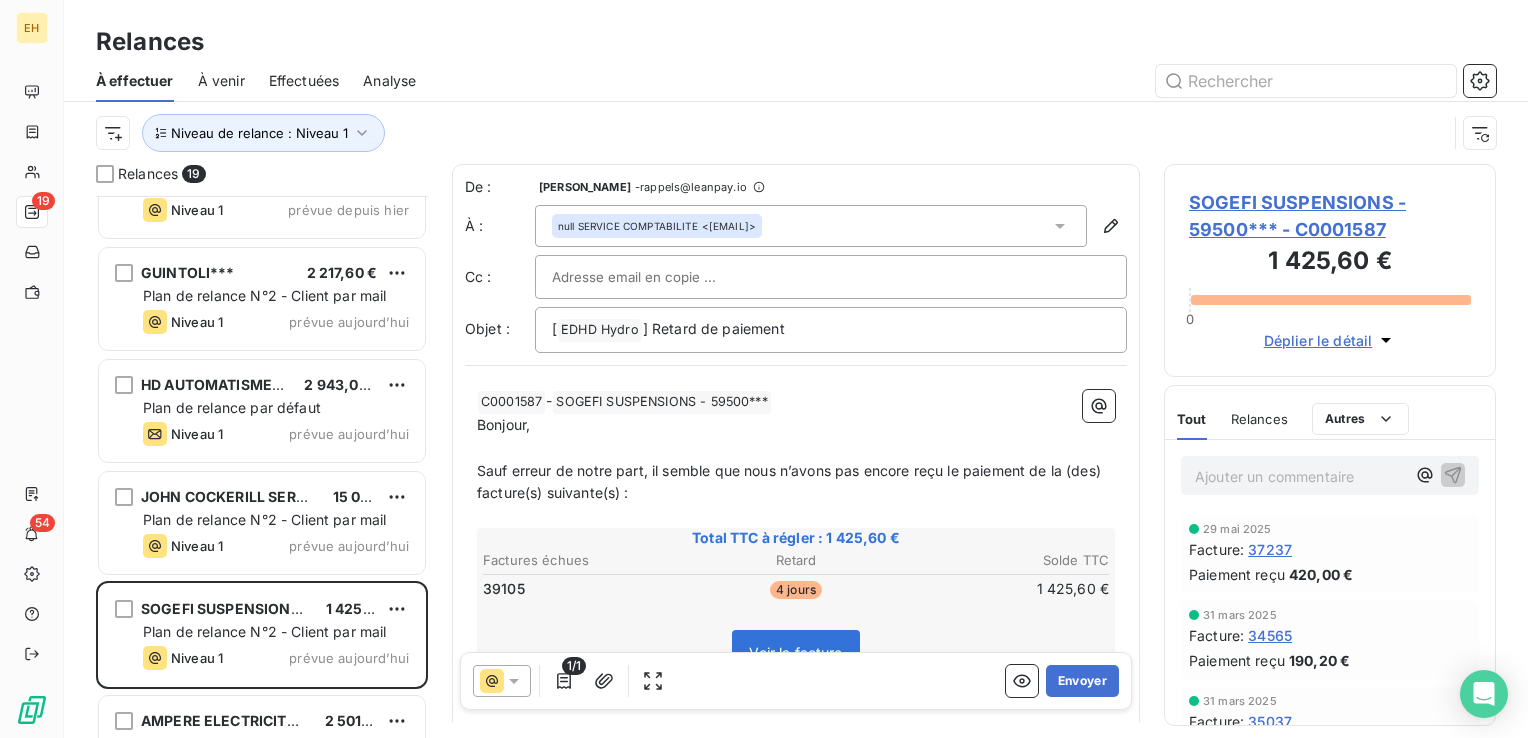 click on "SOGEFI SUSPENSIONS - 59500*** - C0001587" at bounding box center (1330, 216) 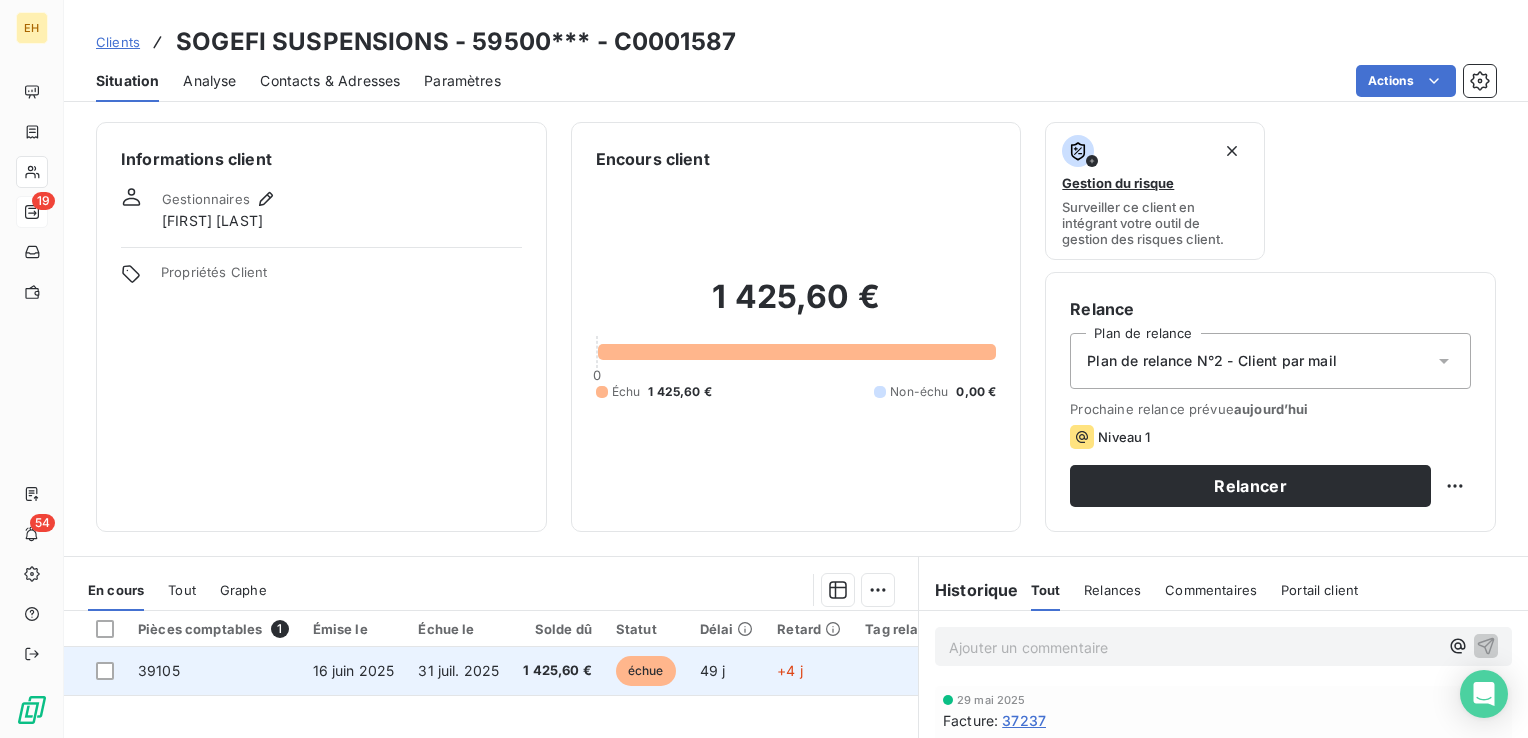 click on "1 425,60 €" at bounding box center [557, 671] 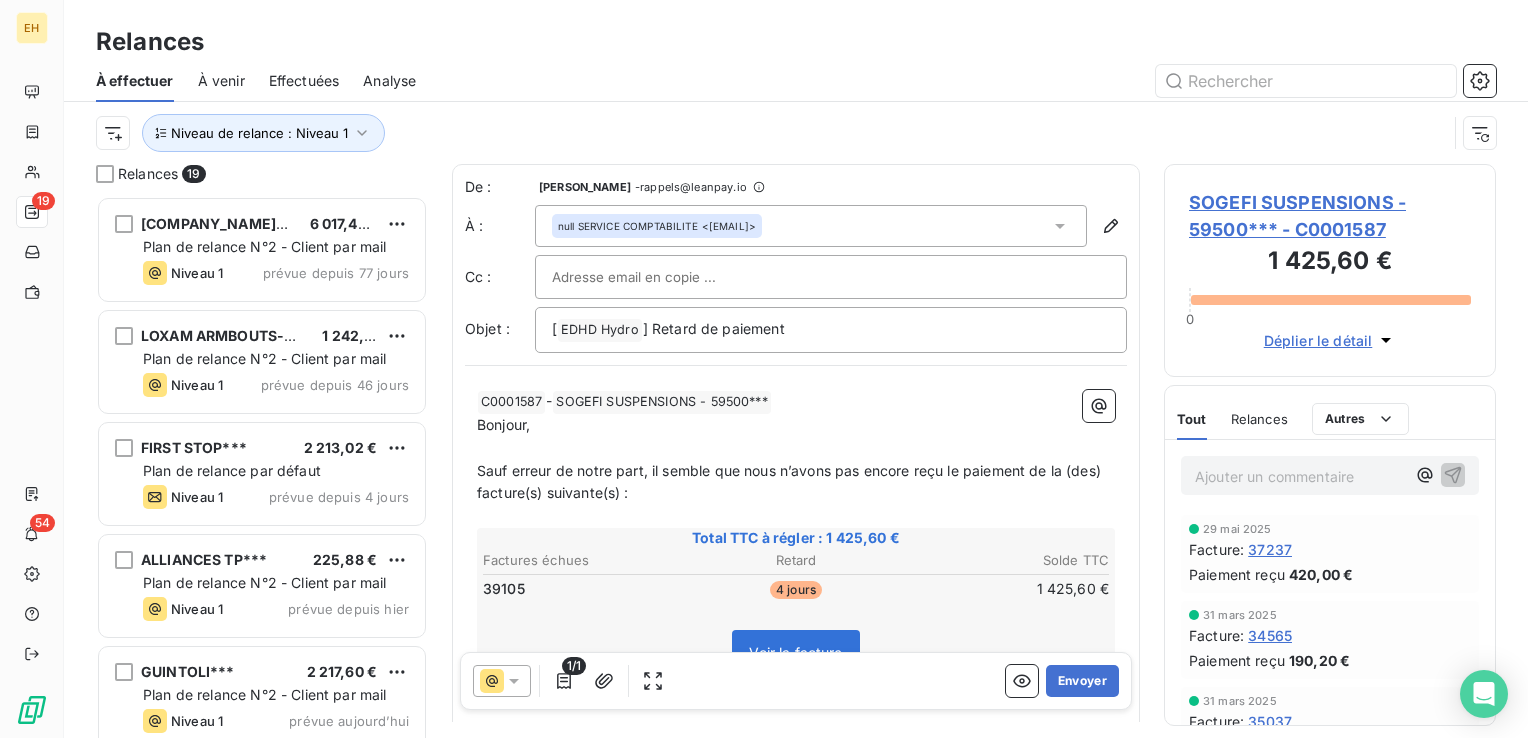 scroll, scrollTop: 16, scrollLeft: 16, axis: both 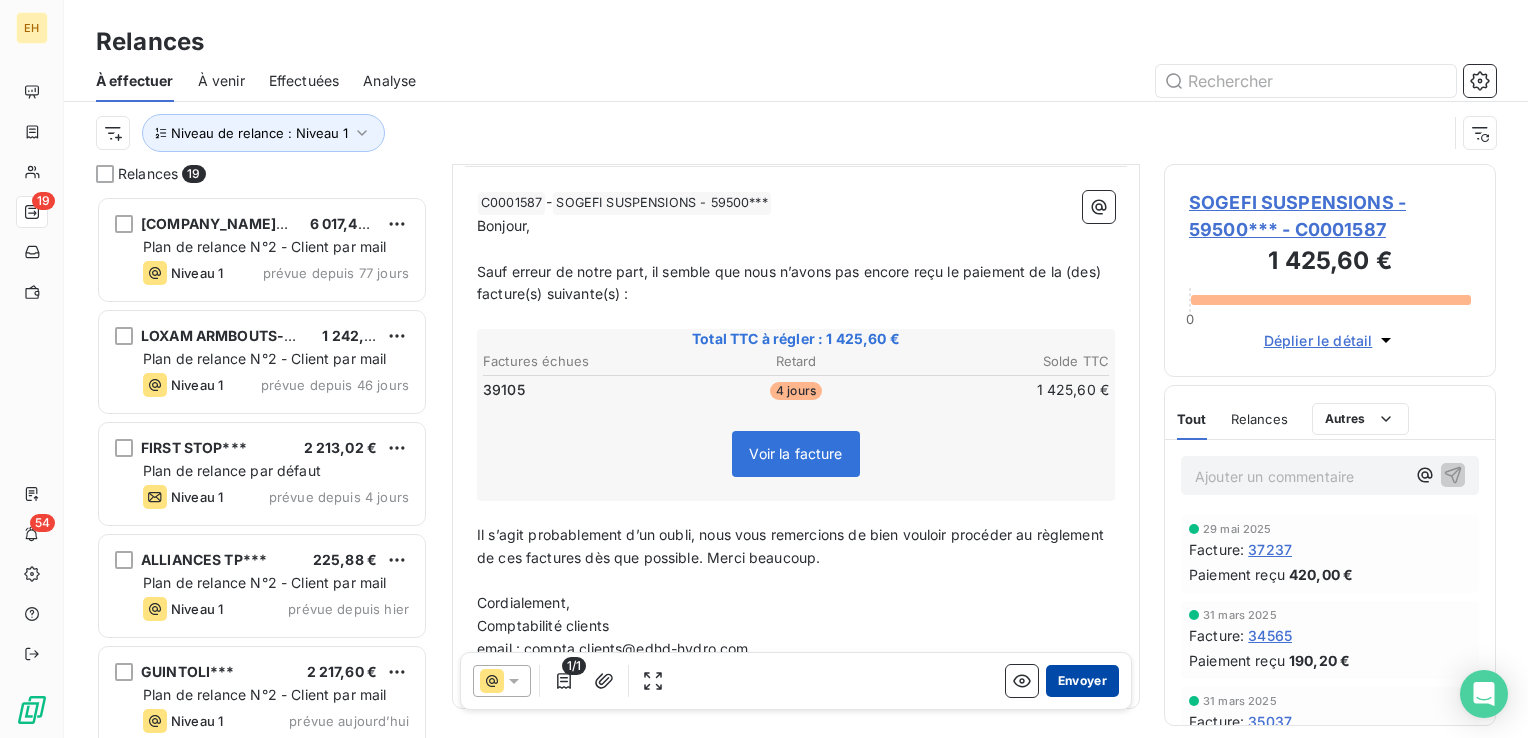 click on "Envoyer" at bounding box center (1082, 681) 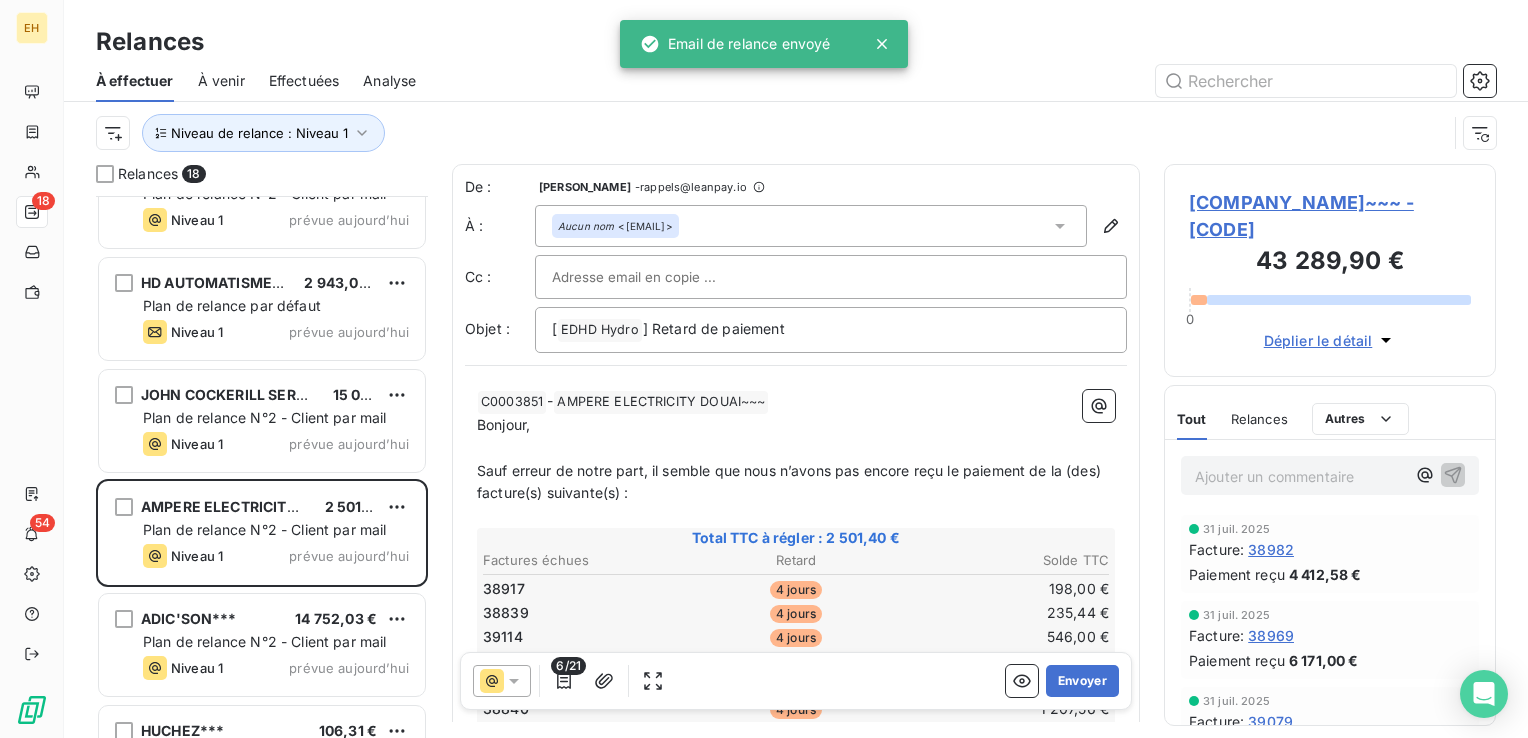 scroll, scrollTop: 600, scrollLeft: 0, axis: vertical 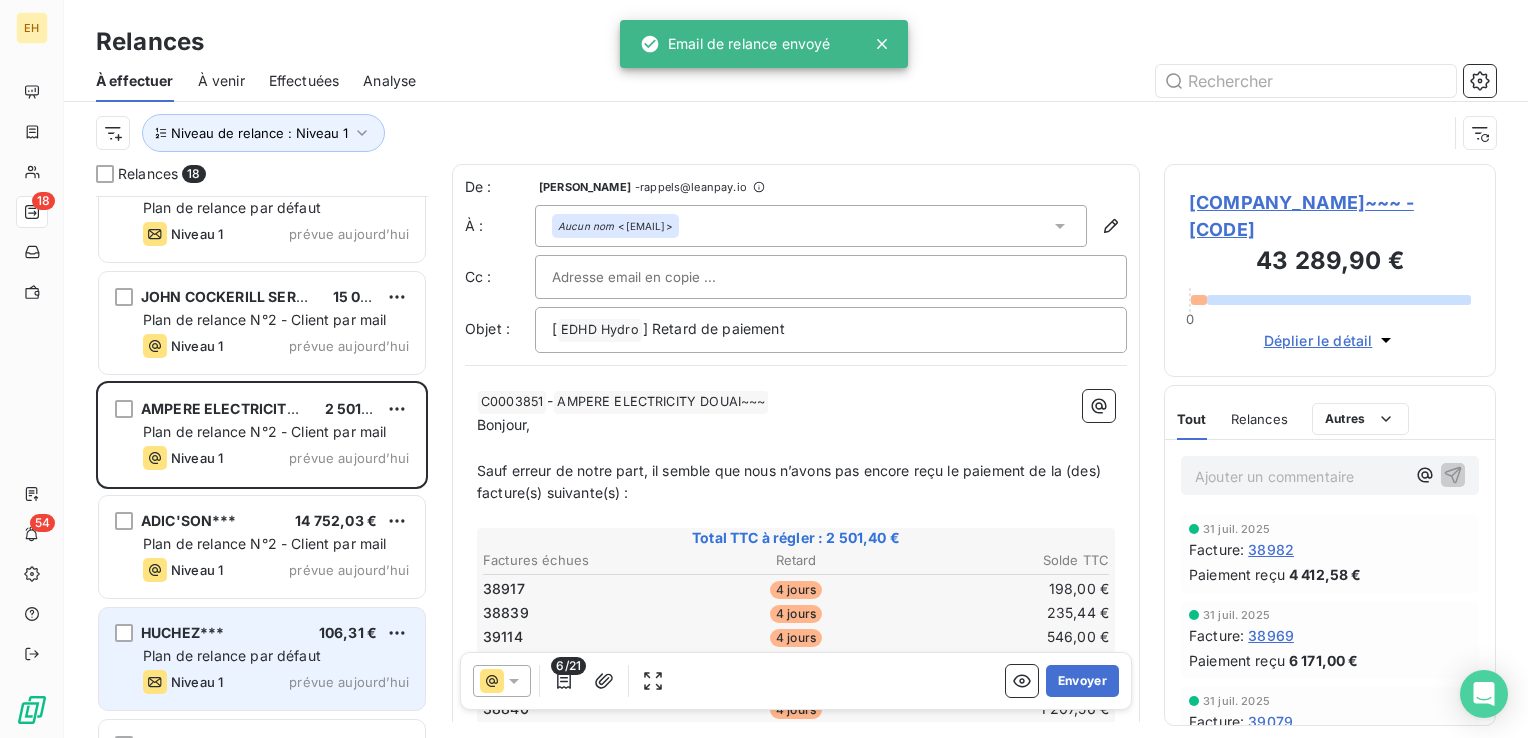 click on "HUCHEZ*** 106,31 € Plan de relance par défaut Niveau 1 prévue aujourd’hui" at bounding box center [262, 659] 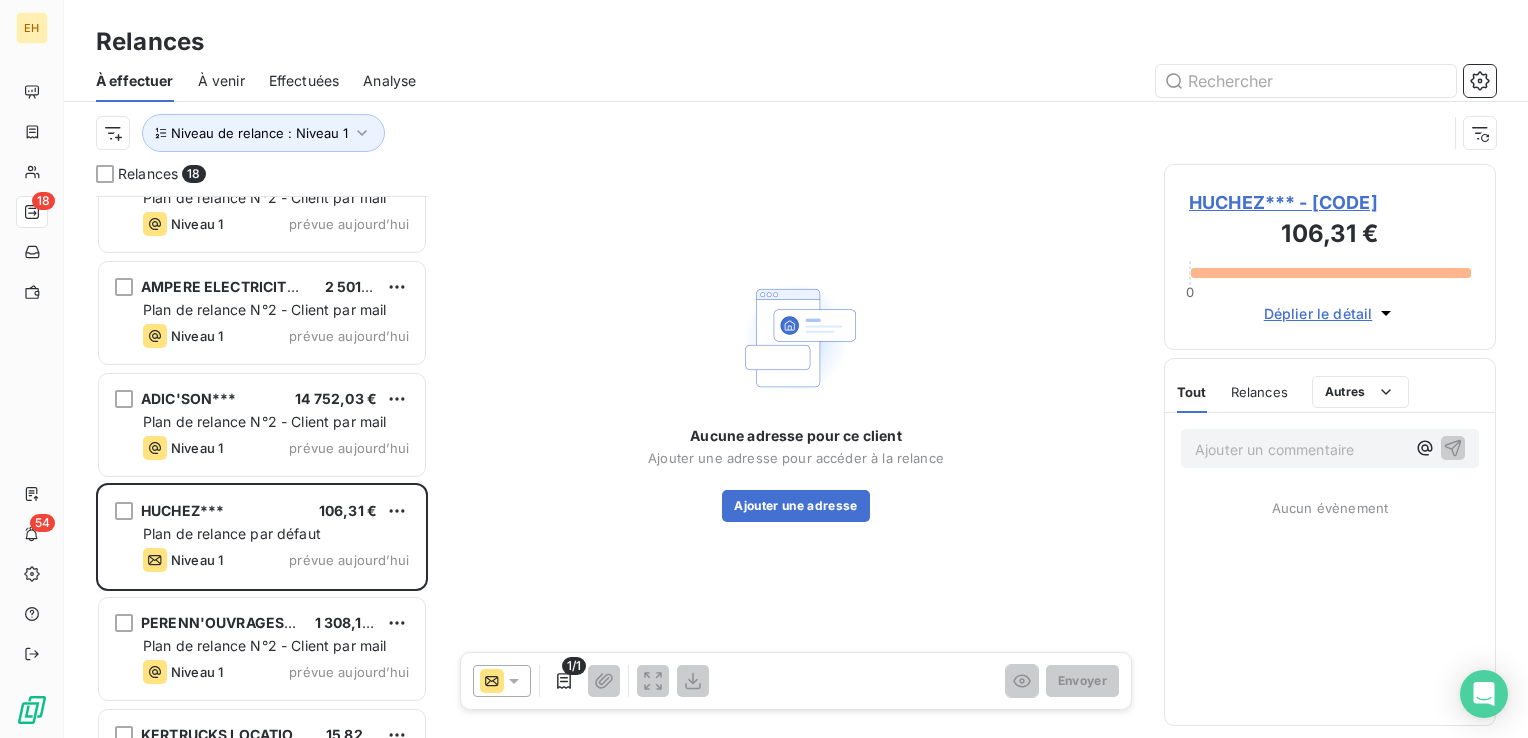 scroll, scrollTop: 800, scrollLeft: 0, axis: vertical 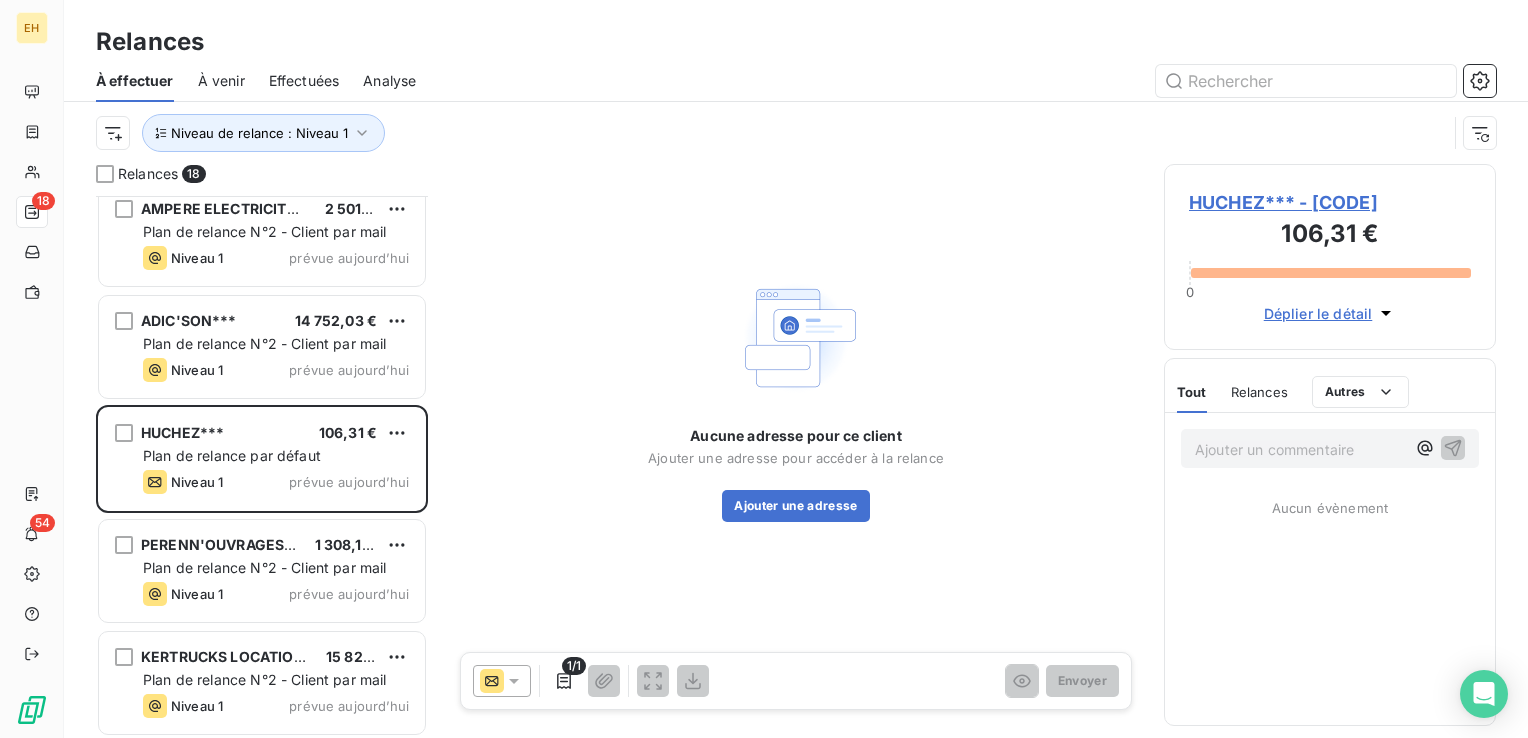 click on "PERENN'OUVRAGES***" at bounding box center [225, 544] 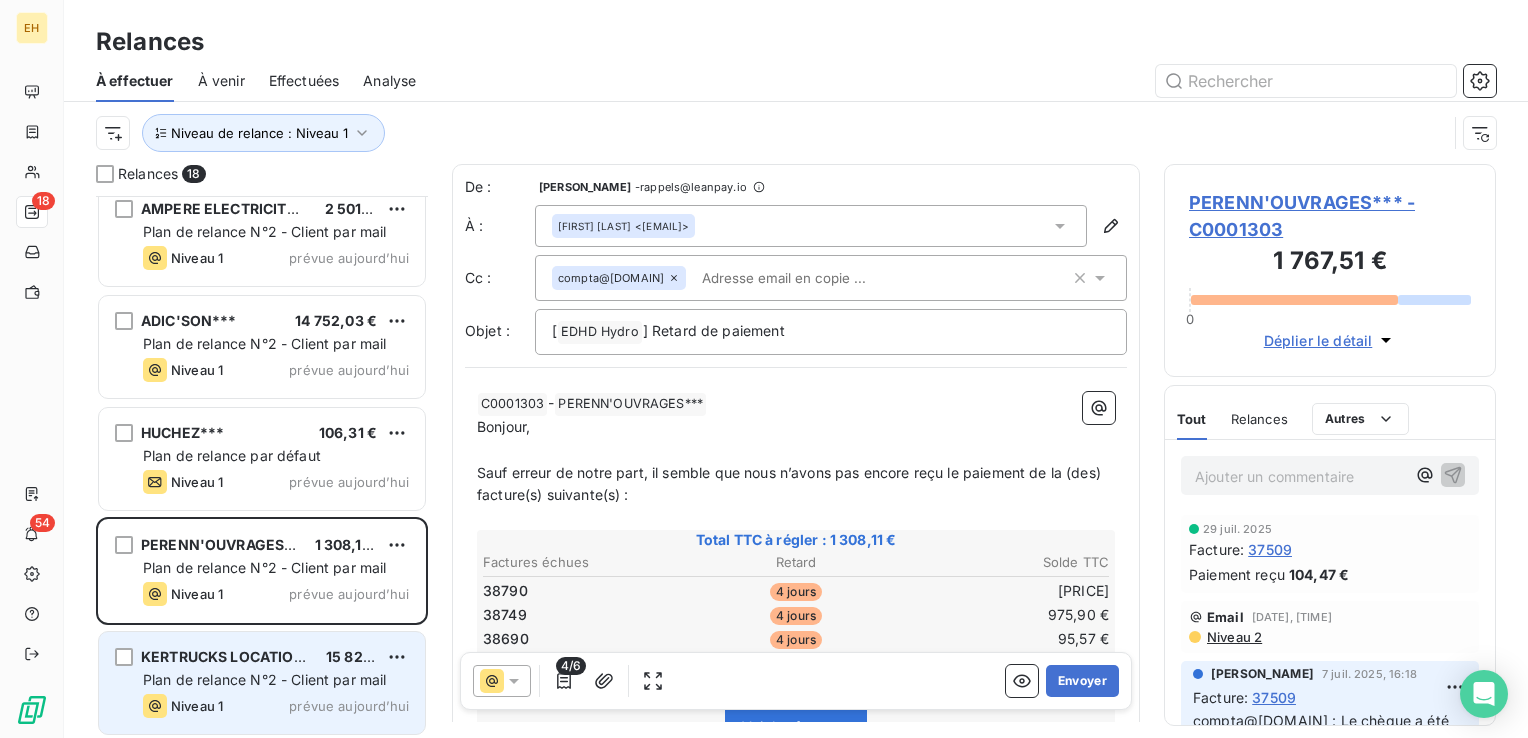click on "Plan de relance N°2 - Client par mail" at bounding box center (265, 679) 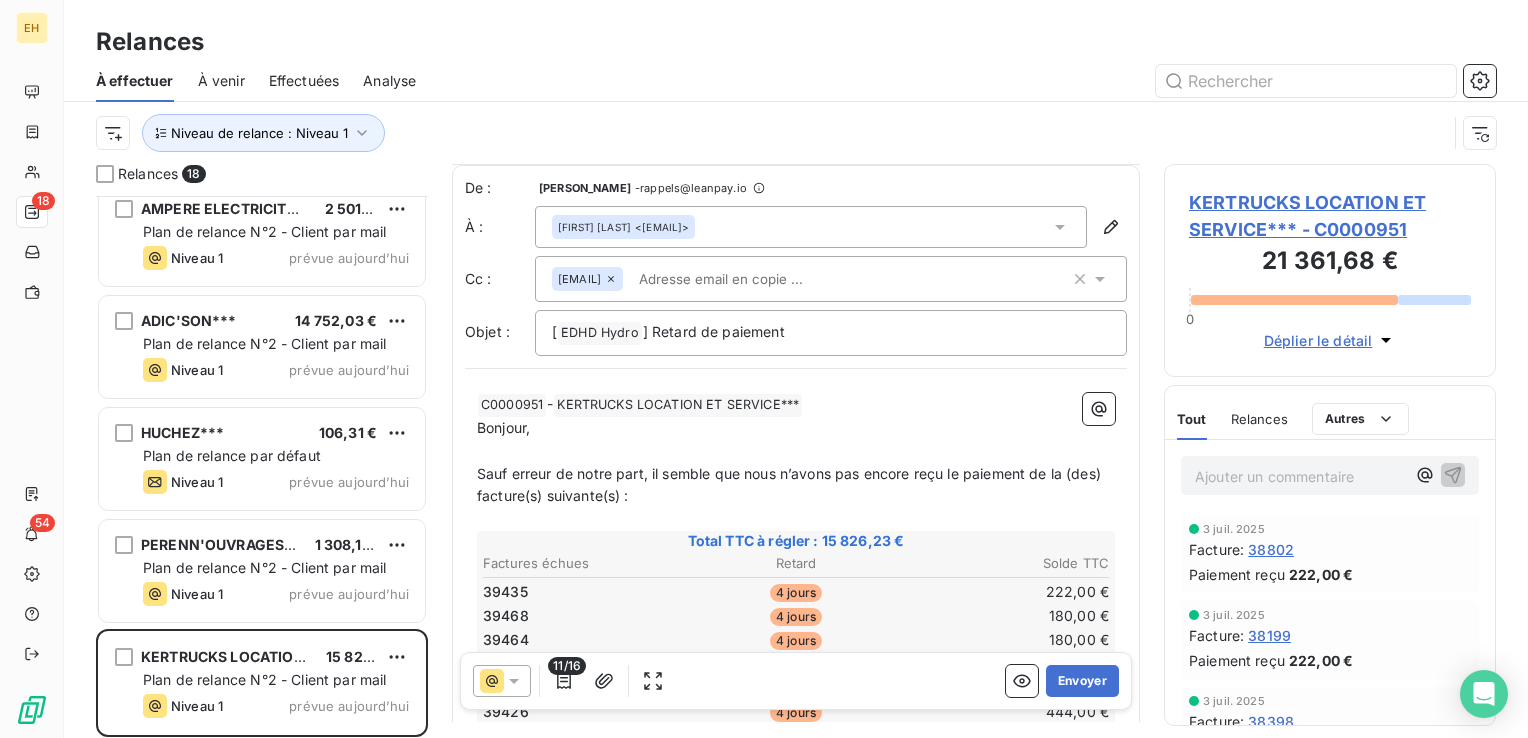 scroll, scrollTop: 200, scrollLeft: 0, axis: vertical 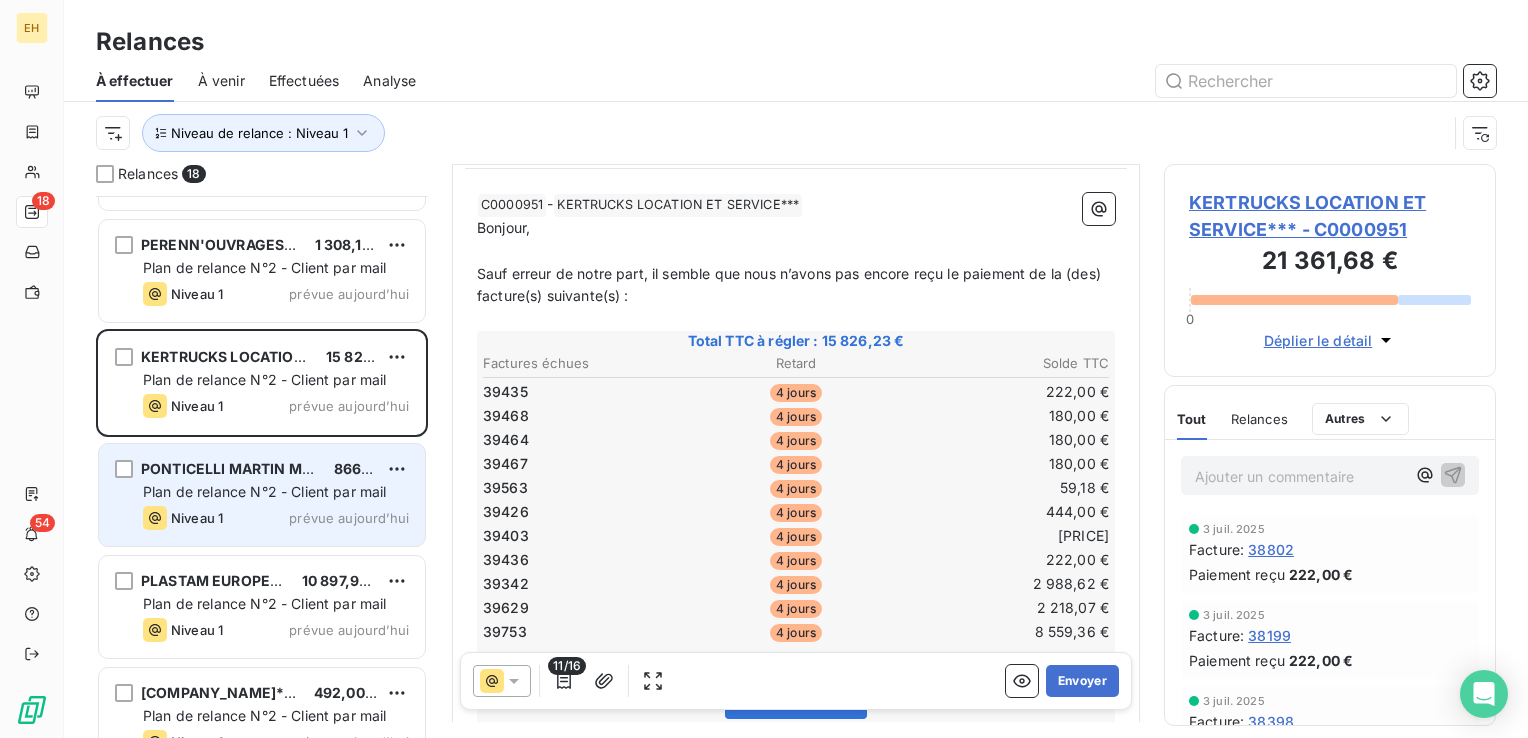 click on "prévue aujourd’hui" at bounding box center (349, 518) 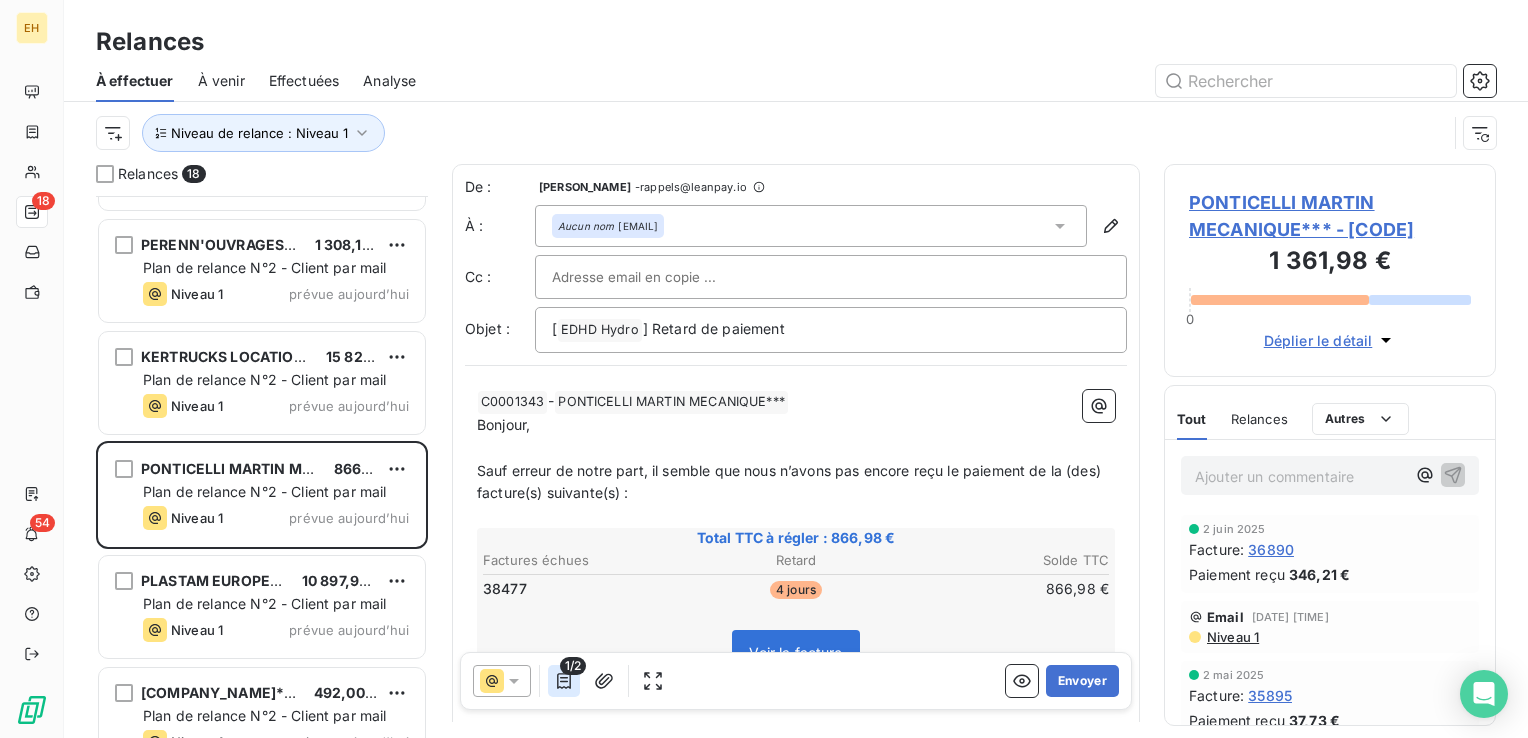 click 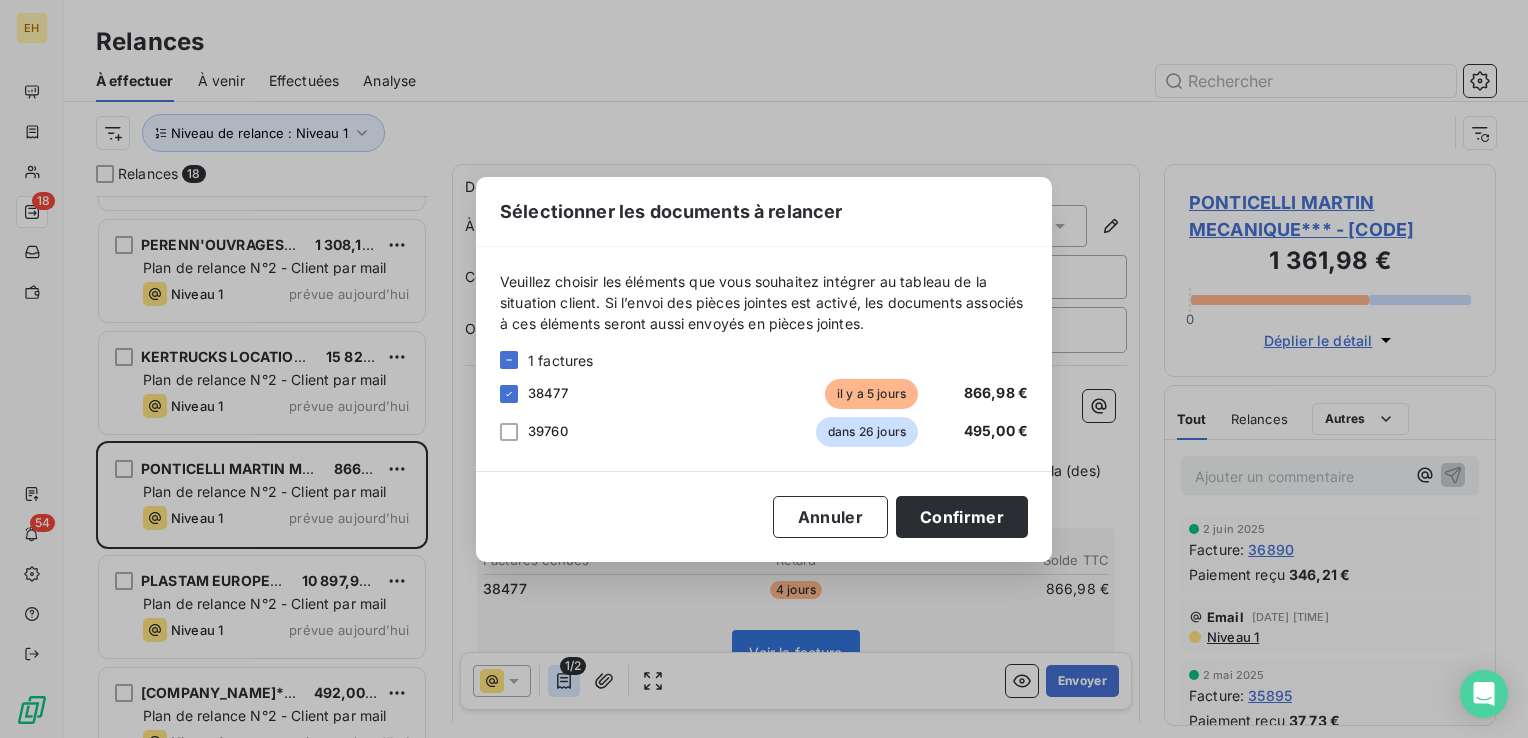 click on "Sélectionner les documents à relancer Veuillez choisir les éléments que vous souhaitez intégrer au tableau de la situation client. Si l’envoi des pièces jointes est activé, les documents associés à ces éléments seront aussi envoyés en pièces jointes. 1 factures 38477 il y a 5 jours   866,98 € 39760 dans 26 jours   495,00 € Annuler Confirmer" at bounding box center [764, 369] 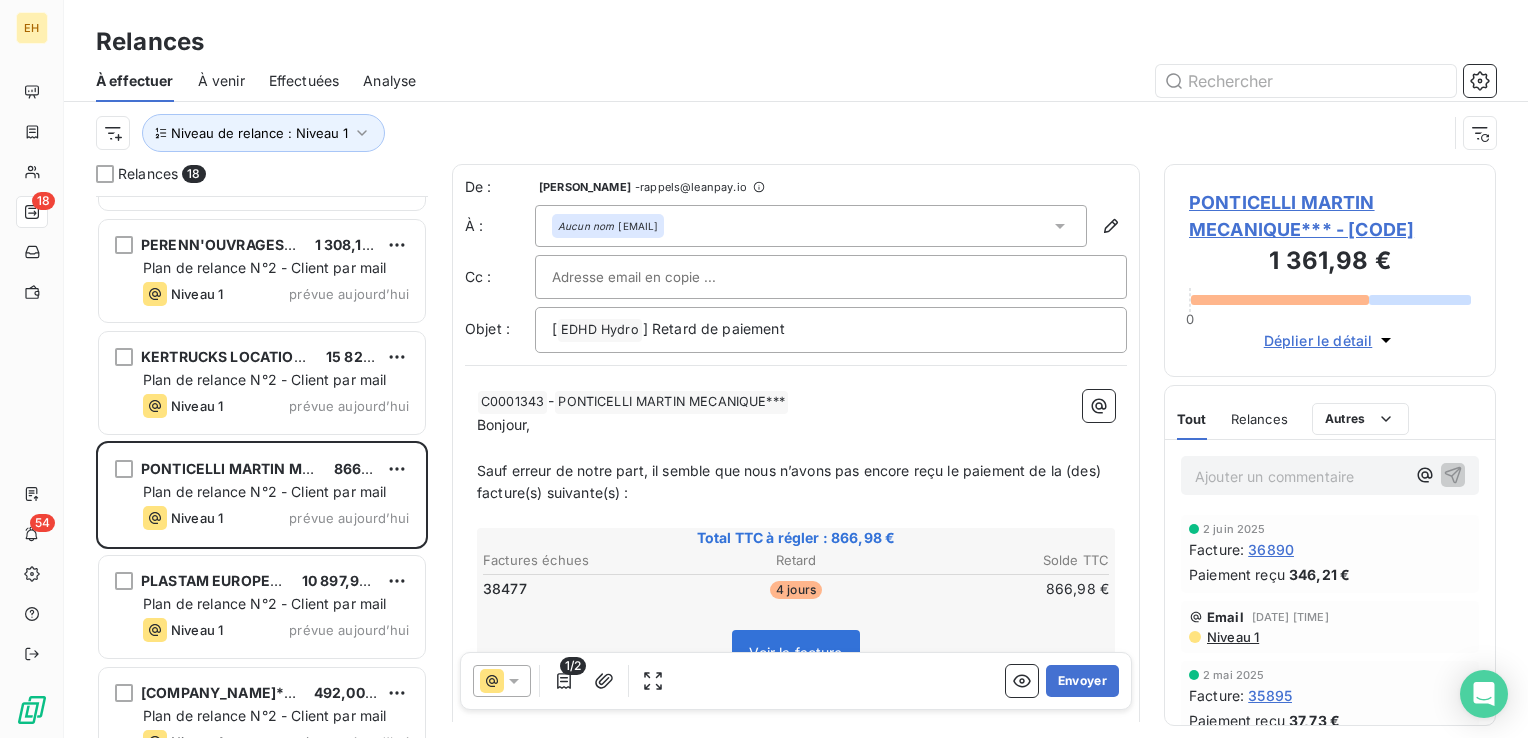 click on "PONTICELLI MARTIN MECANIQUE*** - C0001343" at bounding box center [1330, 216] 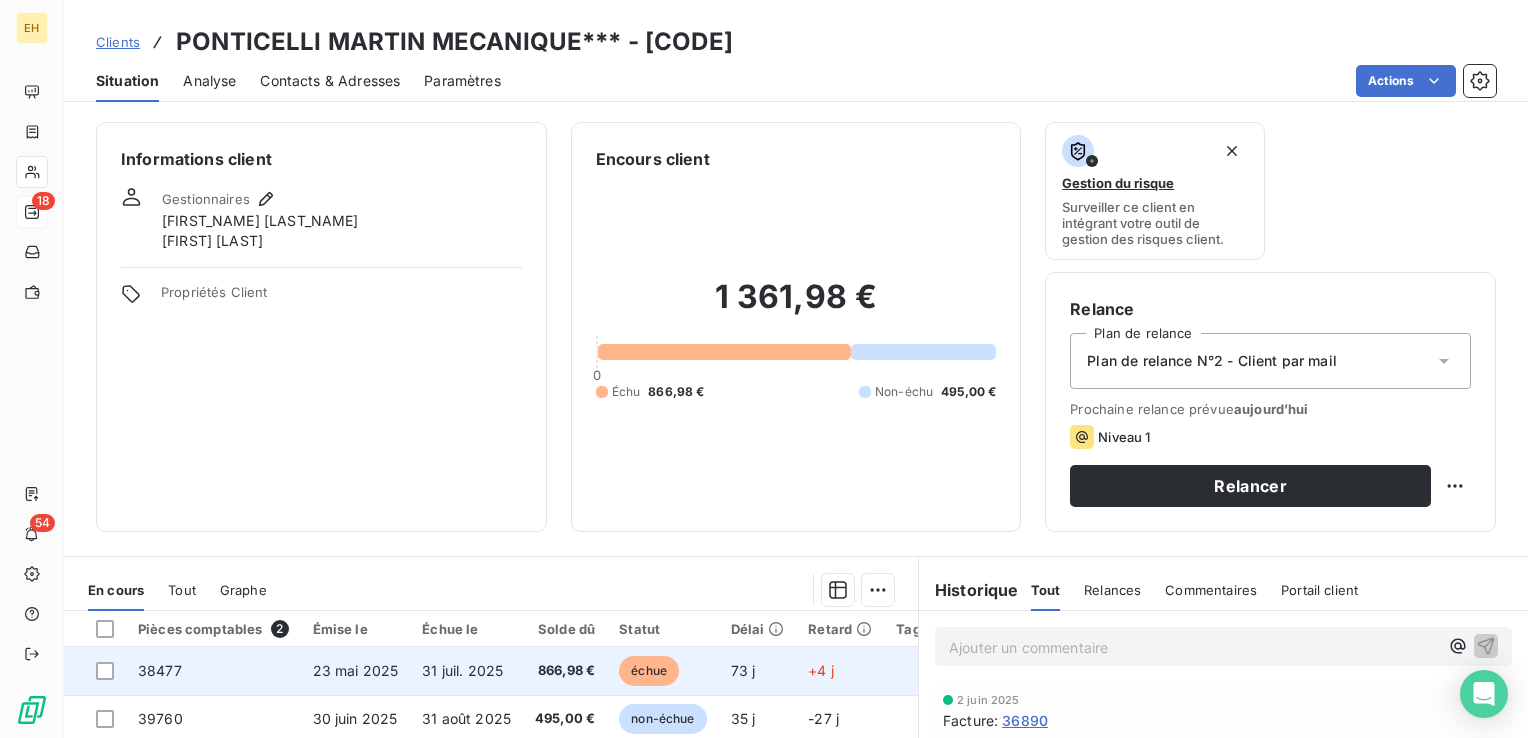 click on "31 juil. 2025" at bounding box center [462, 670] 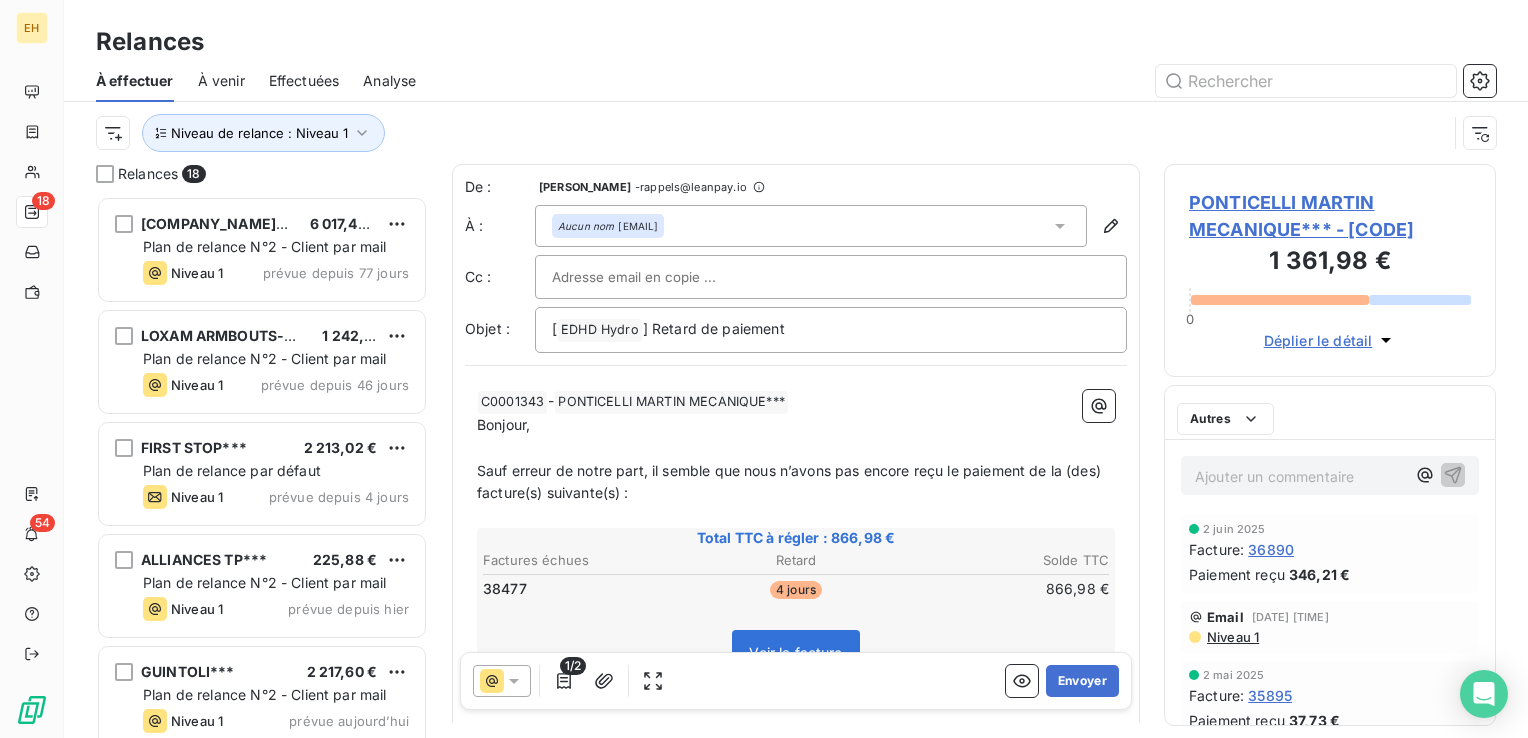 scroll, scrollTop: 16, scrollLeft: 16, axis: both 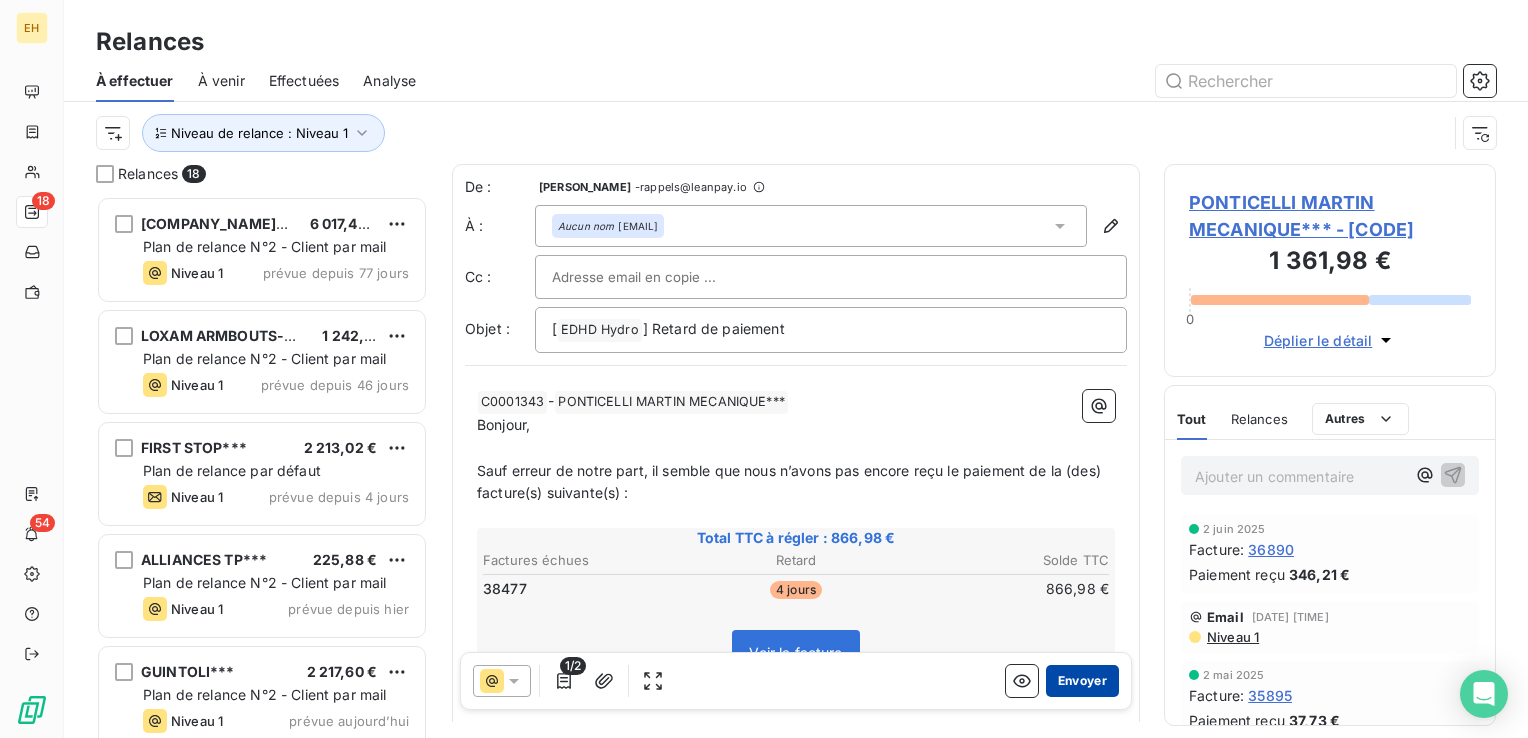 click on "Envoyer" at bounding box center [1082, 681] 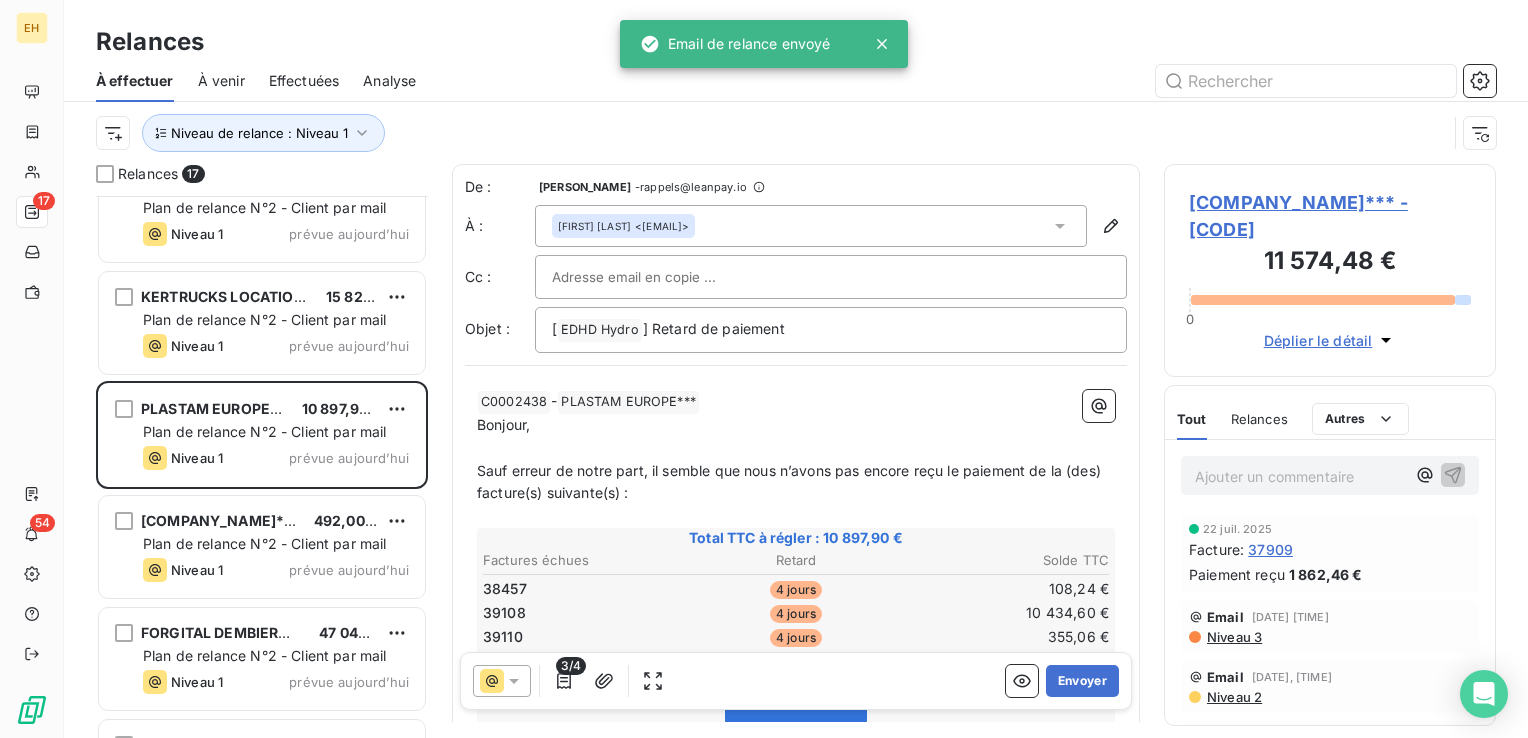 scroll, scrollTop: 1300, scrollLeft: 0, axis: vertical 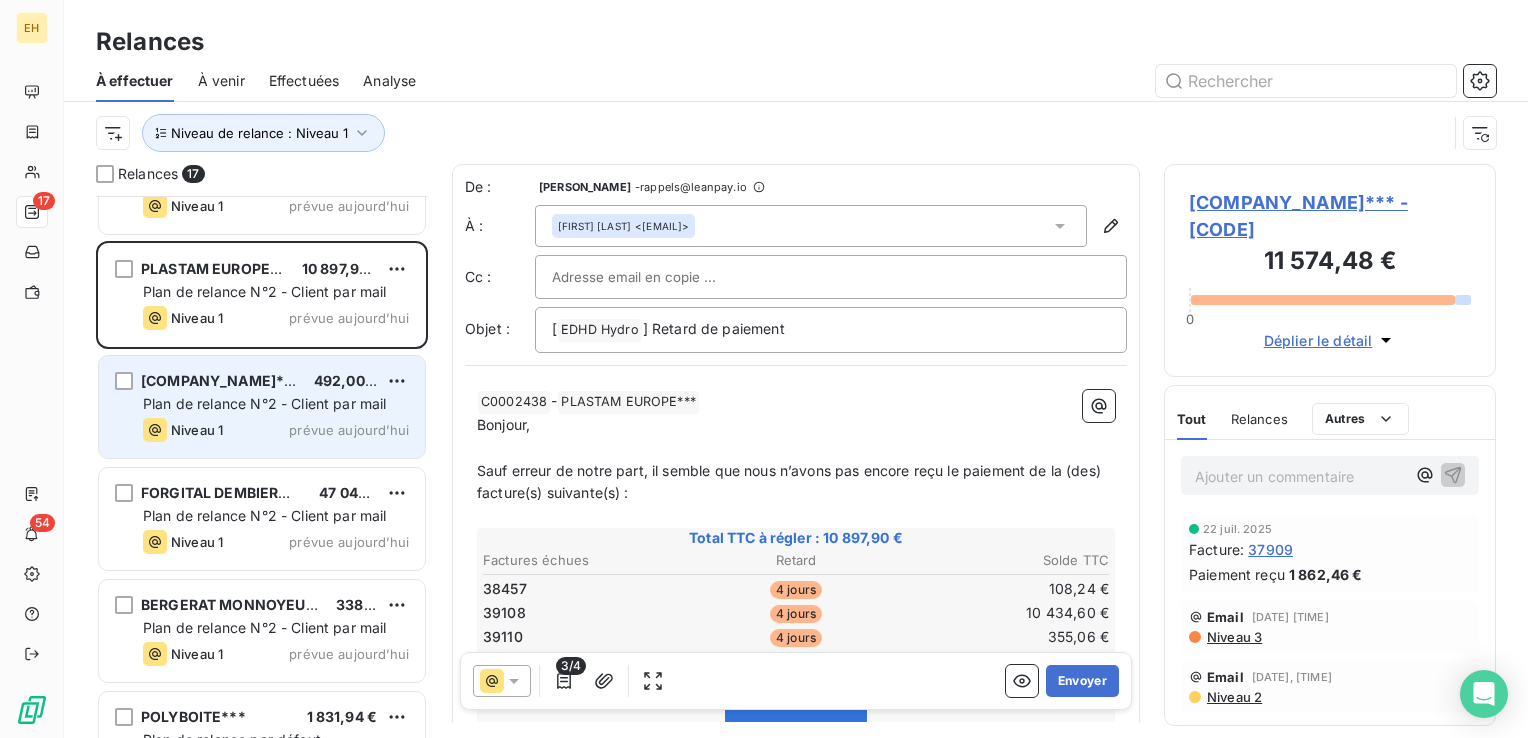click on "Niveau 1" at bounding box center [197, 430] 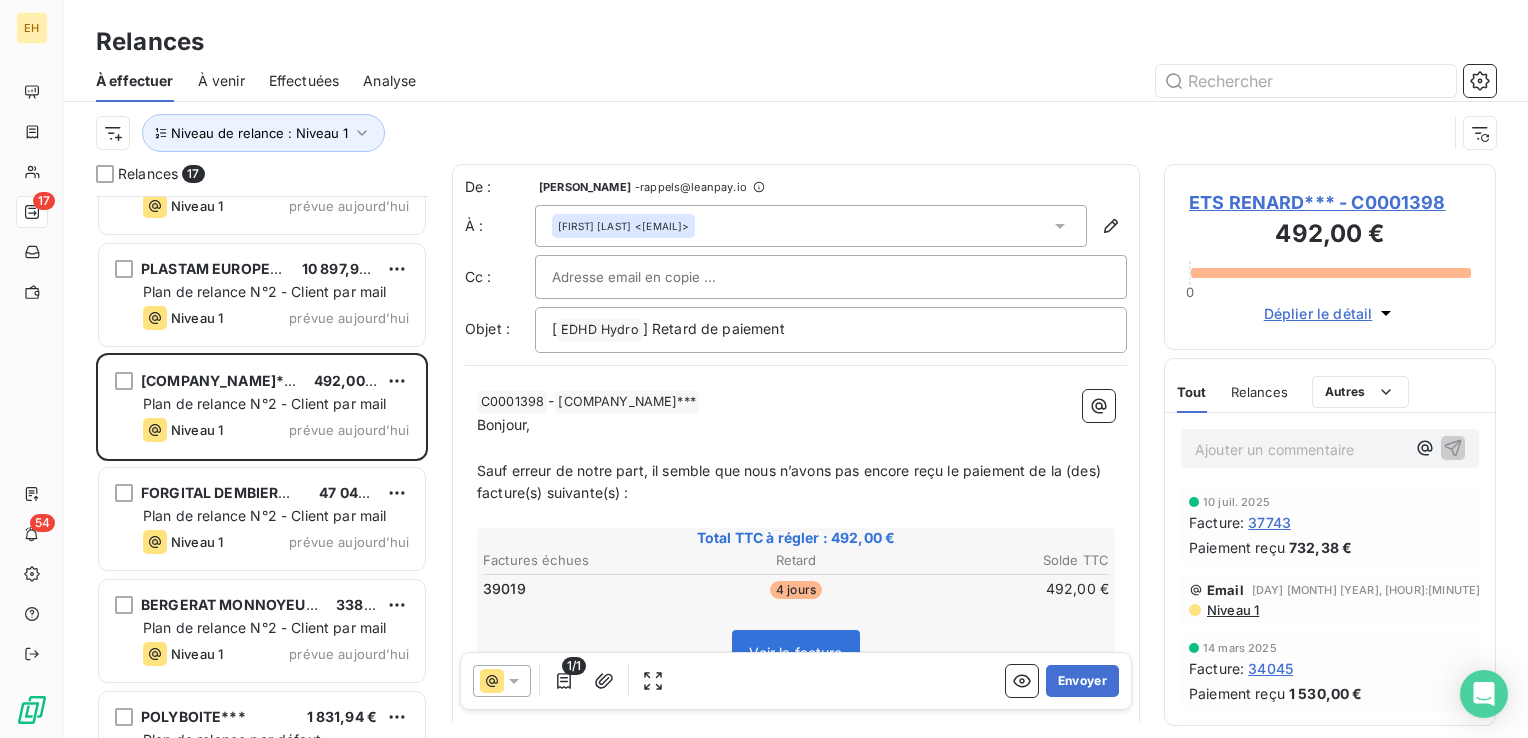 click on "ETS RENARD*** - C0001398" at bounding box center [1330, 202] 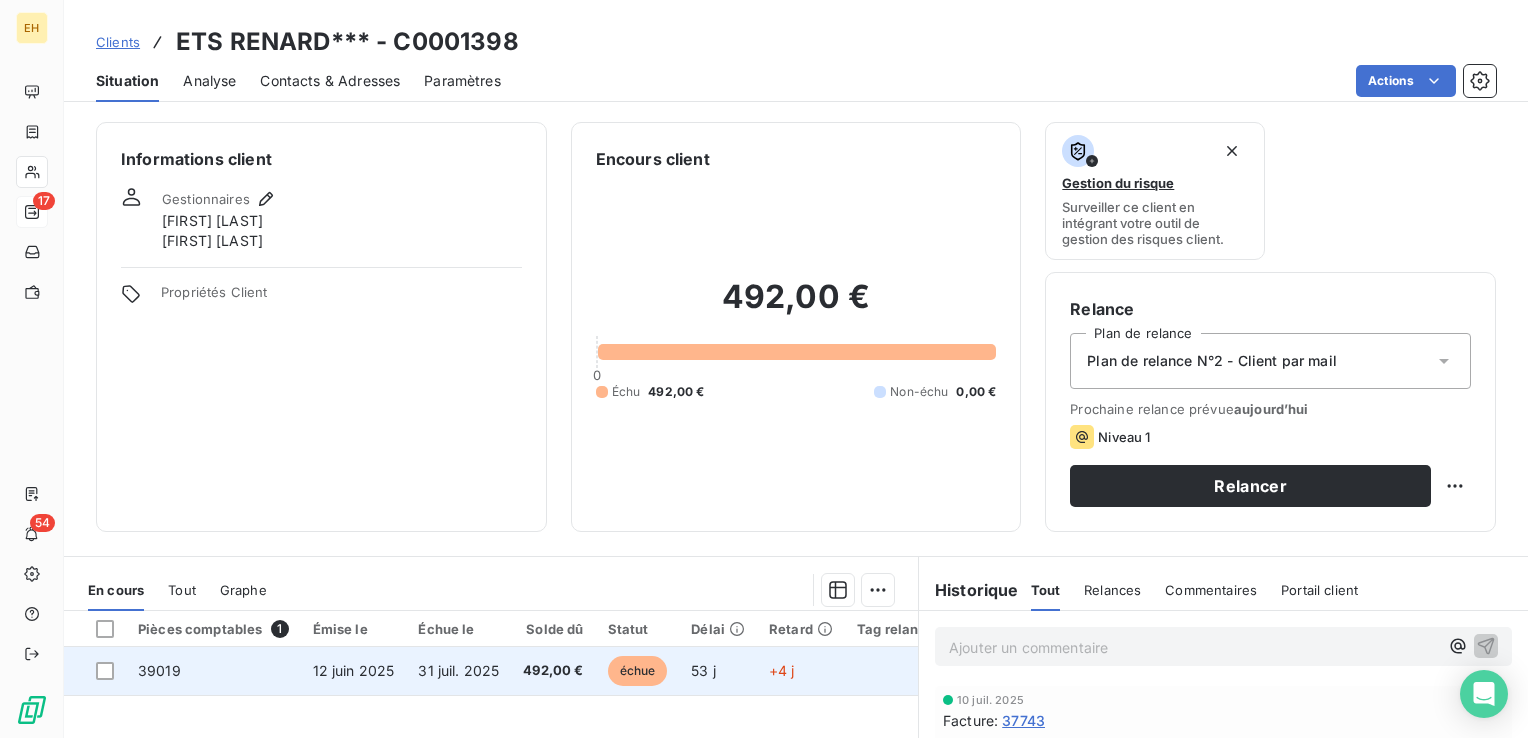 click on "39019 12 juin 2025 31 juil. 2025 492,00 € échue 53 j +4 j" at bounding box center (515, 671) 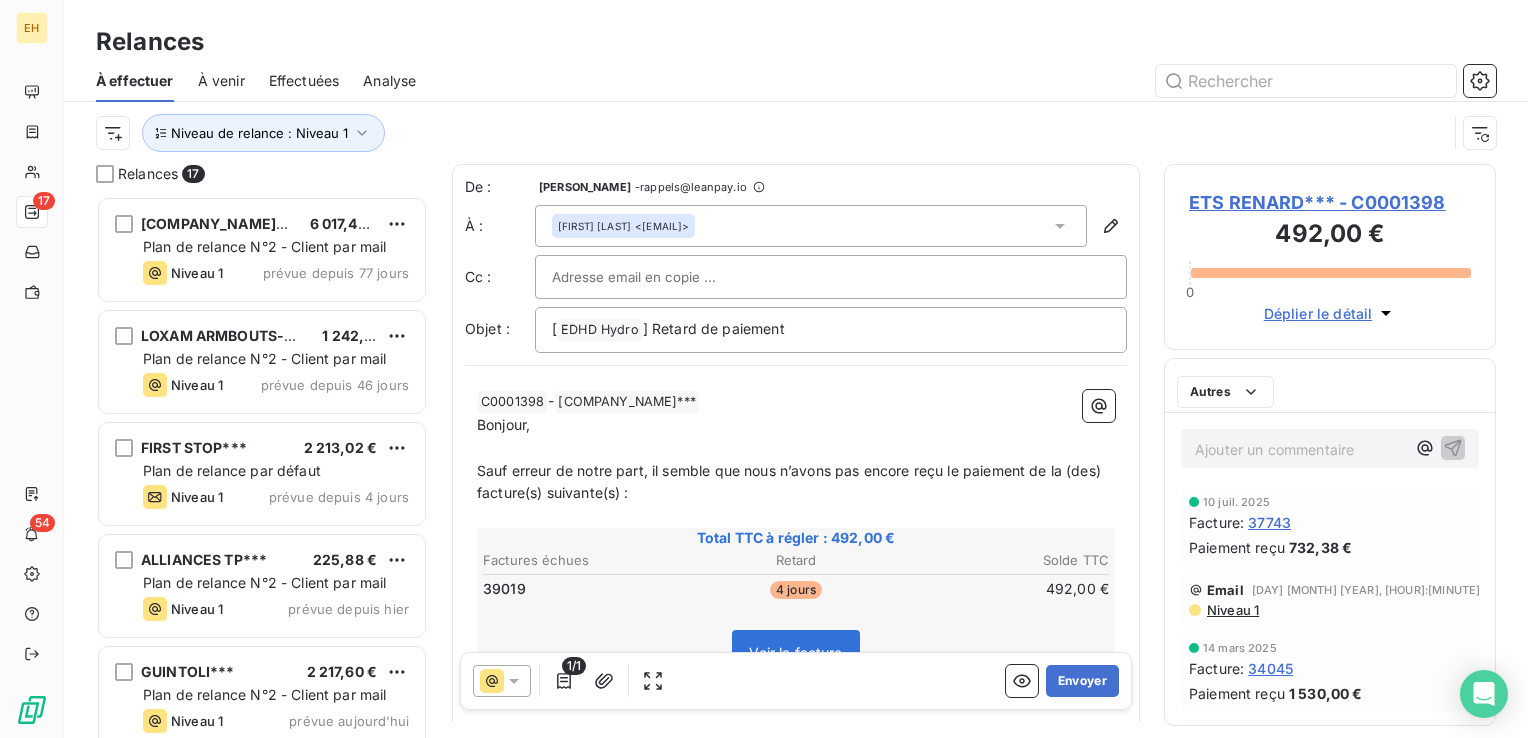 scroll, scrollTop: 16, scrollLeft: 16, axis: both 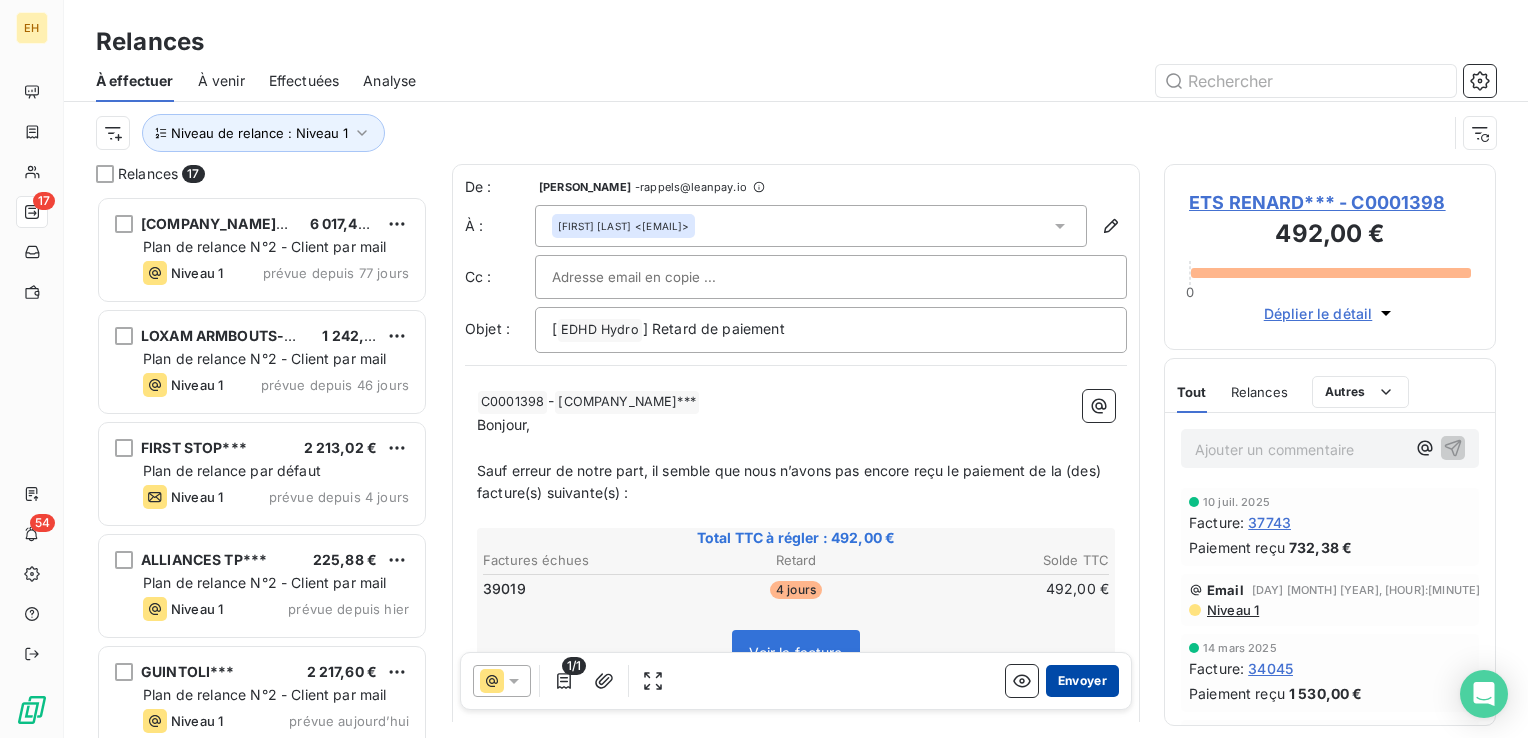 click on "Envoyer" at bounding box center [1082, 681] 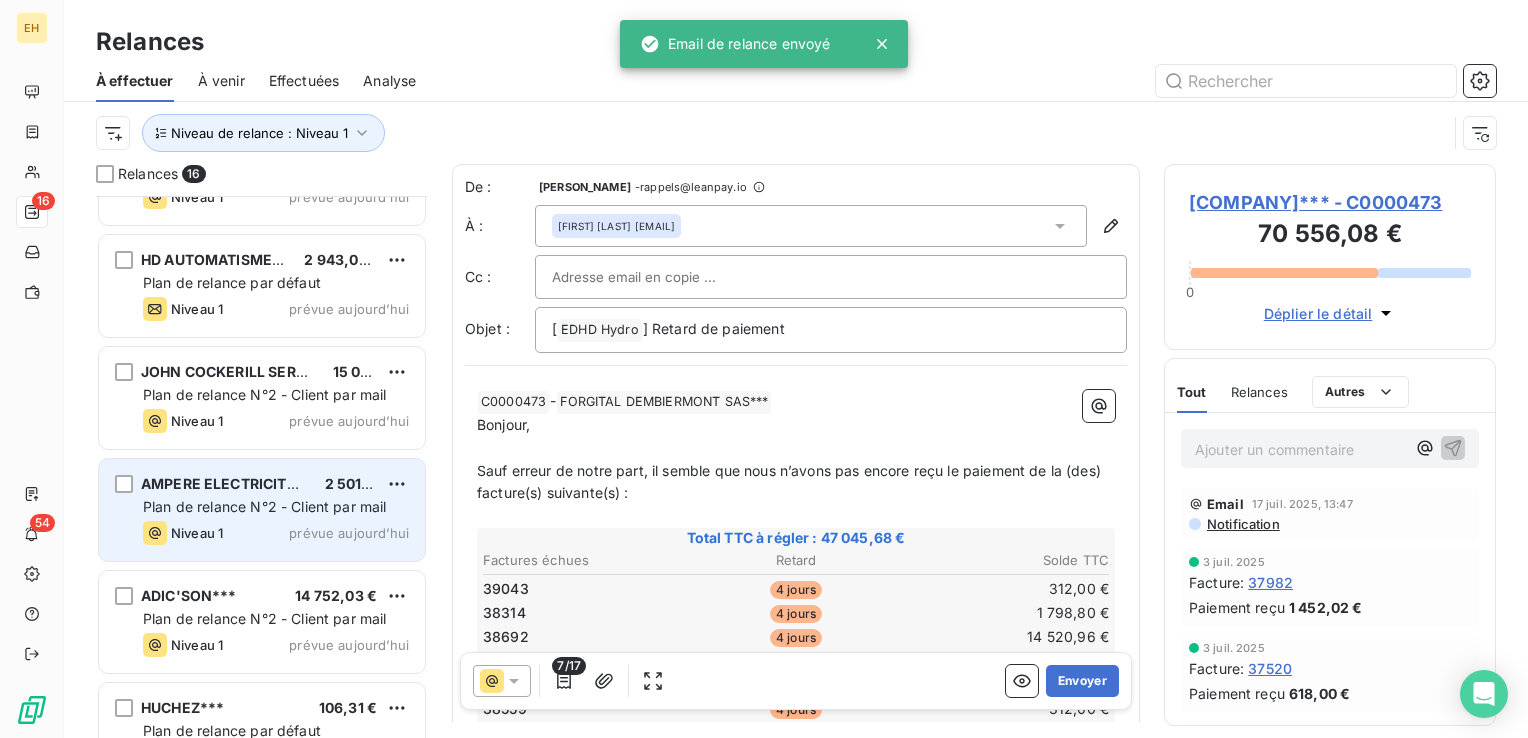 scroll, scrollTop: 700, scrollLeft: 0, axis: vertical 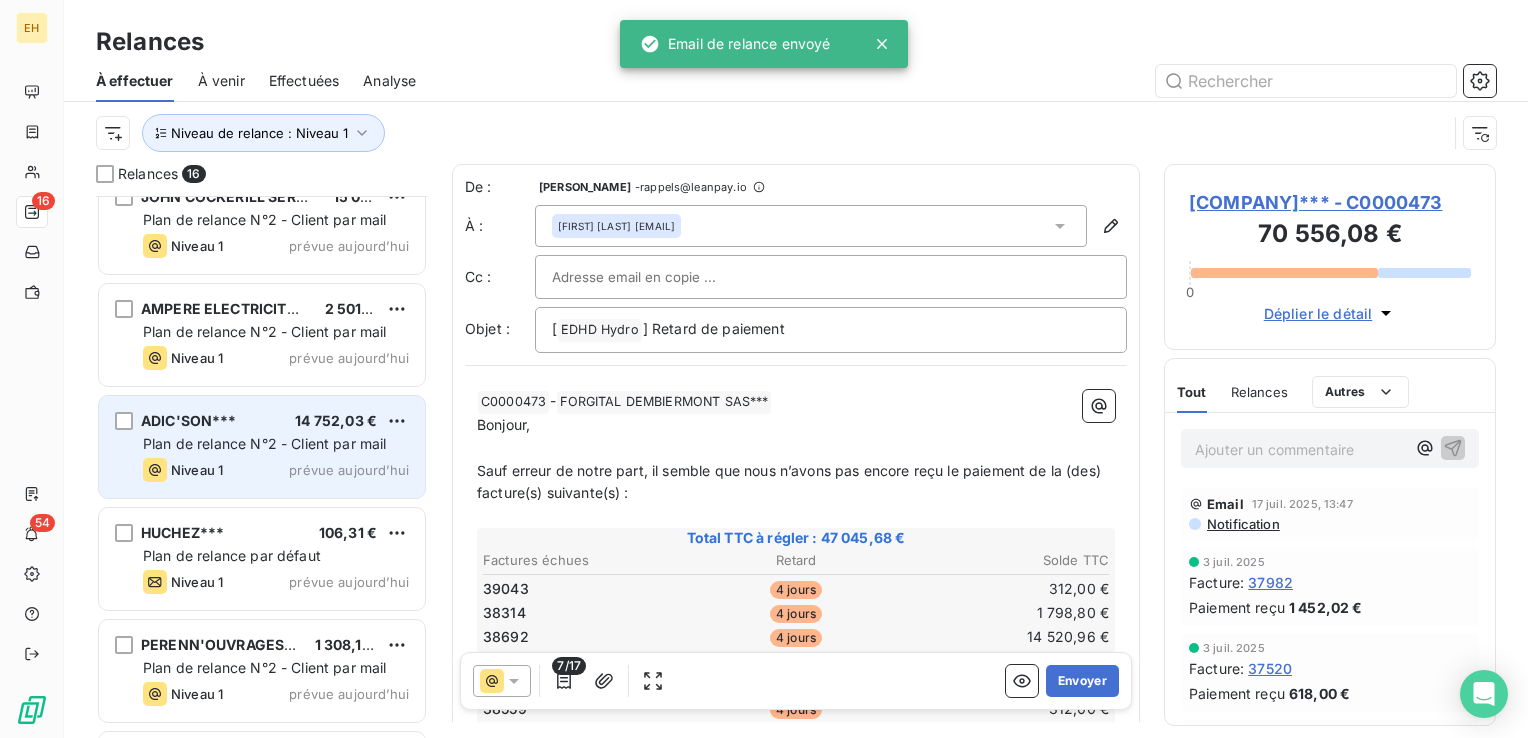 click on "Niveau 1 prévue aujourd’hui" at bounding box center [276, 470] 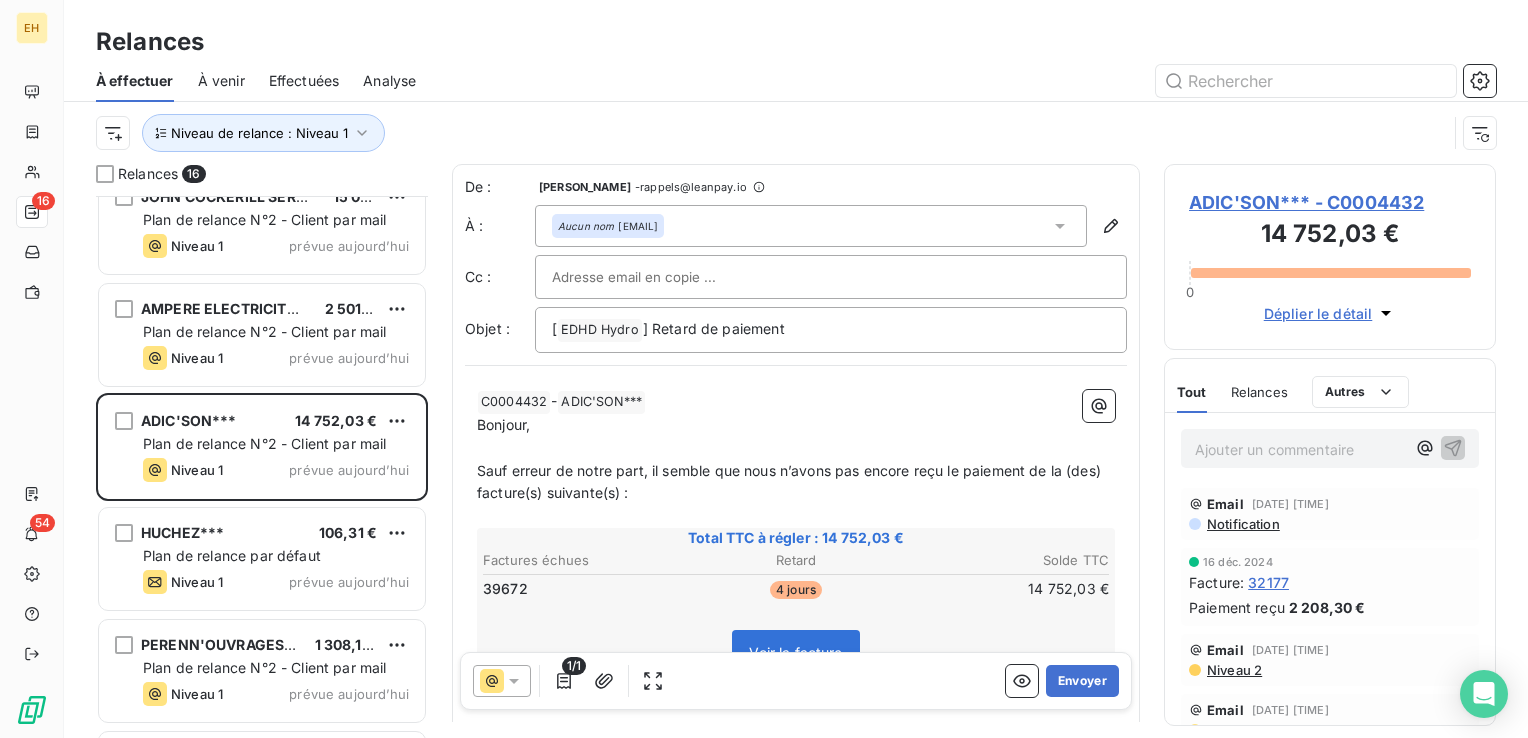click on "ADIC'SON*** - C0004432" at bounding box center [1330, 202] 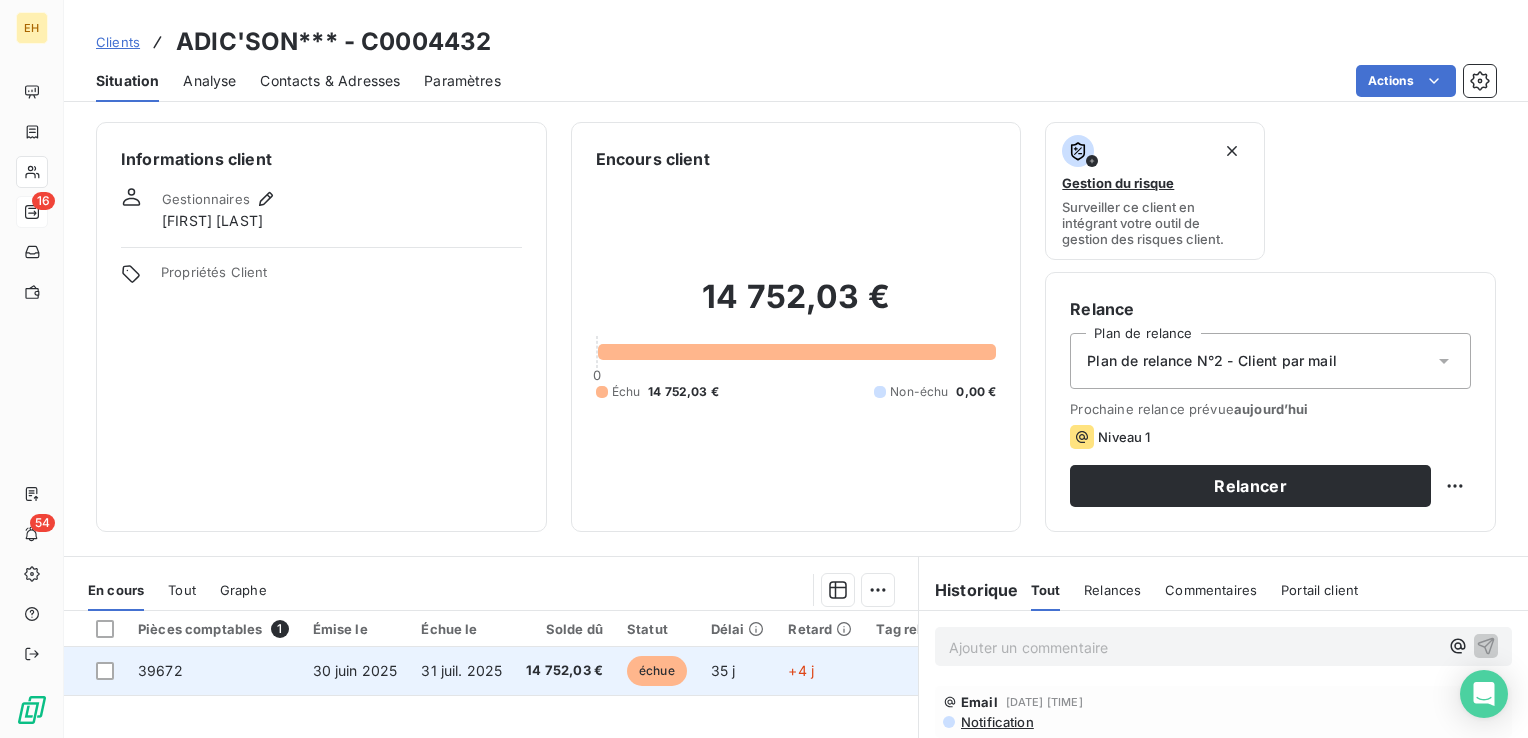 click on "31 juil. 2025" at bounding box center (461, 671) 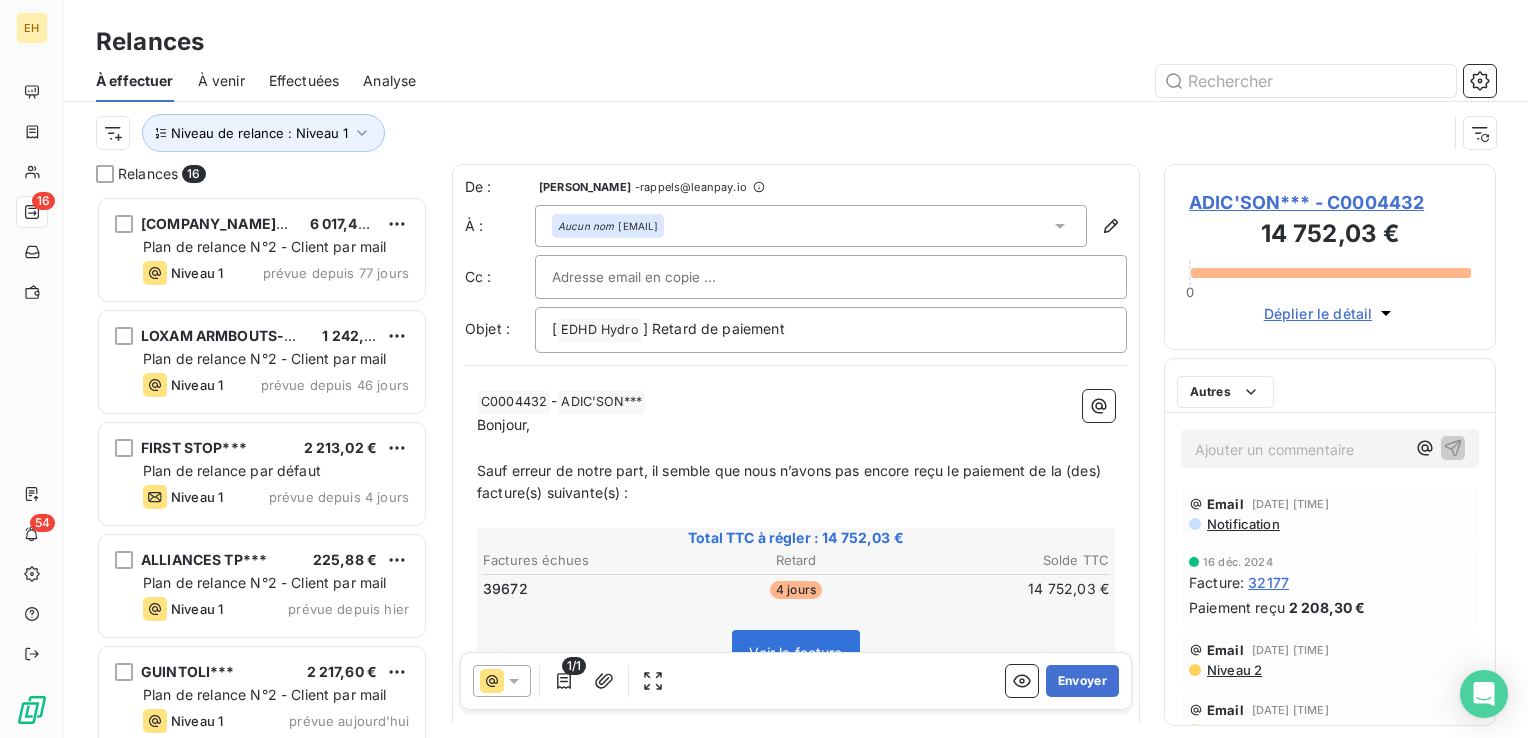 scroll, scrollTop: 16, scrollLeft: 16, axis: both 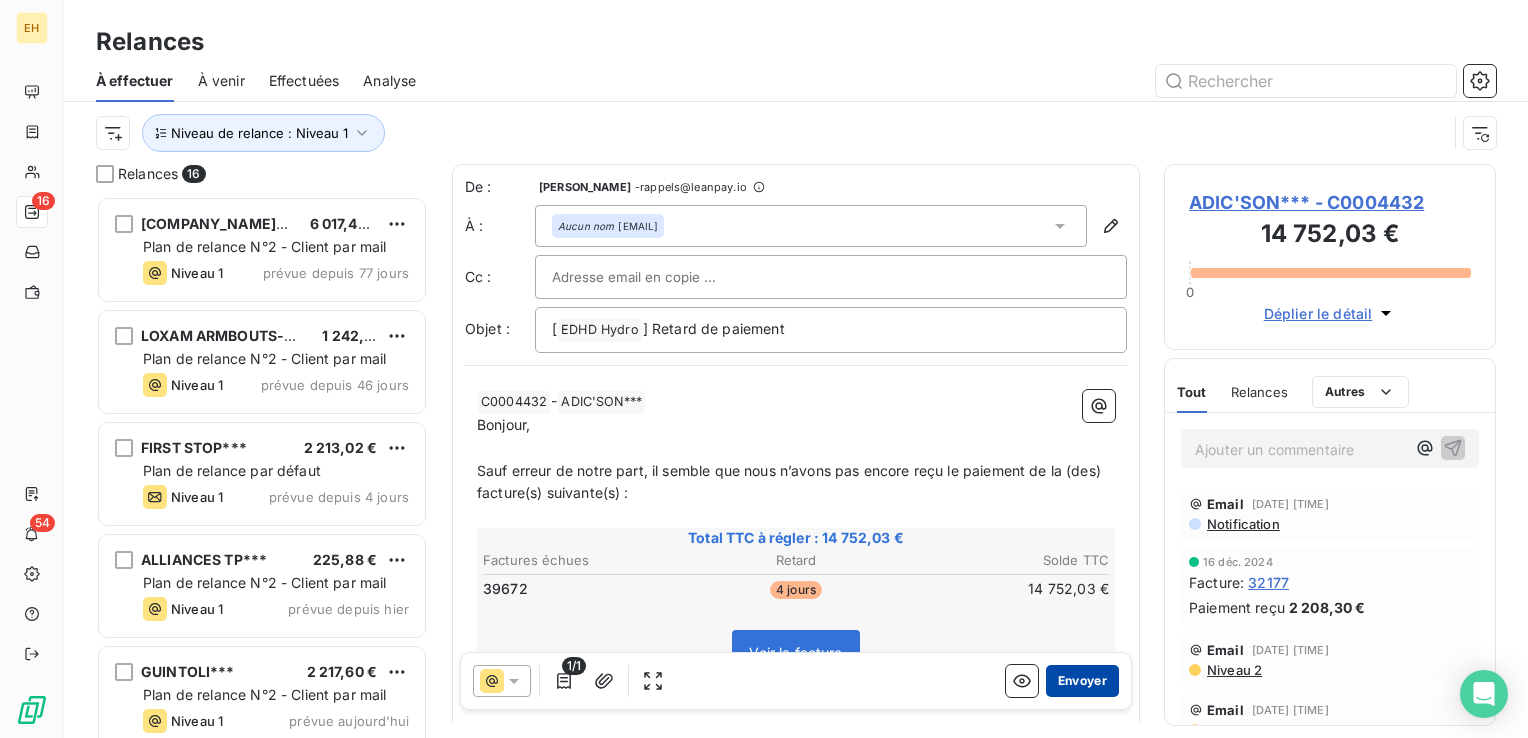 click on "Envoyer" at bounding box center [1082, 681] 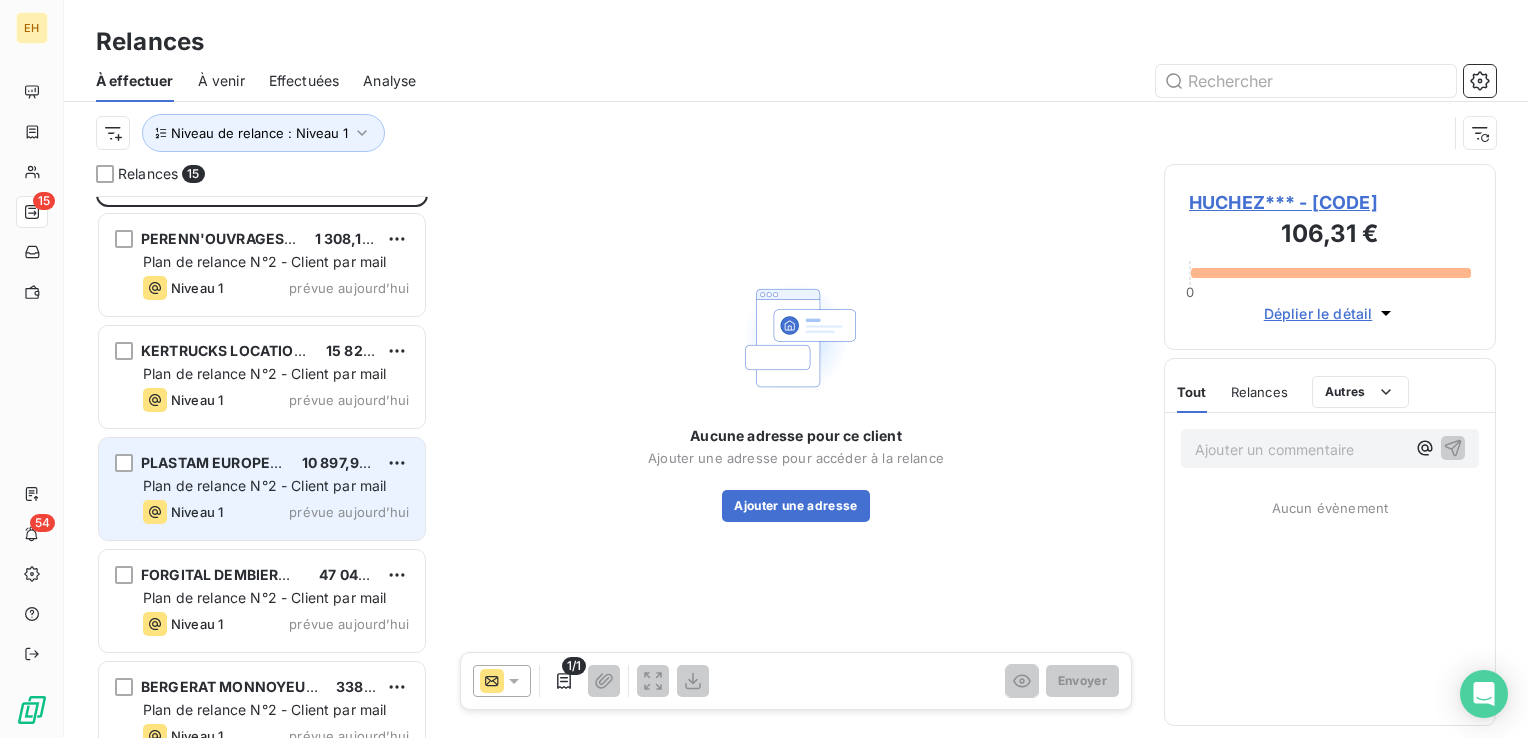 scroll, scrollTop: 1100, scrollLeft: 0, axis: vertical 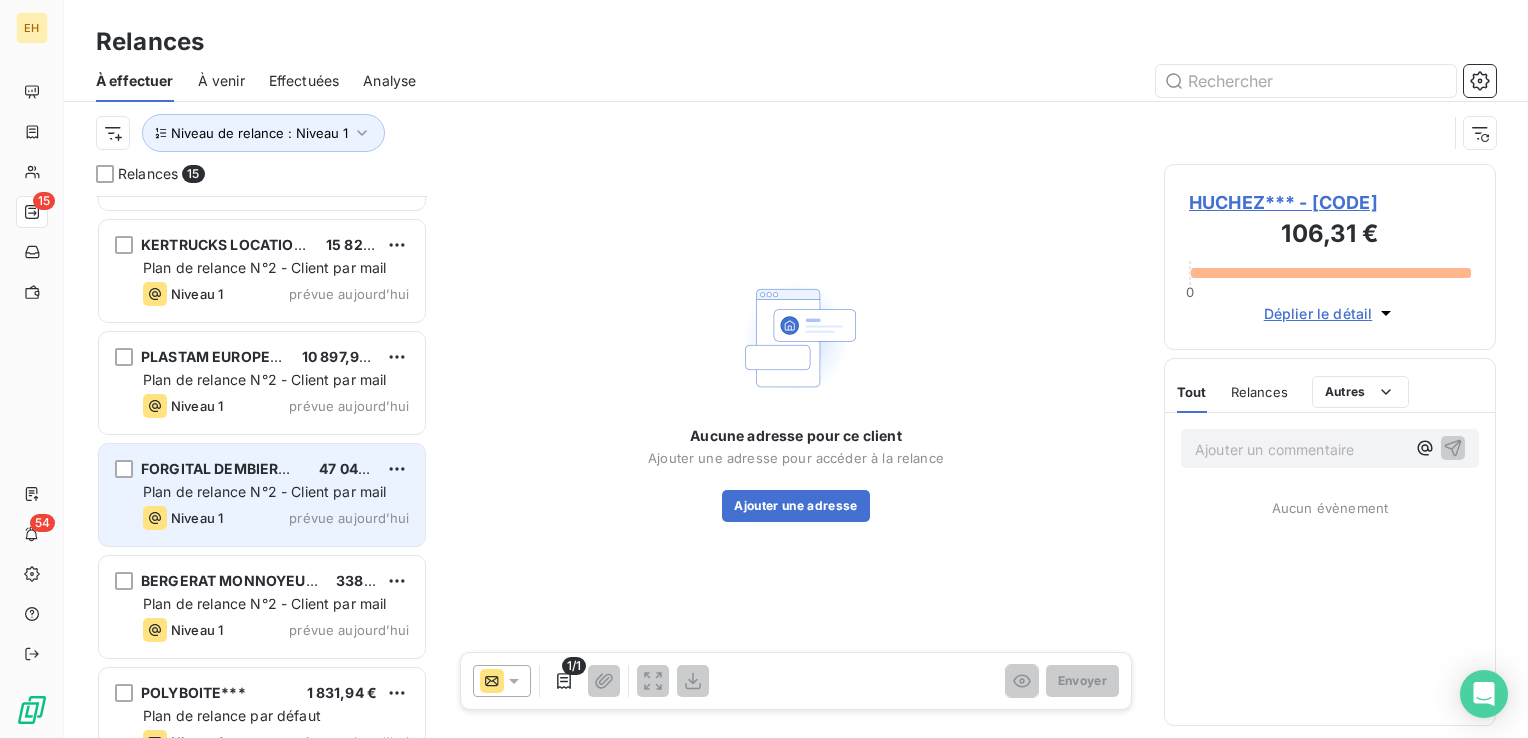 click on "Niveau 1 prévue aujourd’hui" at bounding box center [276, 518] 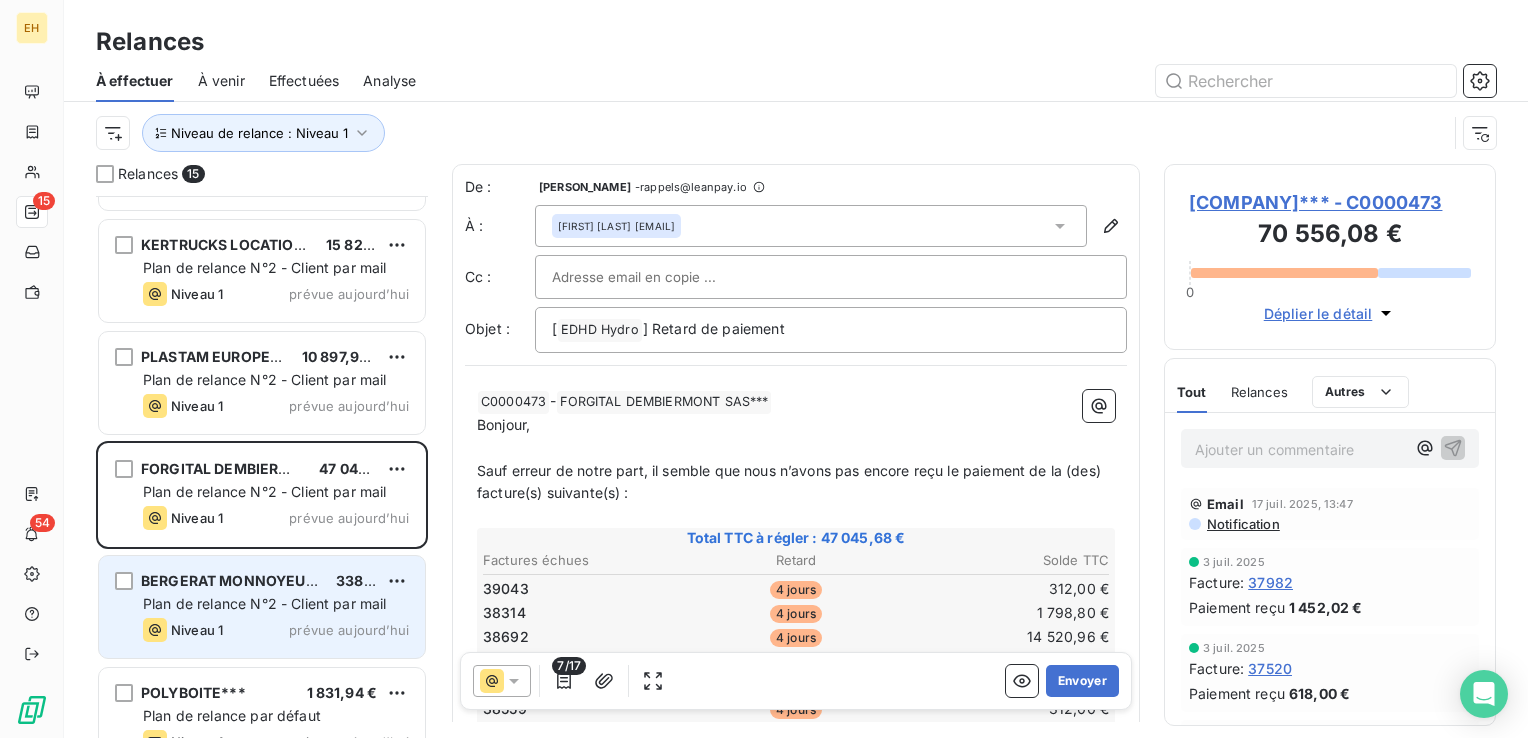 click on "Plan de relance N°2 - Client par mail" at bounding box center (265, 603) 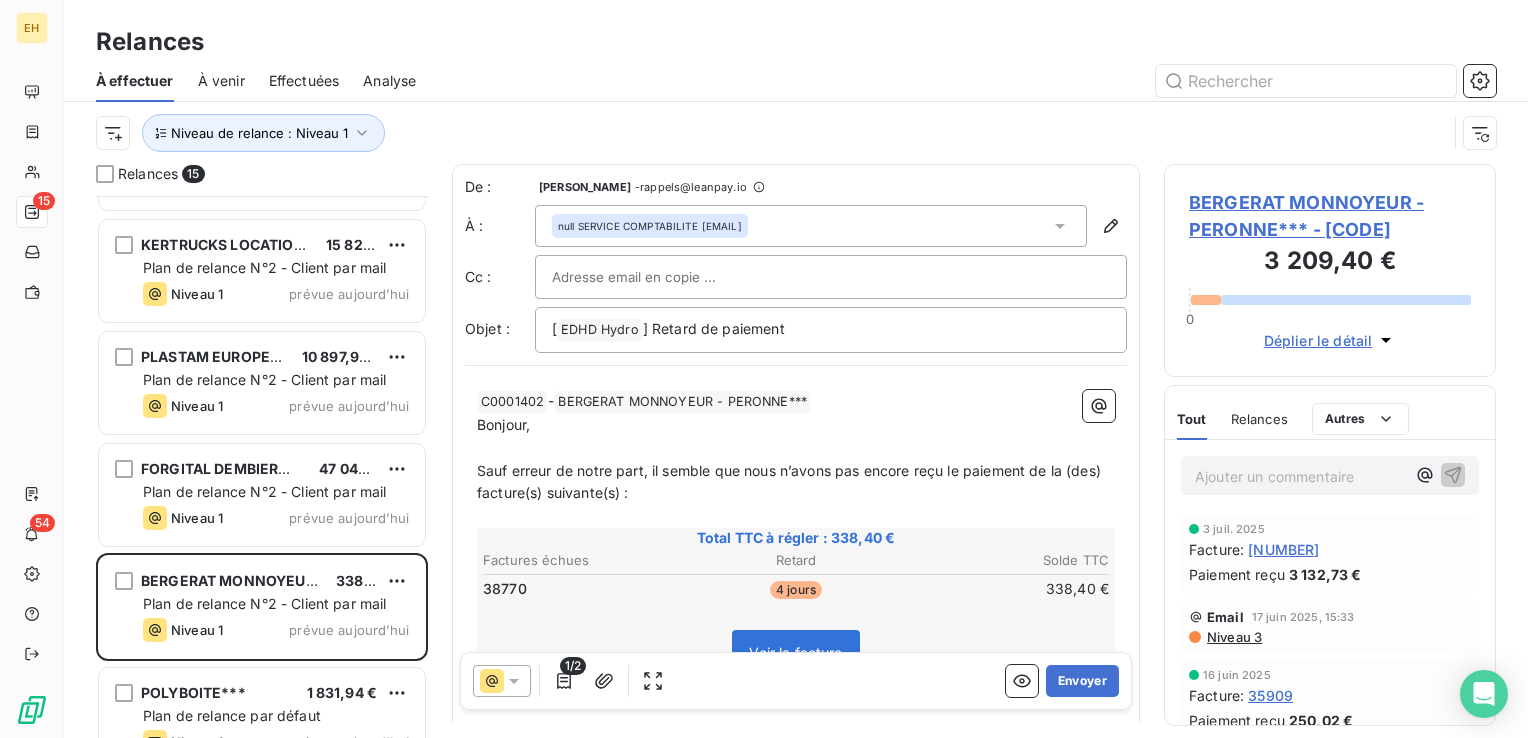 click on "BERGERAT MONNOYEUR - PERONNE*** - C0001402" at bounding box center [1330, 216] 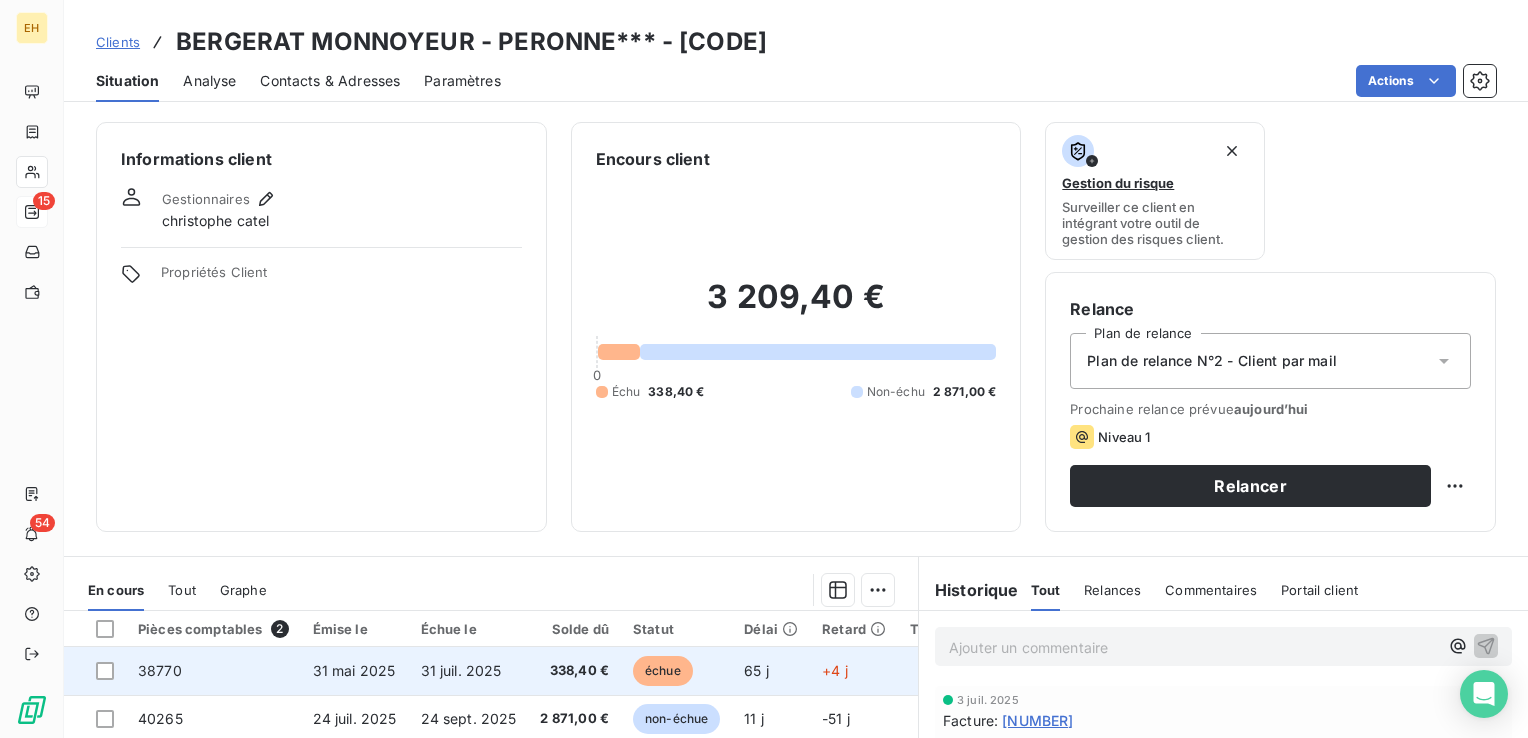 click on "31 mai 2025" at bounding box center (354, 670) 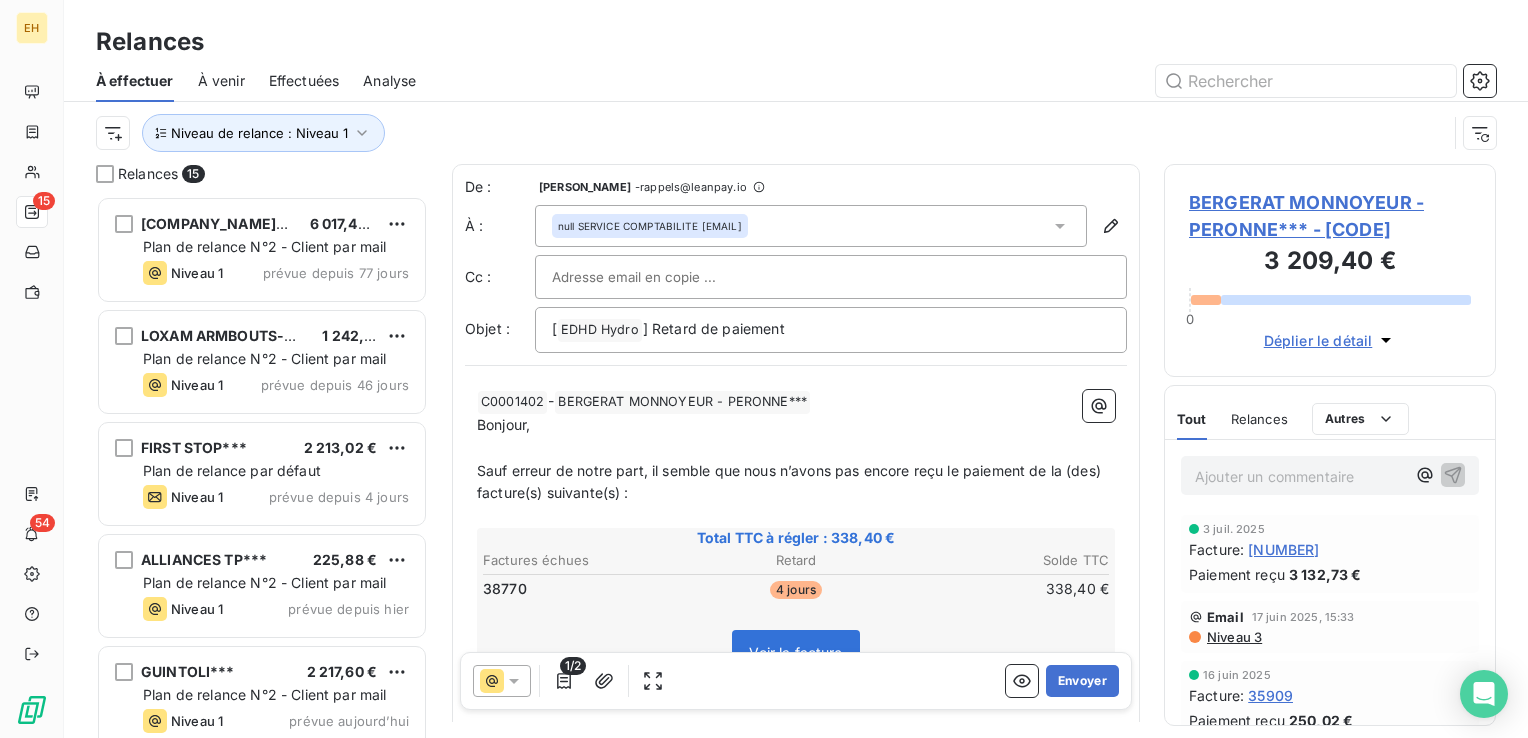 scroll, scrollTop: 16, scrollLeft: 16, axis: both 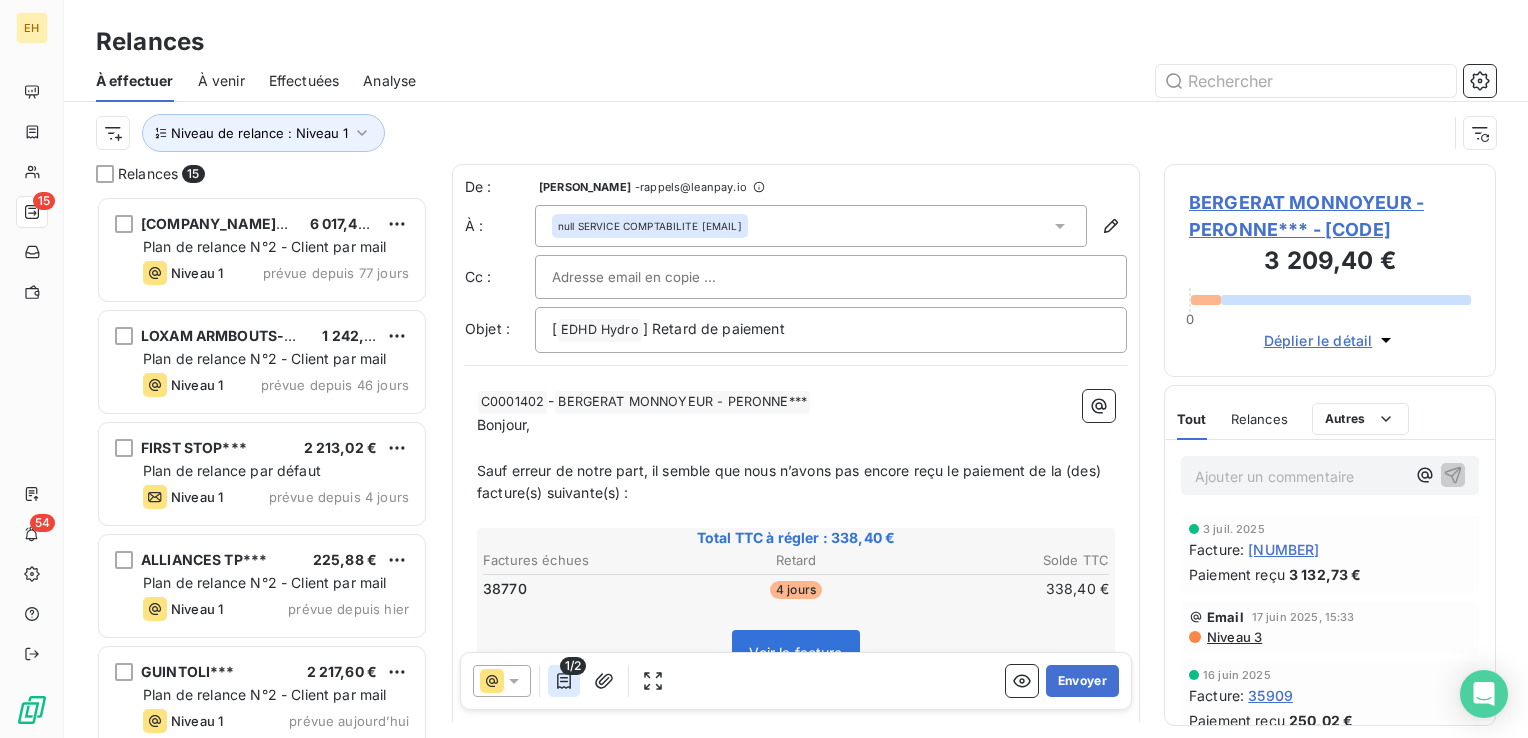 click 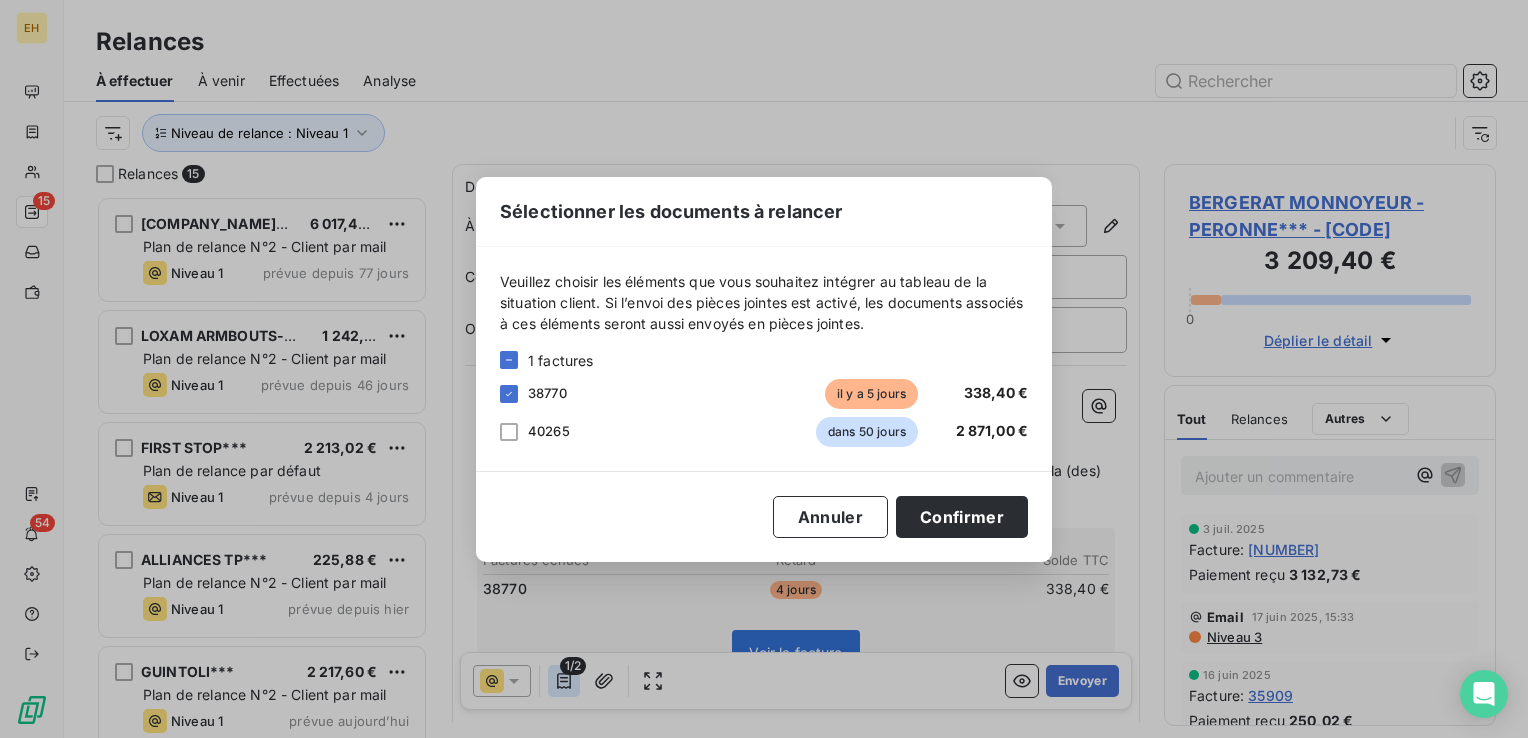click on "Sélectionner les documents à relancer Veuillez choisir les éléments que vous souhaitez intégrer au tableau de la situation client. Si l’envoi des pièces jointes est activé, les documents associés à ces éléments seront aussi envoyés en pièces jointes. 1 factures 38770 il y a 5 jours   338,40 € 40265 dans 50 jours   2 871,00 € Annuler Confirmer" at bounding box center (764, 369) 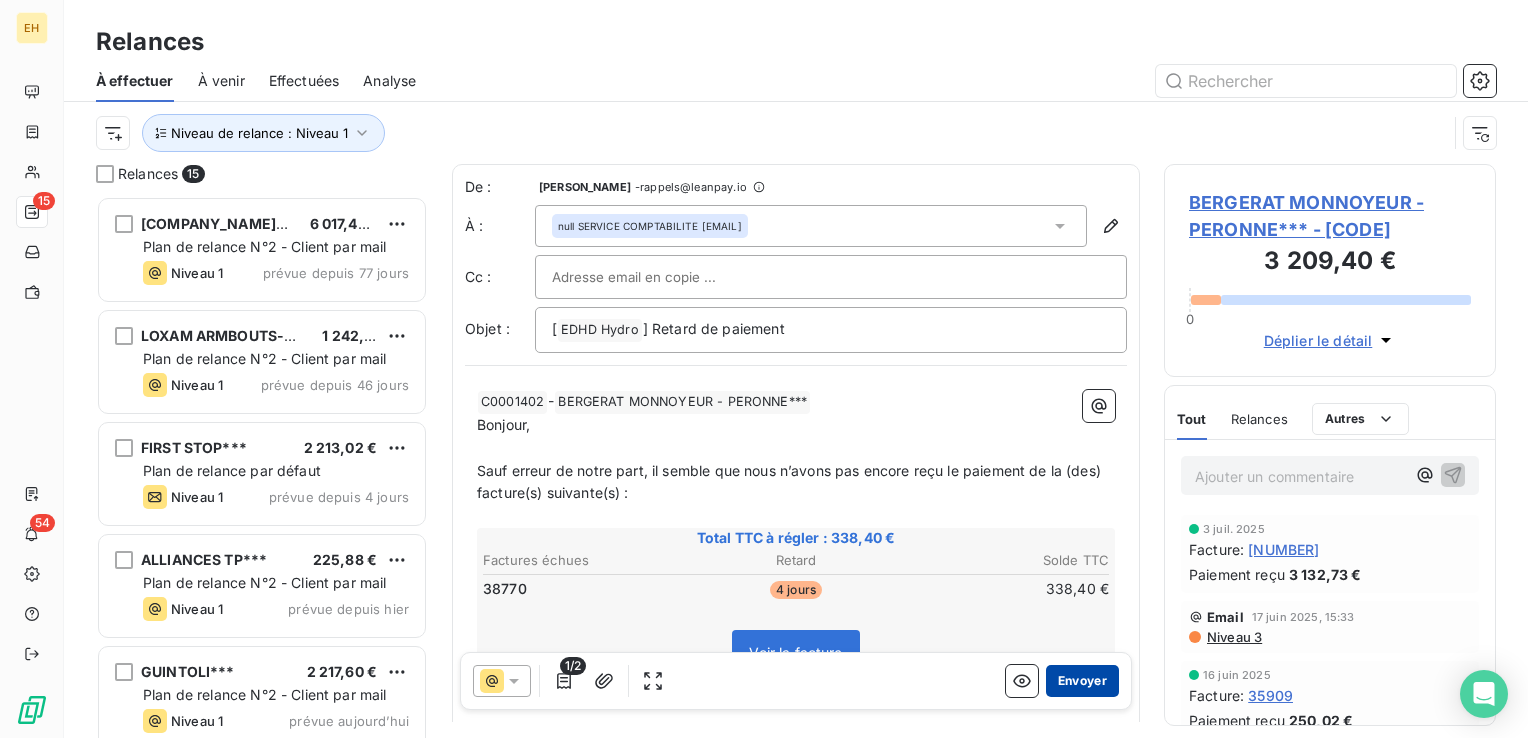click on "Envoyer" at bounding box center [1082, 681] 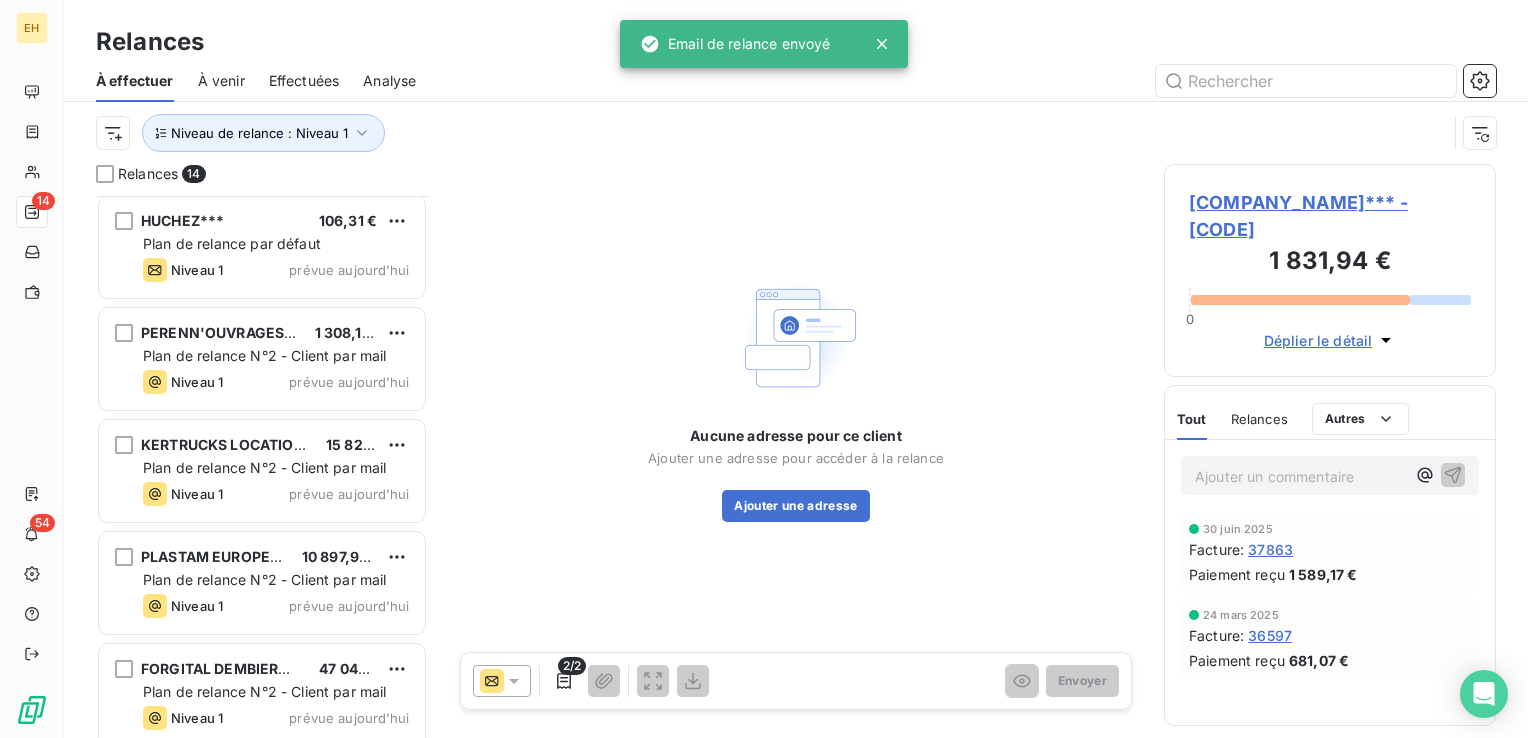 scroll, scrollTop: 1026, scrollLeft: 0, axis: vertical 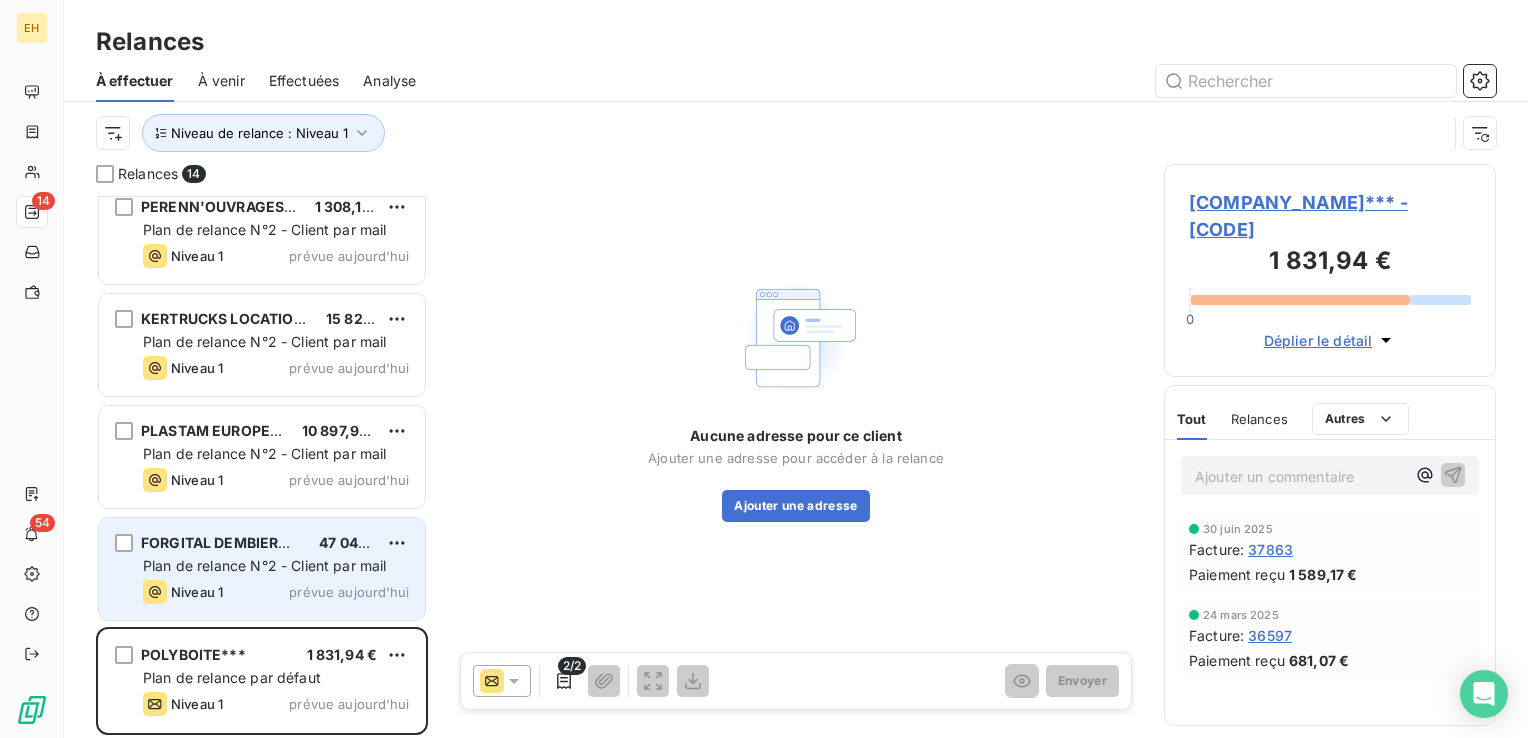 click on "Plan de relance N°2 - Client par mail" at bounding box center [276, 566] 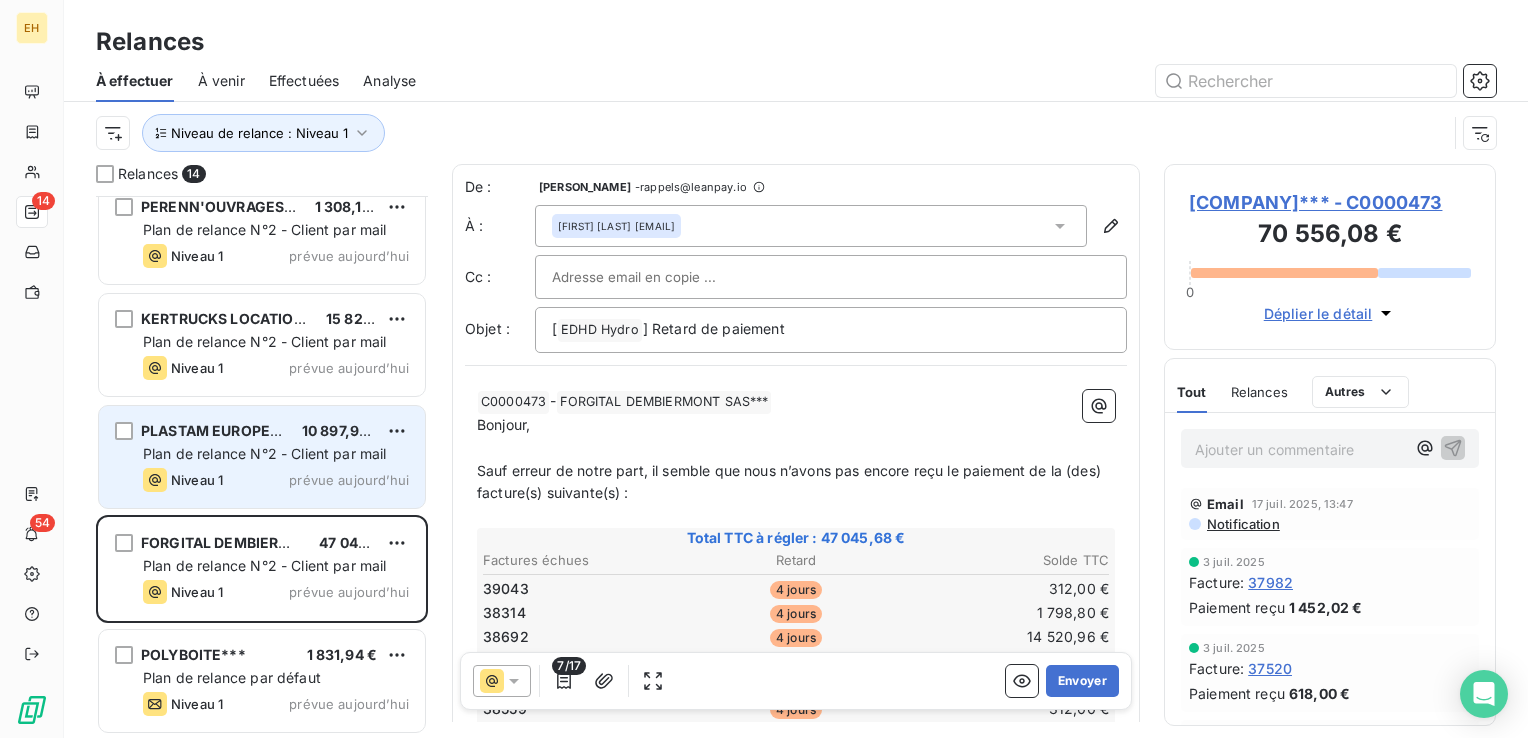 click on "Plan de relance N°2 - Client par mail" at bounding box center (276, 454) 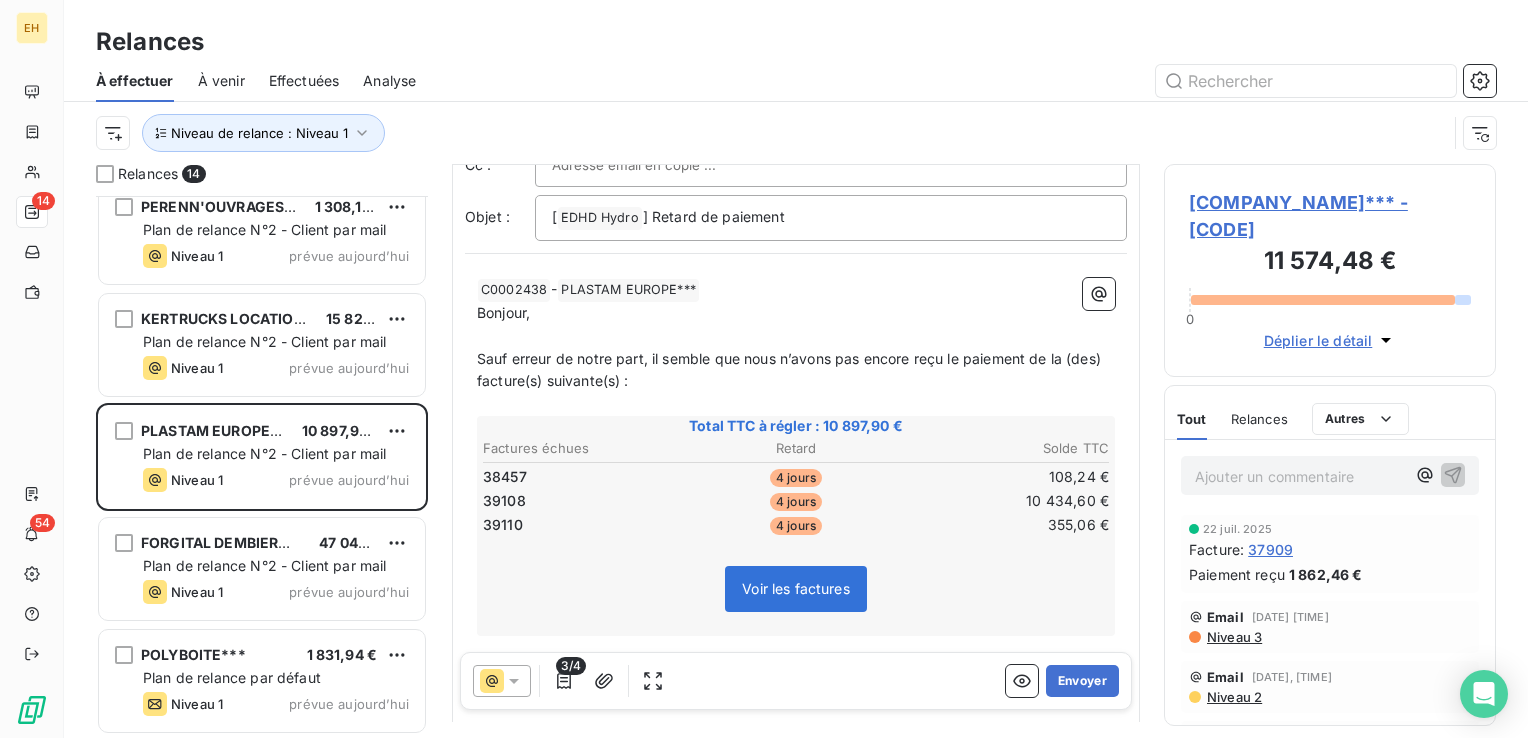 scroll, scrollTop: 200, scrollLeft: 0, axis: vertical 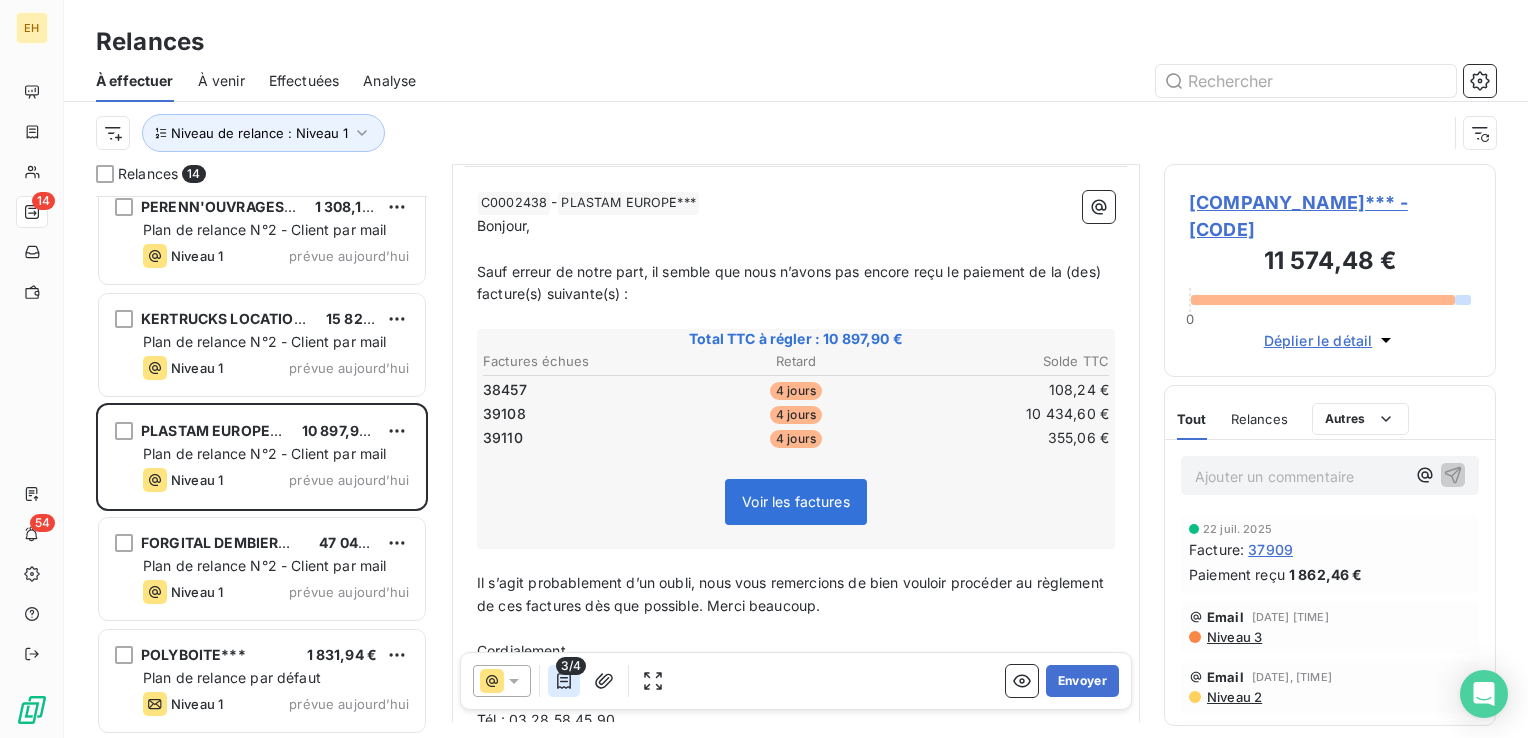 click 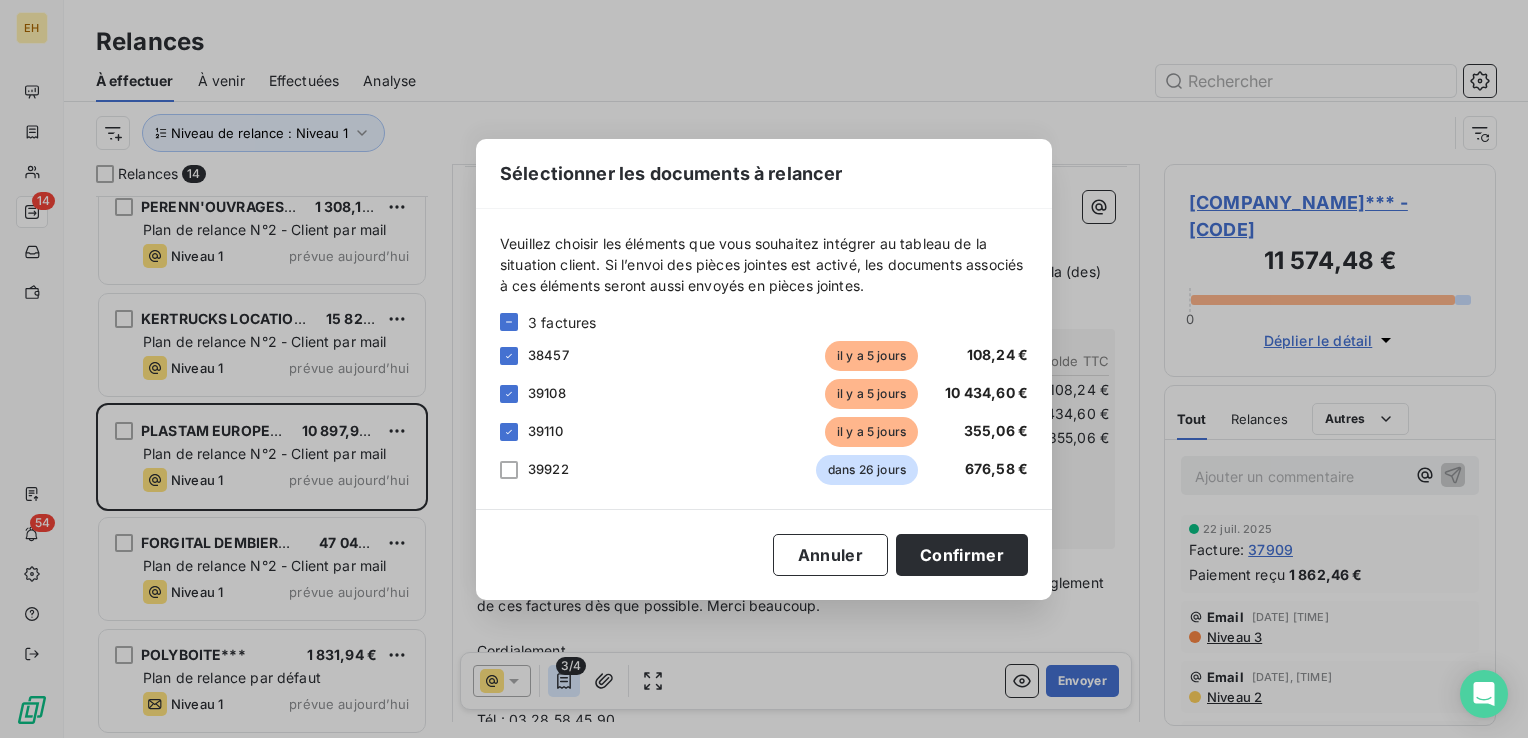 click on "Sélectionner les documents à relancer Veuillez choisir les éléments que vous souhaitez intégrer au tableau de la situation client. Si l’envoi des pièces jointes est activé, les documents associés à ces éléments seront aussi envoyés en pièces jointes. 3 factures 38457 il y a 5 jours   108,24 € 39108 il y a 5 jours   10 434,60 € 39110 il y a 5 jours   355,06 € 39922 dans 26 jours   676,58 € Annuler Confirmer" at bounding box center (764, 369) 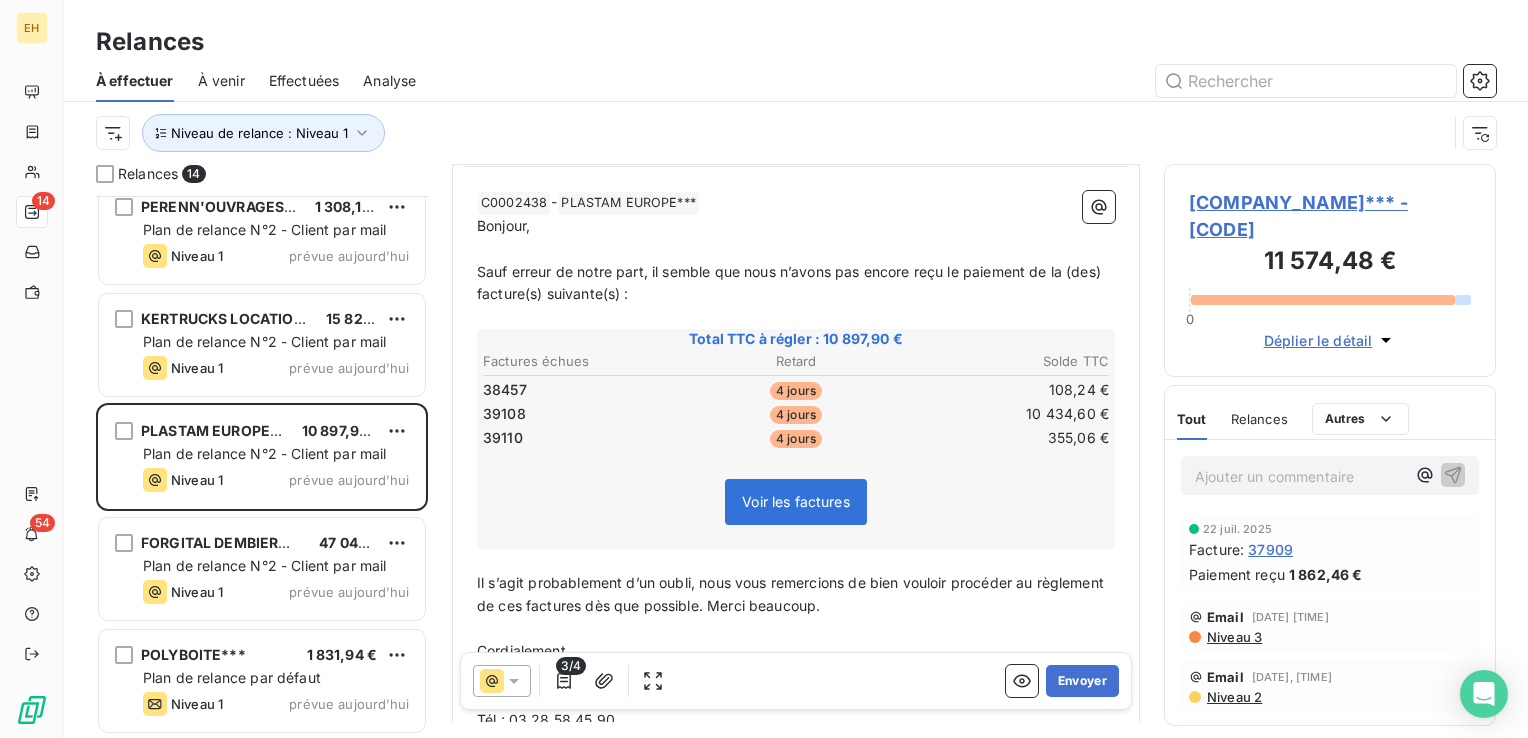 click on "PLASTAM EUROPE*** - C0002438" at bounding box center [1330, 216] 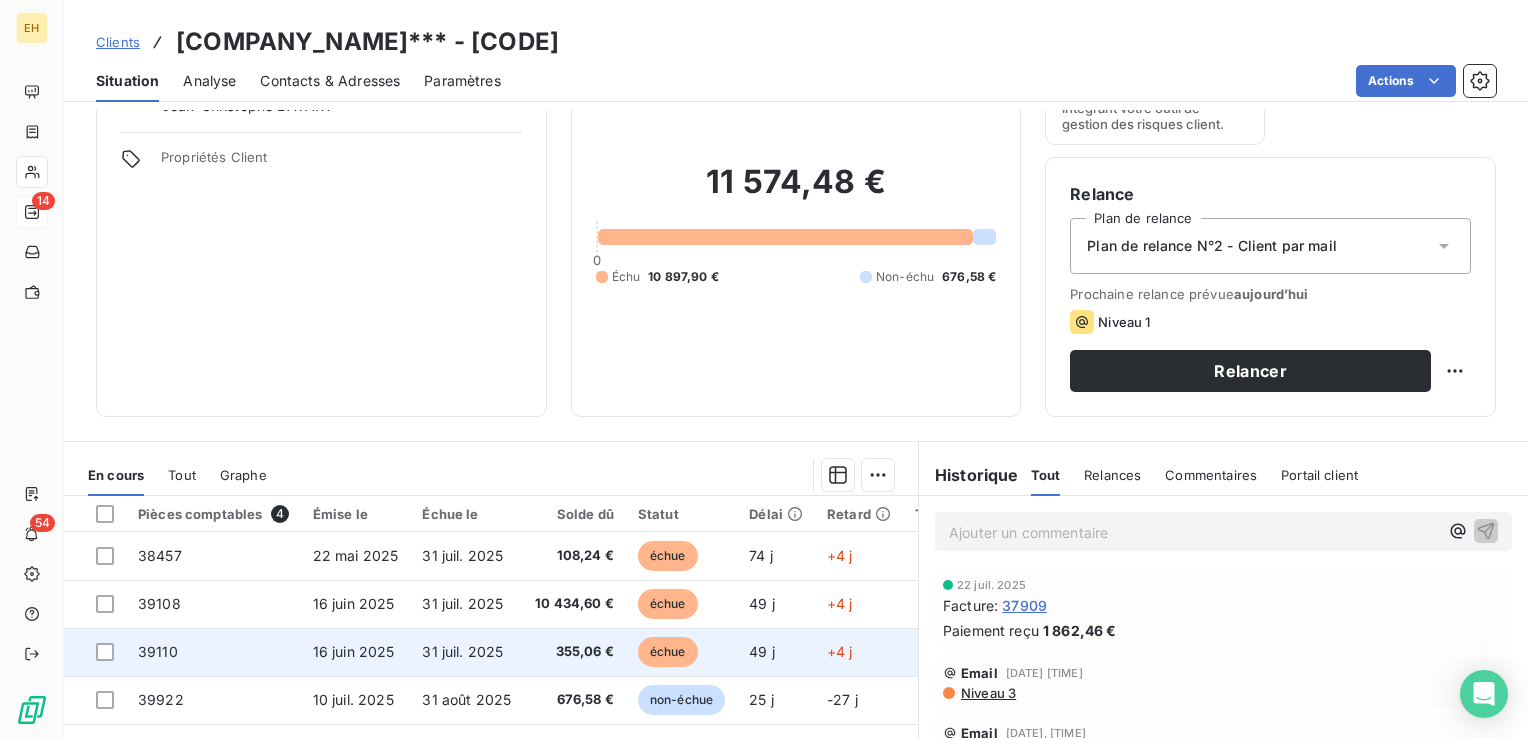 scroll, scrollTop: 200, scrollLeft: 0, axis: vertical 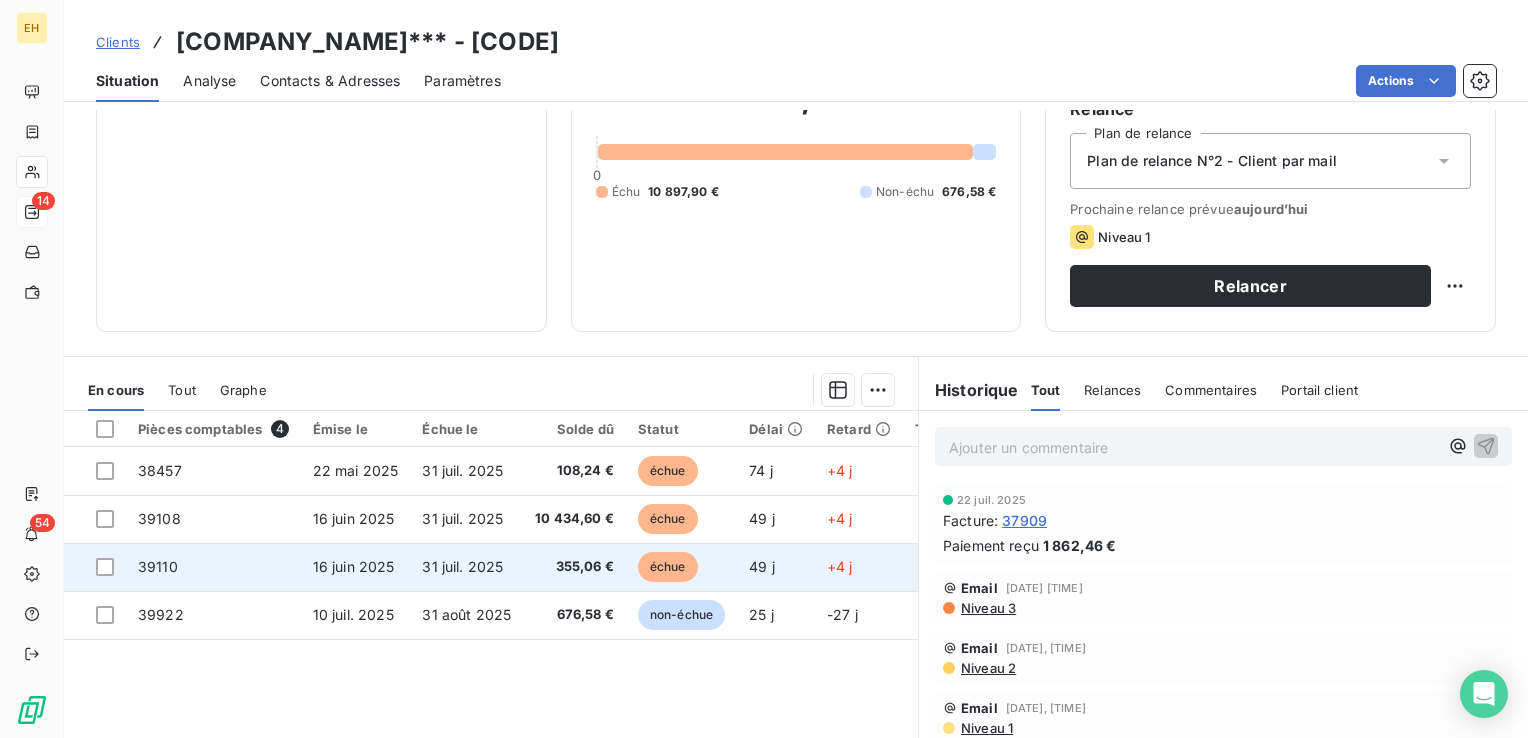 click on "31 juil. 2025" at bounding box center (466, 567) 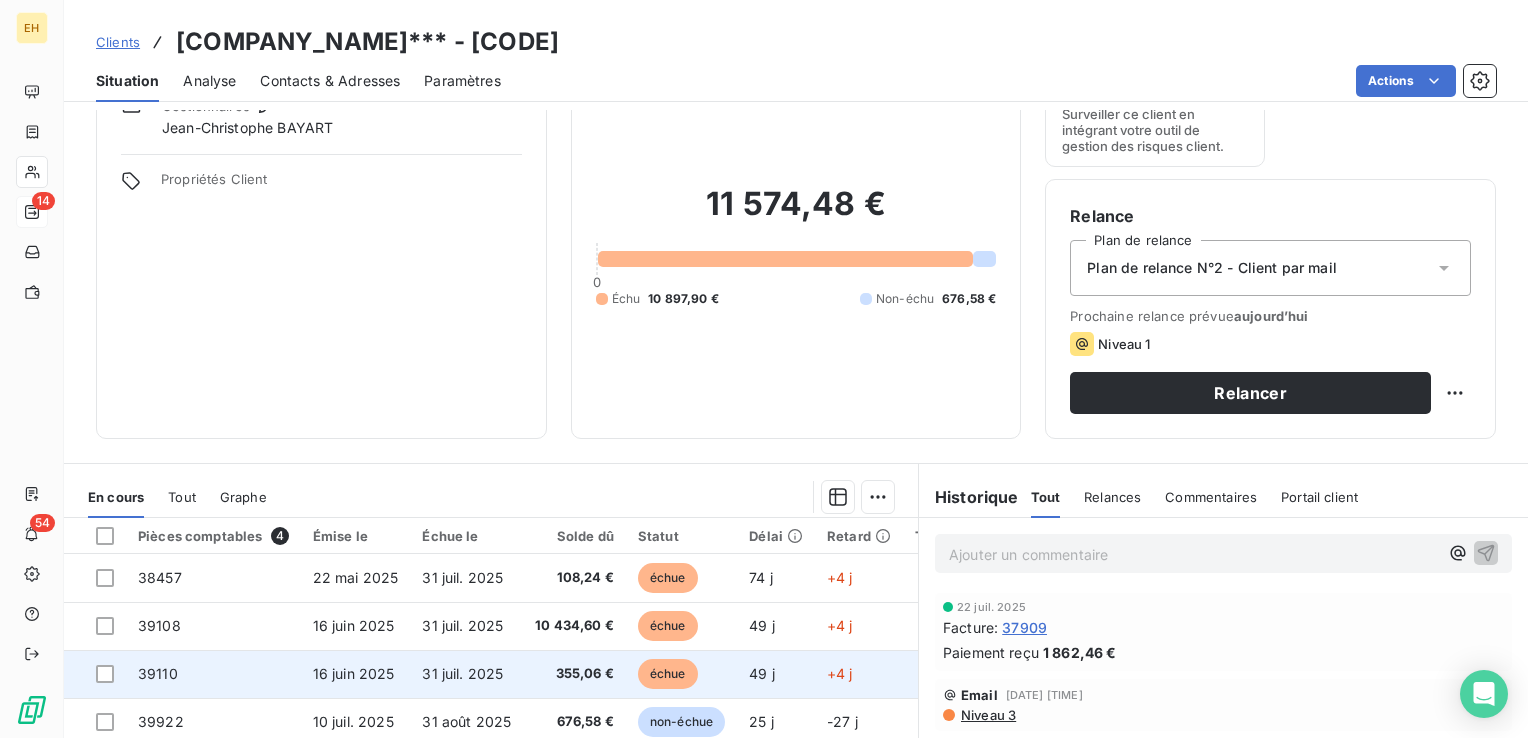 scroll, scrollTop: 200, scrollLeft: 0, axis: vertical 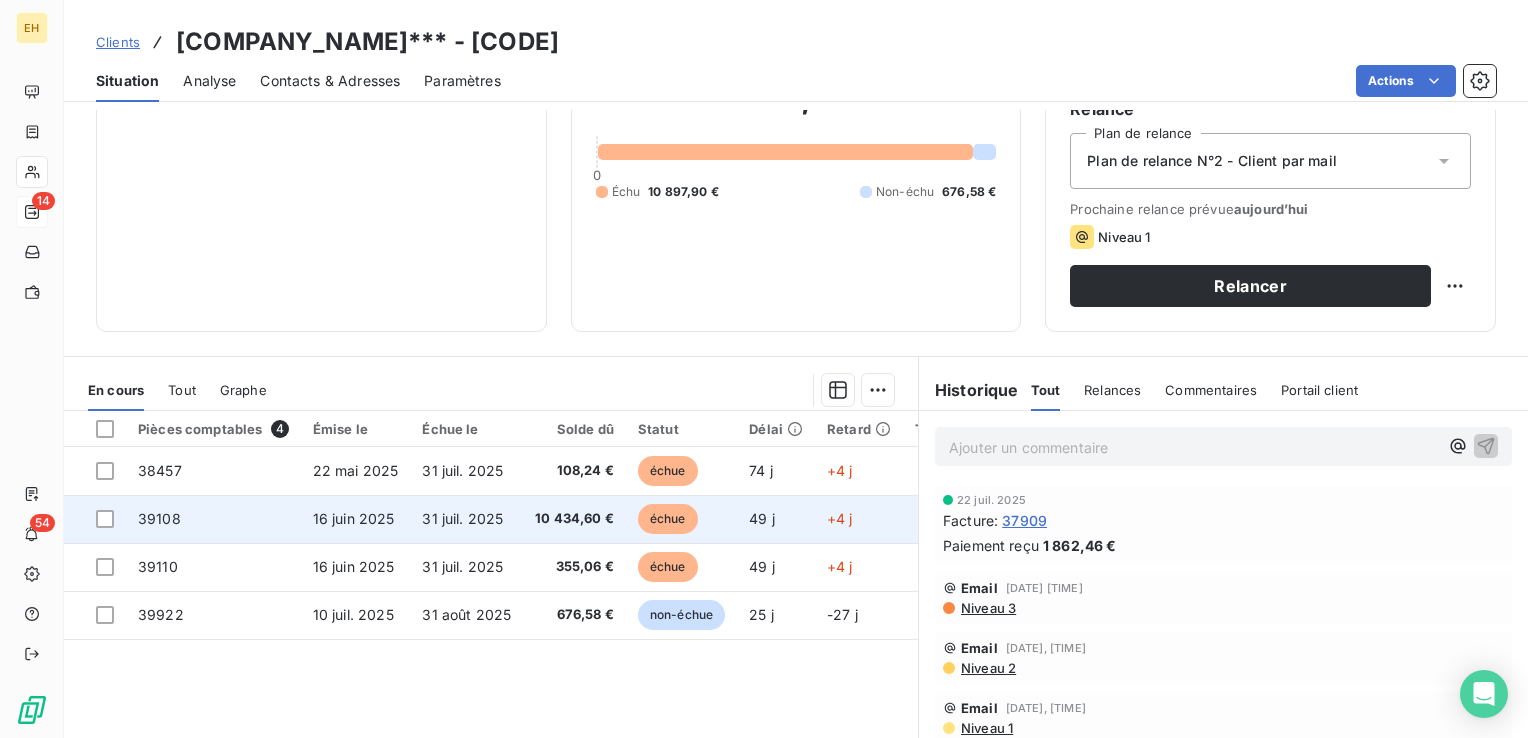 click on "31 juil. 2025" at bounding box center [462, 518] 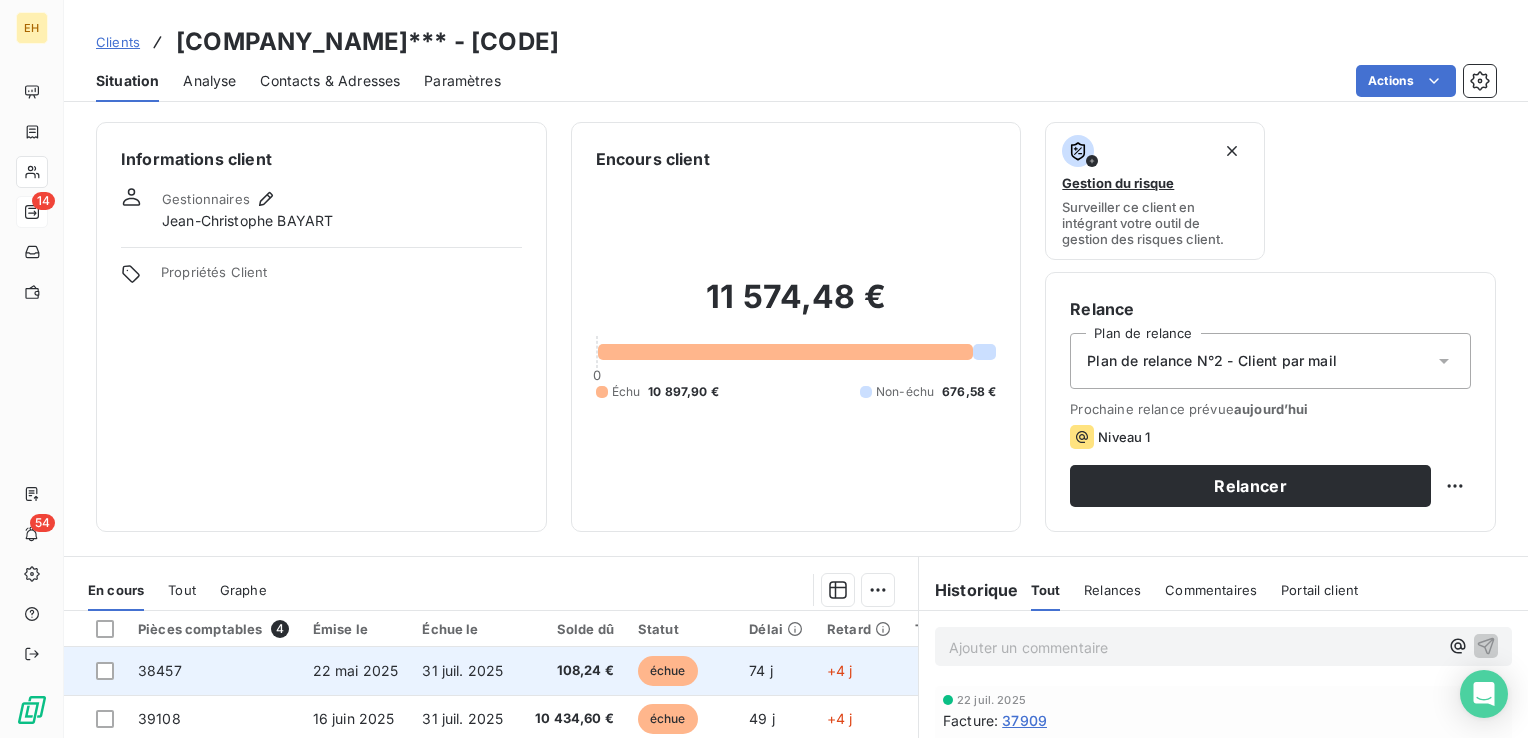 click on "108,24 €" at bounding box center (574, 671) 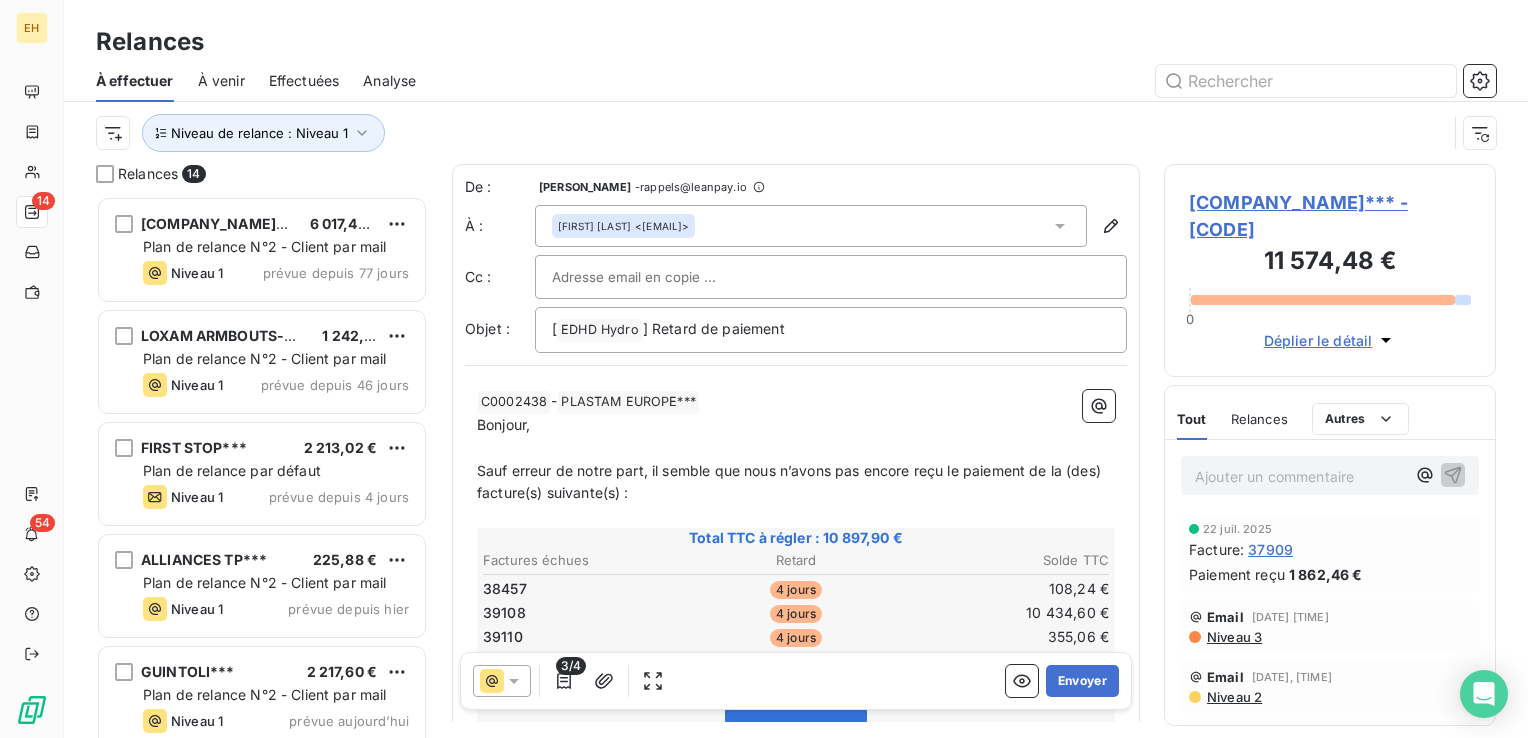 scroll, scrollTop: 16, scrollLeft: 16, axis: both 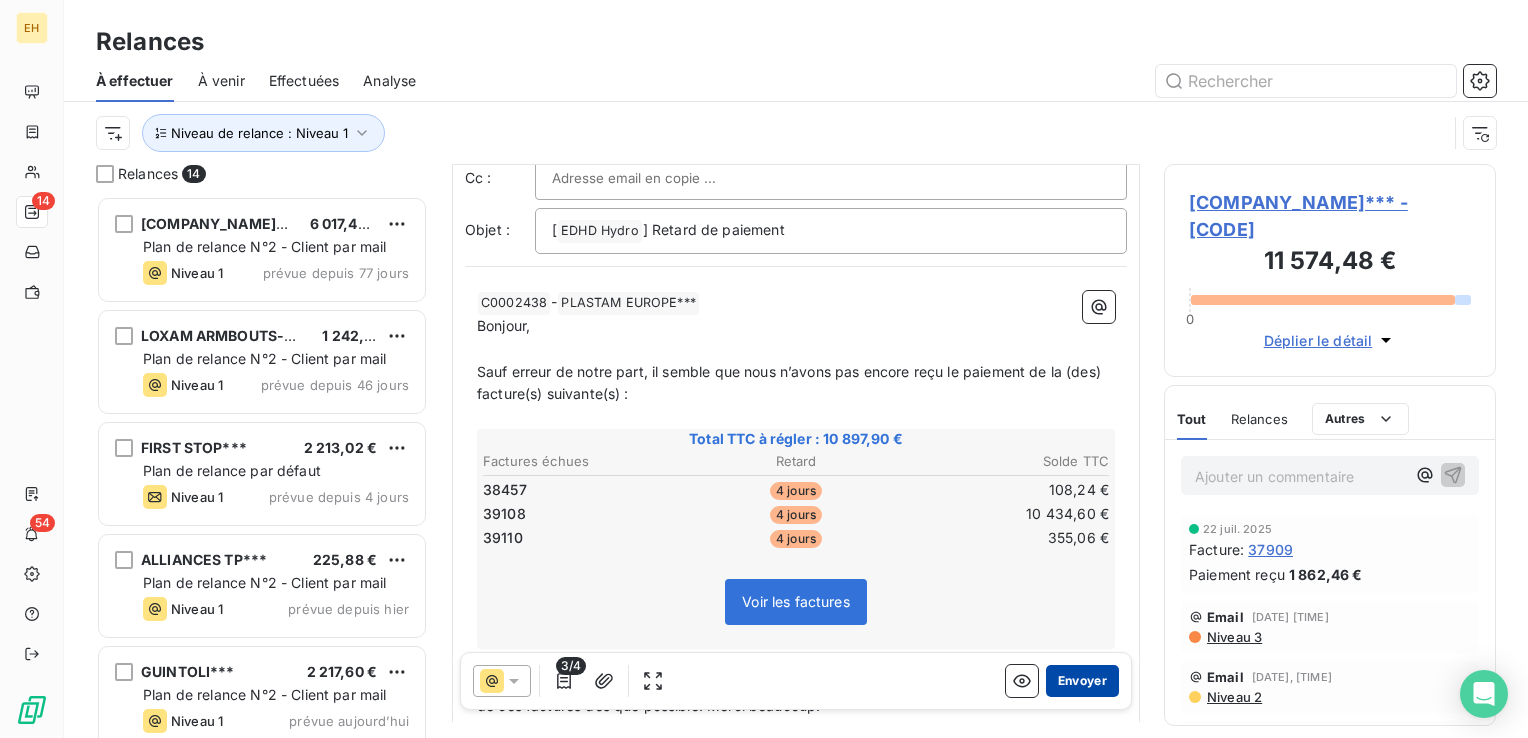click on "Envoyer" at bounding box center [1082, 681] 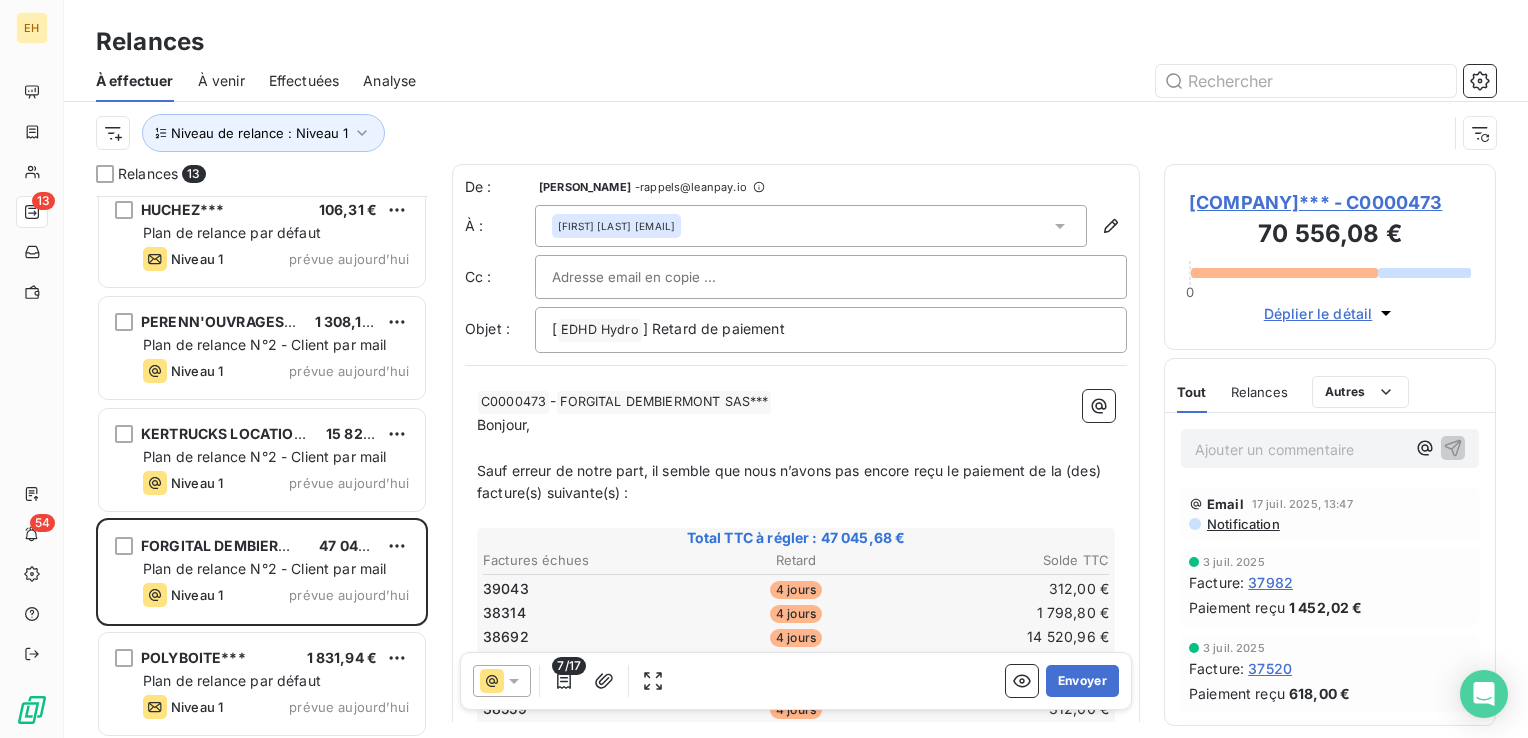 scroll, scrollTop: 914, scrollLeft: 0, axis: vertical 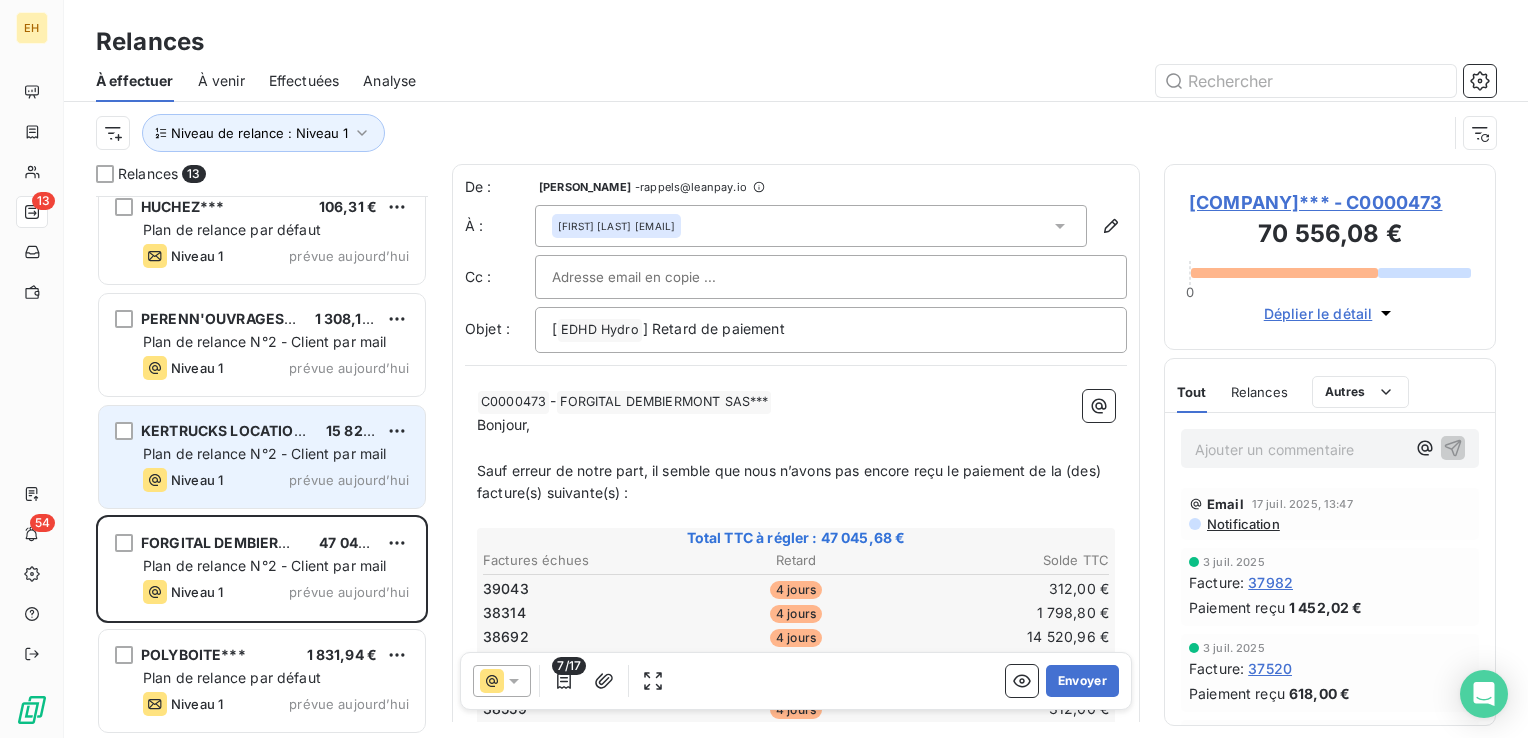 click on "Plan de relance N°2 - Client par mail" at bounding box center (265, 453) 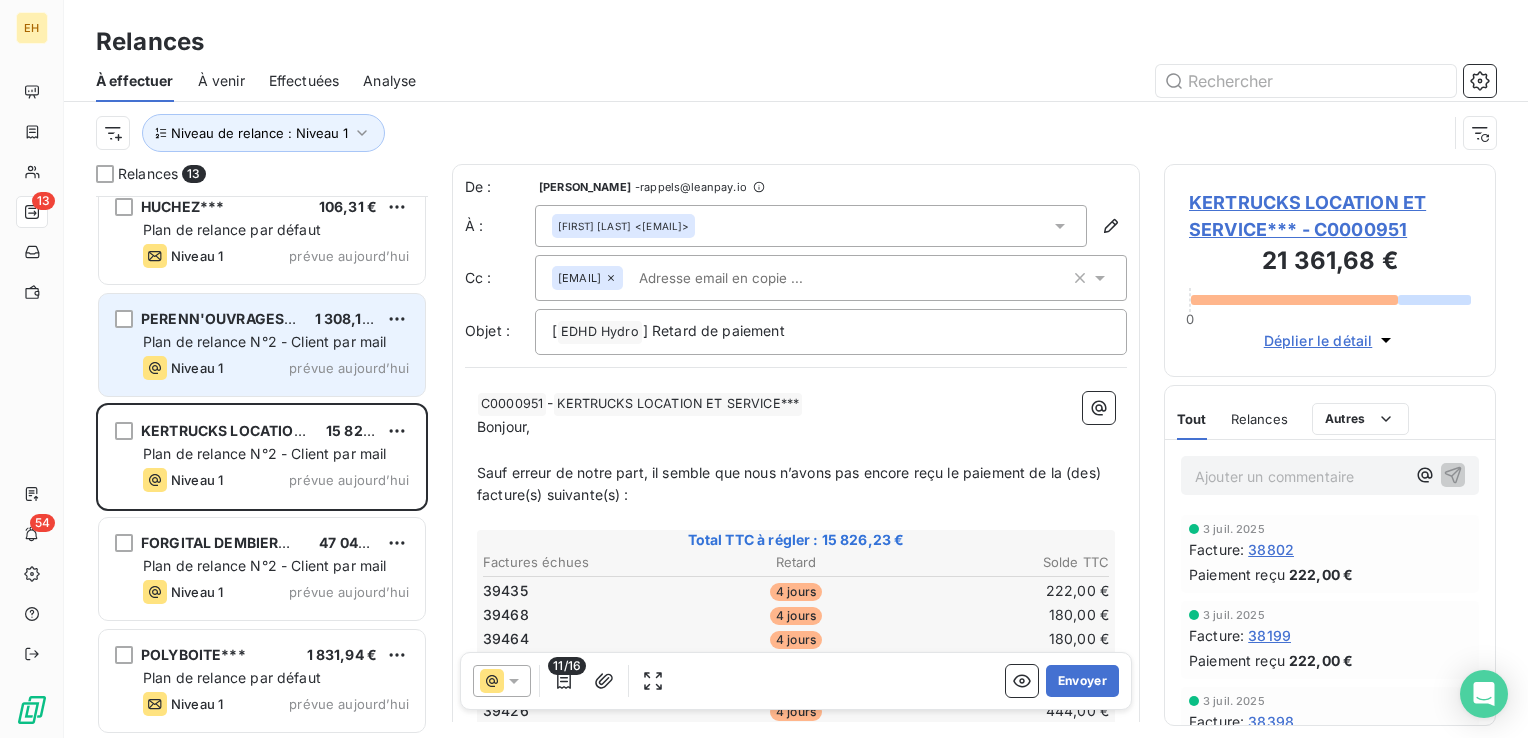 click on "Niveau 1 prévue aujourd’hui" at bounding box center [276, 368] 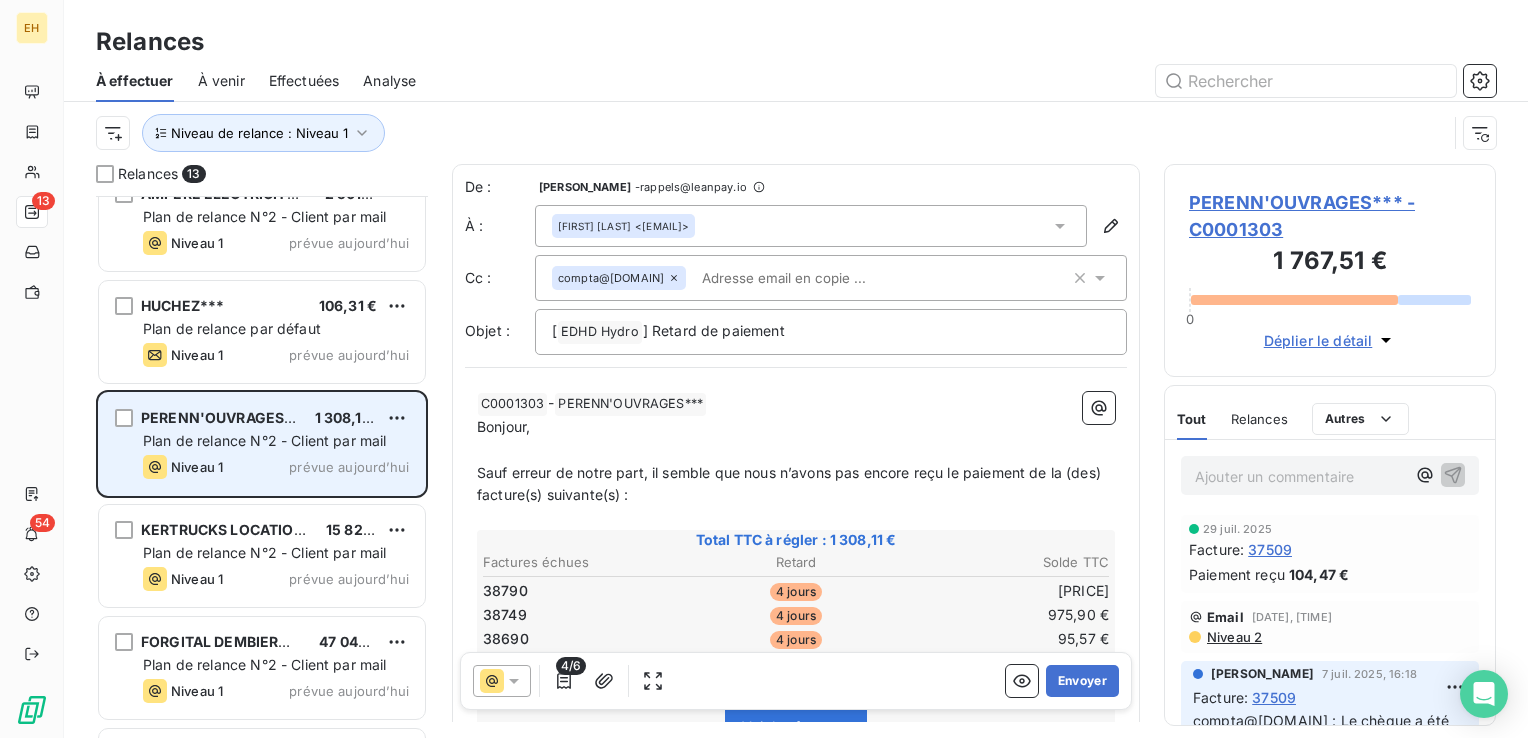 scroll, scrollTop: 814, scrollLeft: 0, axis: vertical 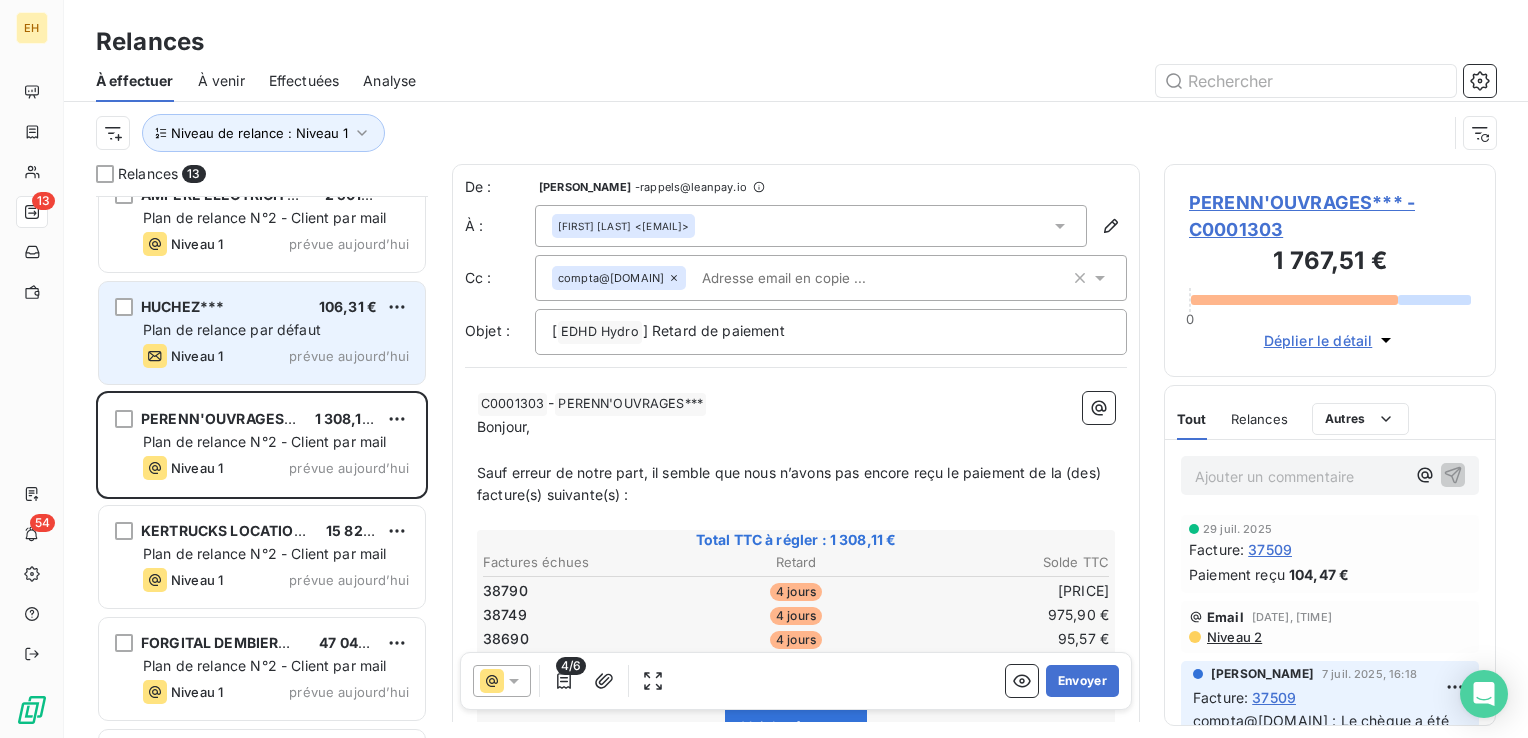 click on "Niveau 1 prévue aujourd’hui" at bounding box center (276, 356) 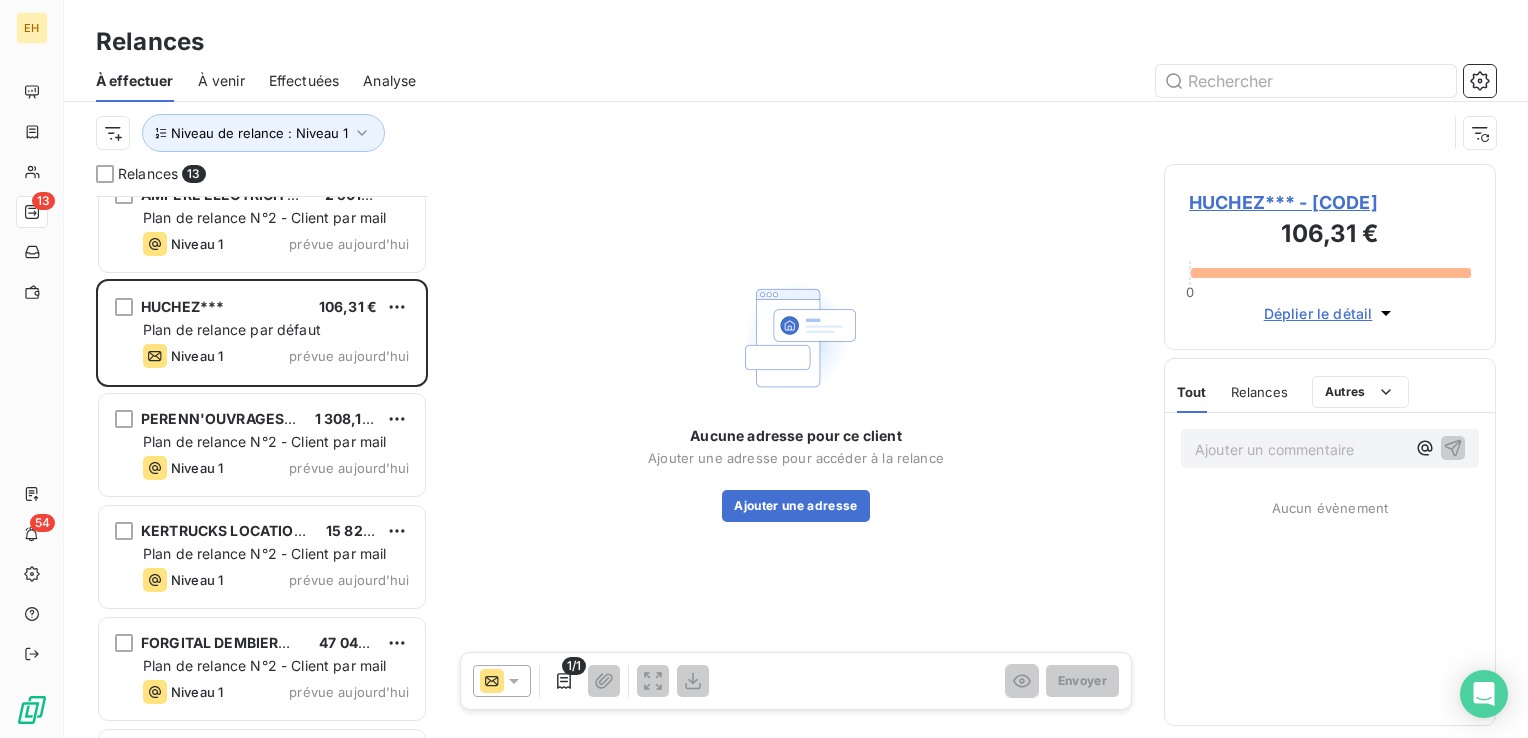 click on "HUCHEZ*** - C0004929" at bounding box center [1330, 202] 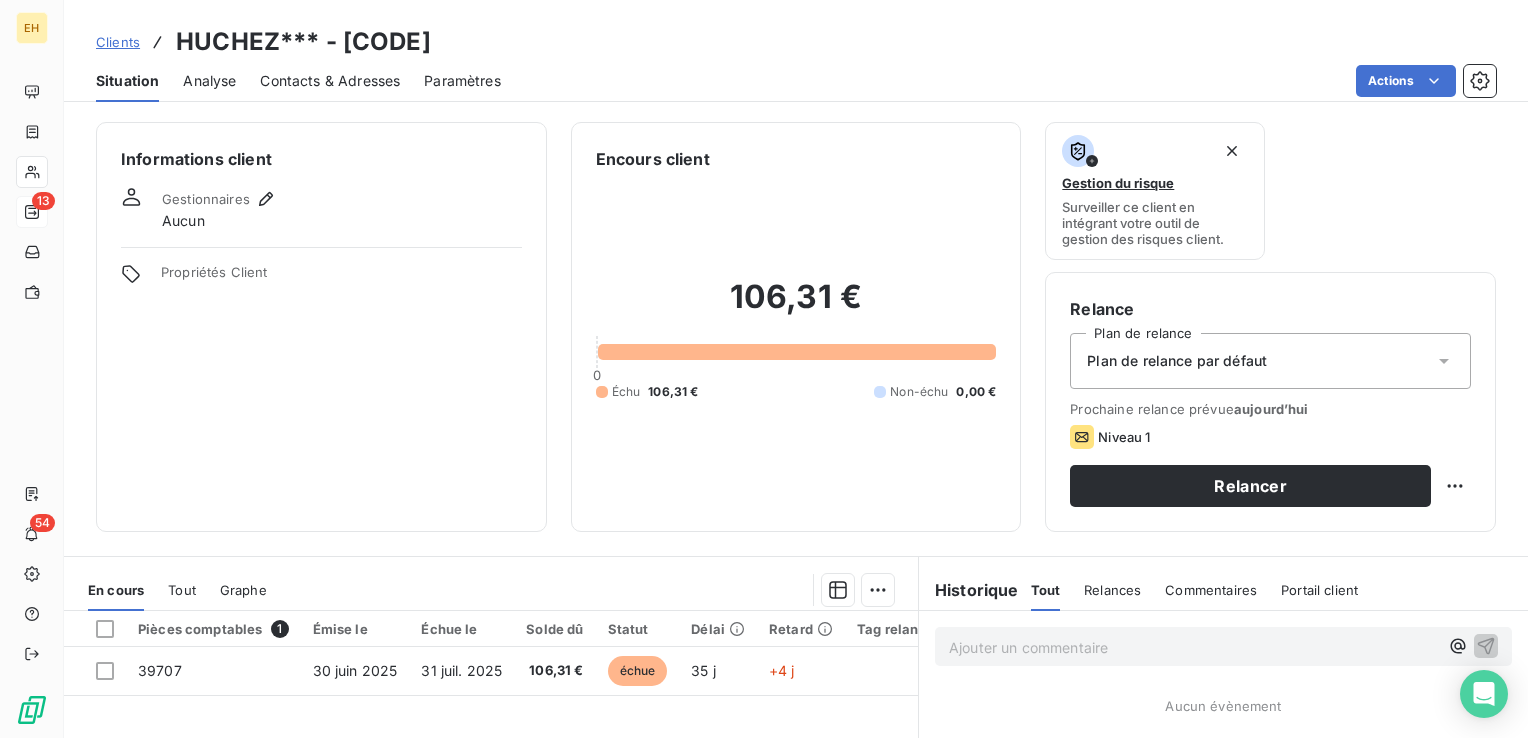 click on "Contacts & Adresses" at bounding box center (330, 81) 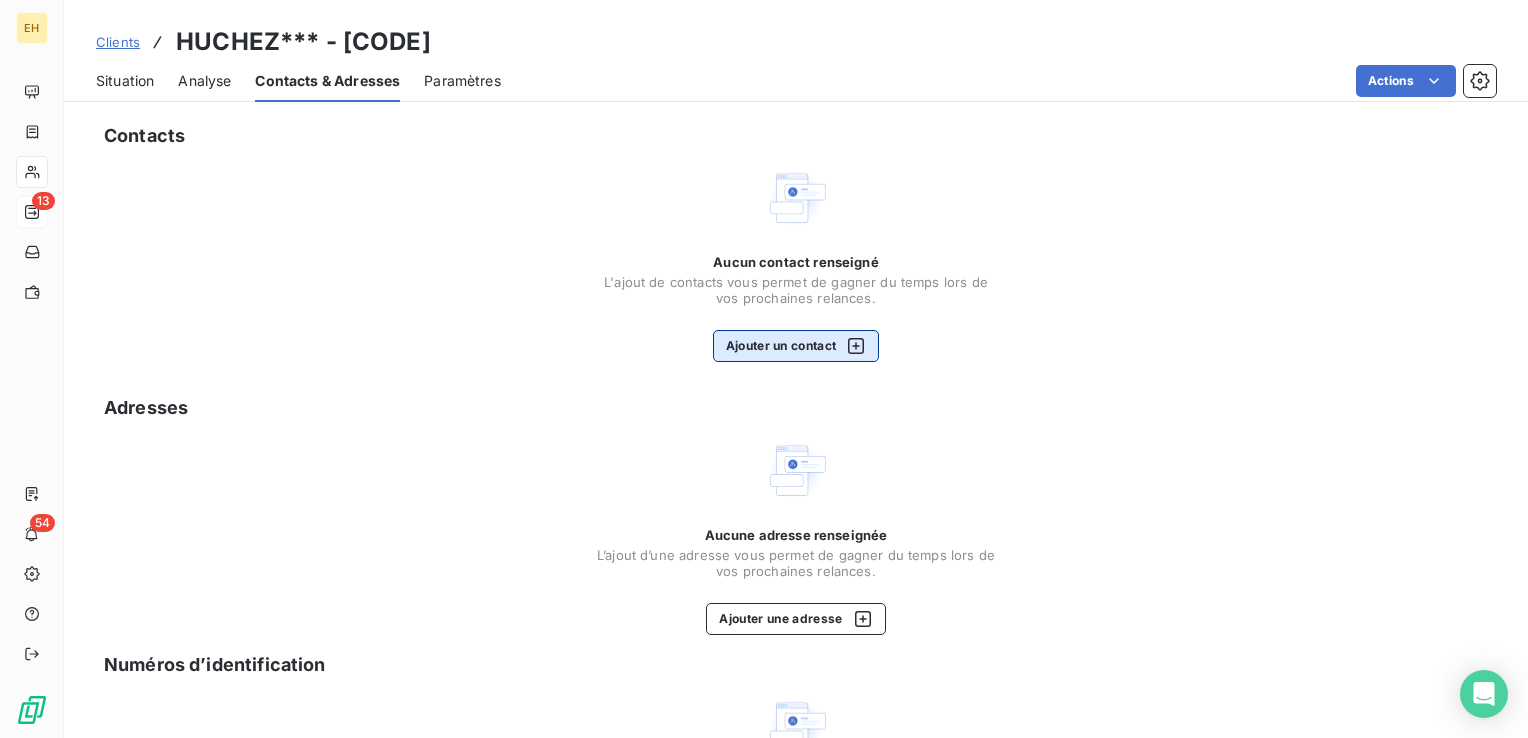click on "Ajouter un contact" at bounding box center (796, 346) 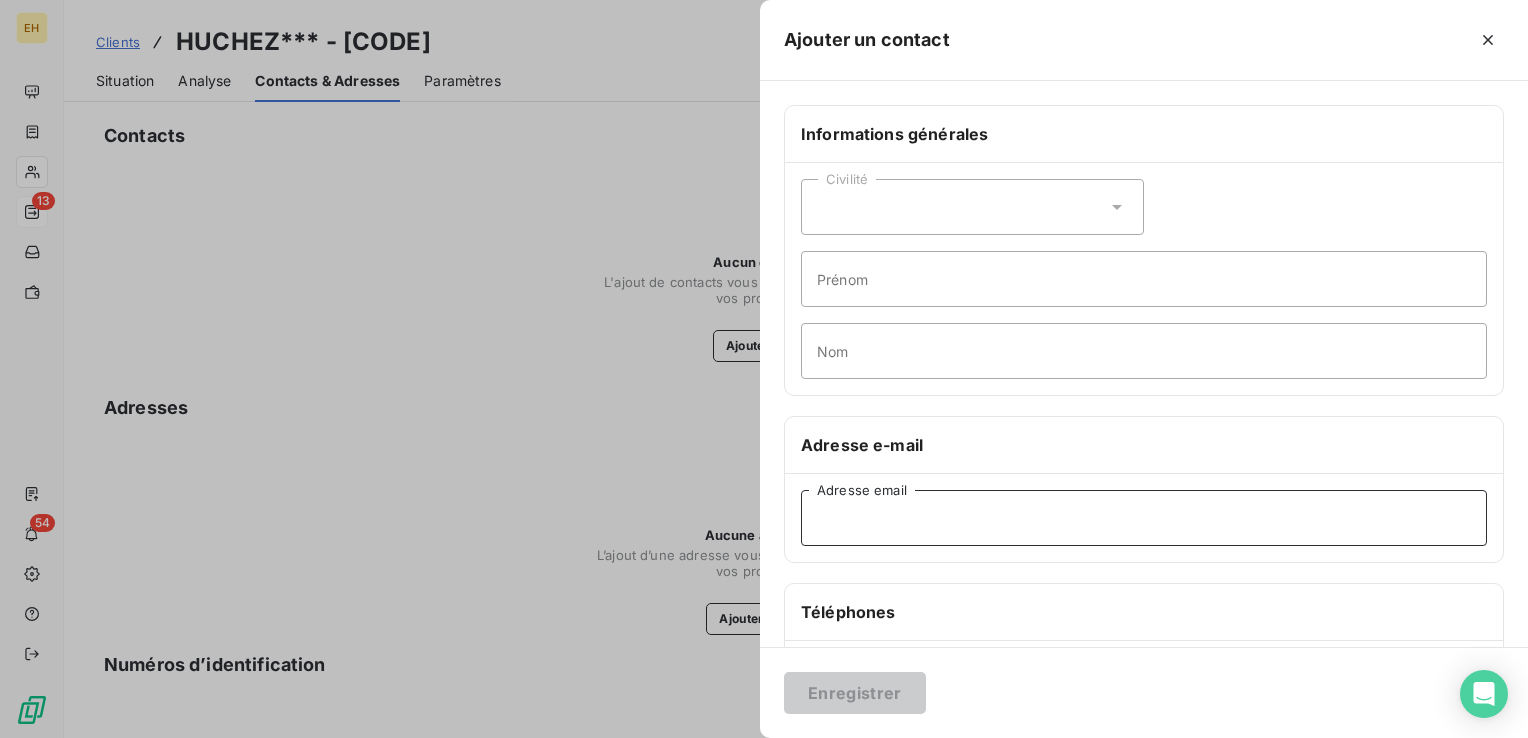 click on "Adresse email" at bounding box center [1144, 518] 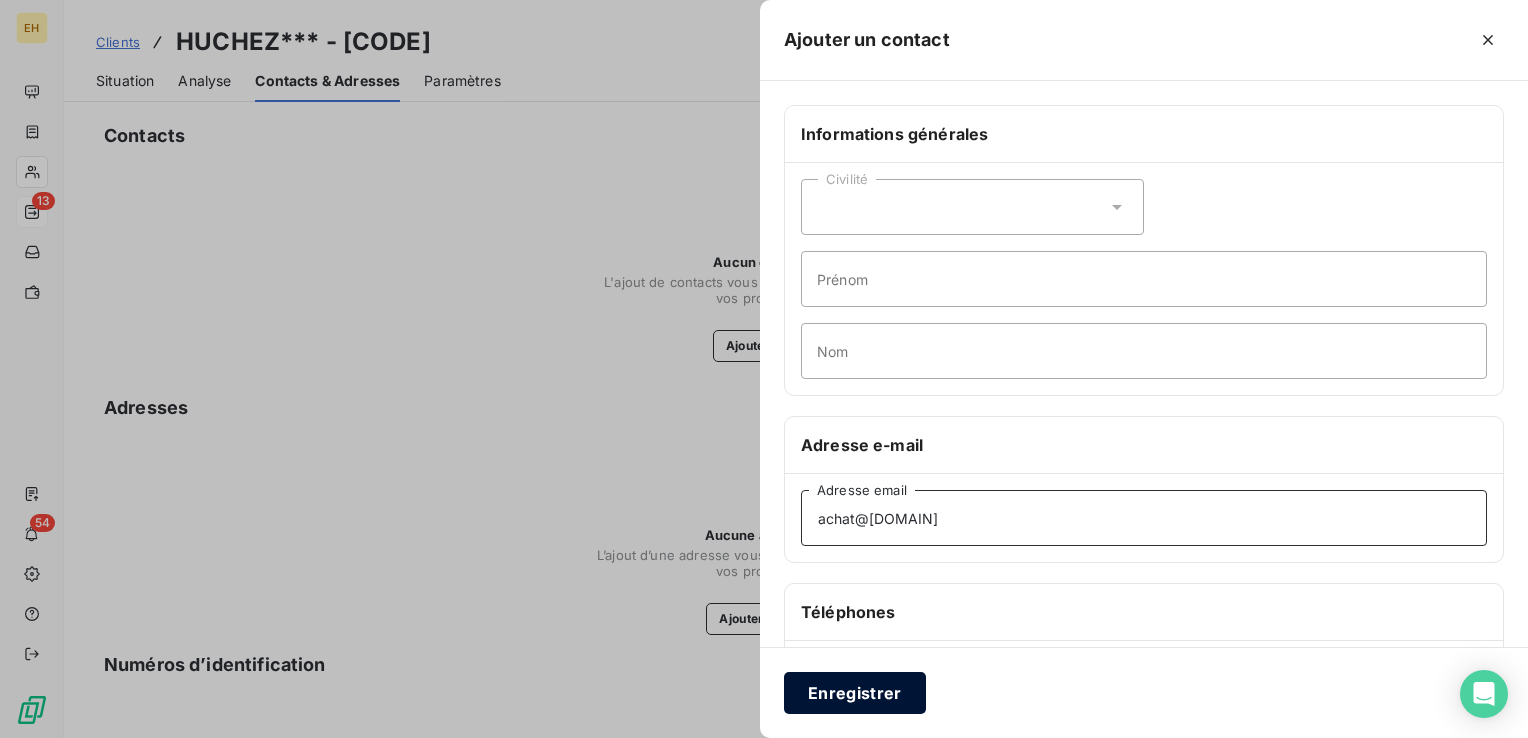 type on "achat@huchez.fr" 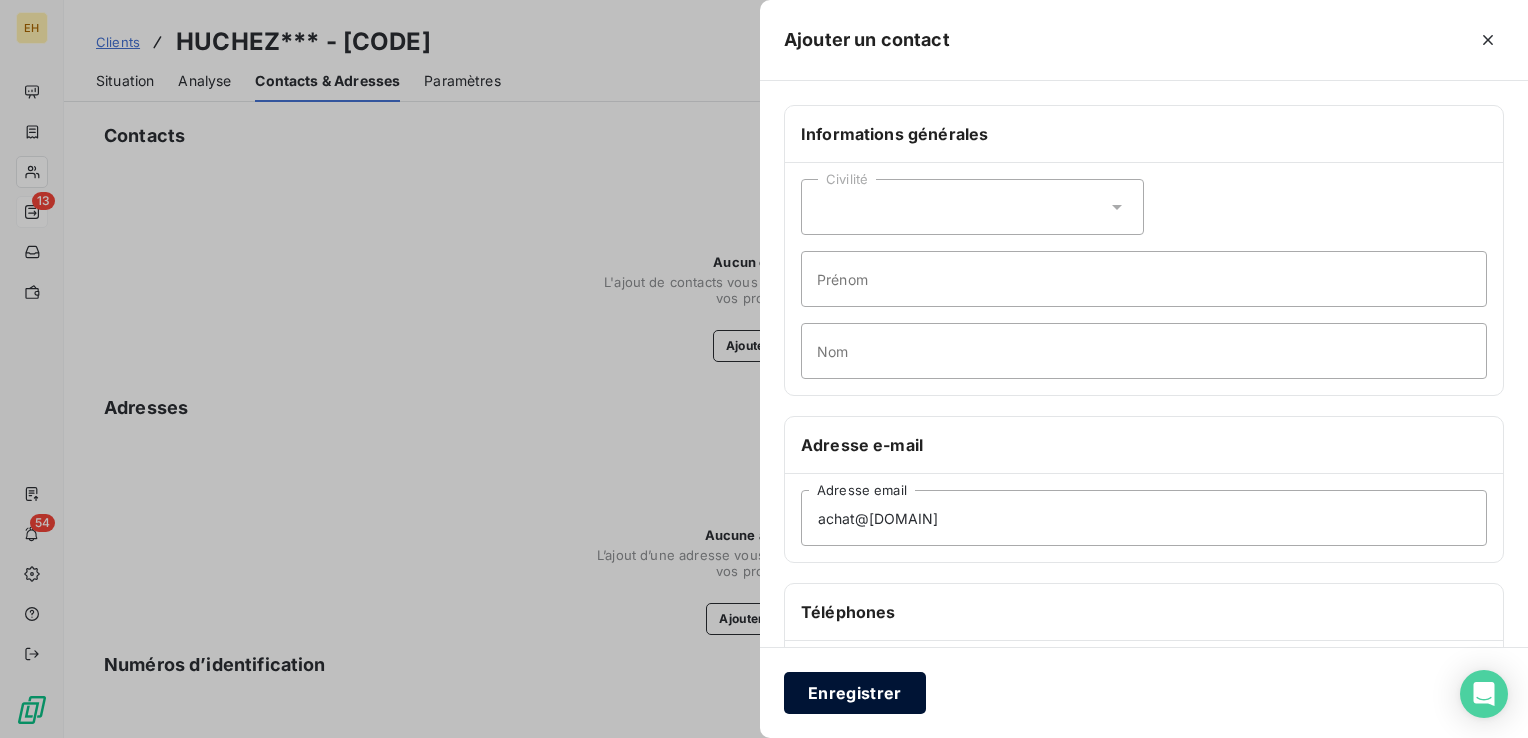 drag, startPoint x: 864, startPoint y: 691, endPoint x: 852, endPoint y: 672, distance: 22.472204 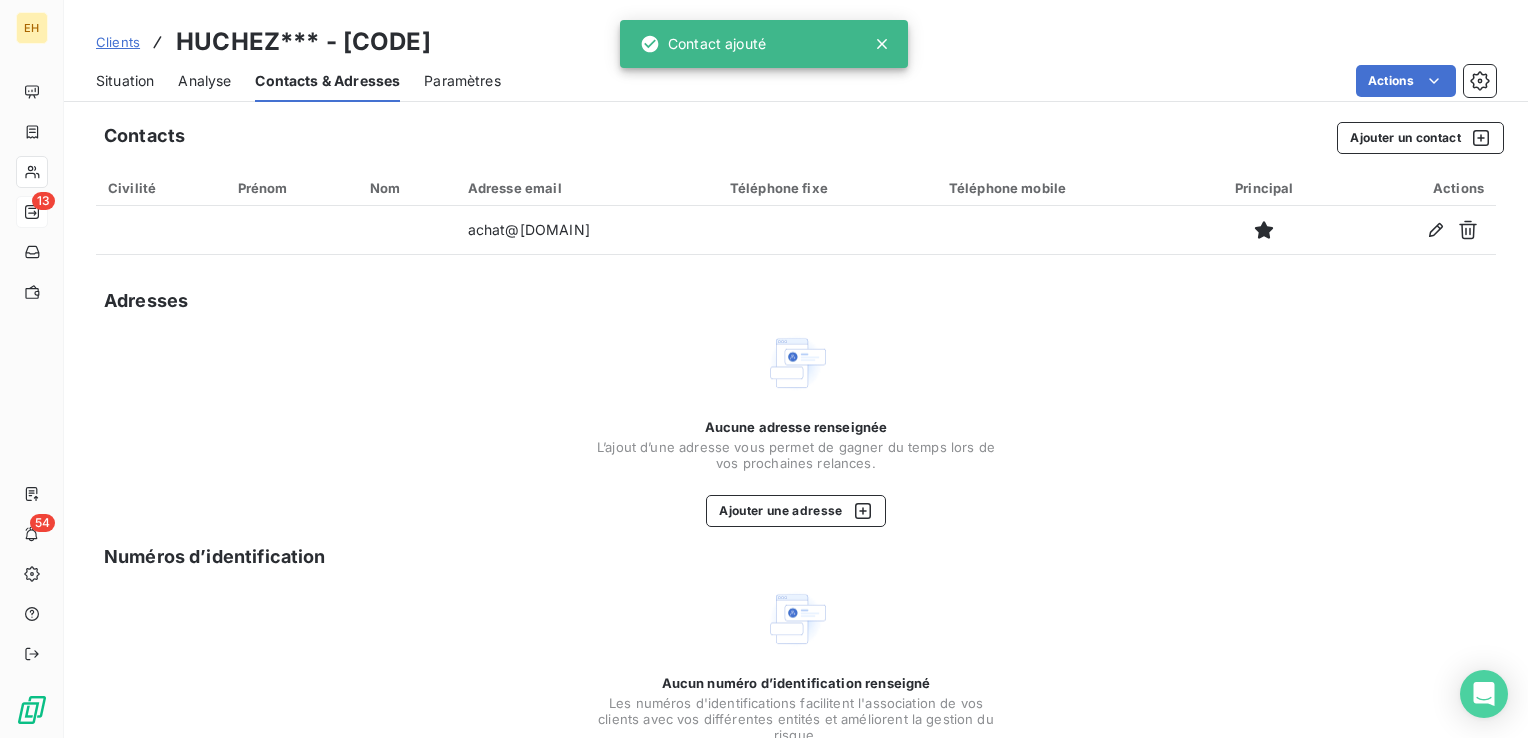 click on "Analyse" at bounding box center (204, 81) 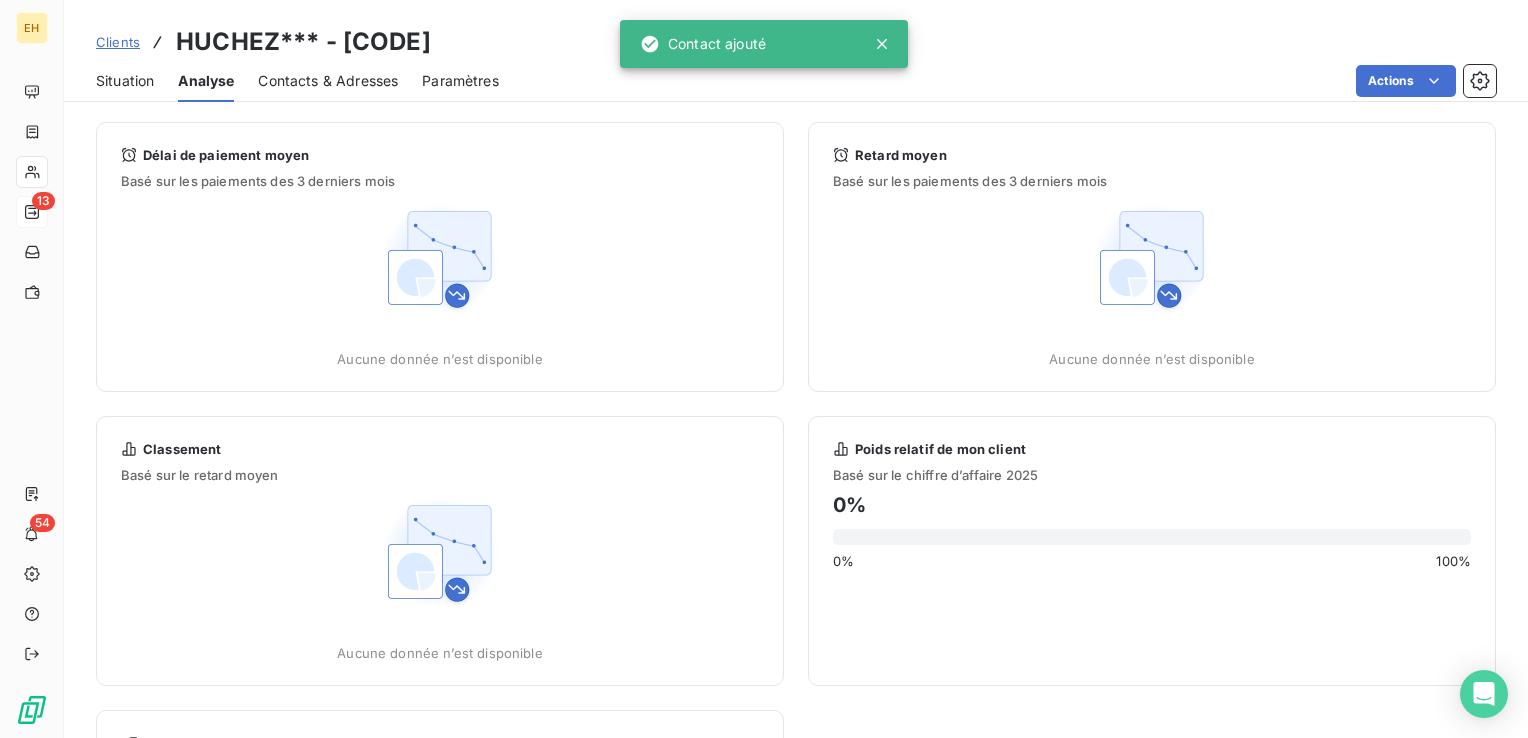 click on "Situation" at bounding box center [125, 81] 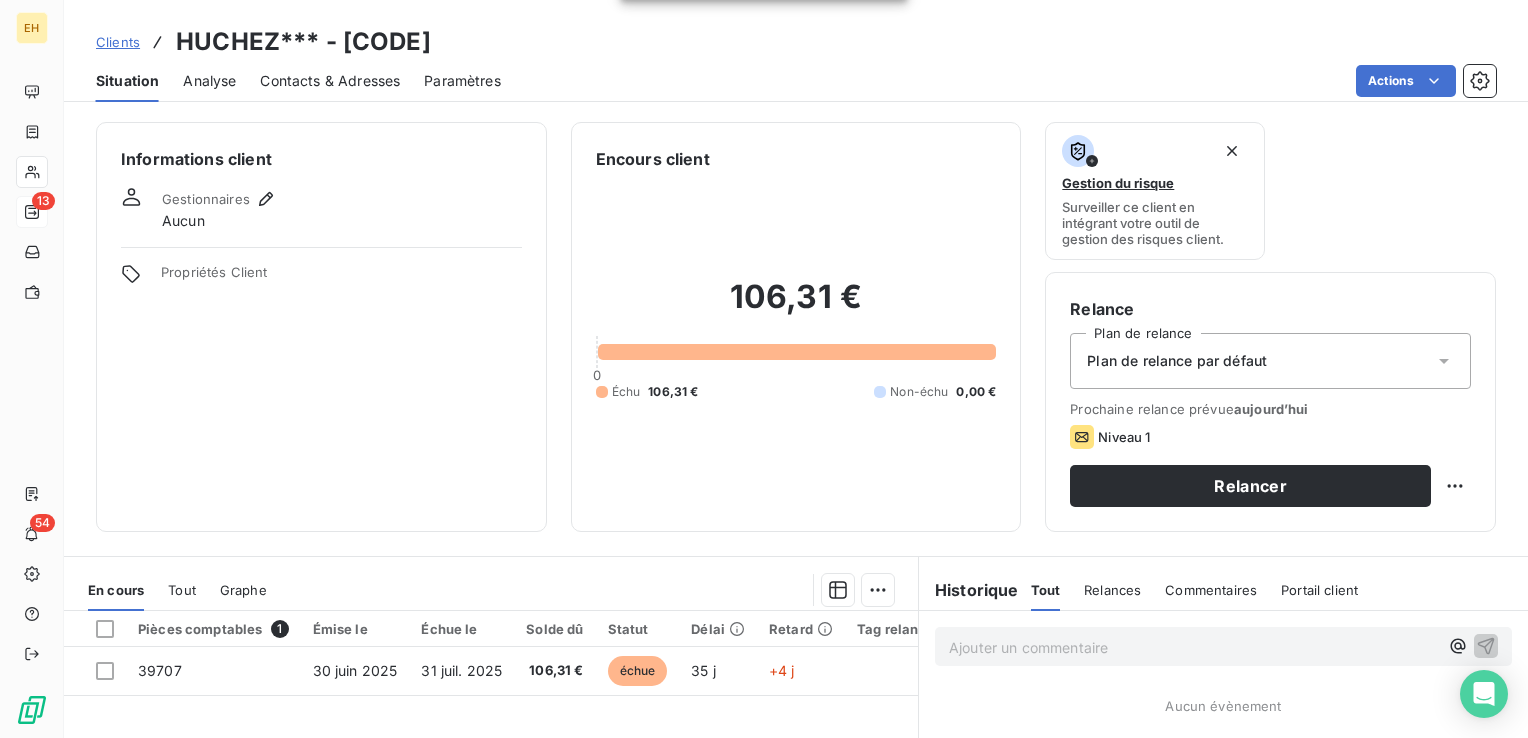 click on "Plan de relance par défaut" at bounding box center [1177, 361] 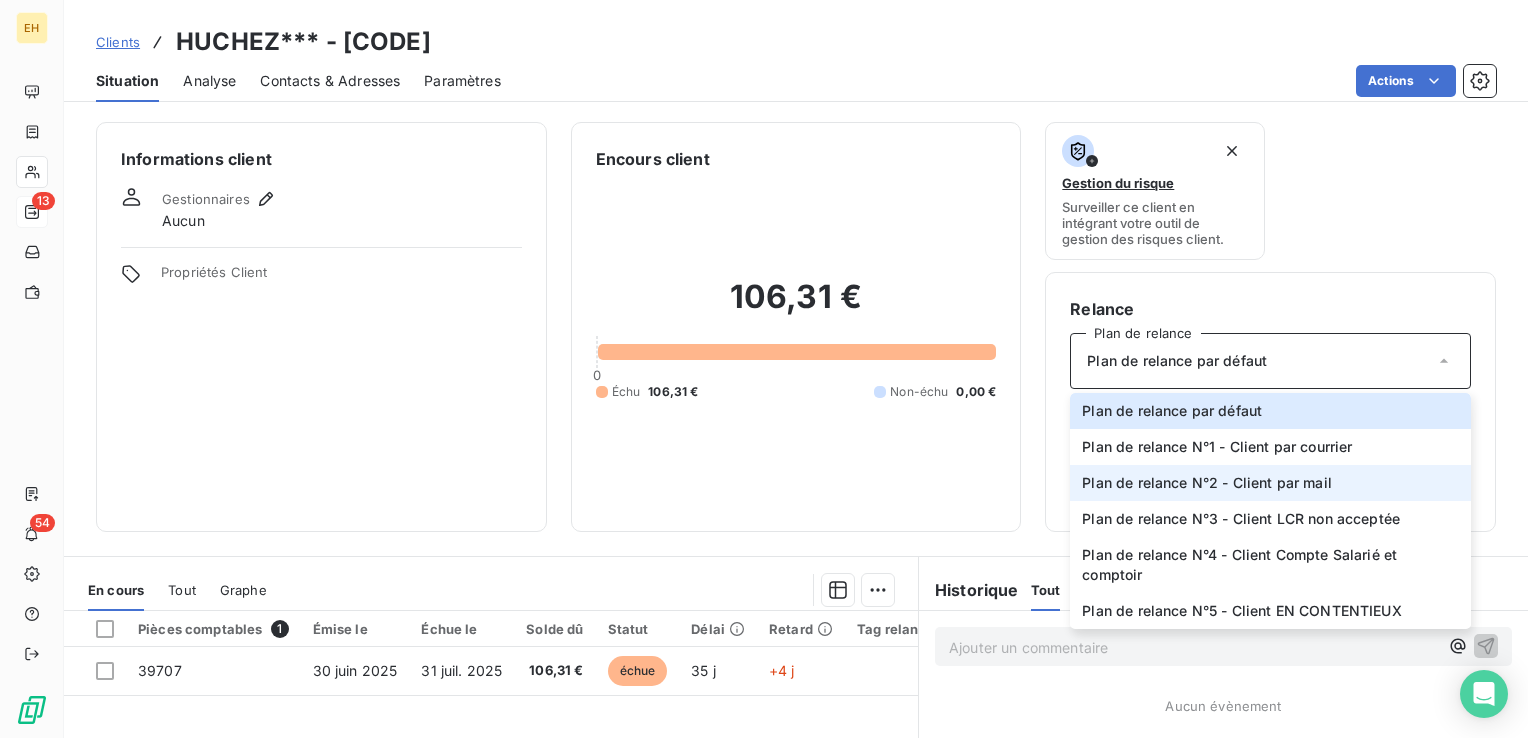 click on "Plan de relance N°2 - Client par mail" at bounding box center [1207, 483] 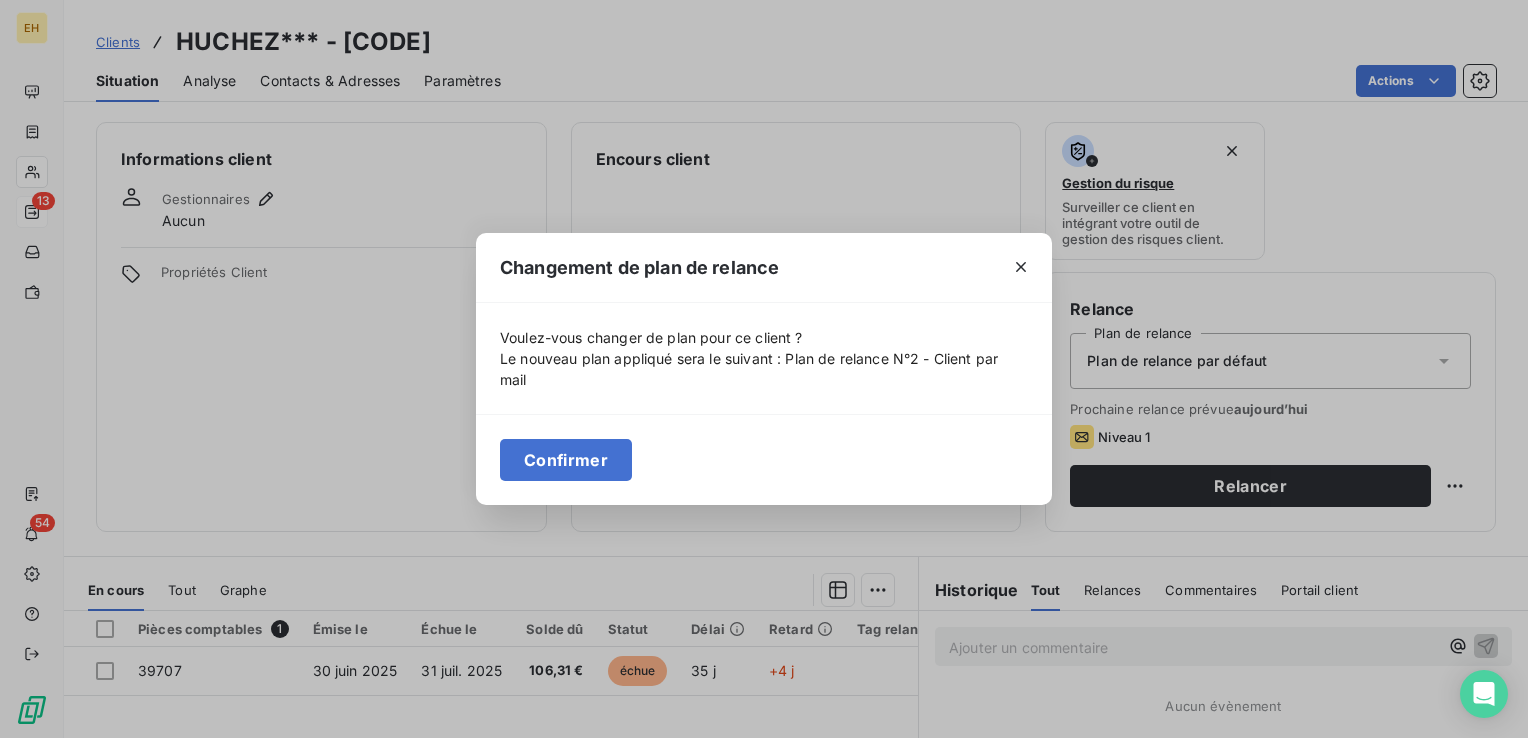 click on "Confirmer" at bounding box center [566, 460] 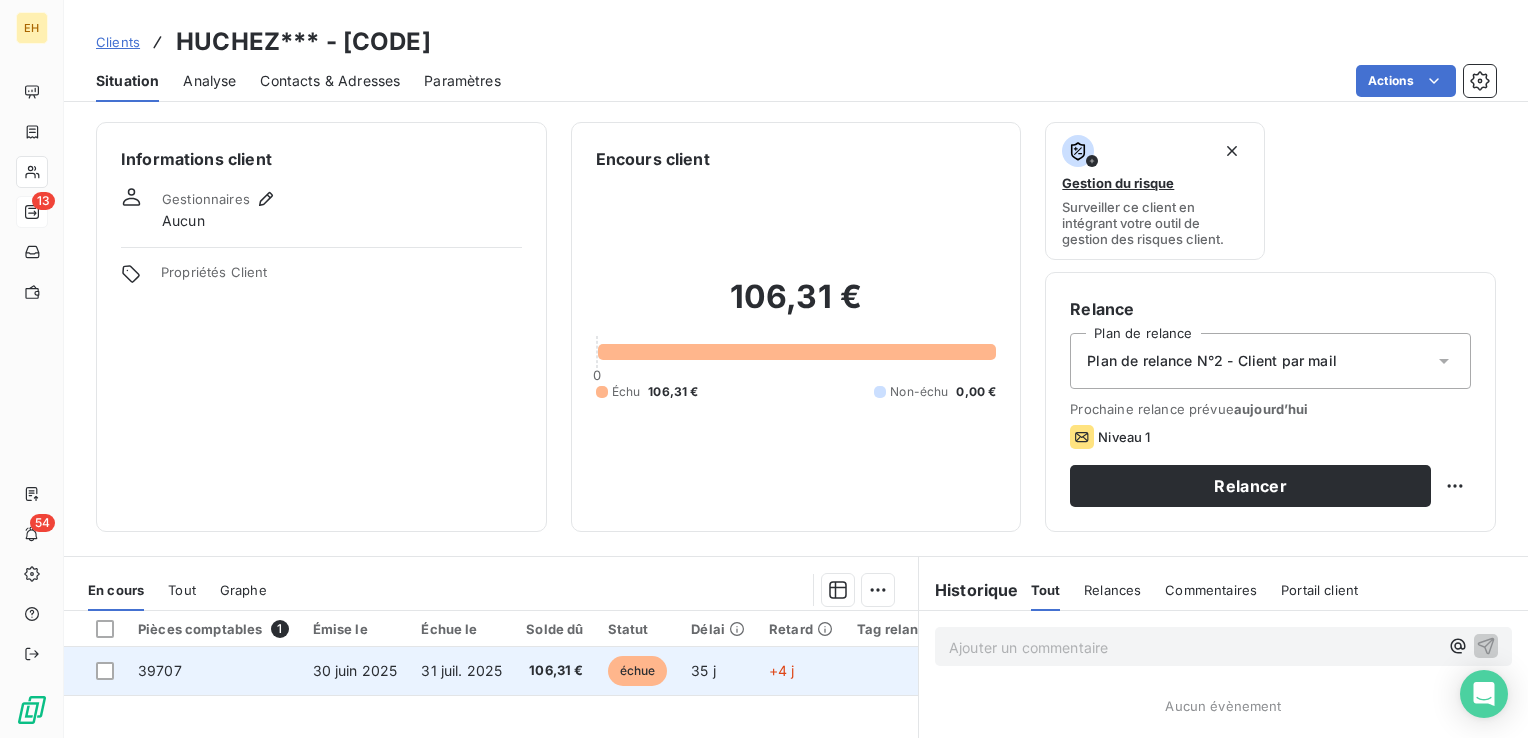 click on "106,31 €" at bounding box center (554, 671) 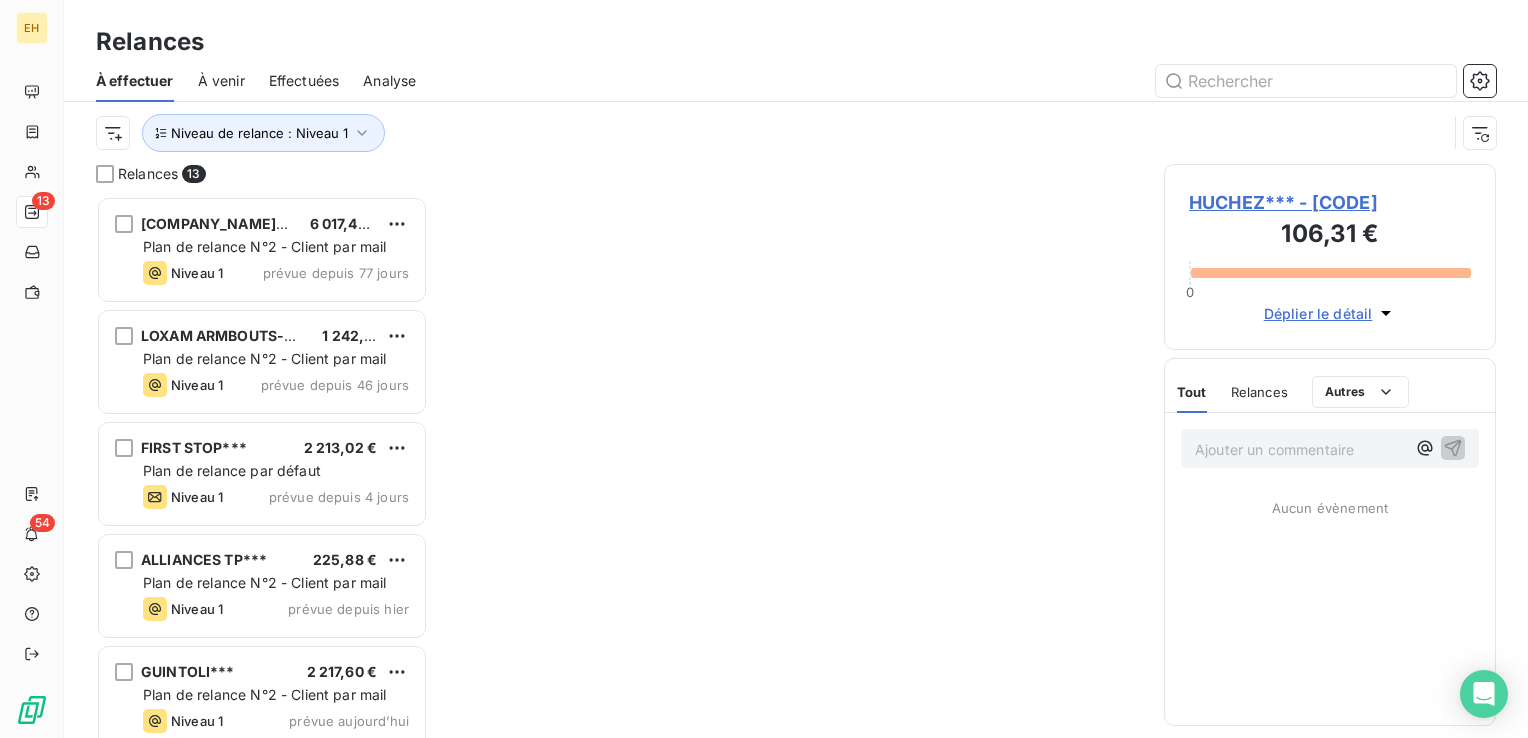 scroll, scrollTop: 16, scrollLeft: 16, axis: both 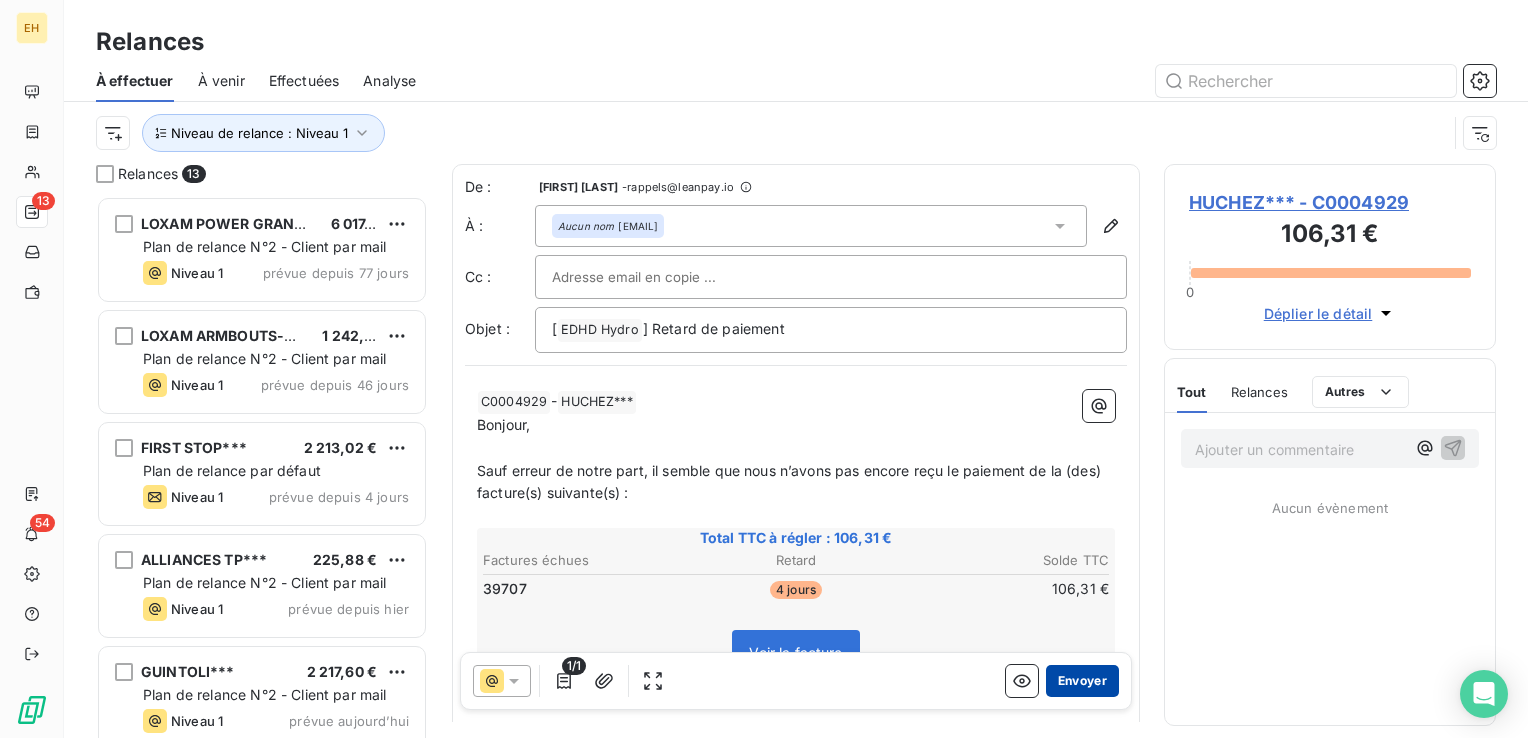 click on "Envoyer" at bounding box center [1082, 681] 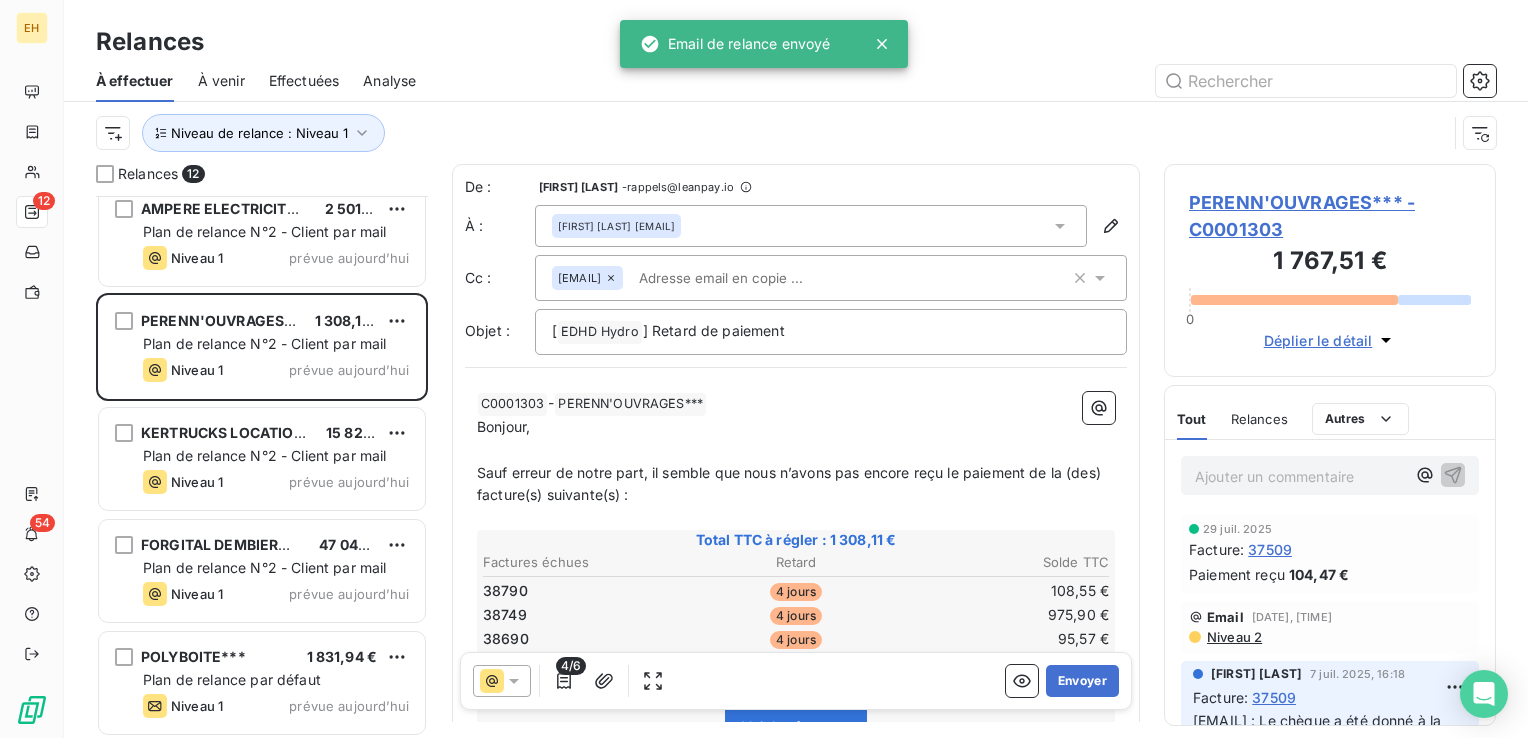 scroll, scrollTop: 802, scrollLeft: 0, axis: vertical 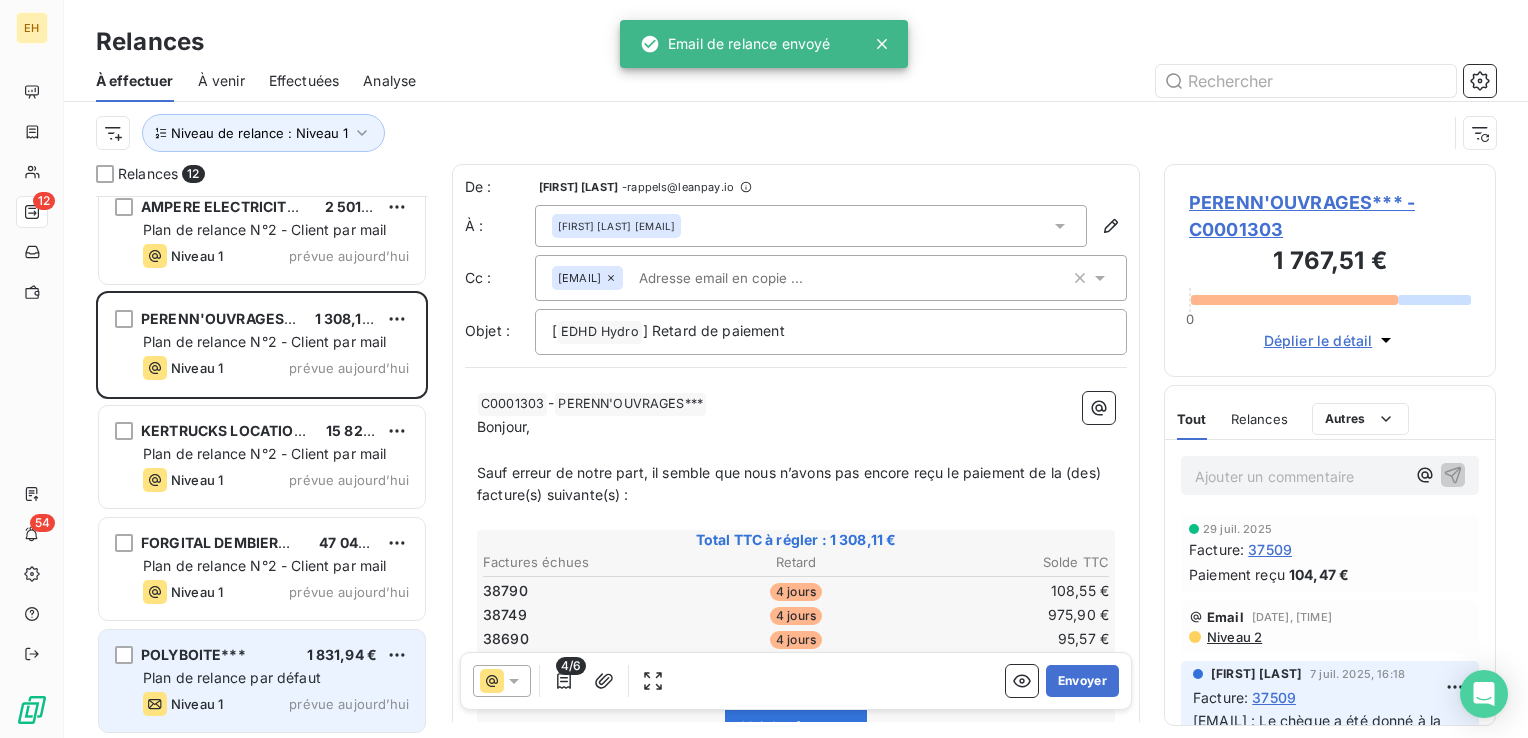 click on "POLYBOITE***" at bounding box center [193, 654] 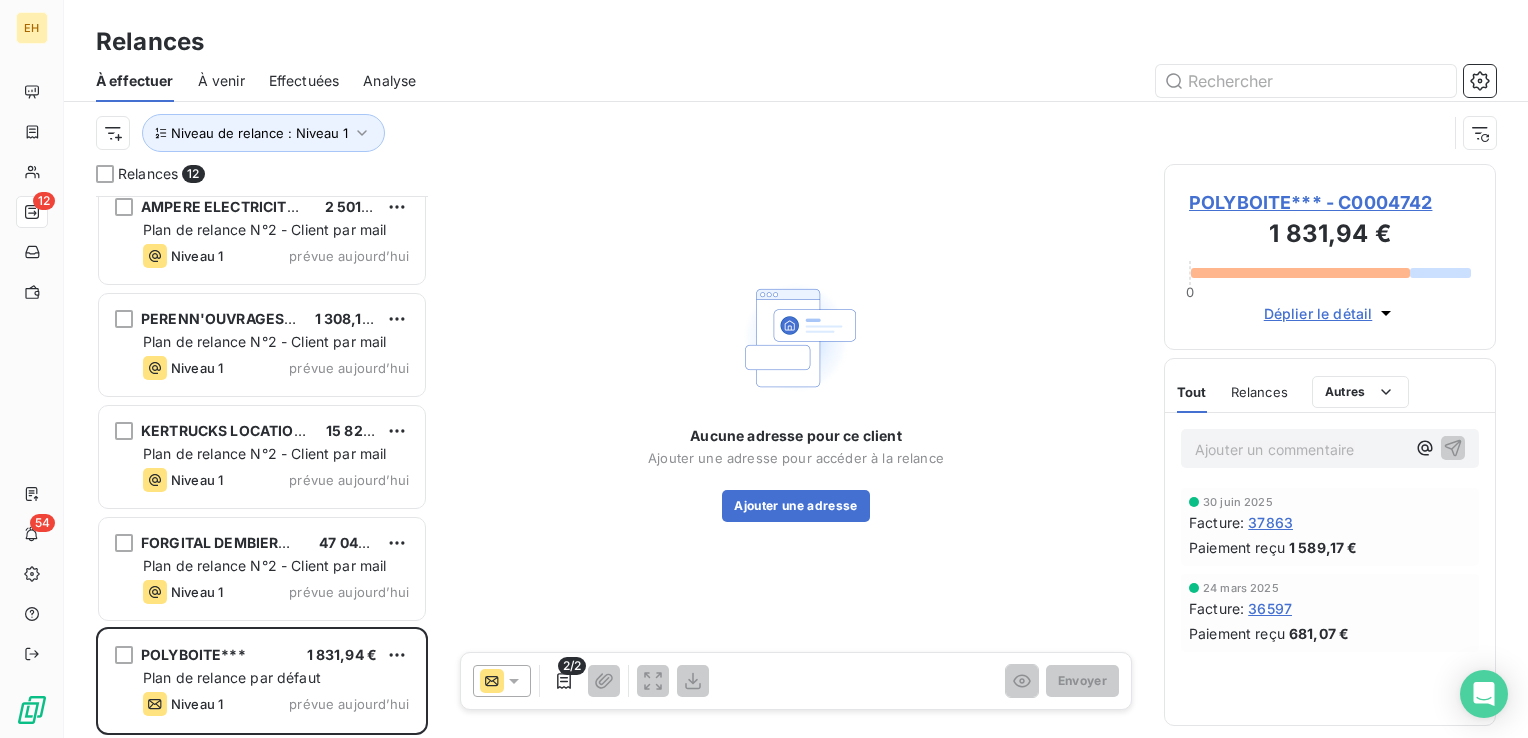 click on "POLYBOITE*** - C0004742" at bounding box center (1330, 202) 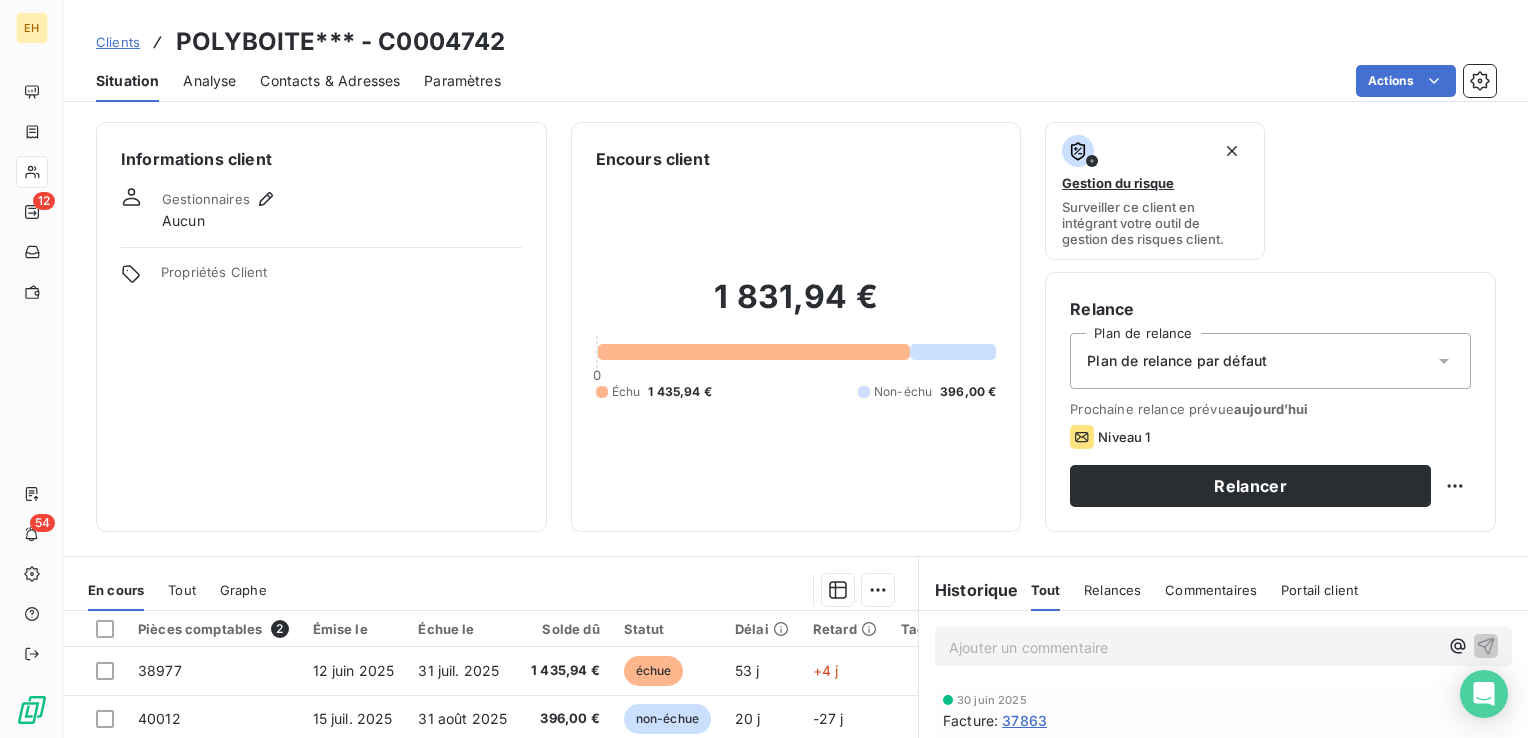 click on "Plan de relance par défaut" at bounding box center [1270, 361] 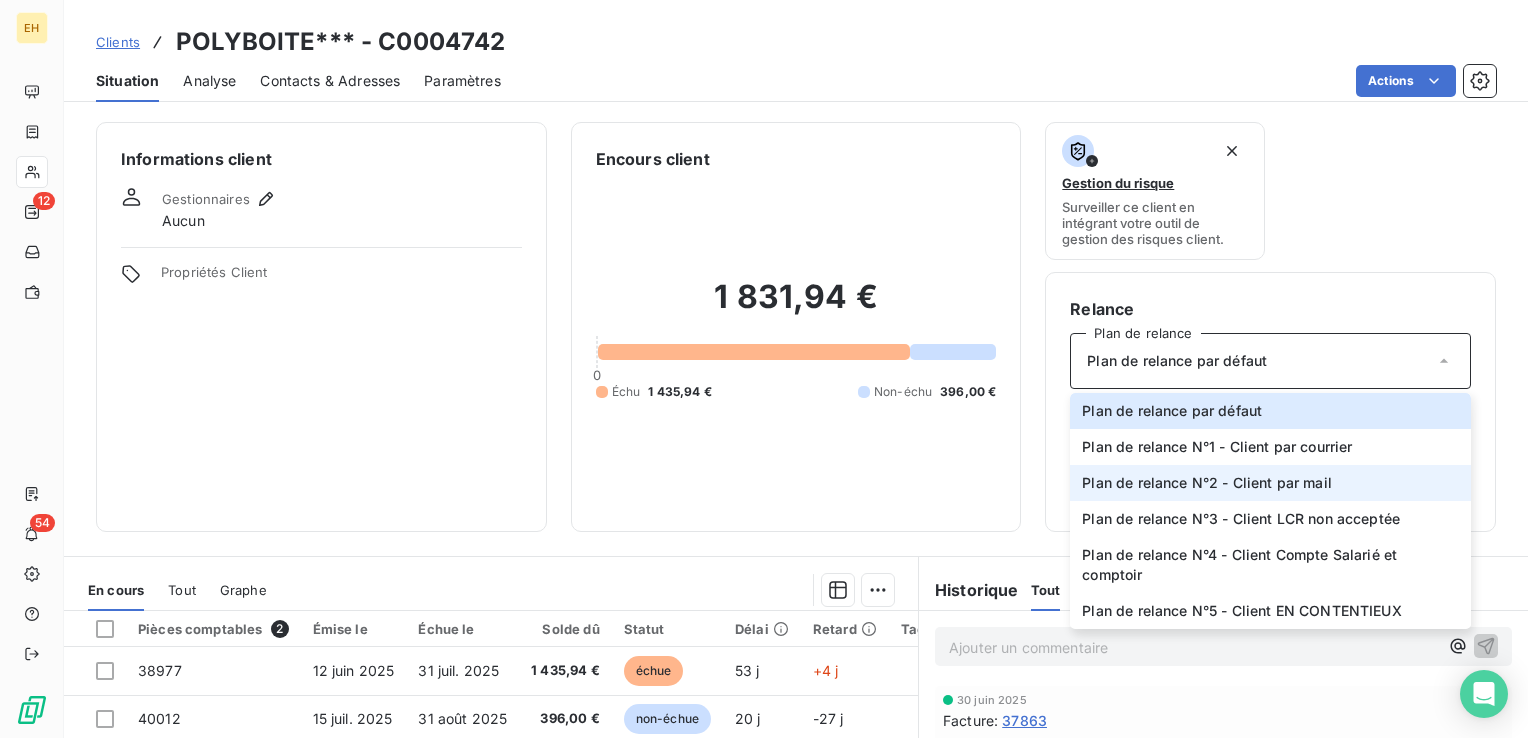 click on "Plan de relance N°2 - Client par mail" at bounding box center [1207, 483] 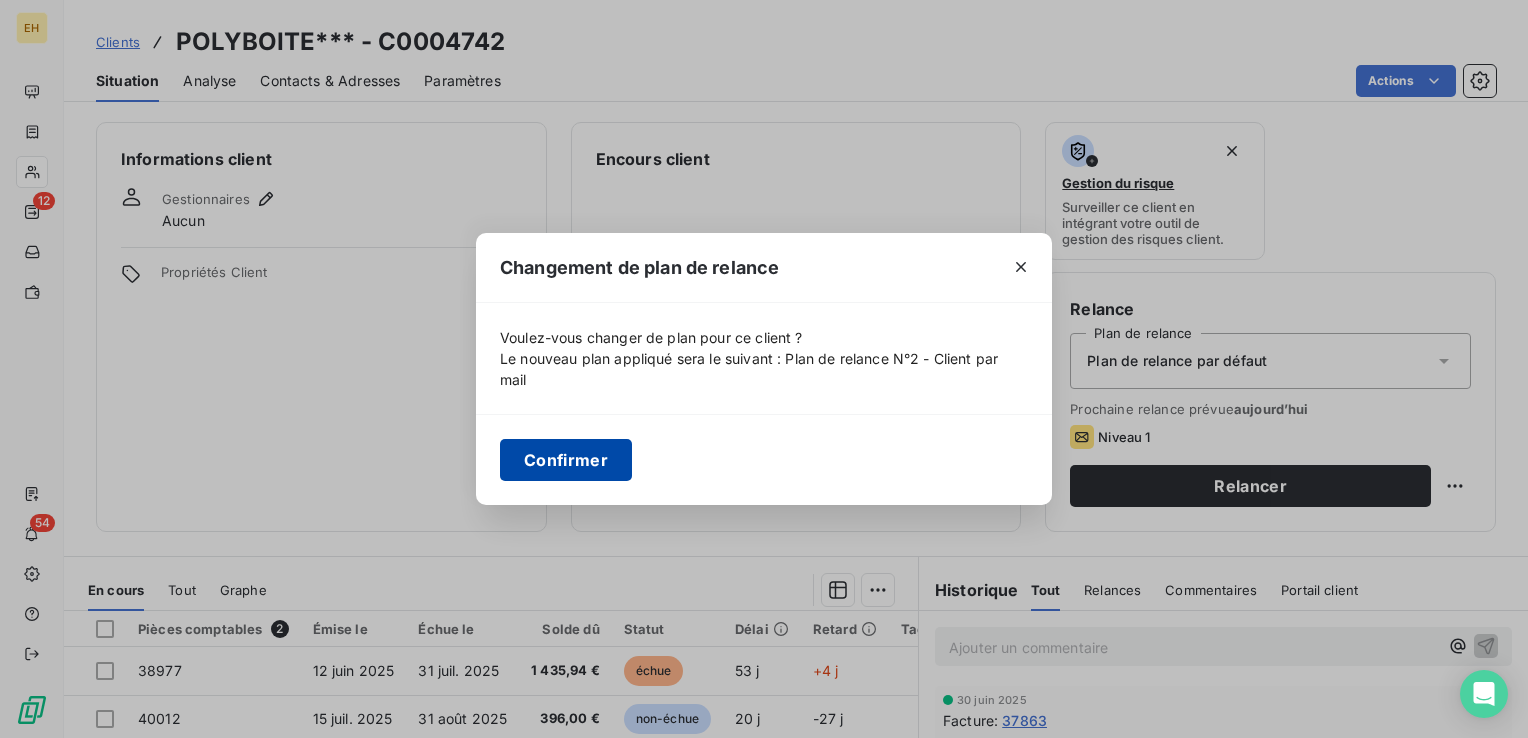click on "Confirmer" at bounding box center (566, 460) 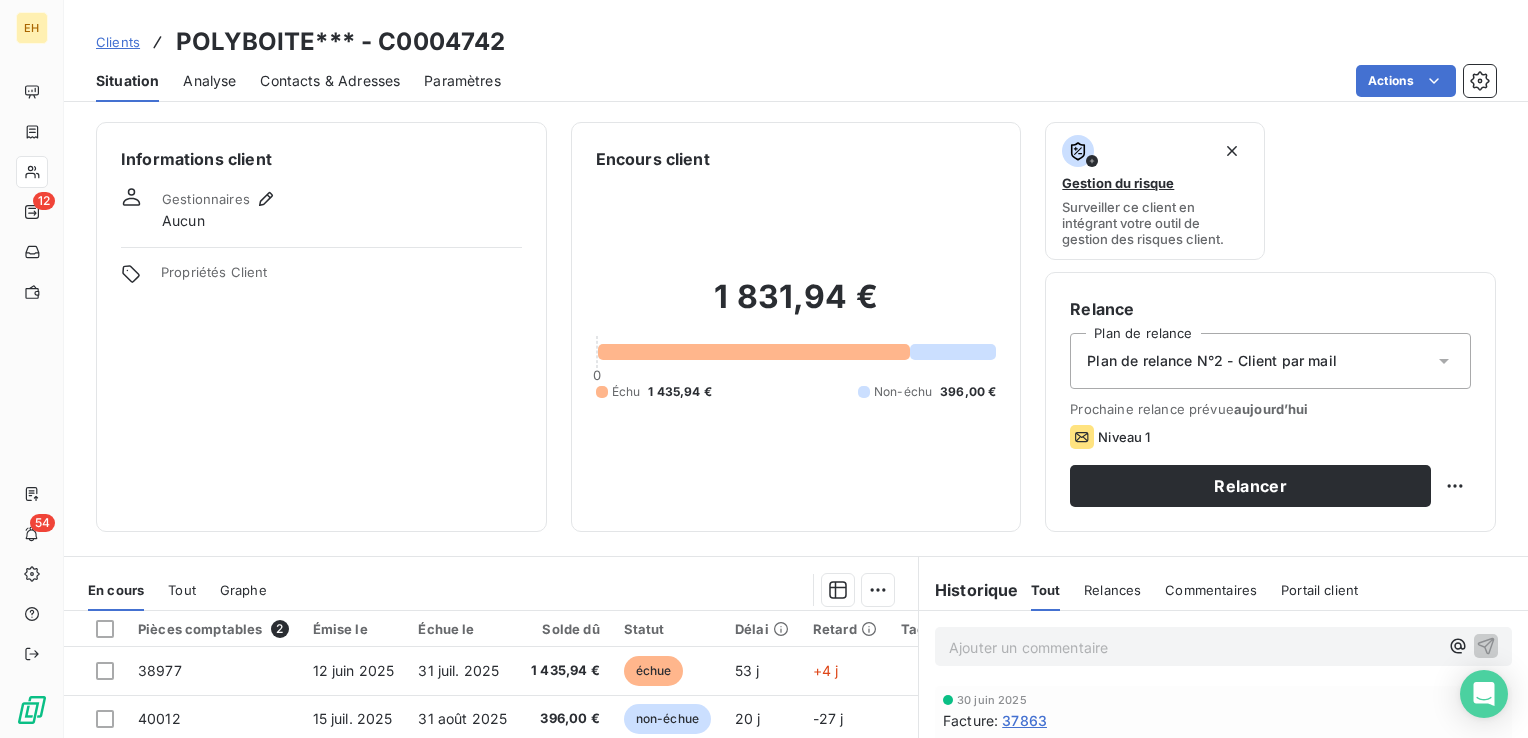 click on "Contacts & Adresses" at bounding box center (330, 81) 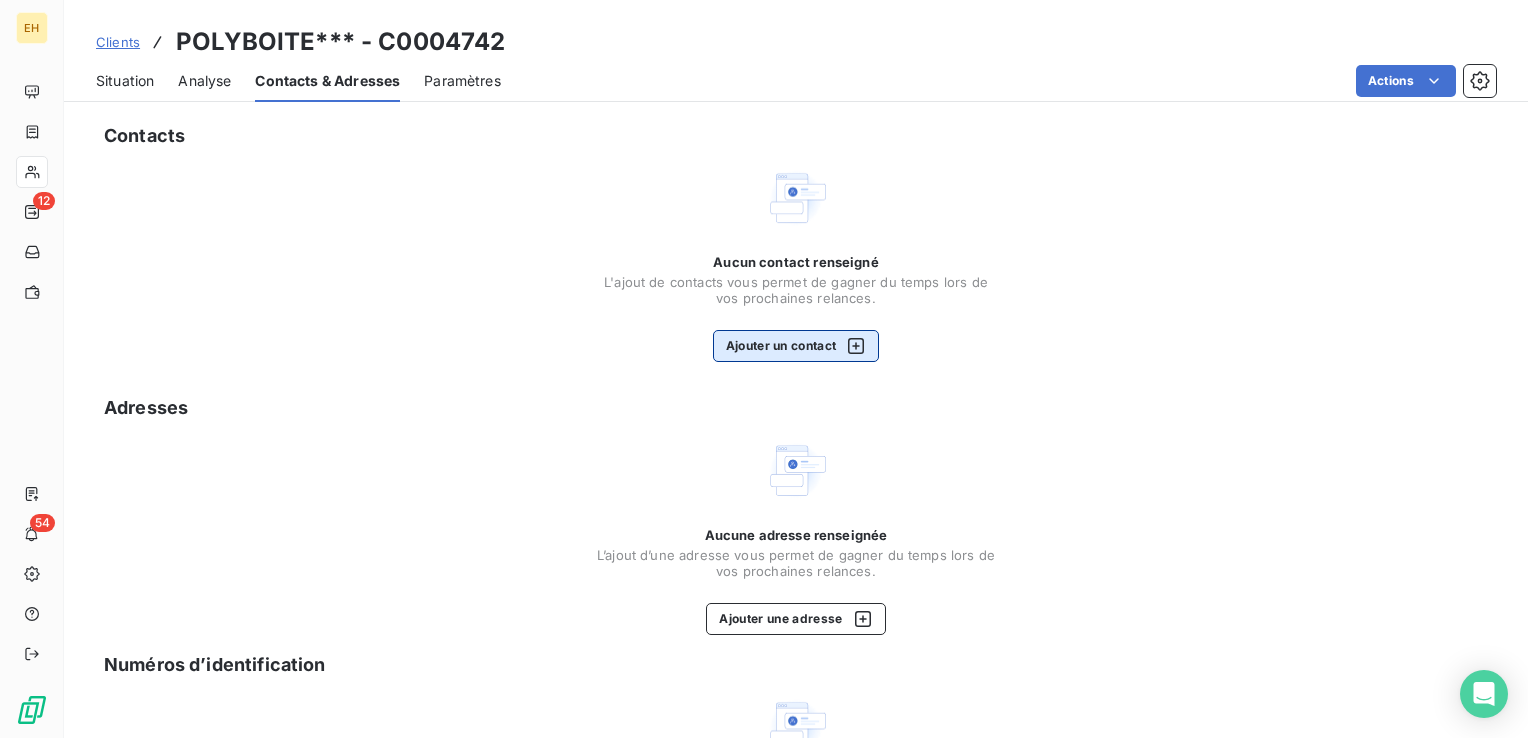 click on "Ajouter un contact" at bounding box center (796, 346) 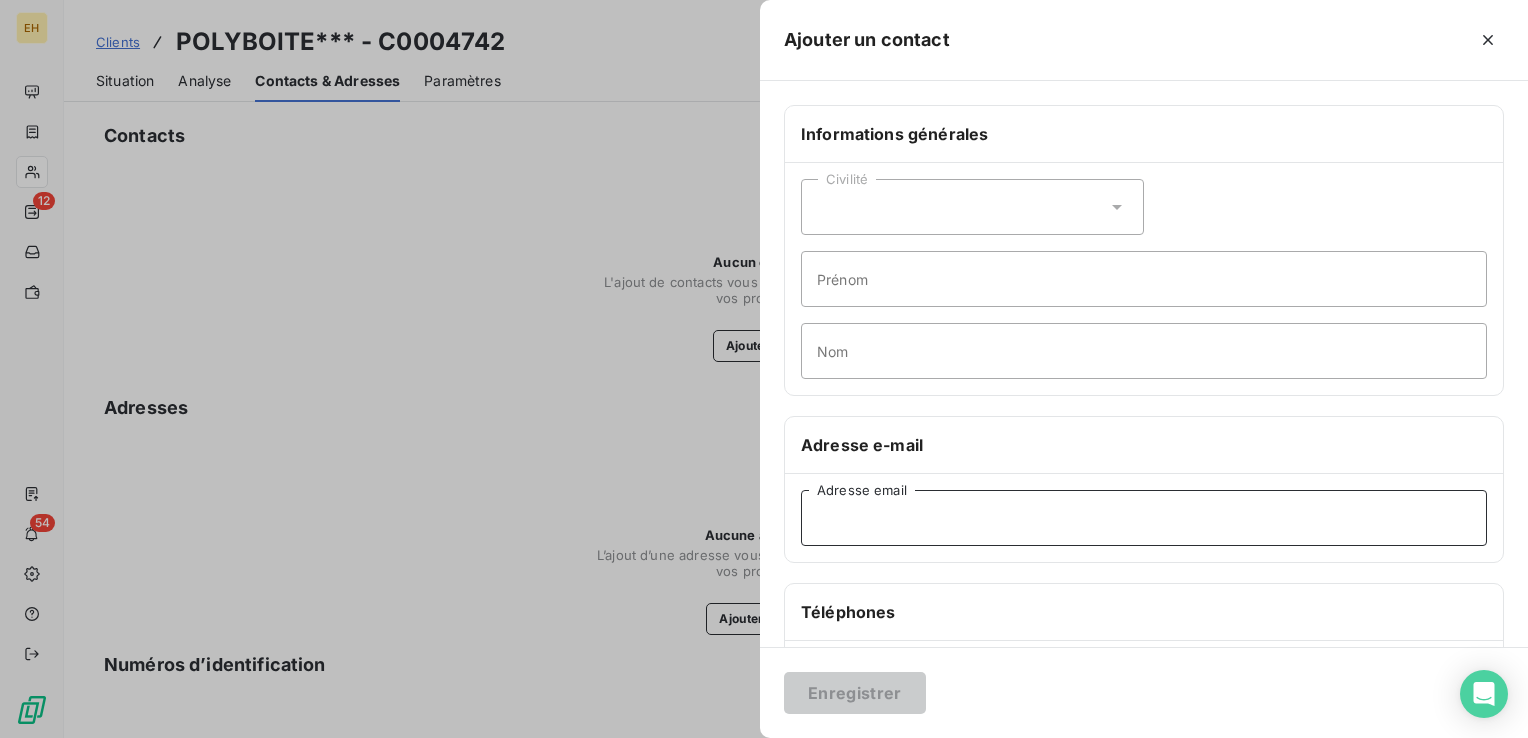 click on "Adresse email" at bounding box center (1144, 518) 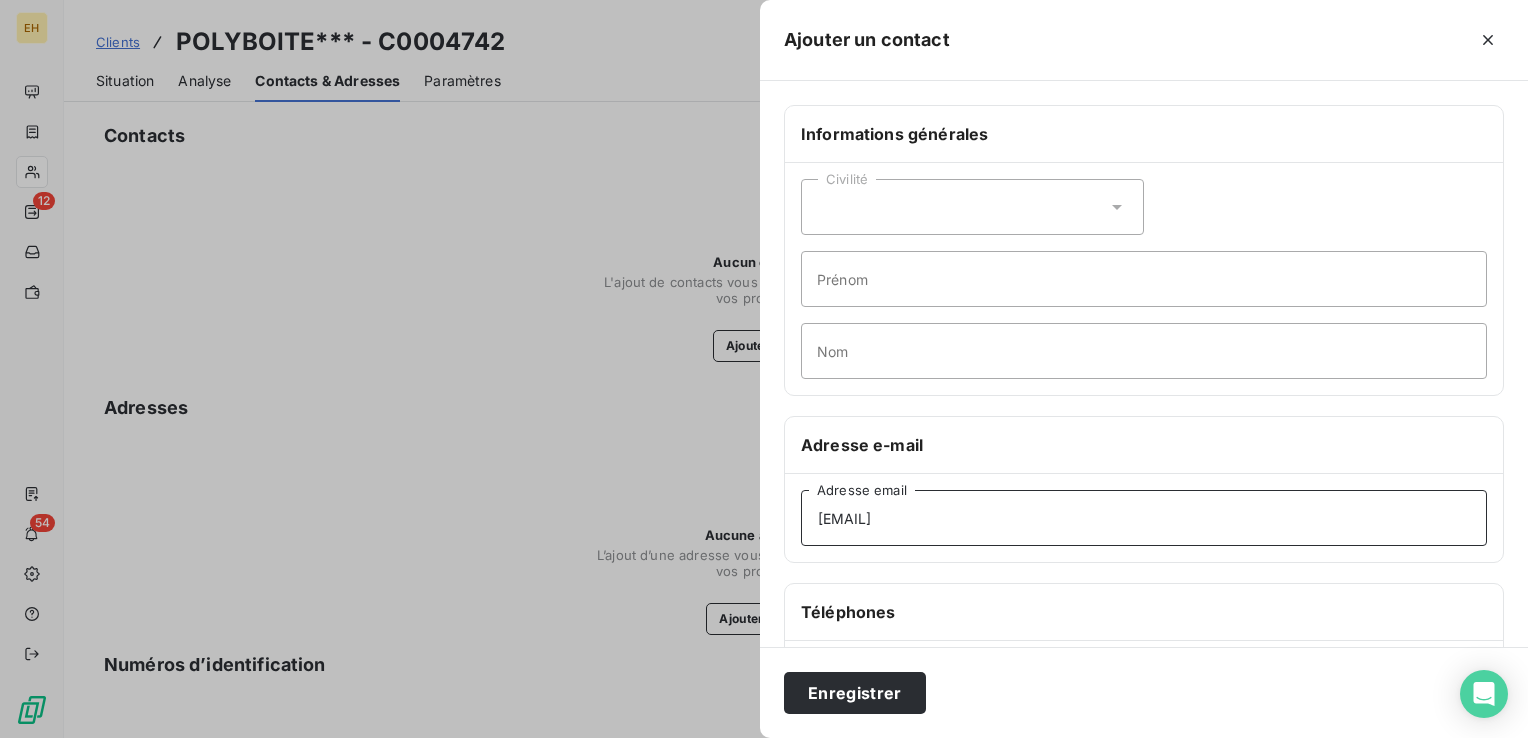 type on "melanie.dasilva@polyboite.fr" 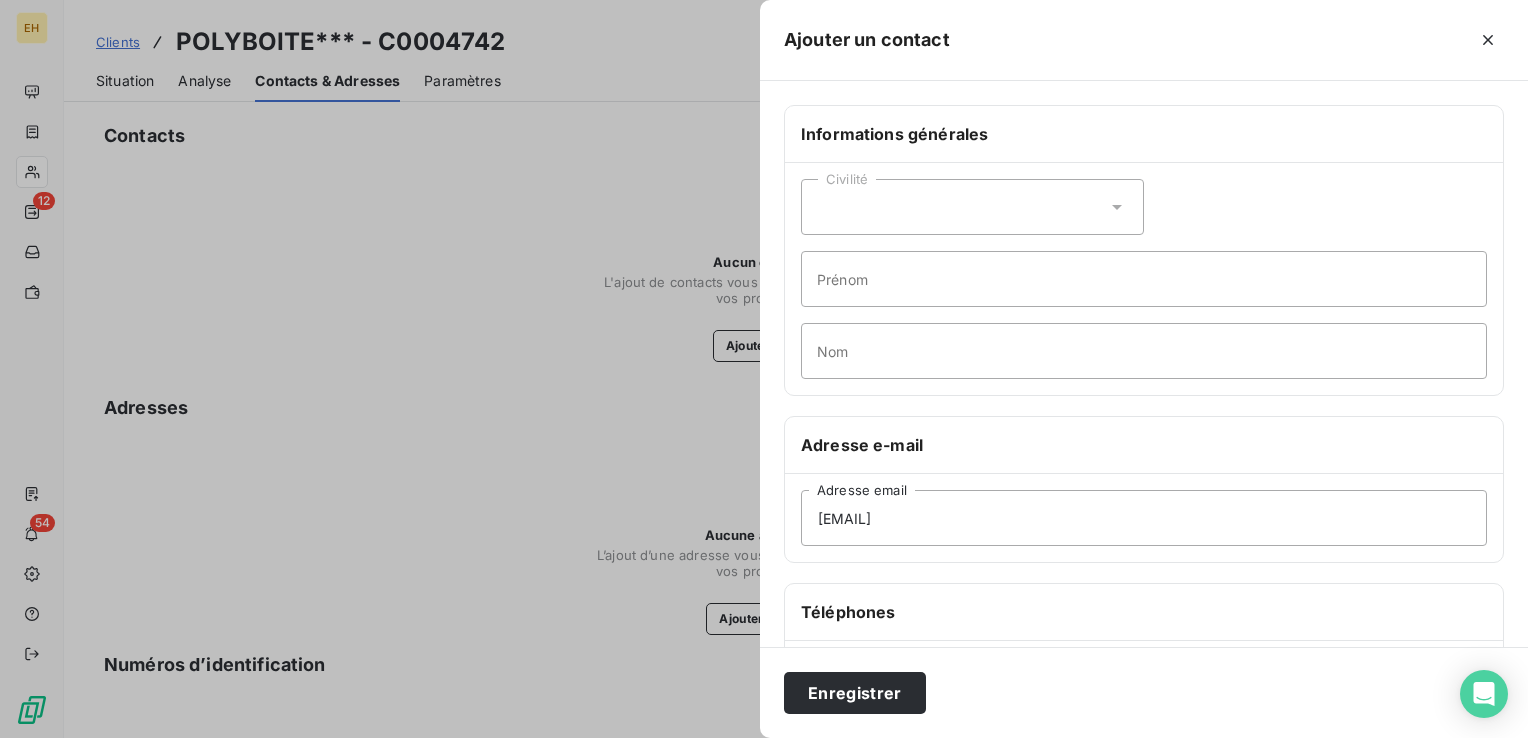 click on "Informations générales Civilité Prénom Nom Adresse e-mail melanie.dasilva@polyboite.fr Adresse email Téléphones Téléphone fixe Téléphone mobile Relance - Segmentation de la relance Propriété facture" at bounding box center (1144, 549) 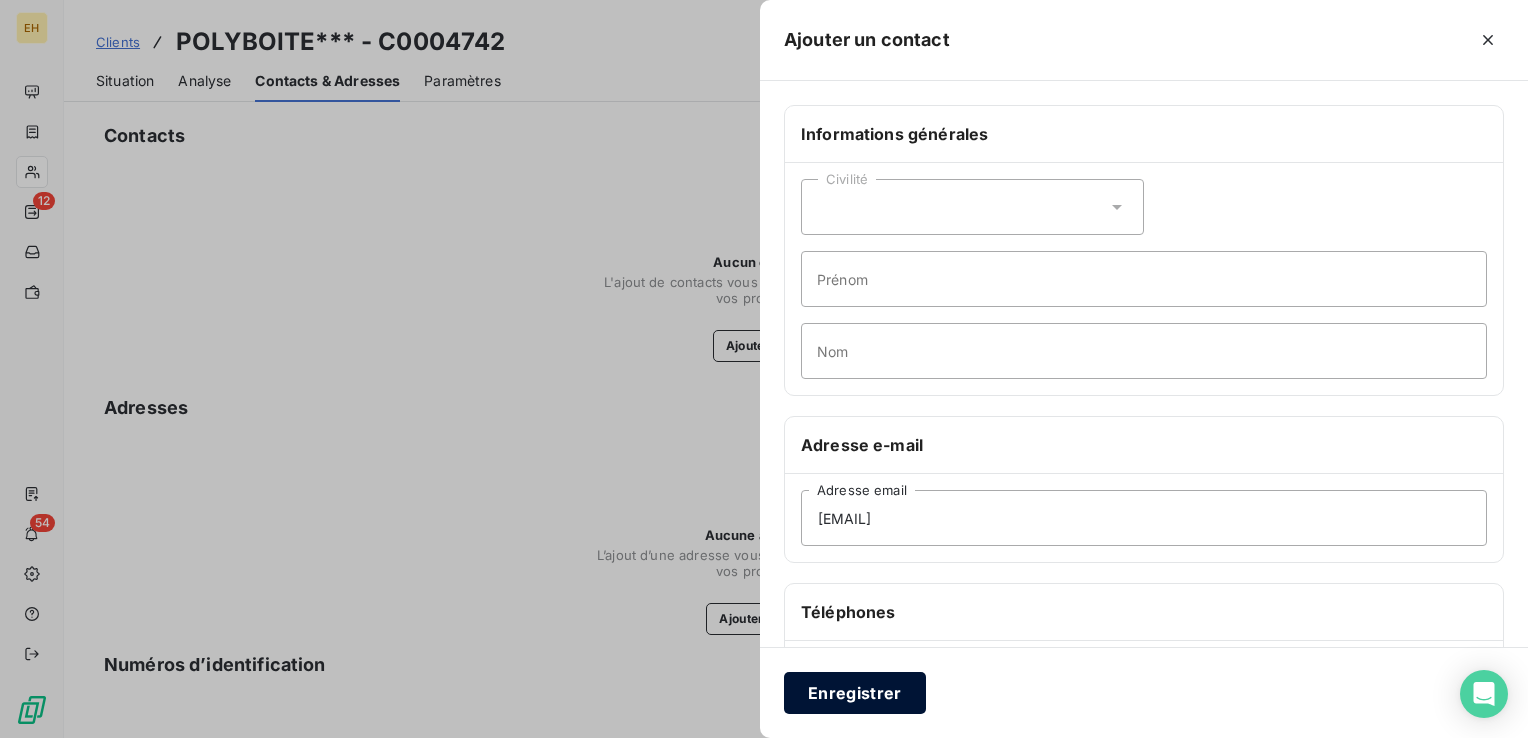 click on "Enregistrer" at bounding box center (855, 693) 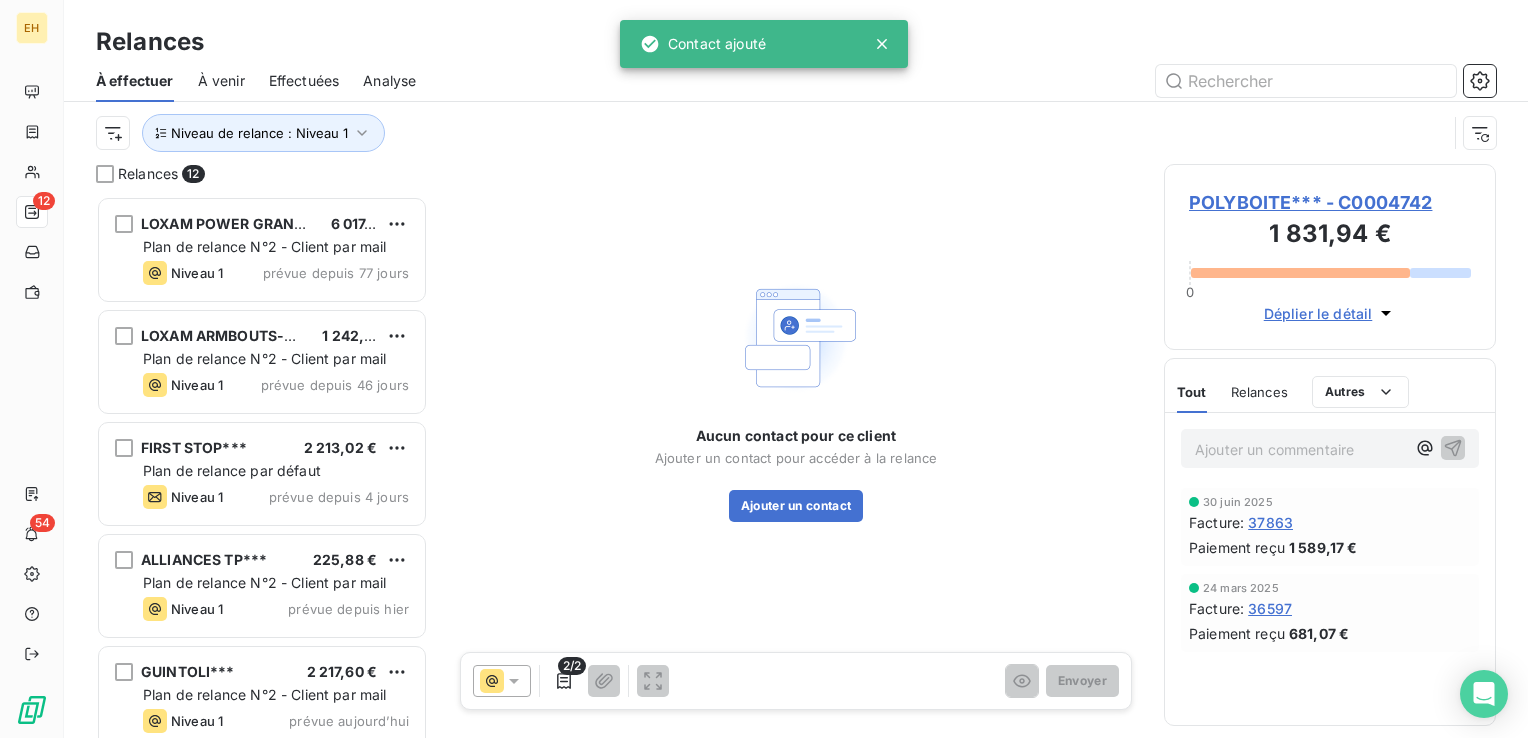 scroll, scrollTop: 16, scrollLeft: 16, axis: both 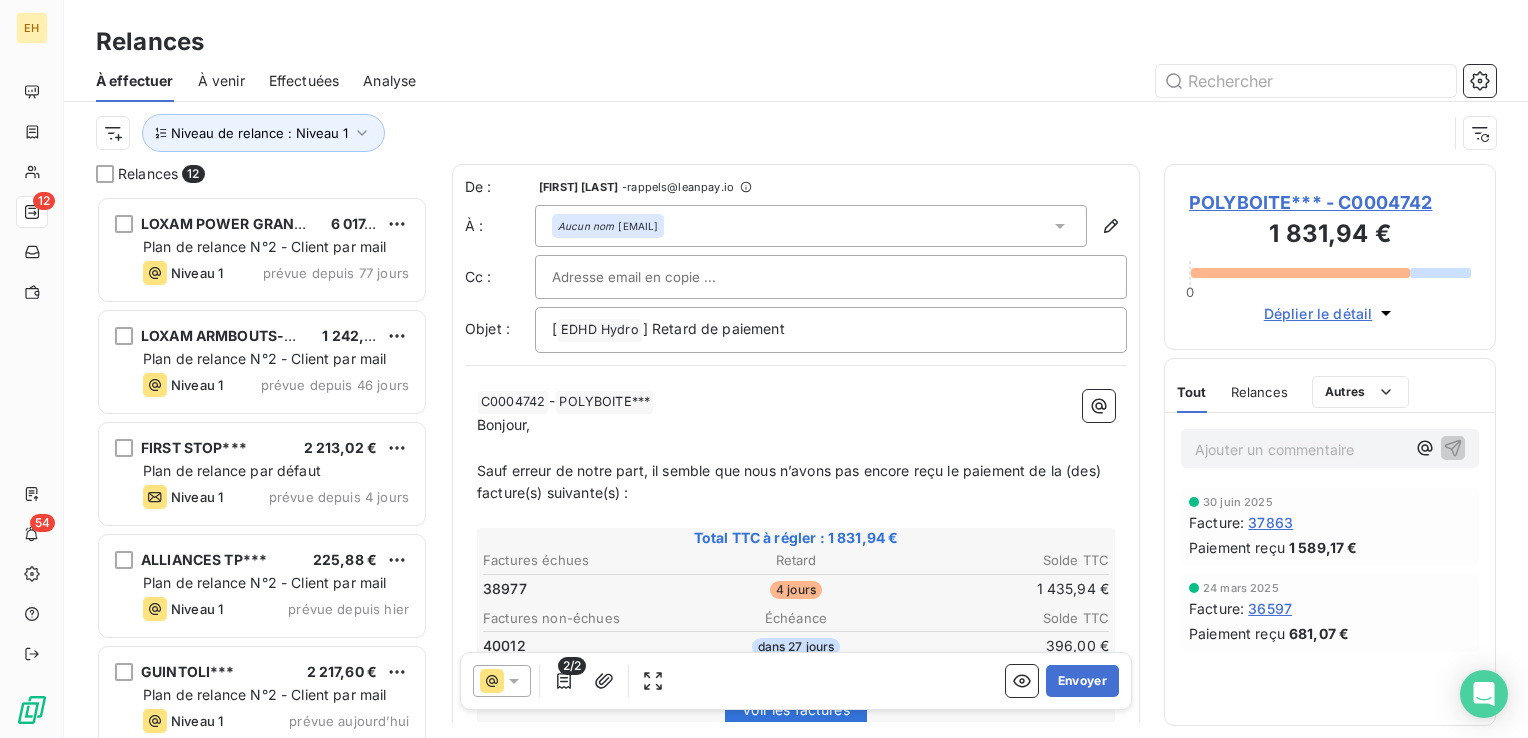 click on "POLYBOITE*** - C0004742" at bounding box center (1330, 202) 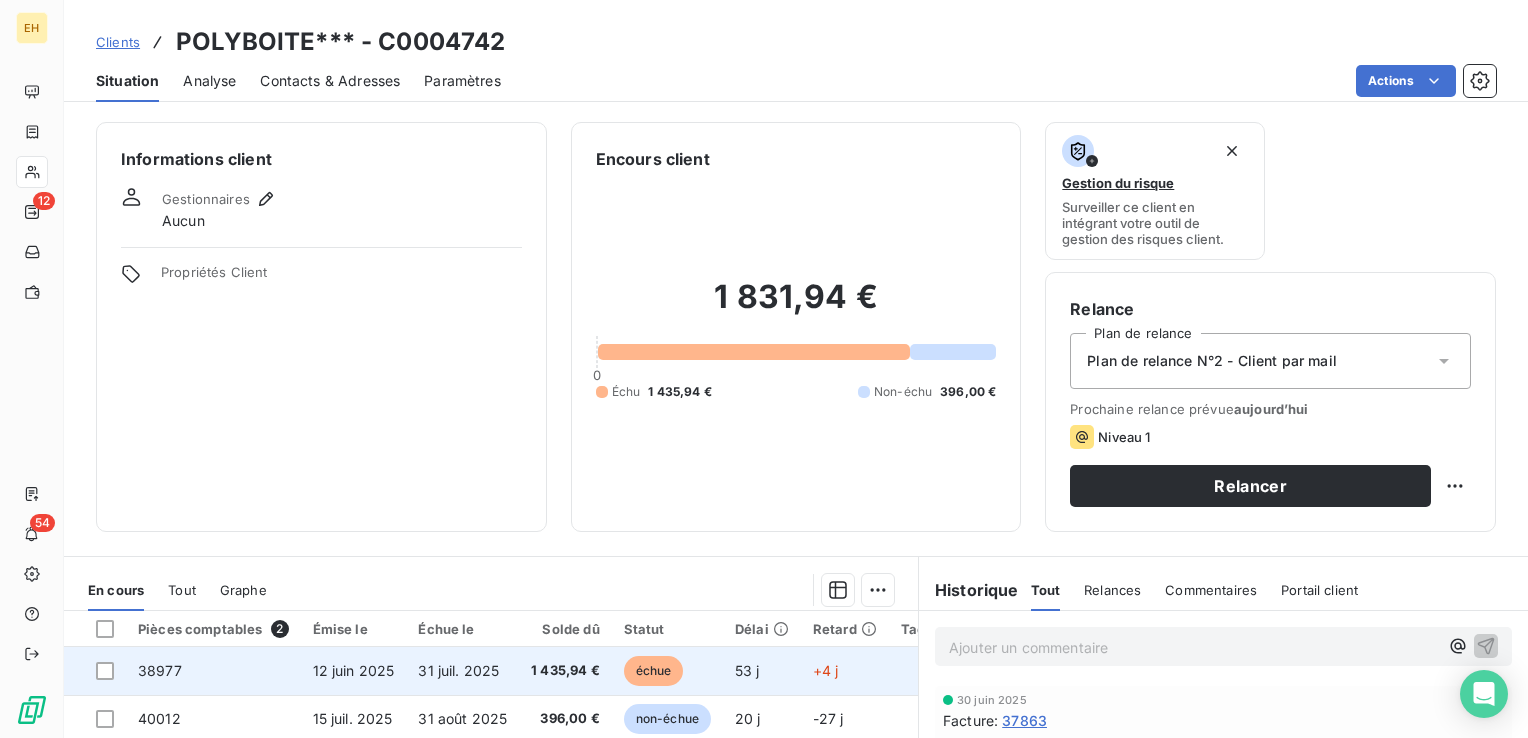 click on "1 435,94 €" at bounding box center (565, 671) 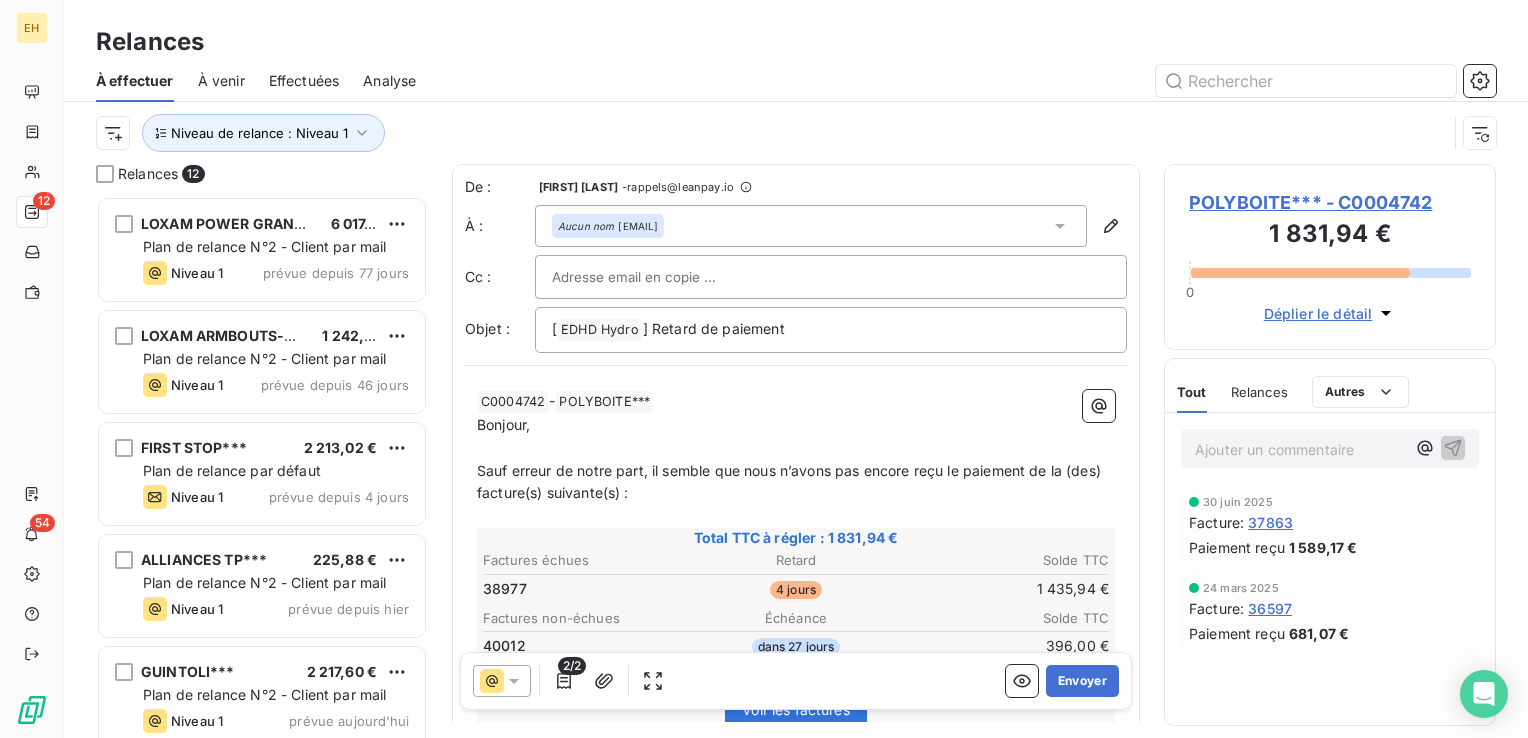 scroll, scrollTop: 16, scrollLeft: 16, axis: both 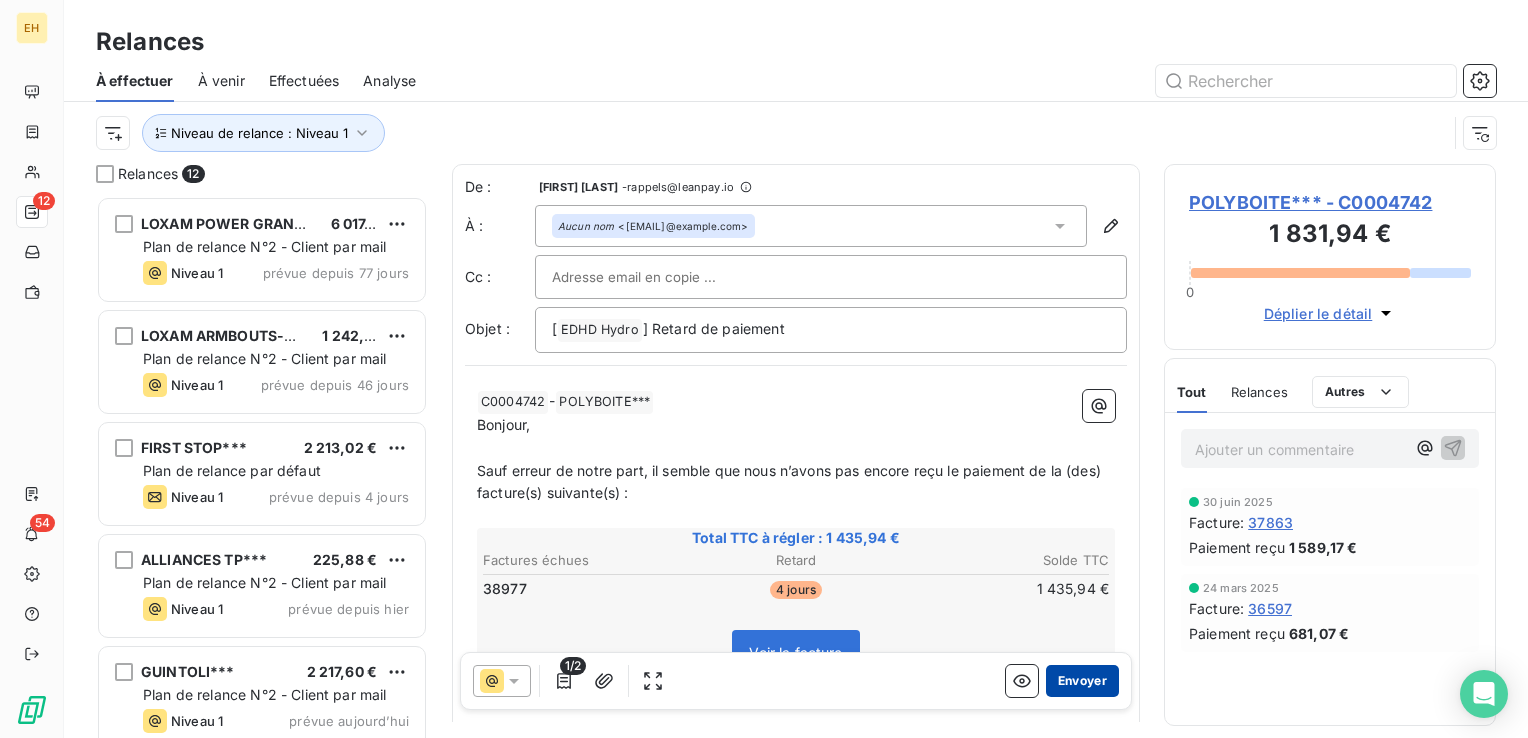 click on "Envoyer" at bounding box center [1082, 681] 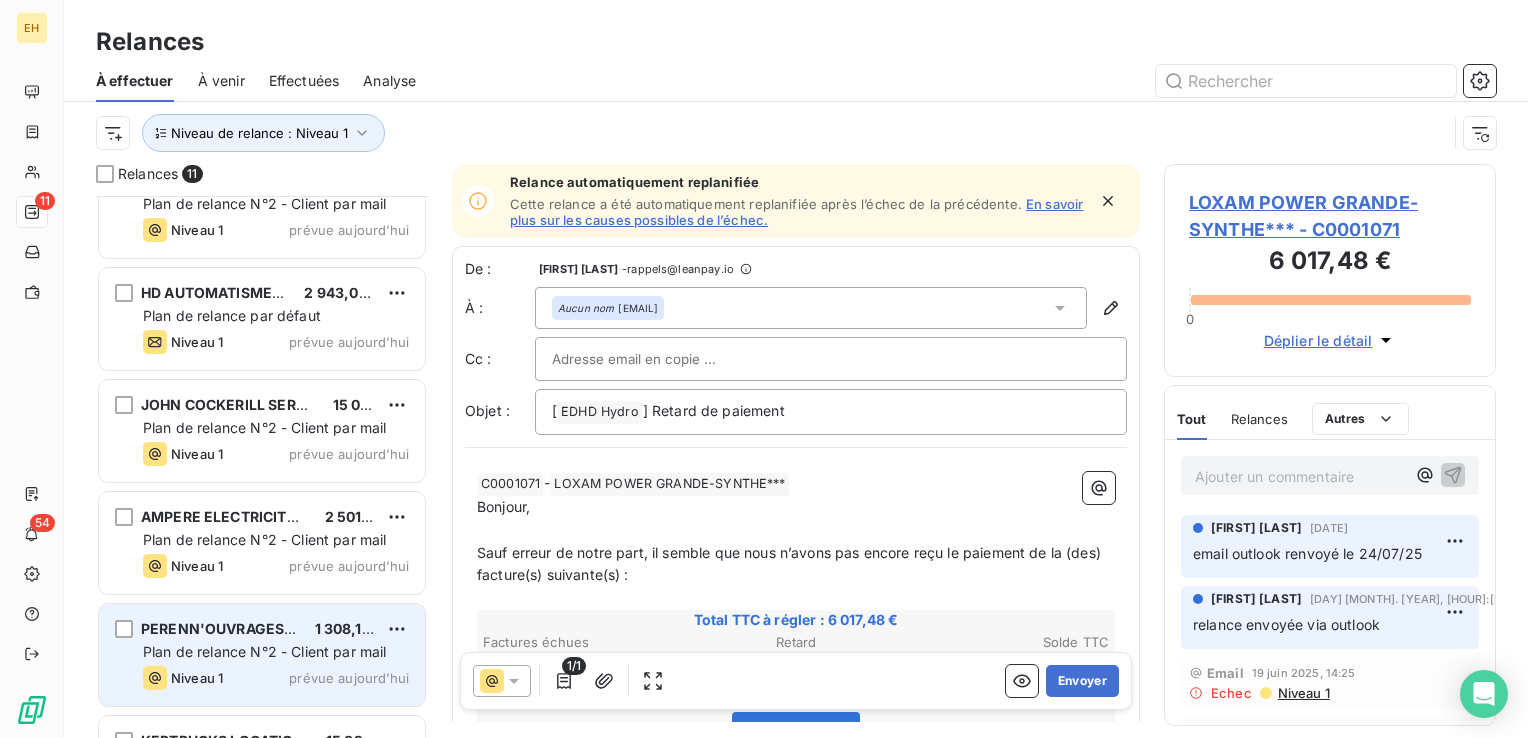 scroll, scrollTop: 490, scrollLeft: 0, axis: vertical 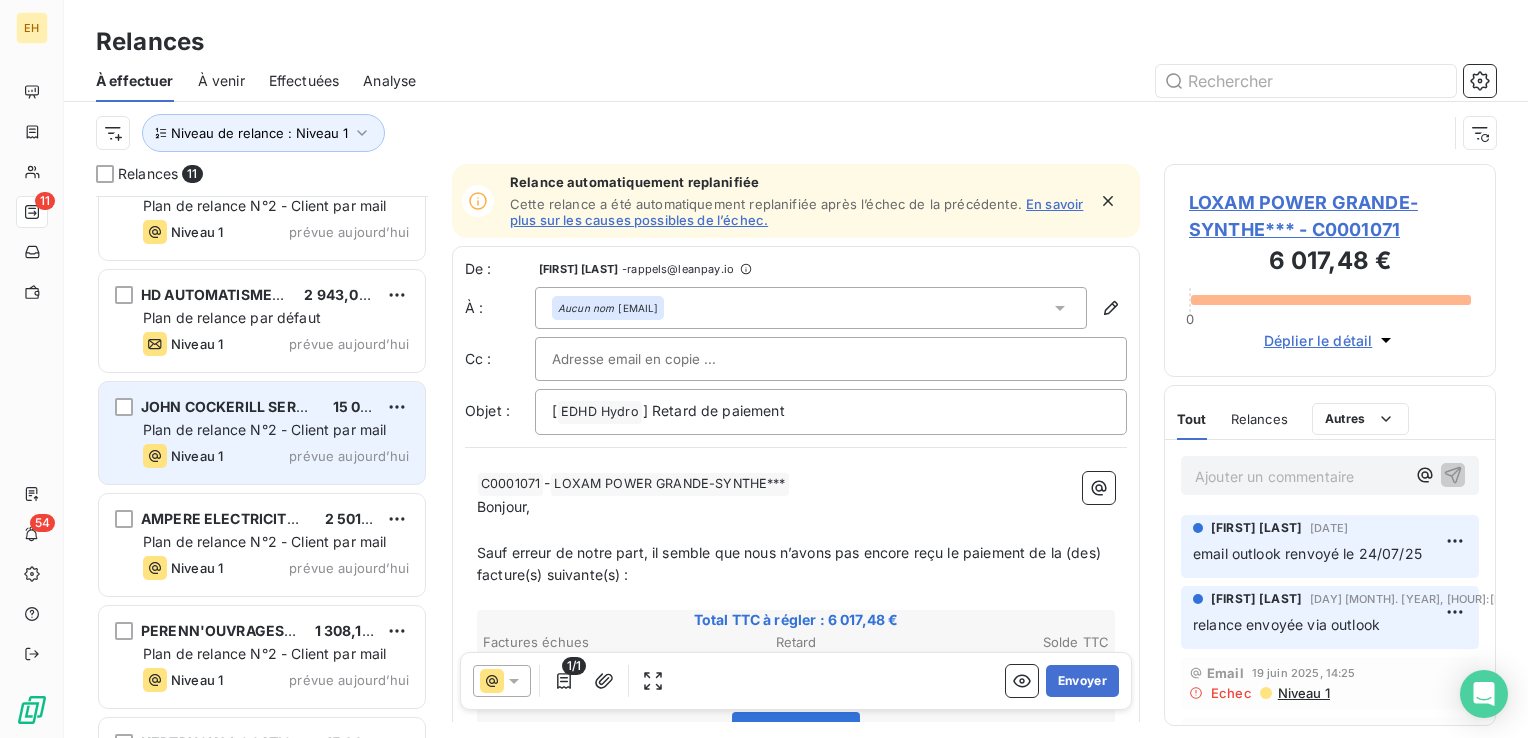click on "Niveau 1 prévue aujourd’hui" at bounding box center (276, 456) 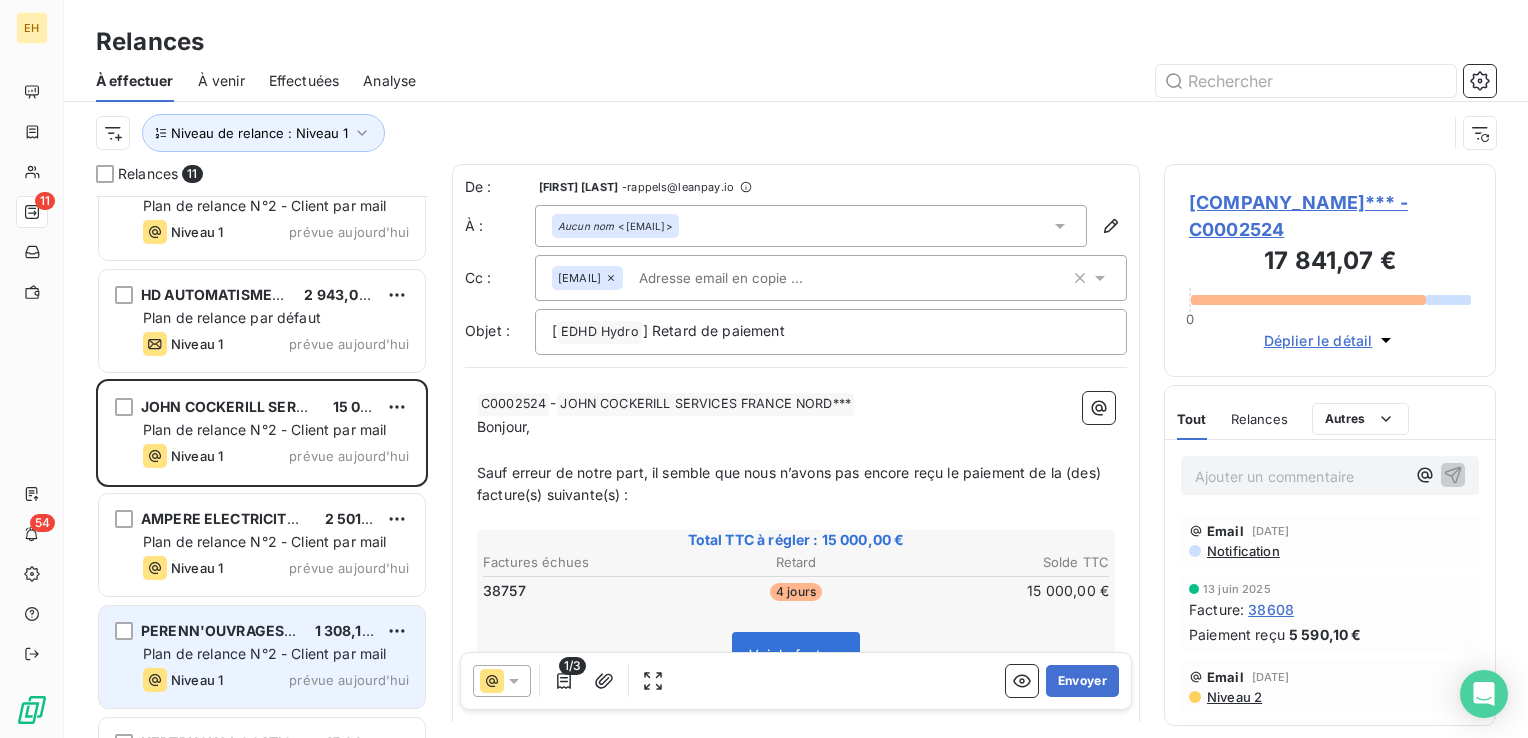 click on "PERENN'OUVRAGES*** 1 308,11 € Plan de relance N°2 - Client par mail Niveau 1 prévue aujourd’hui" at bounding box center (262, 657) 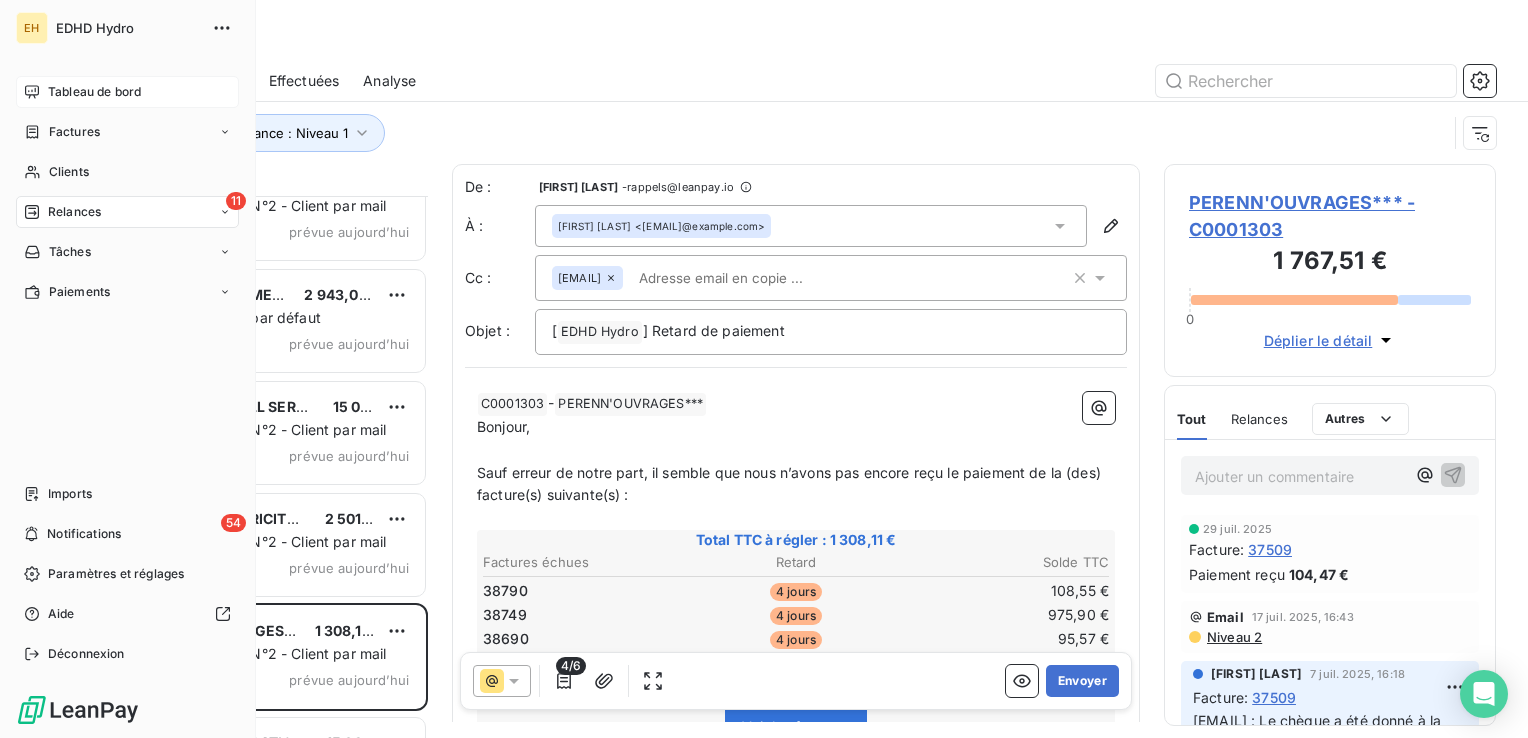 click on "Tableau de bord" at bounding box center [94, 92] 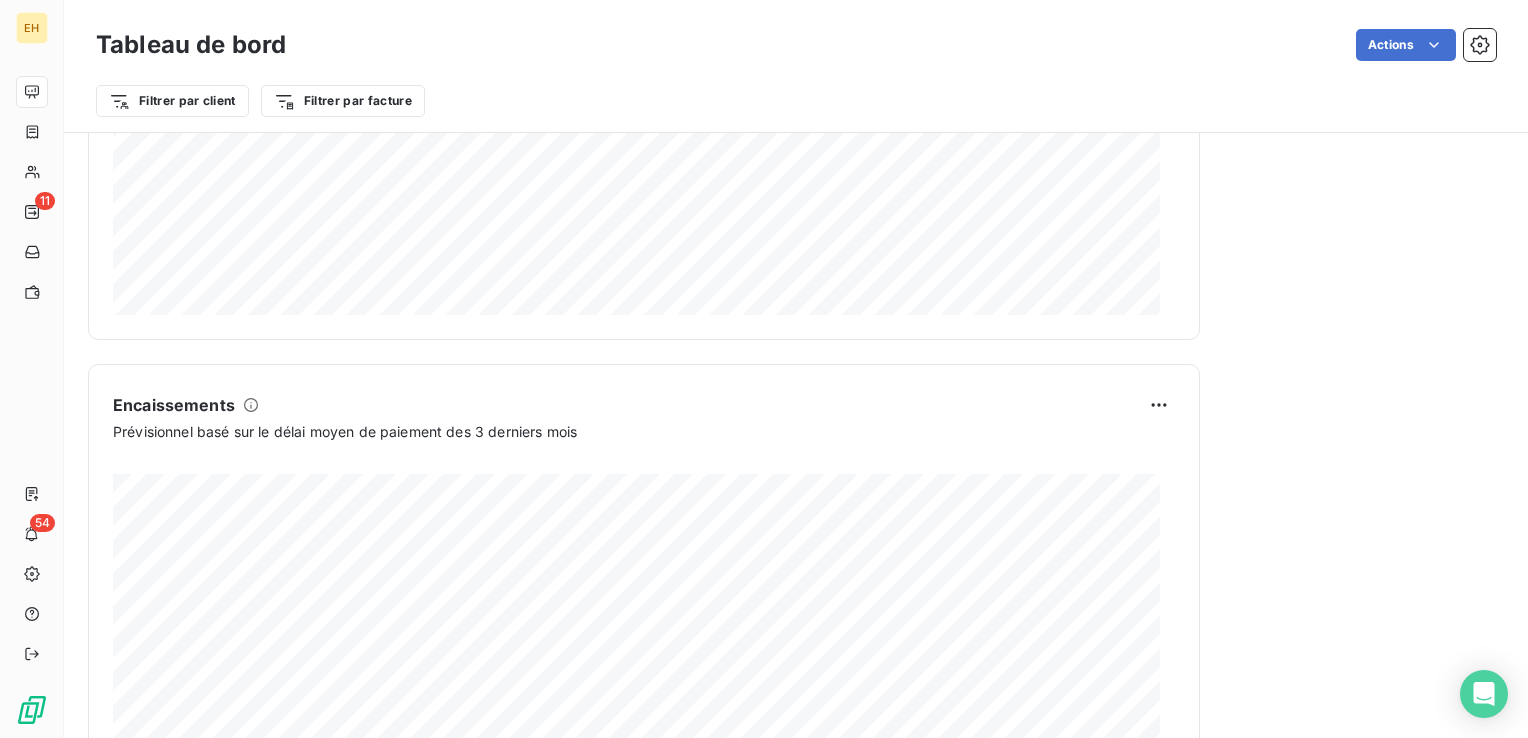 scroll, scrollTop: 1210, scrollLeft: 0, axis: vertical 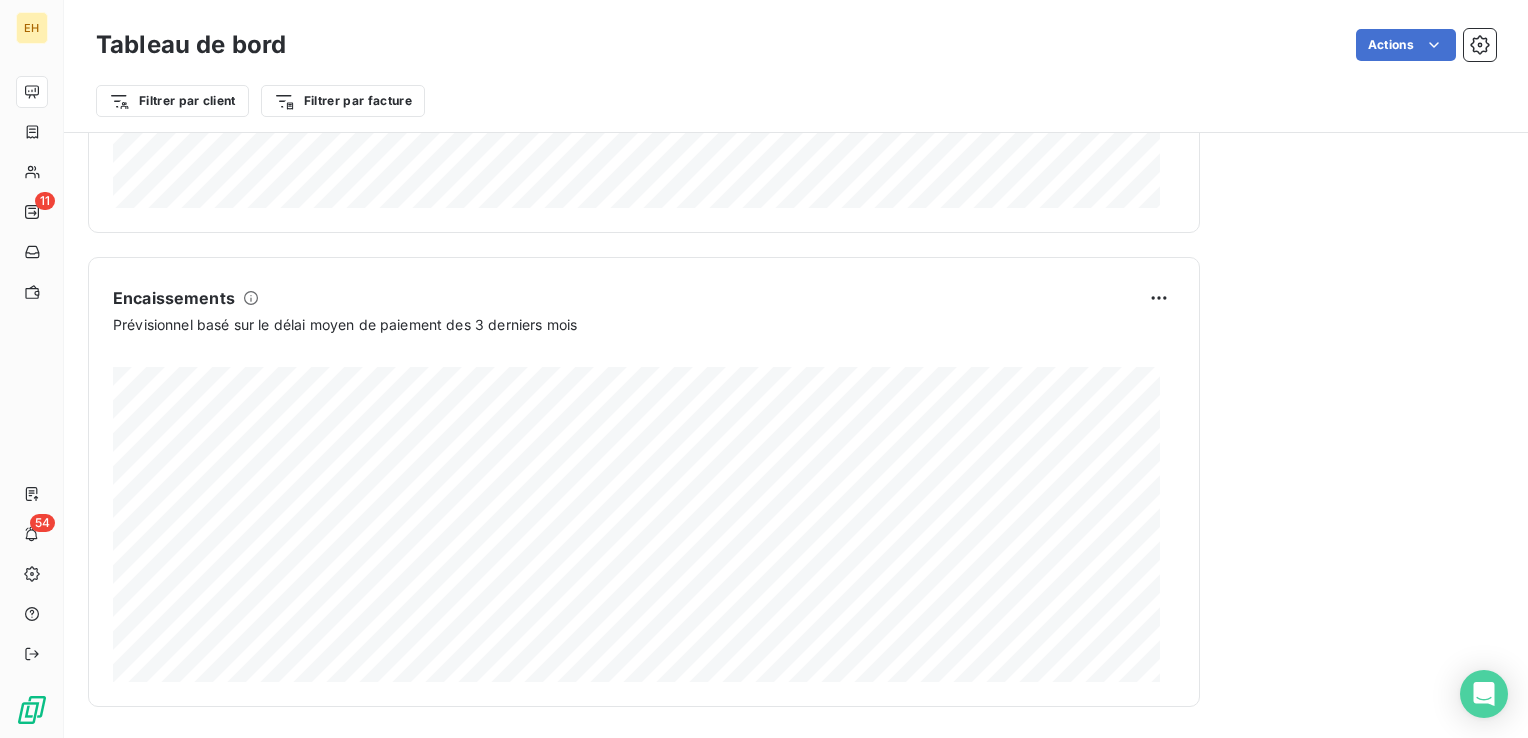click on "2 038 128,17 €
Encaissé
2 038 128,17 €" at bounding box center (644, 508) 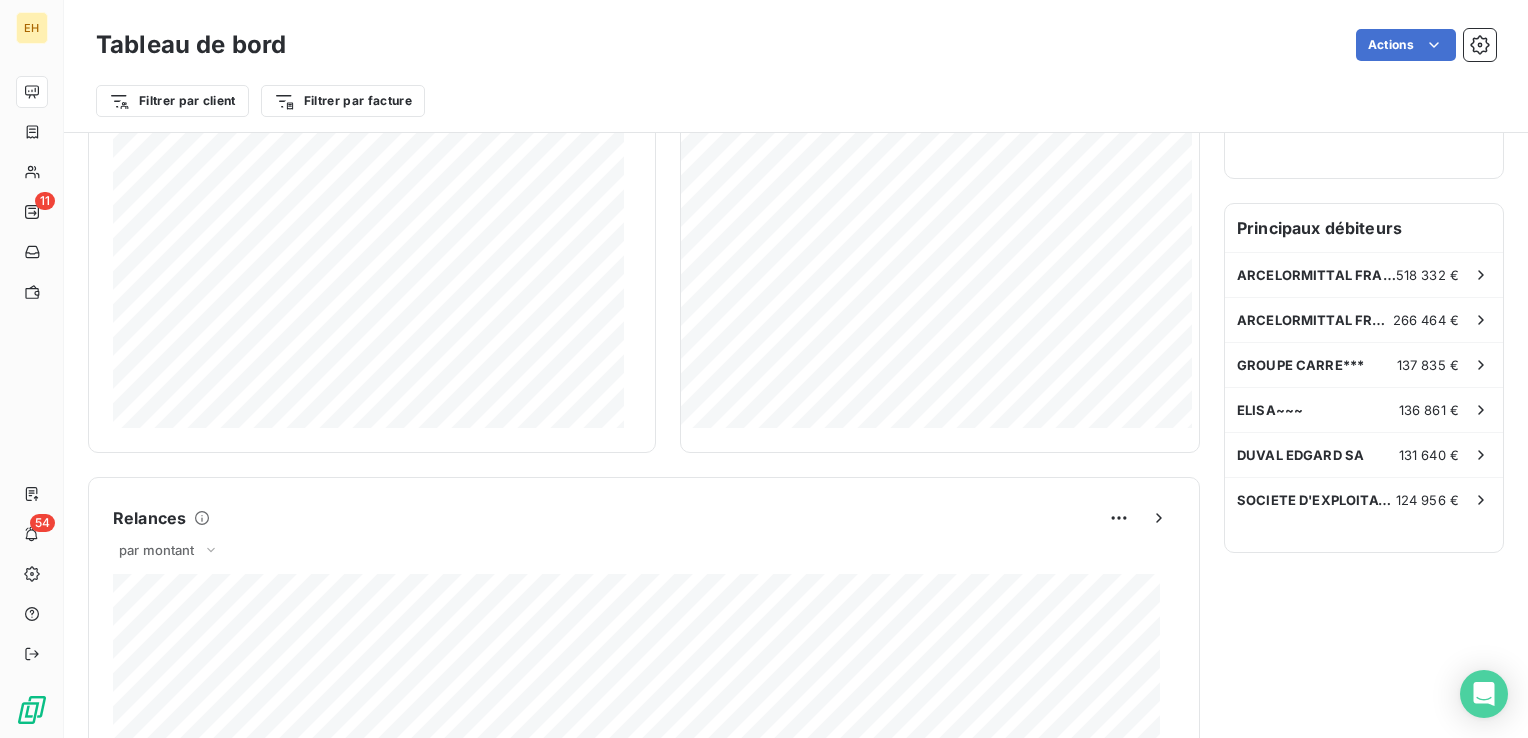 scroll, scrollTop: 510, scrollLeft: 0, axis: vertical 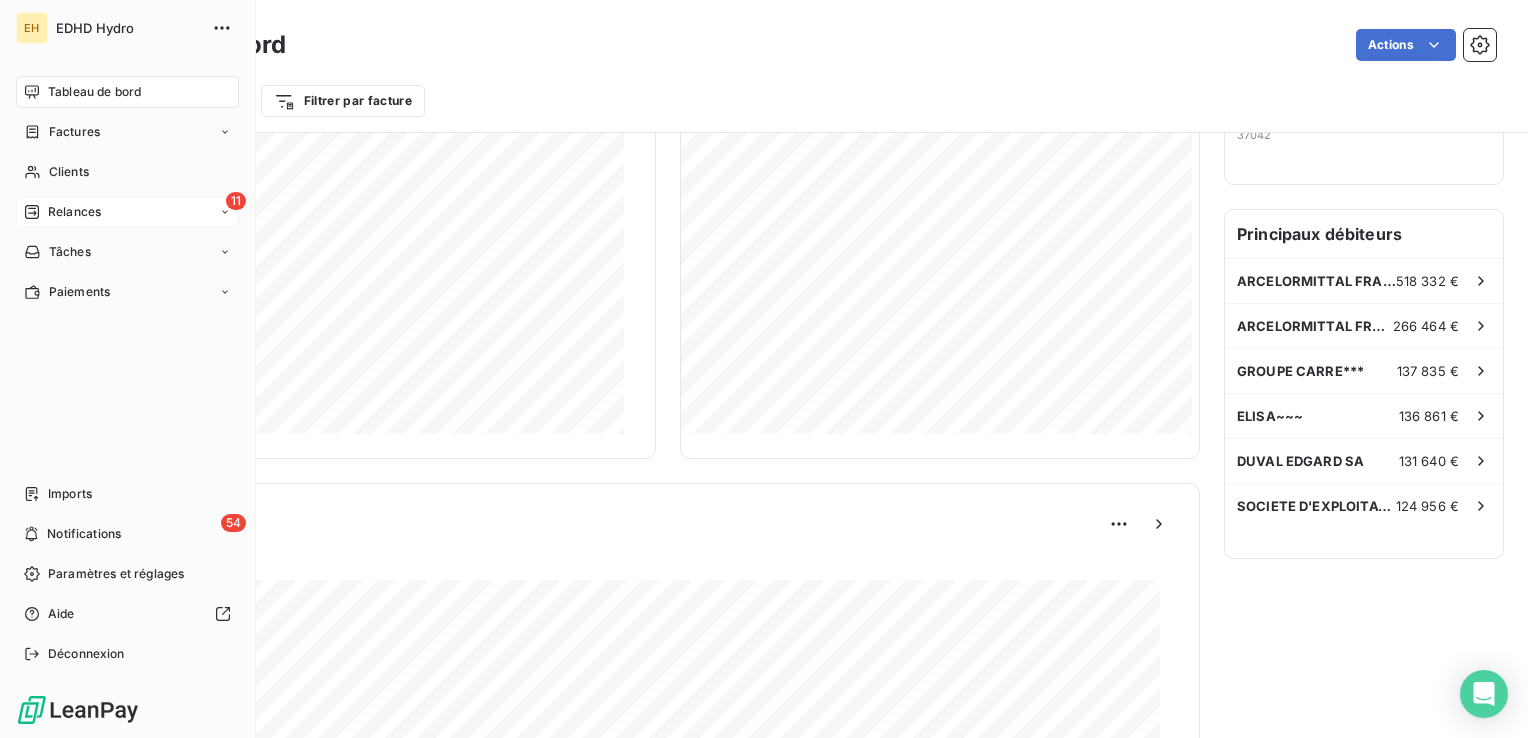 click on "Relances" at bounding box center [74, 212] 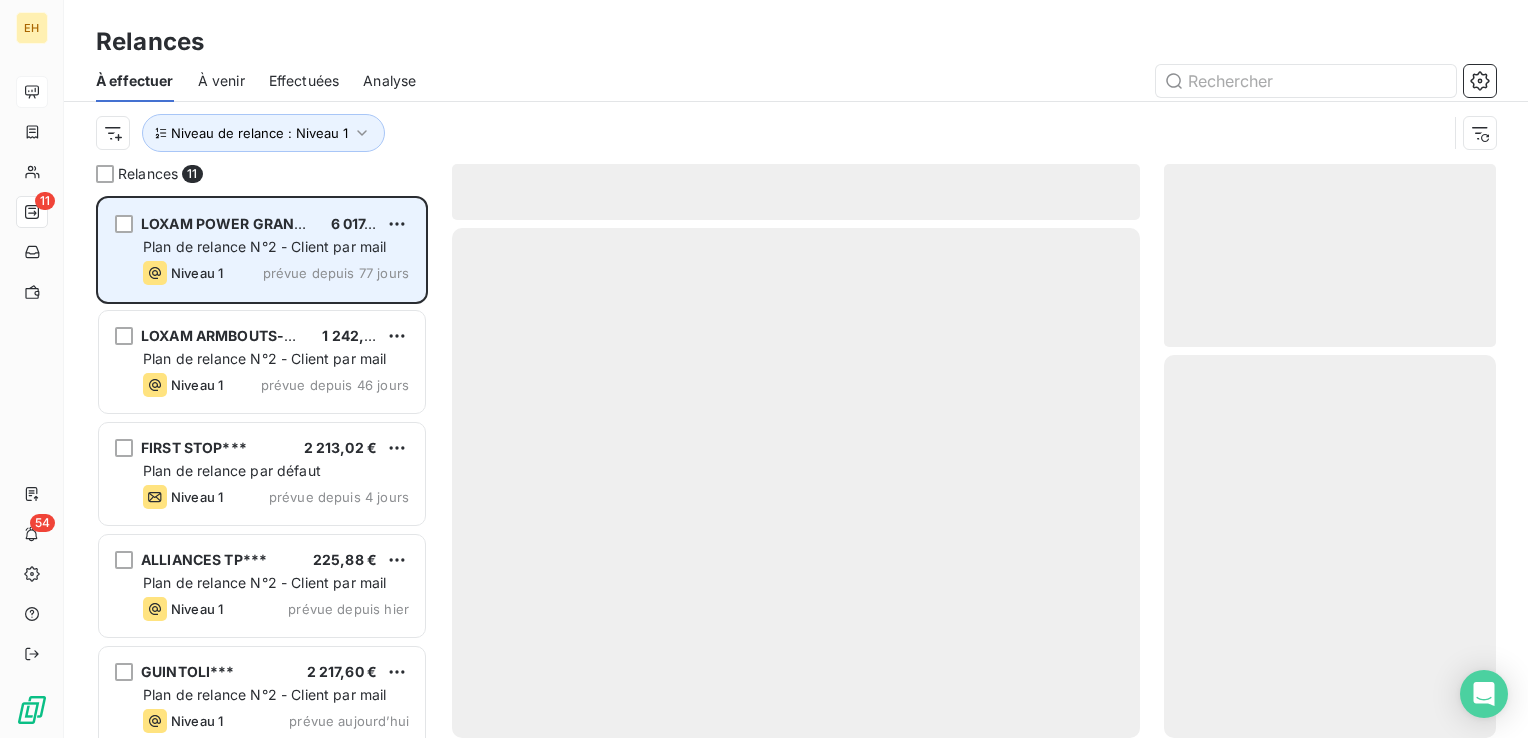 scroll, scrollTop: 16, scrollLeft: 16, axis: both 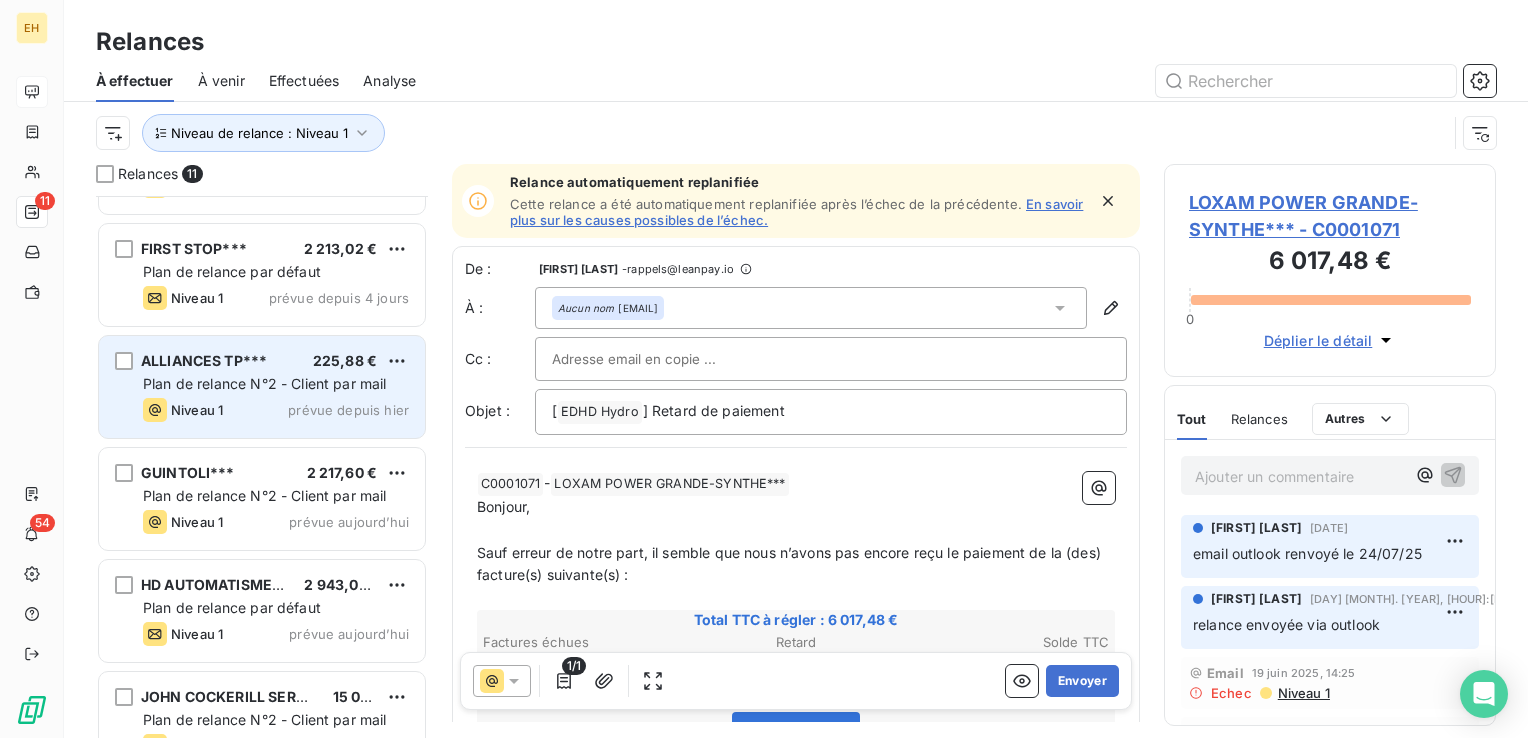 click on "ALLIANCES TP*** 225,88 € Plan de relance N°2 - Client par mail Niveau 1 prévue depuis hier" at bounding box center [262, 387] 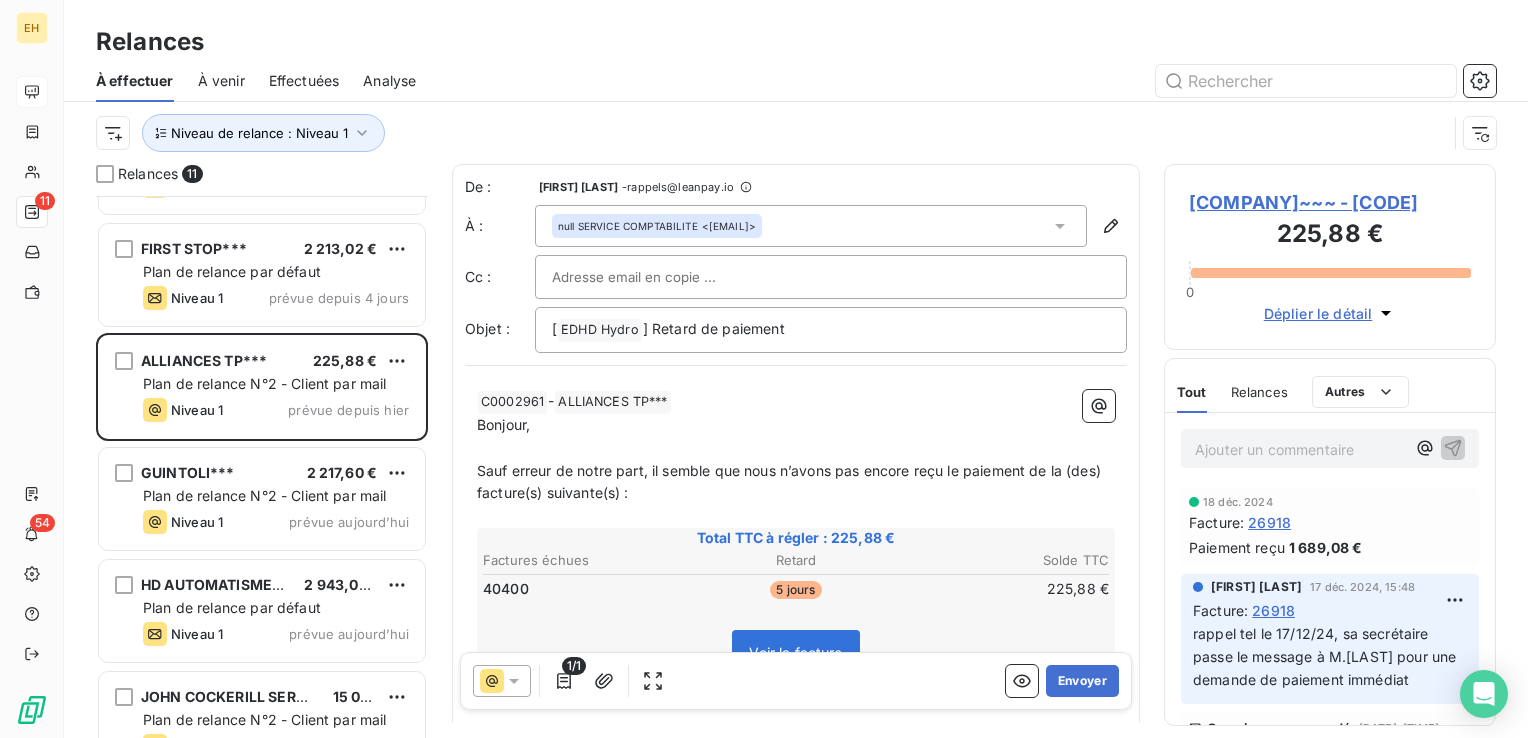 click on "[COMPANY]~~~ - [CODE]" at bounding box center (1330, 202) 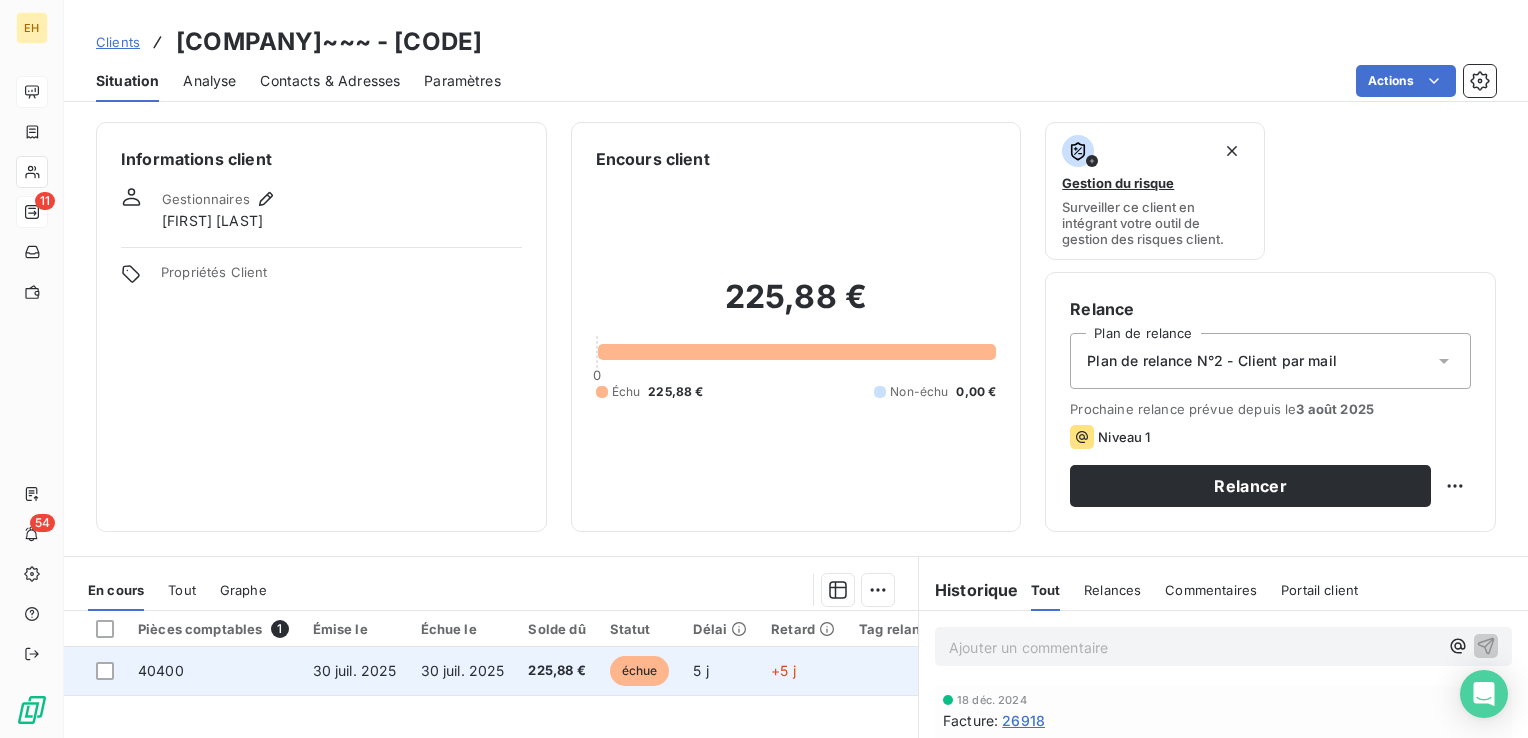 click on "30 juil. 2025" at bounding box center [355, 671] 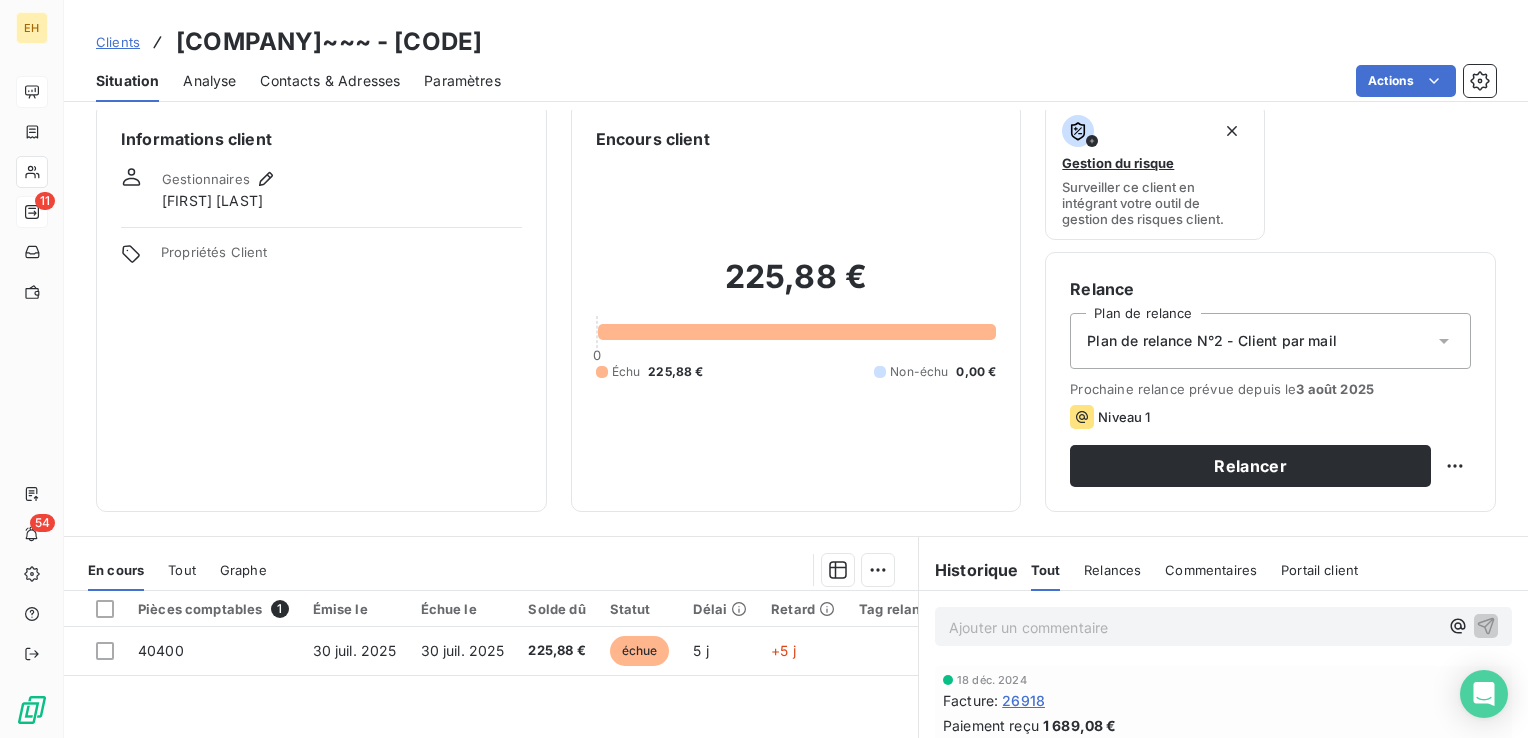 scroll, scrollTop: 0, scrollLeft: 0, axis: both 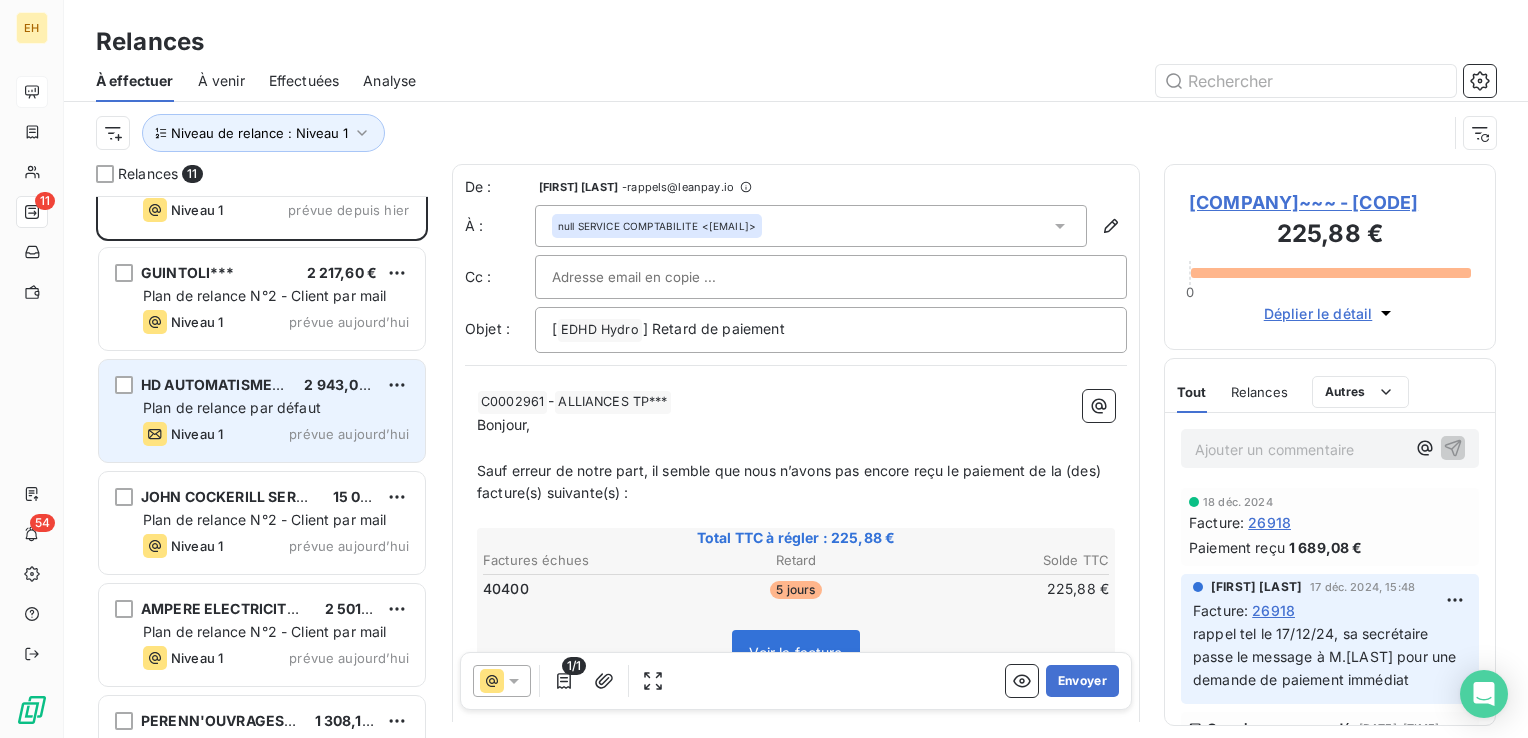 click on "HD AUTOMATISME***" at bounding box center (219, 384) 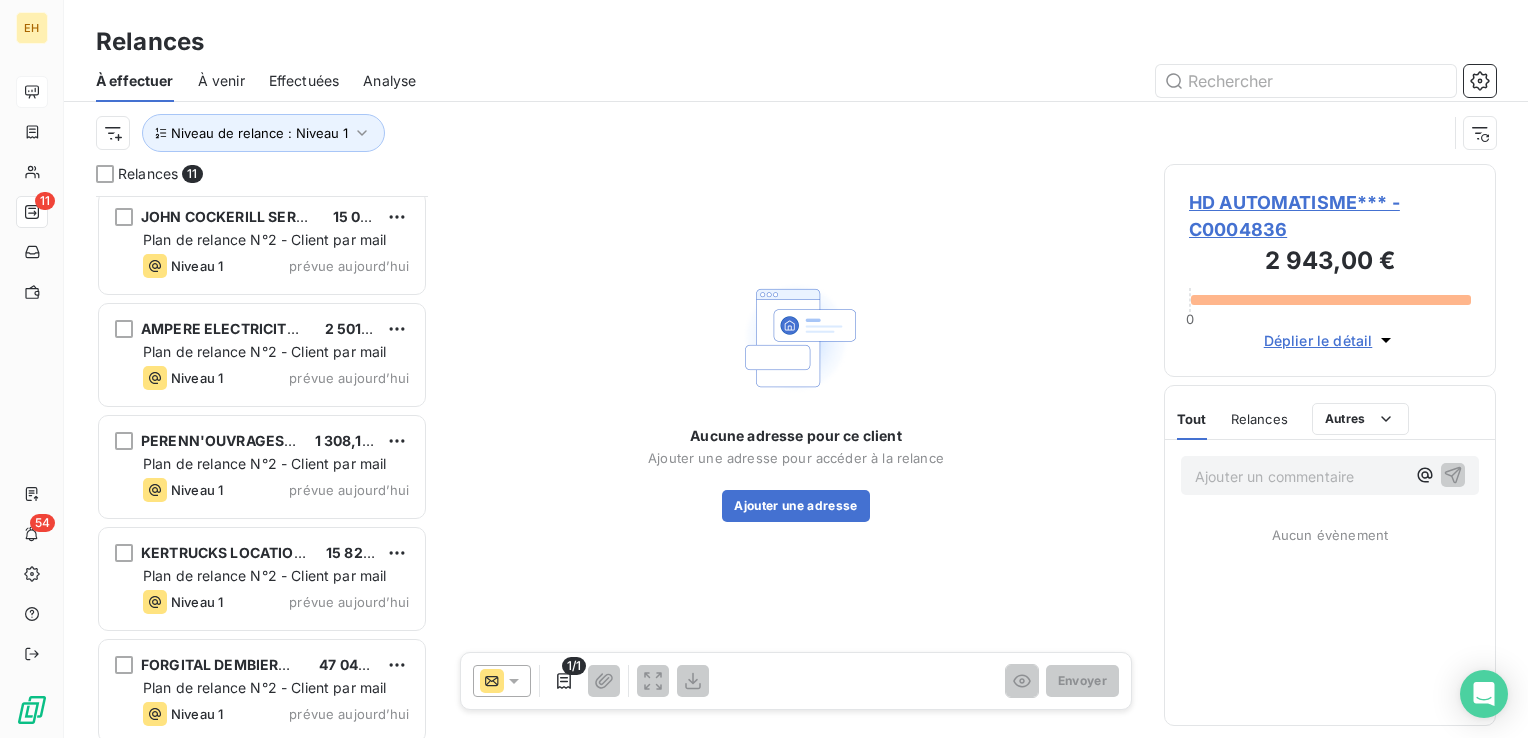 scroll, scrollTop: 690, scrollLeft: 0, axis: vertical 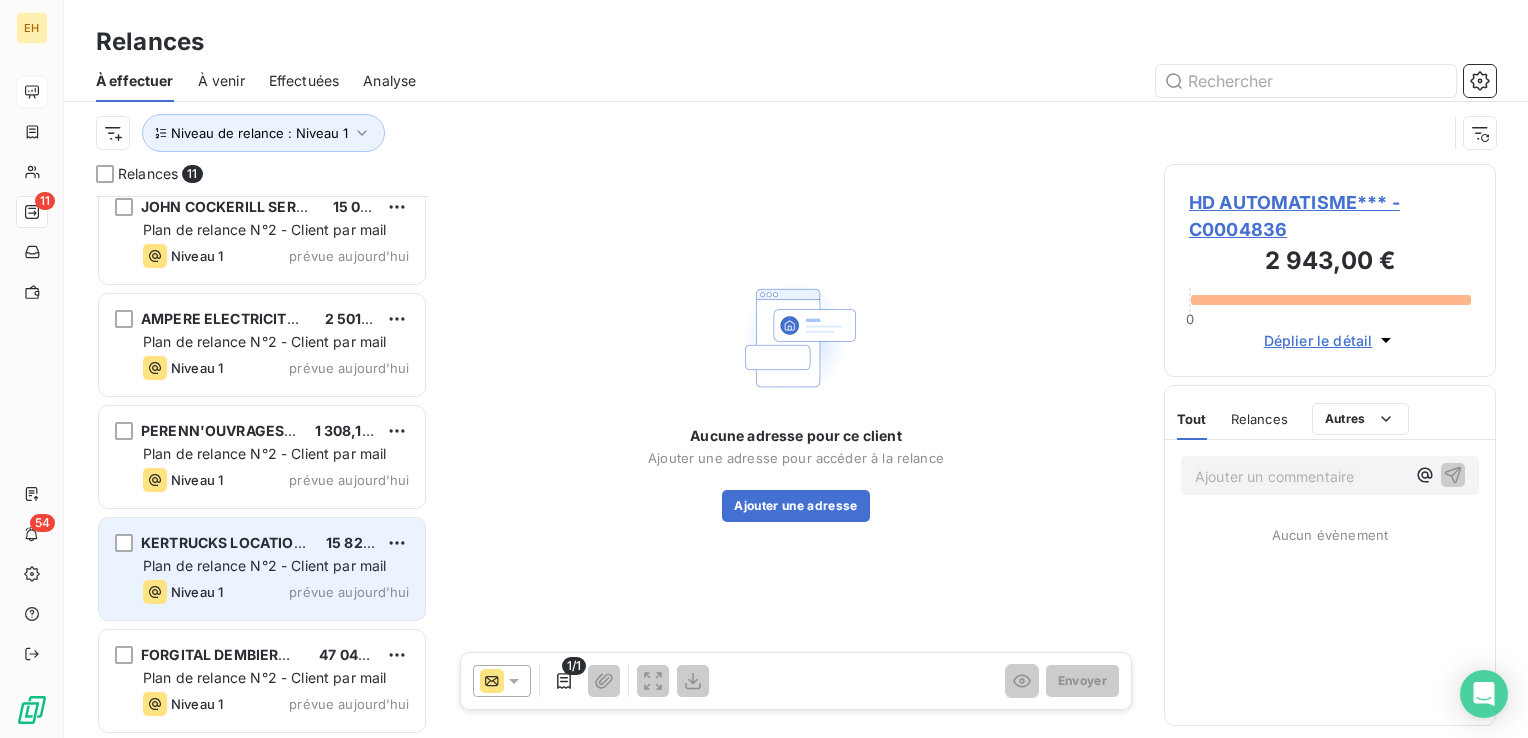 click on "Plan de relance N°2 - Client par mail" at bounding box center (265, 565) 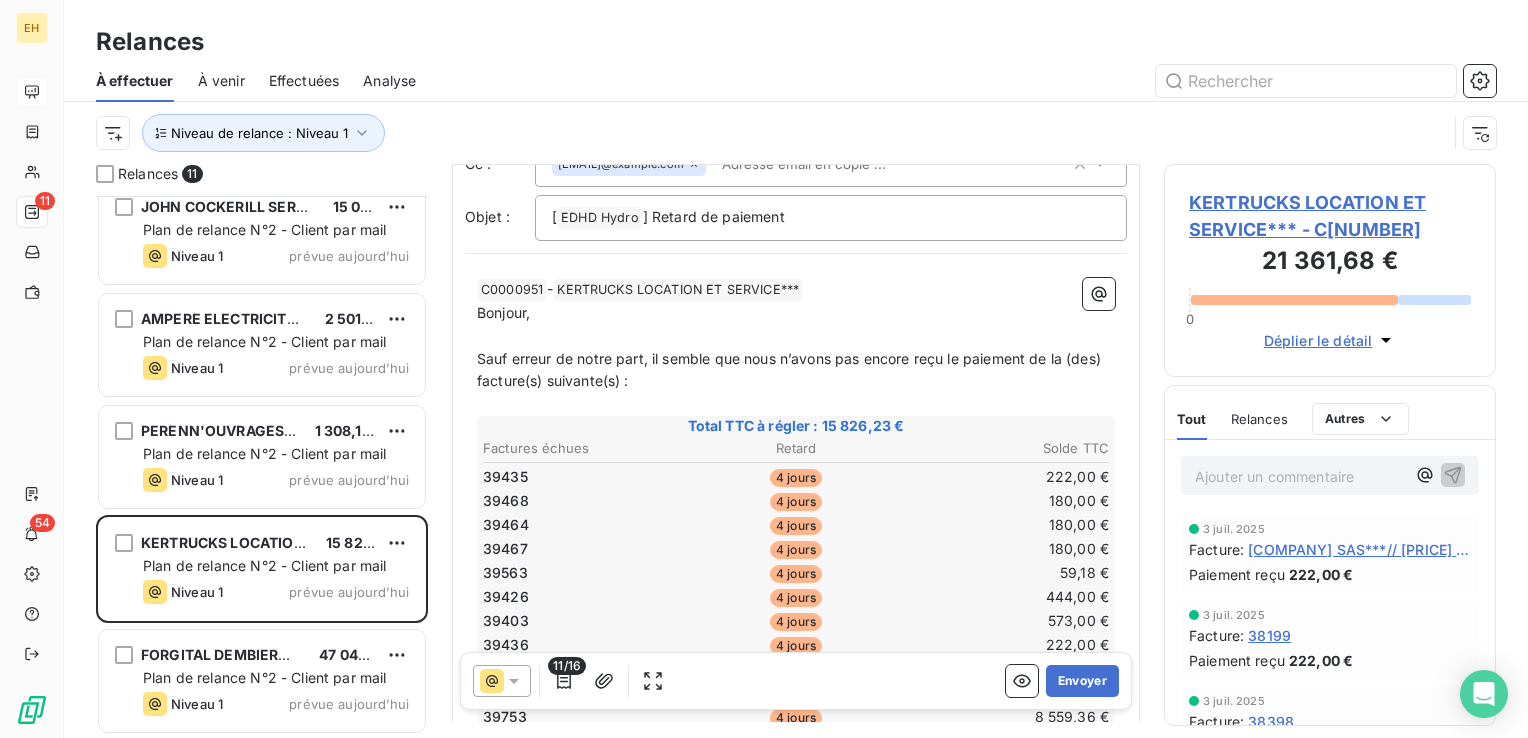 scroll, scrollTop: 302, scrollLeft: 0, axis: vertical 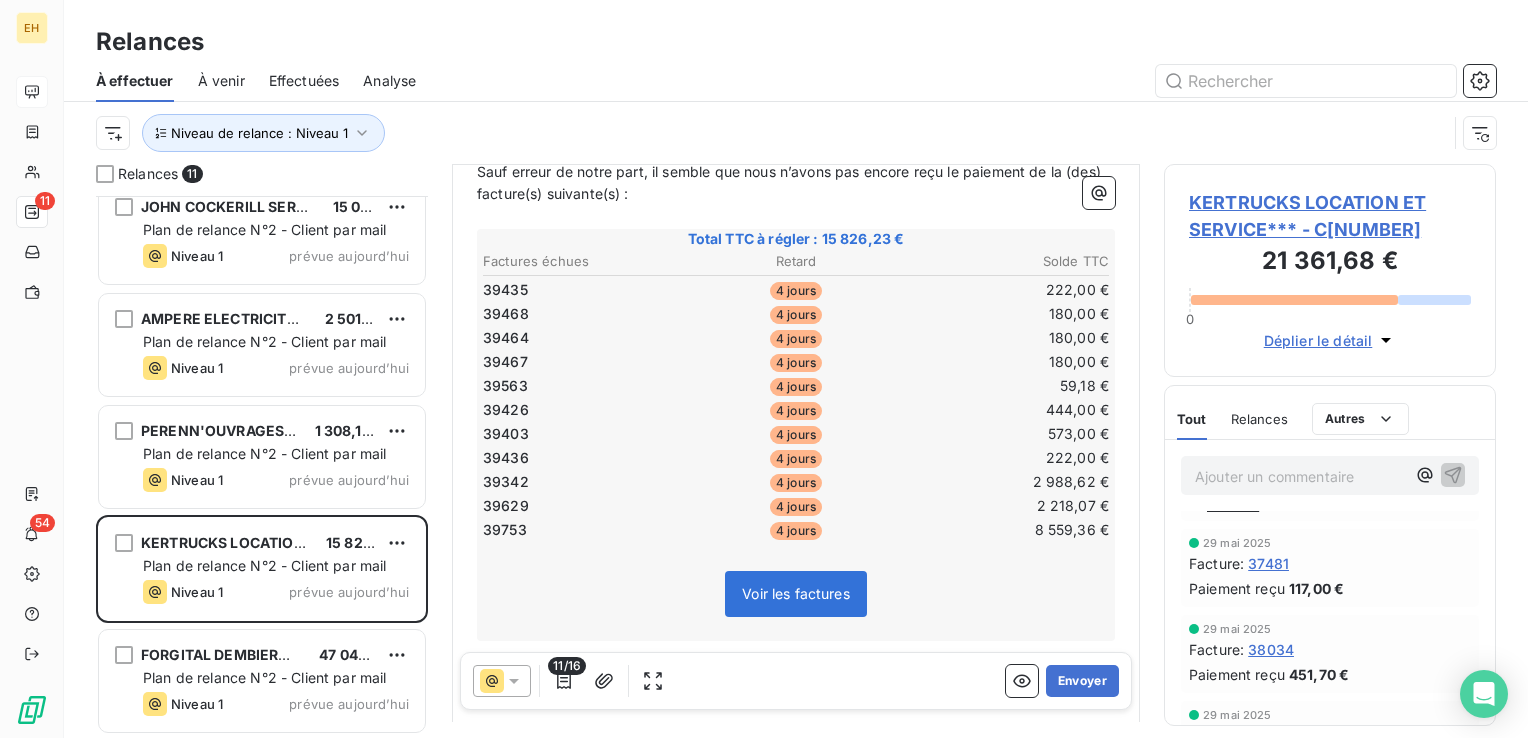 click on "KERTRUCKS LOCATION ET SERVICE*** - C[NUMBER]" at bounding box center [1330, 216] 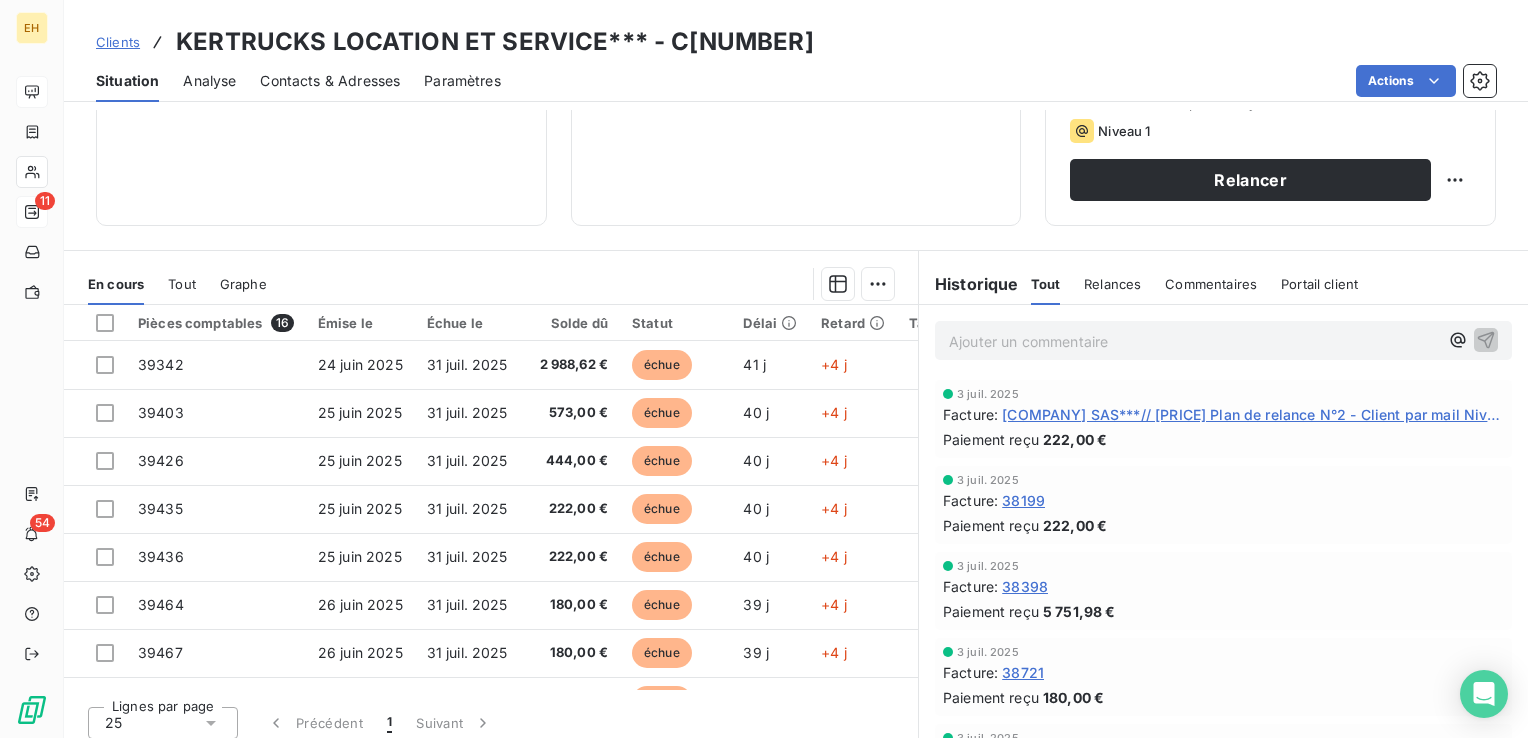scroll, scrollTop: 316, scrollLeft: 0, axis: vertical 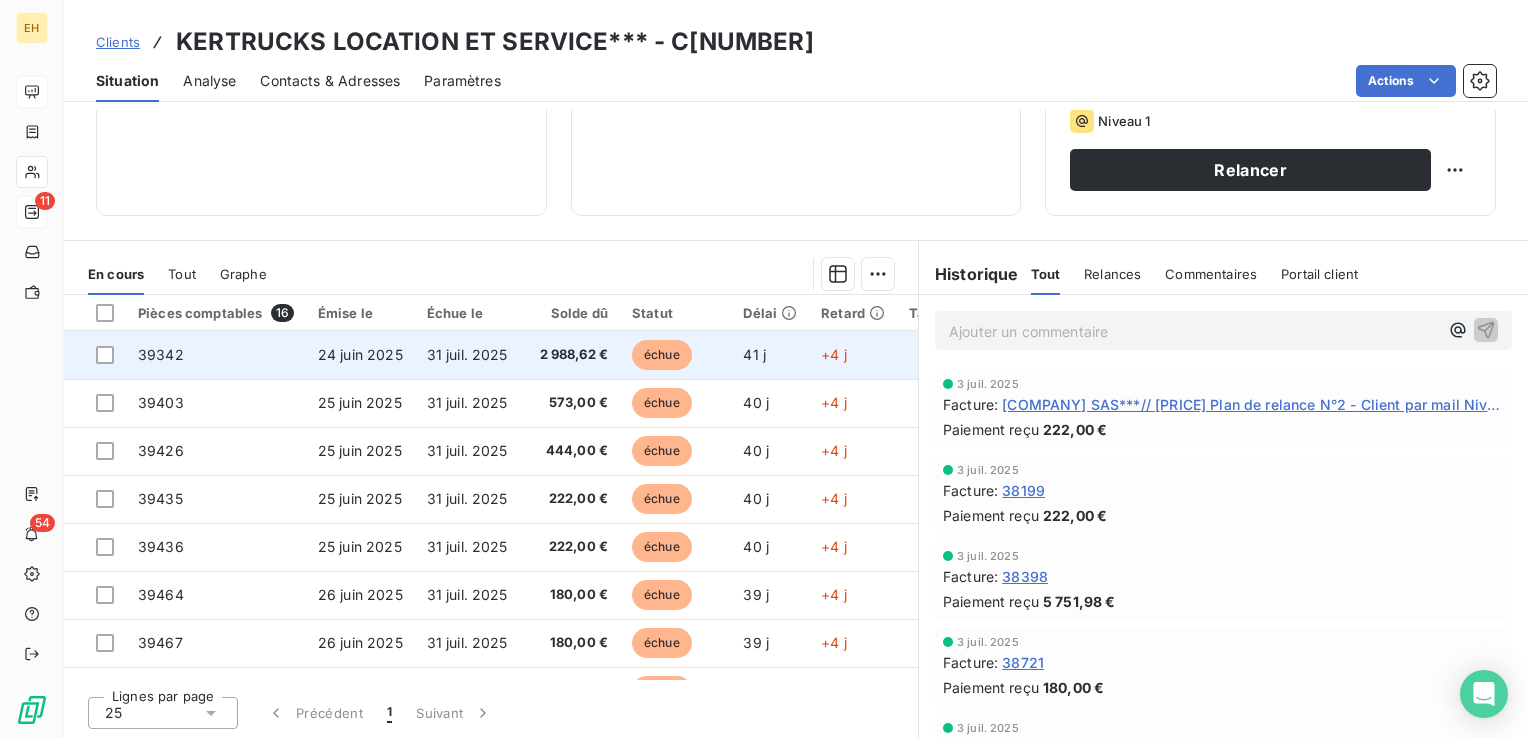 click on "2 988,62 €" at bounding box center (574, 355) 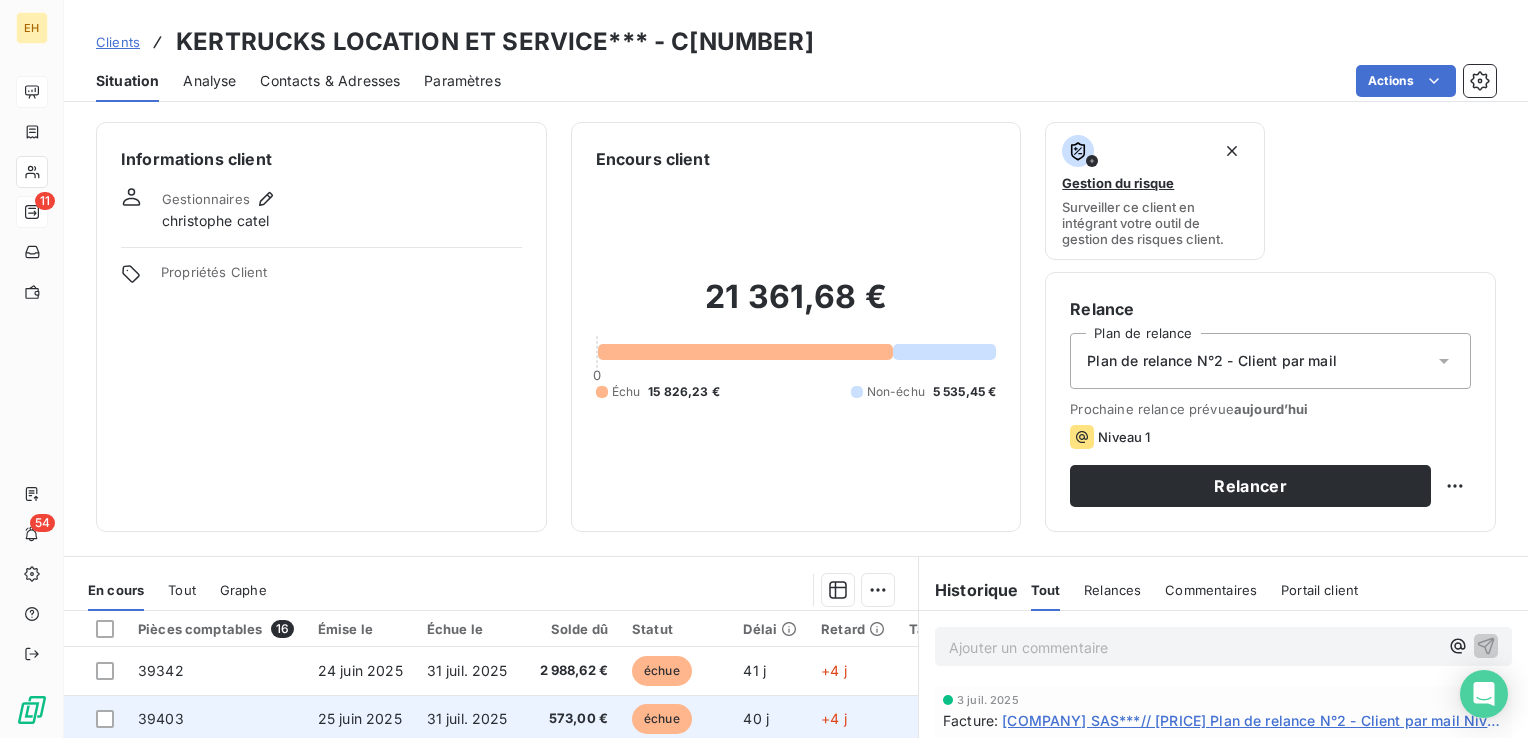 click on "31 juil. 2025" at bounding box center (467, 718) 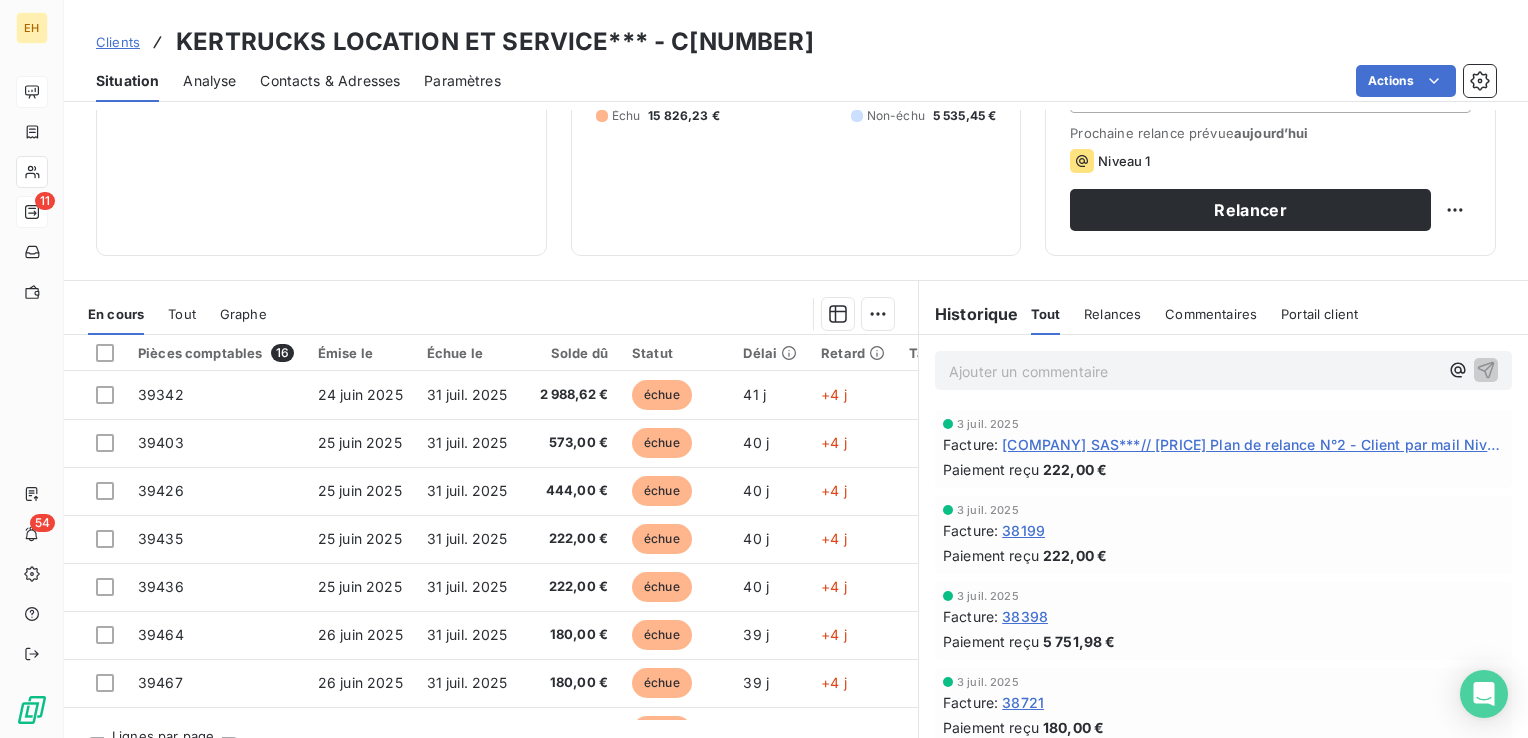 scroll, scrollTop: 300, scrollLeft: 0, axis: vertical 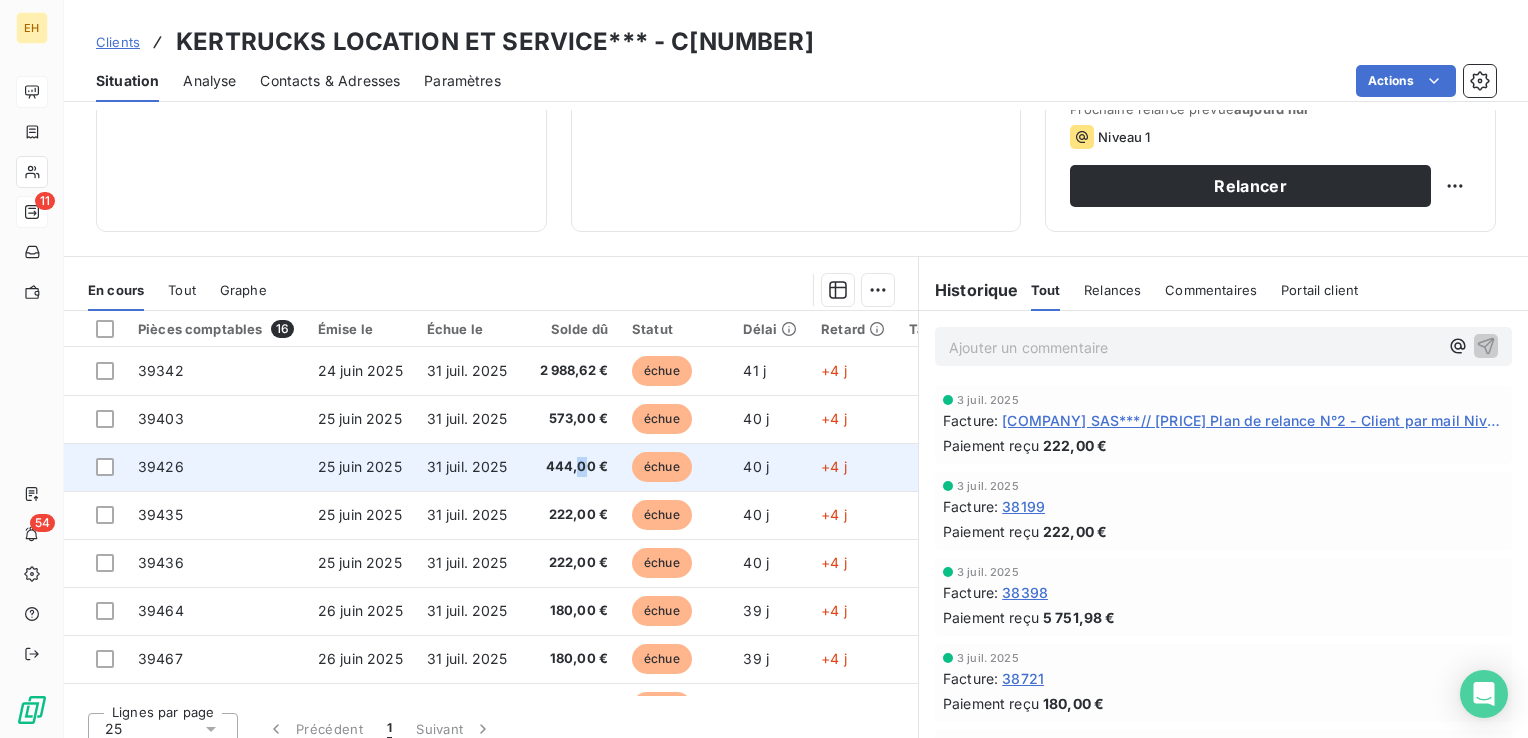 click on "444,00 €" at bounding box center [574, 467] 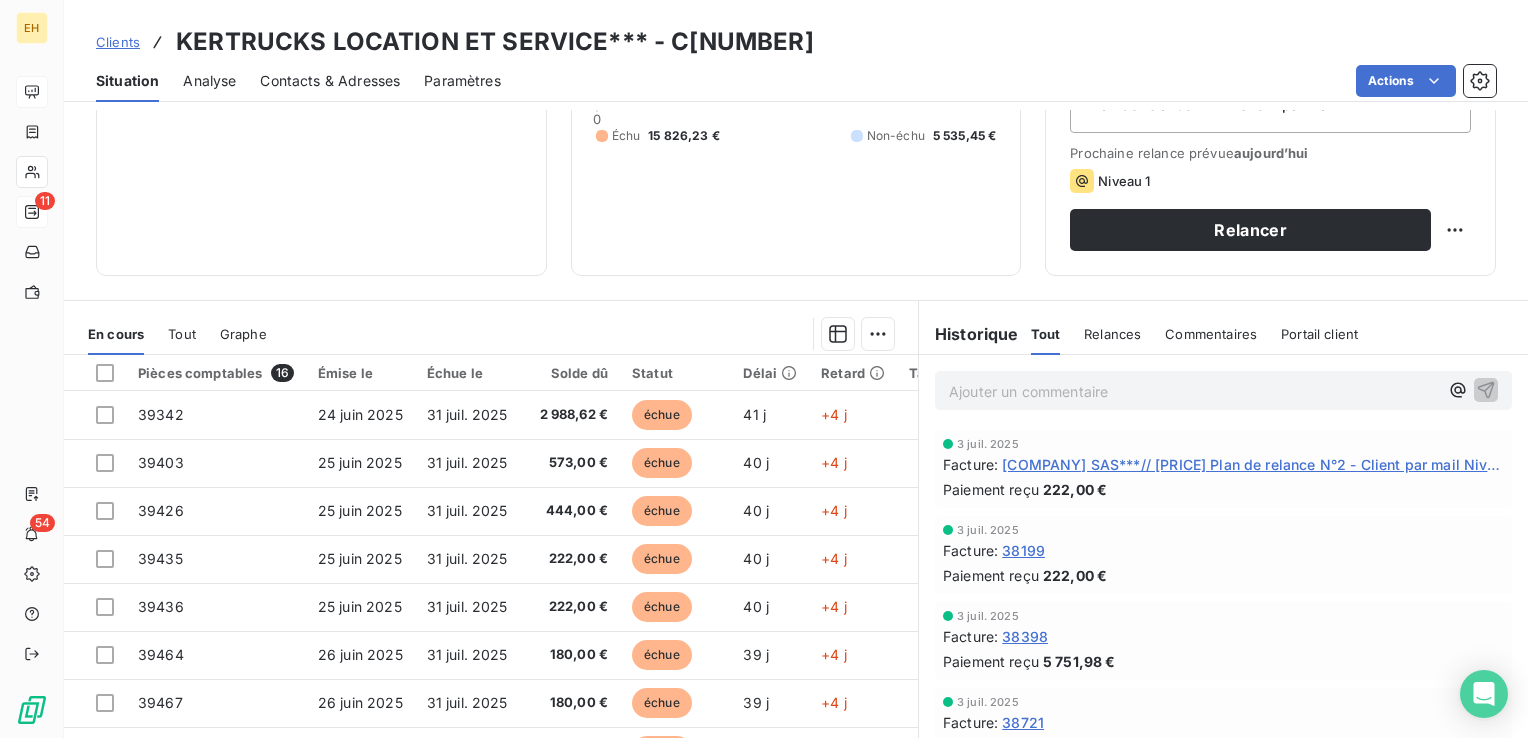 scroll, scrollTop: 300, scrollLeft: 0, axis: vertical 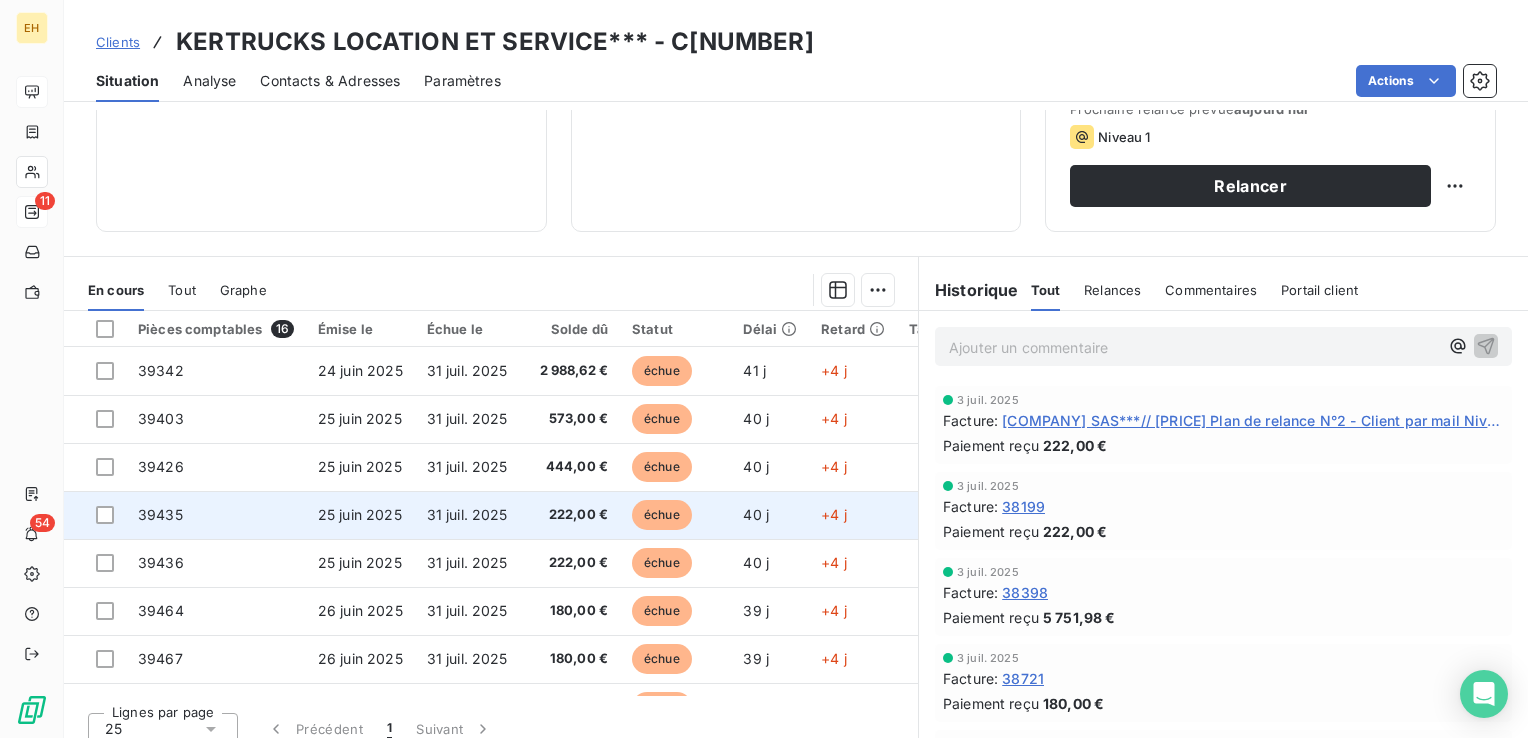 click on "222,00 €" at bounding box center (574, 515) 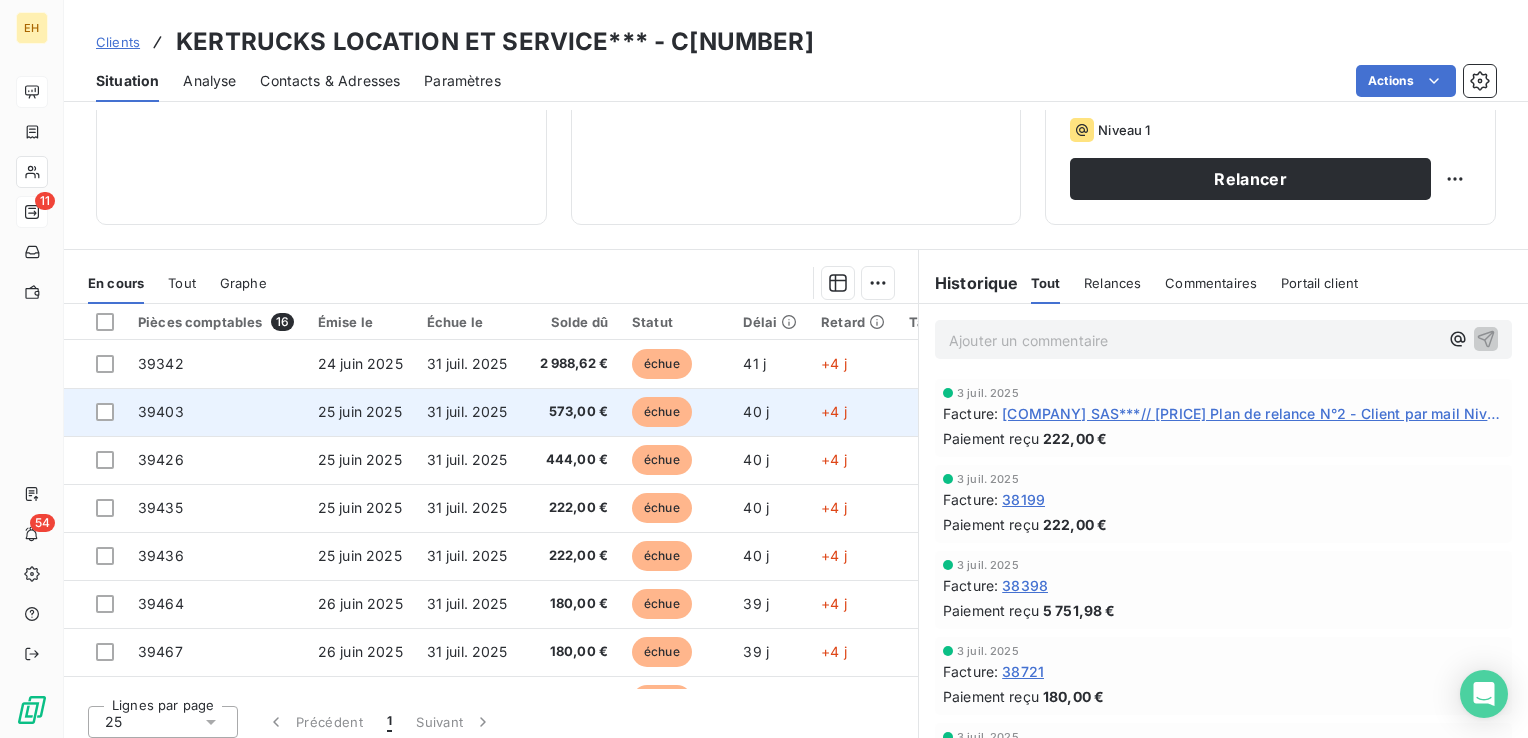 scroll, scrollTop: 316, scrollLeft: 0, axis: vertical 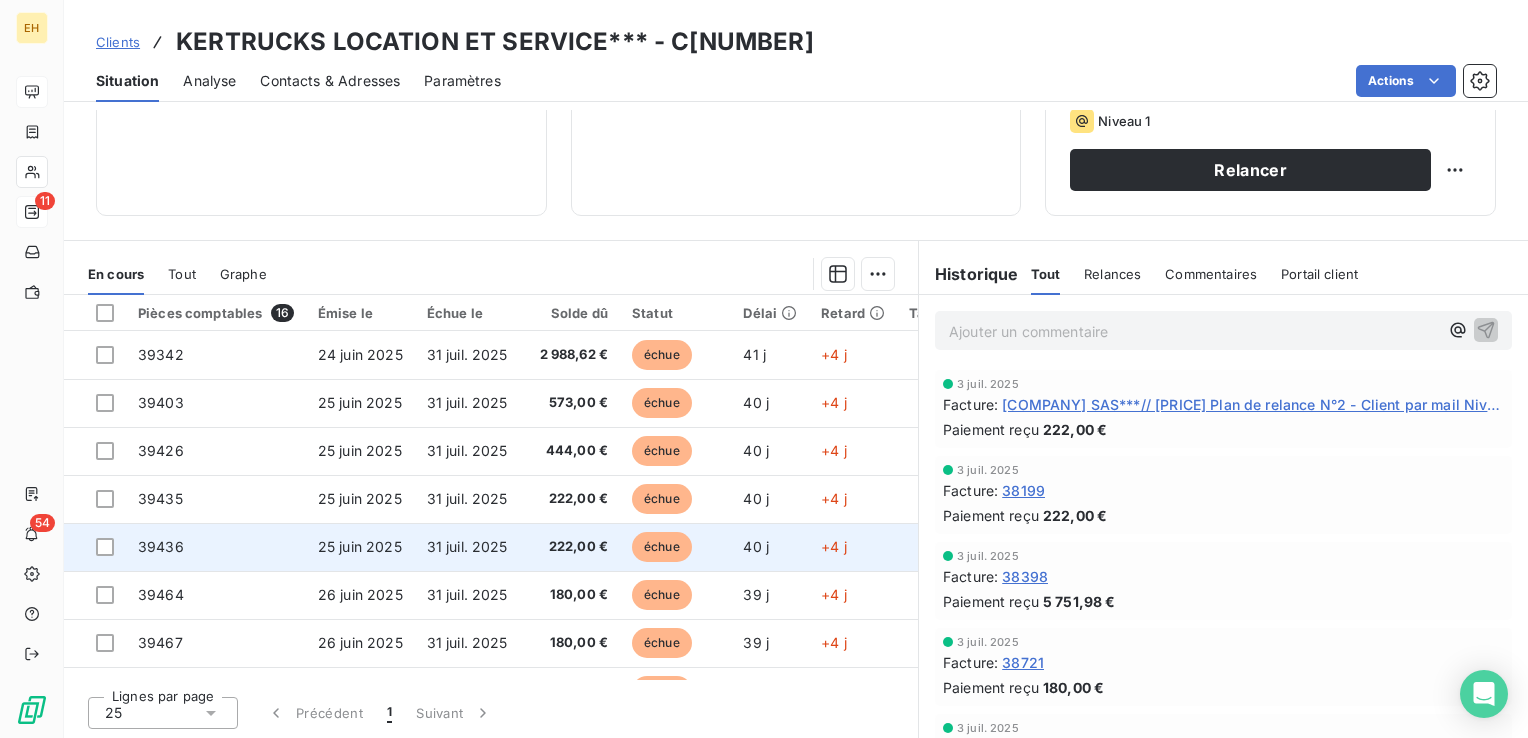 click on "222,00 €" at bounding box center (574, 547) 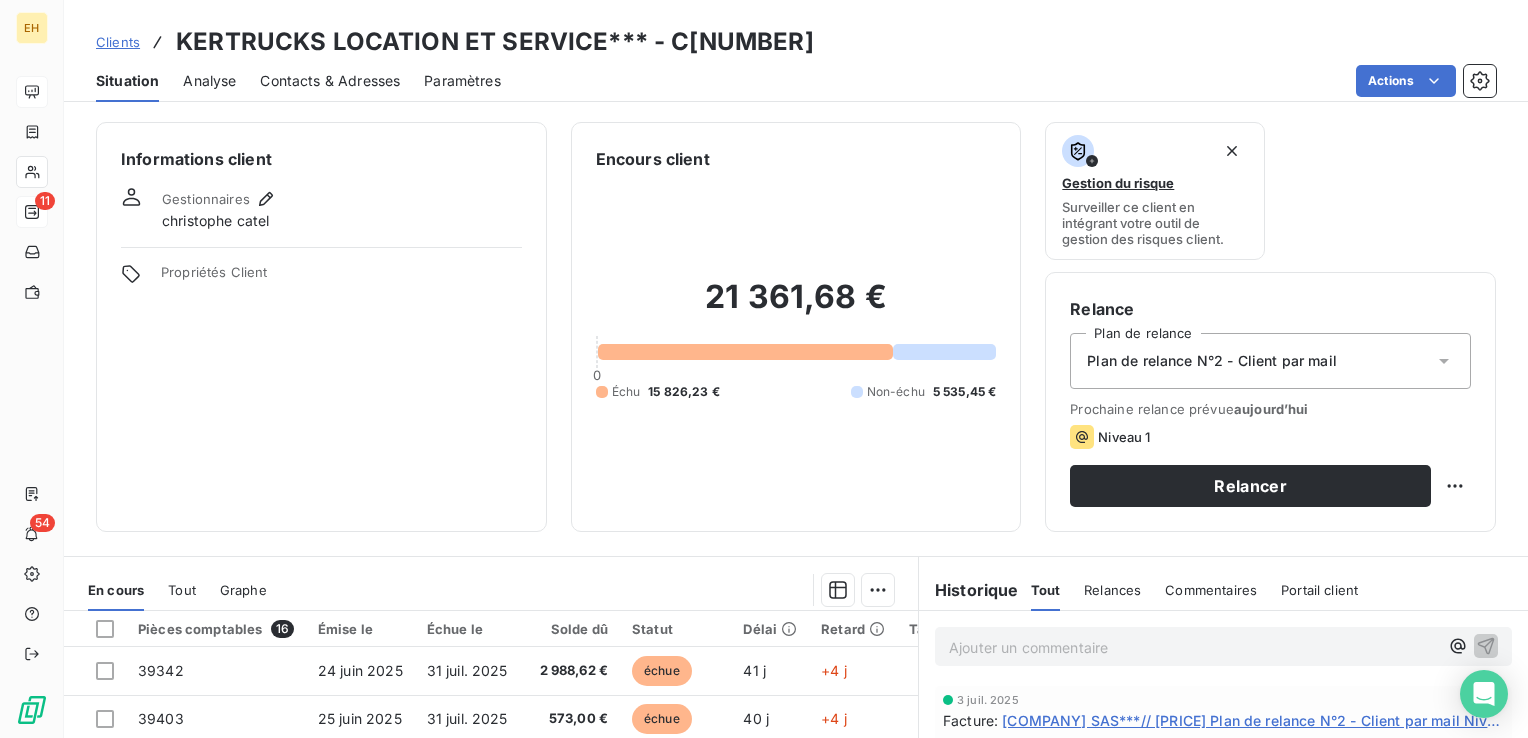 scroll, scrollTop: 316, scrollLeft: 0, axis: vertical 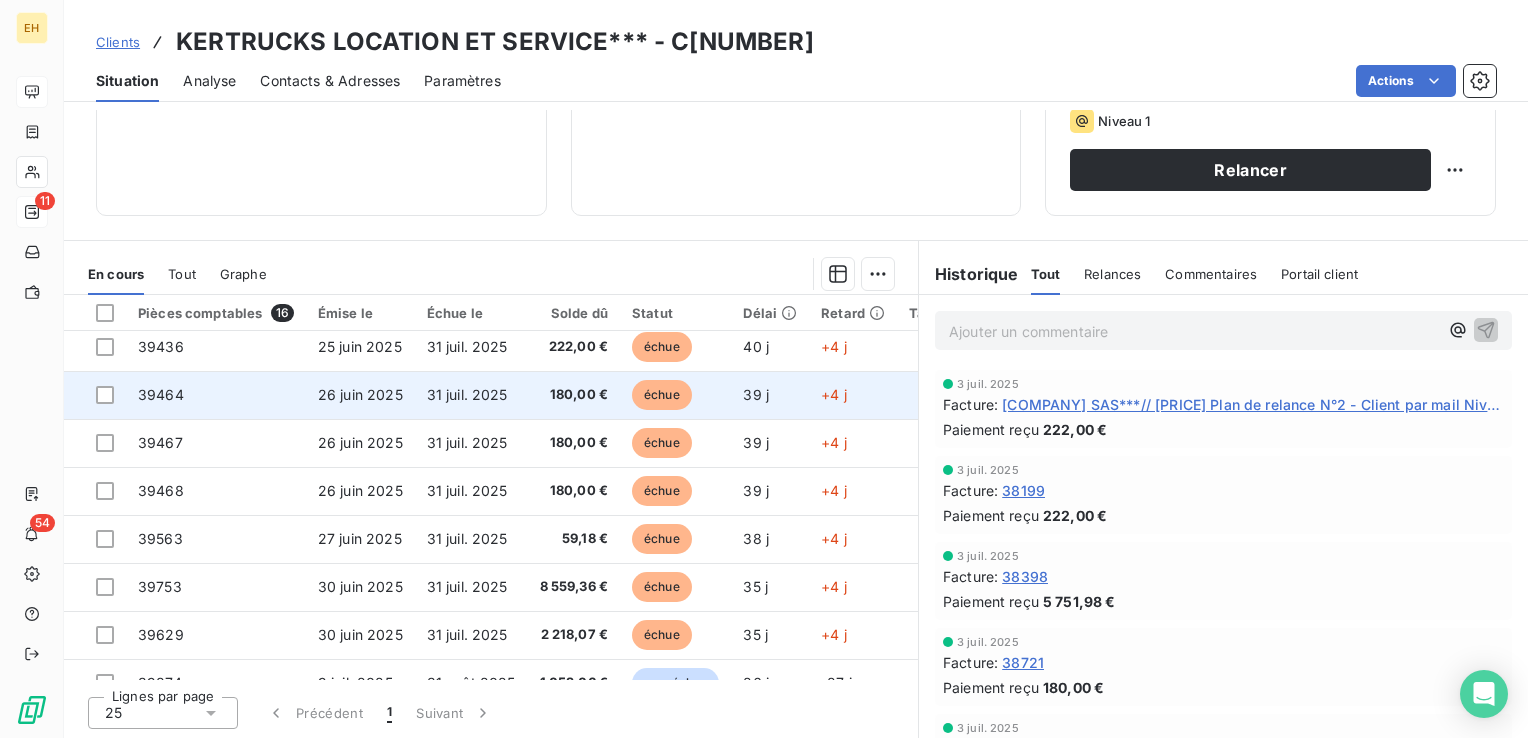 click on "180,00 €" at bounding box center (574, 395) 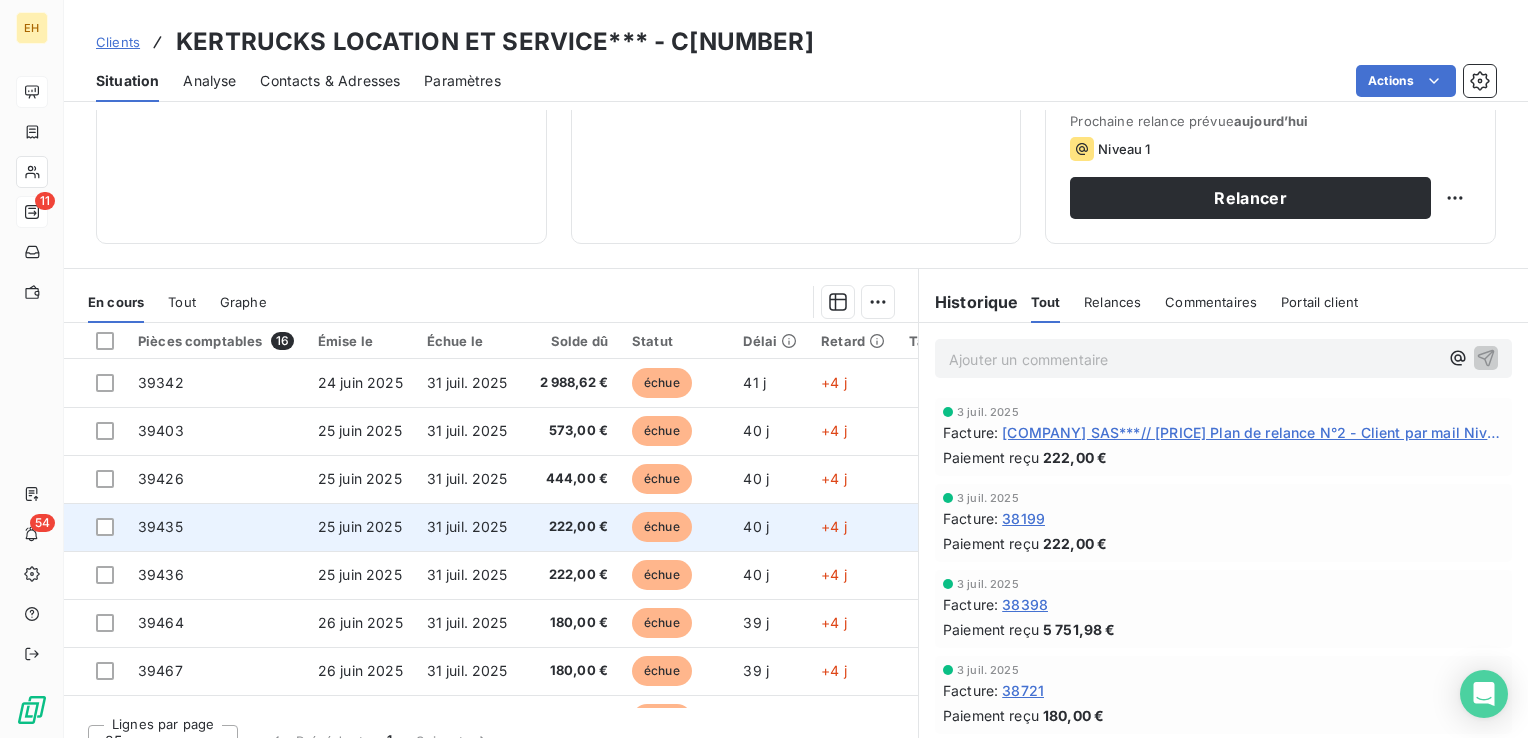 scroll, scrollTop: 300, scrollLeft: 0, axis: vertical 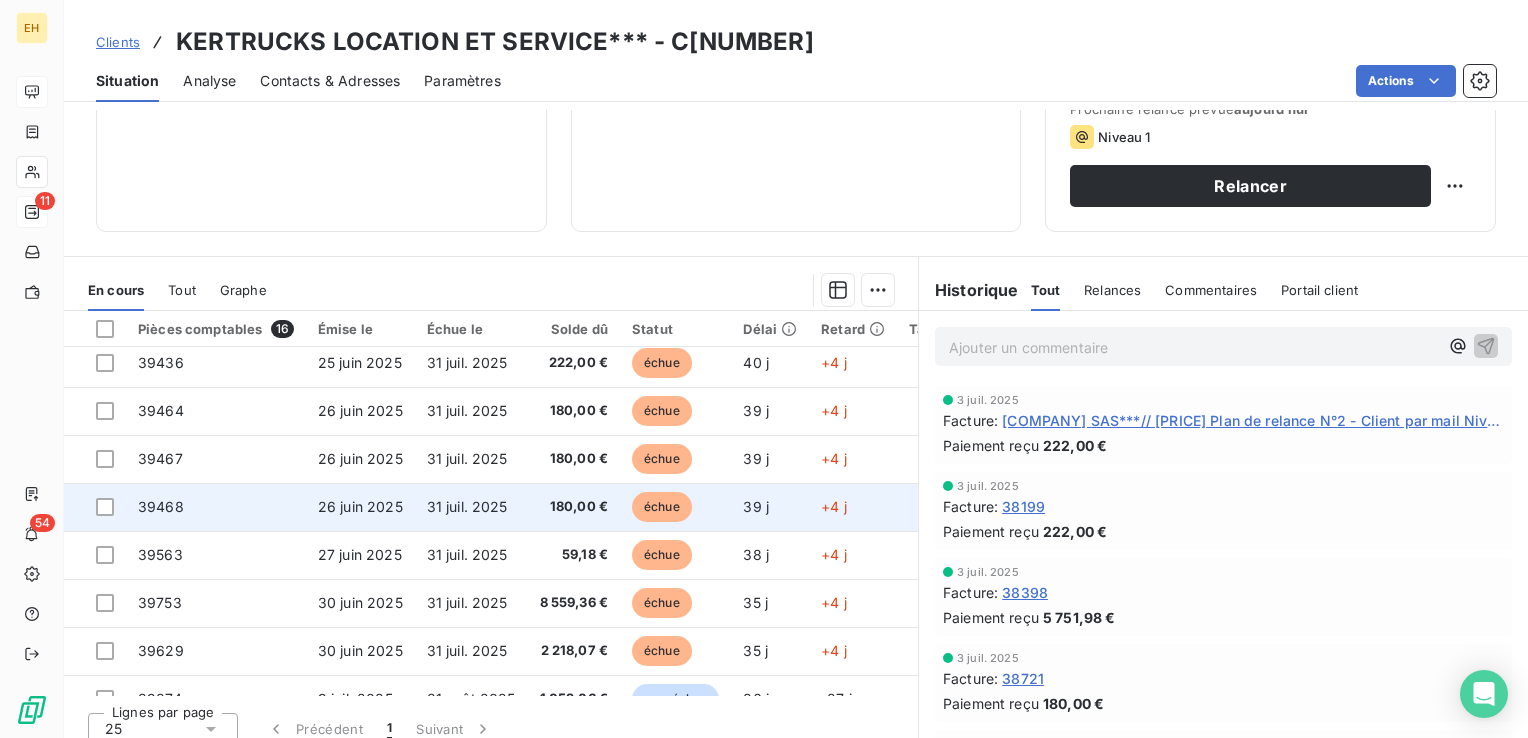 click on "180,00 €" at bounding box center [574, 507] 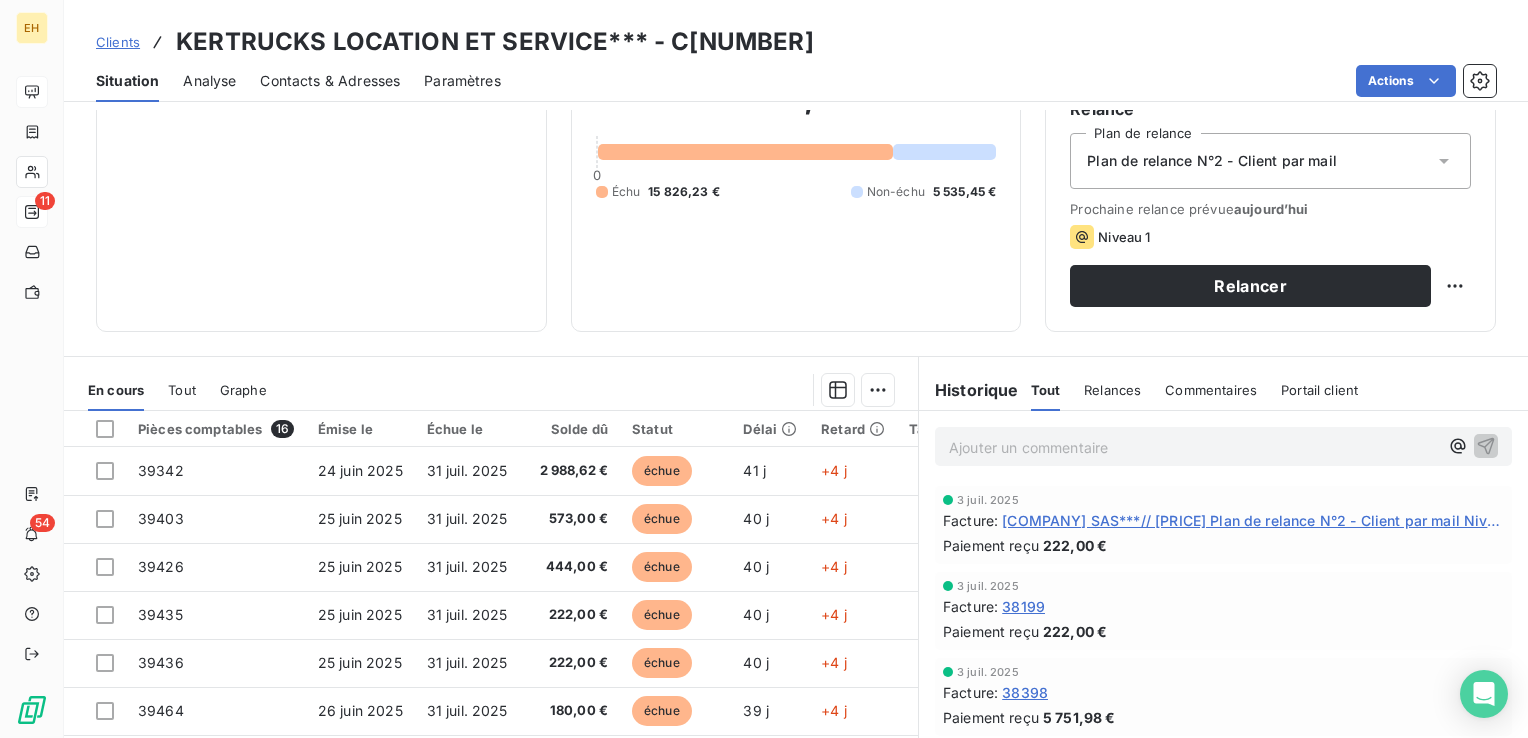 scroll, scrollTop: 316, scrollLeft: 0, axis: vertical 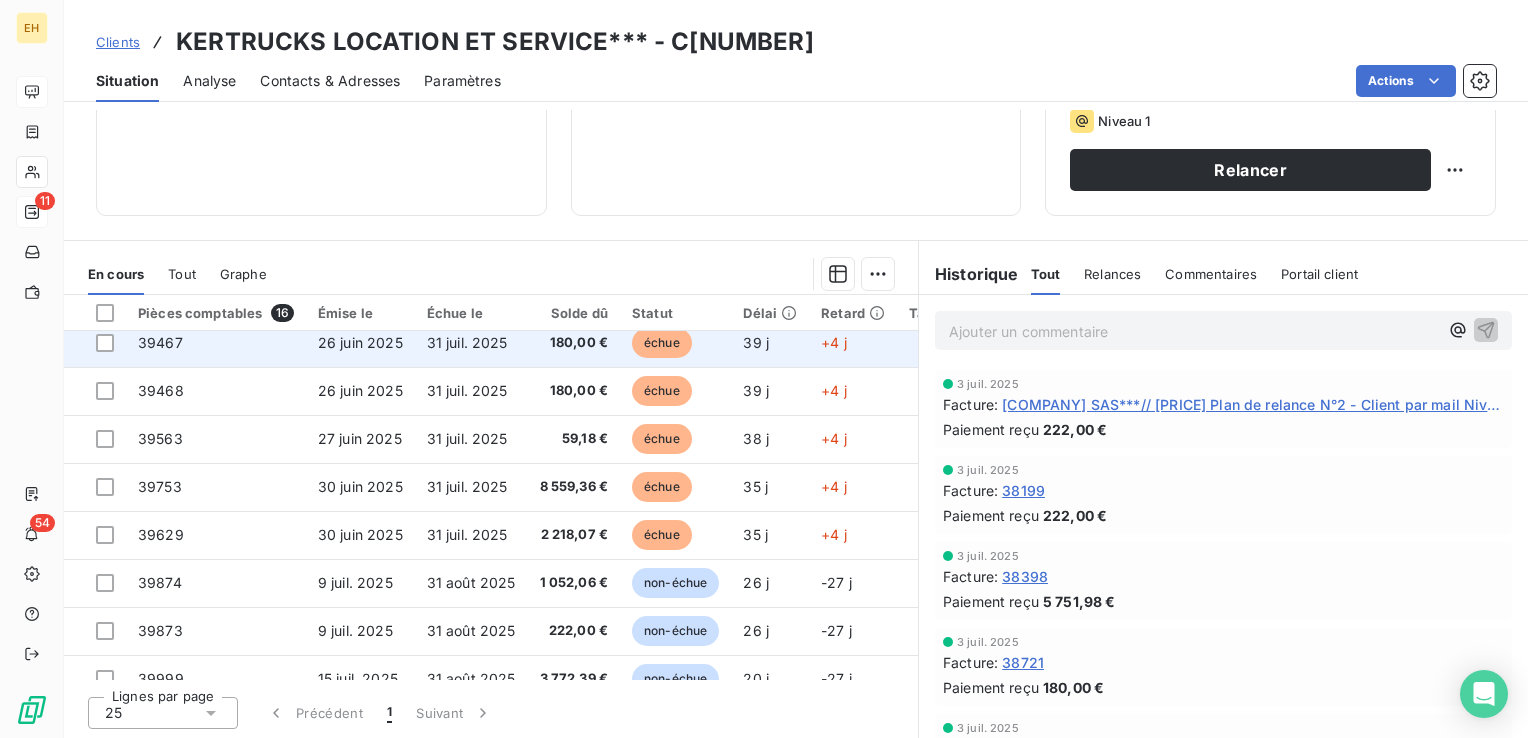 click on "180,00 €" at bounding box center [574, 343] 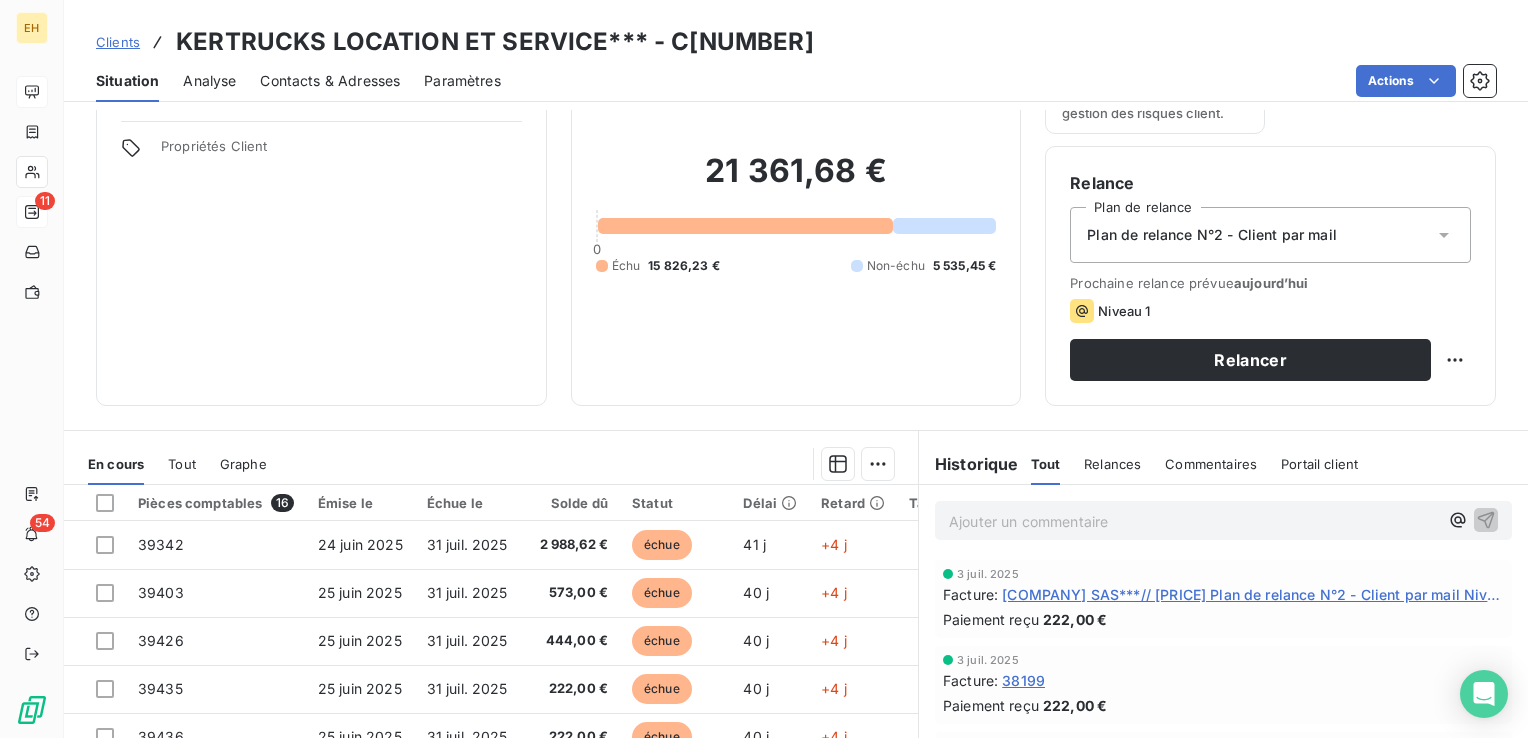 scroll, scrollTop: 300, scrollLeft: 0, axis: vertical 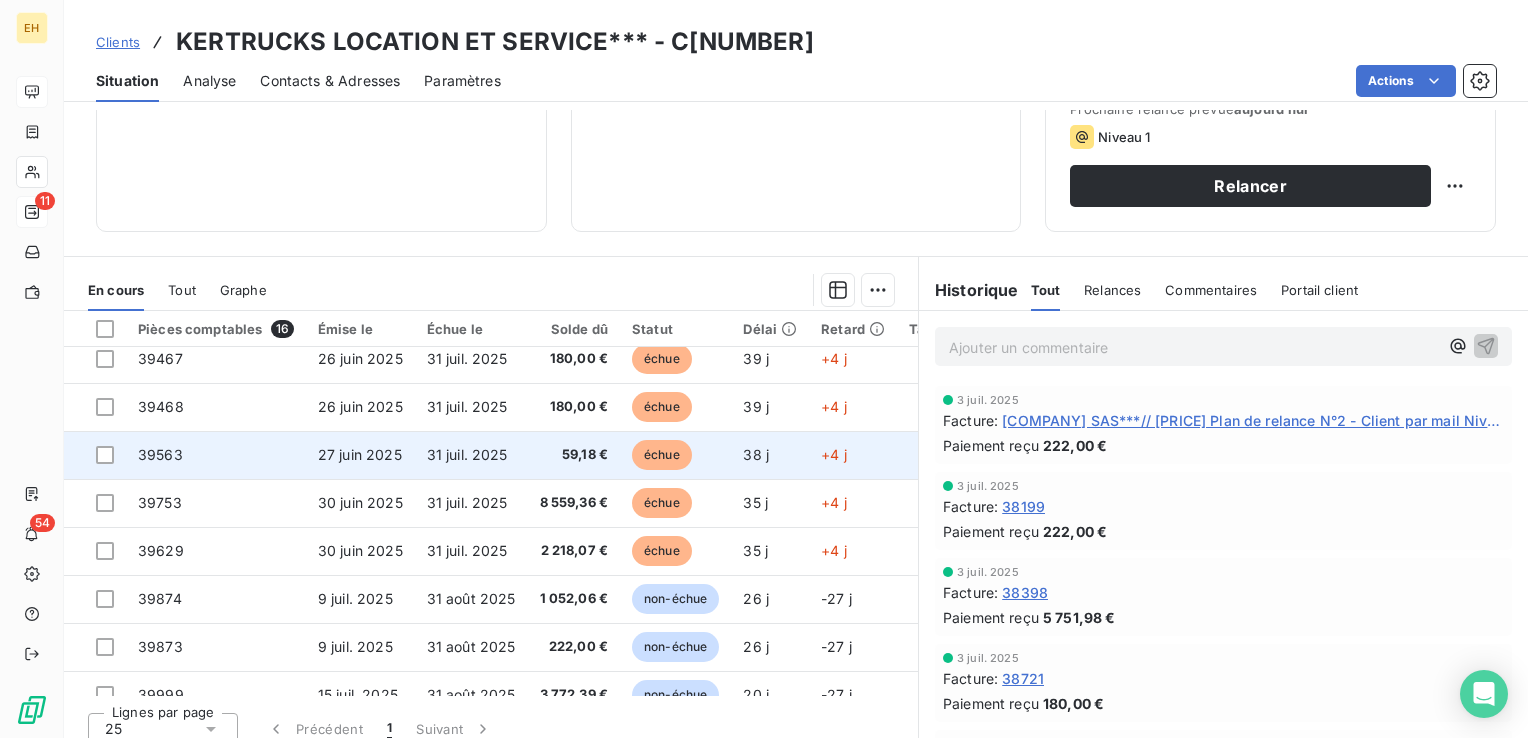 click on "échue" at bounding box center [662, 455] 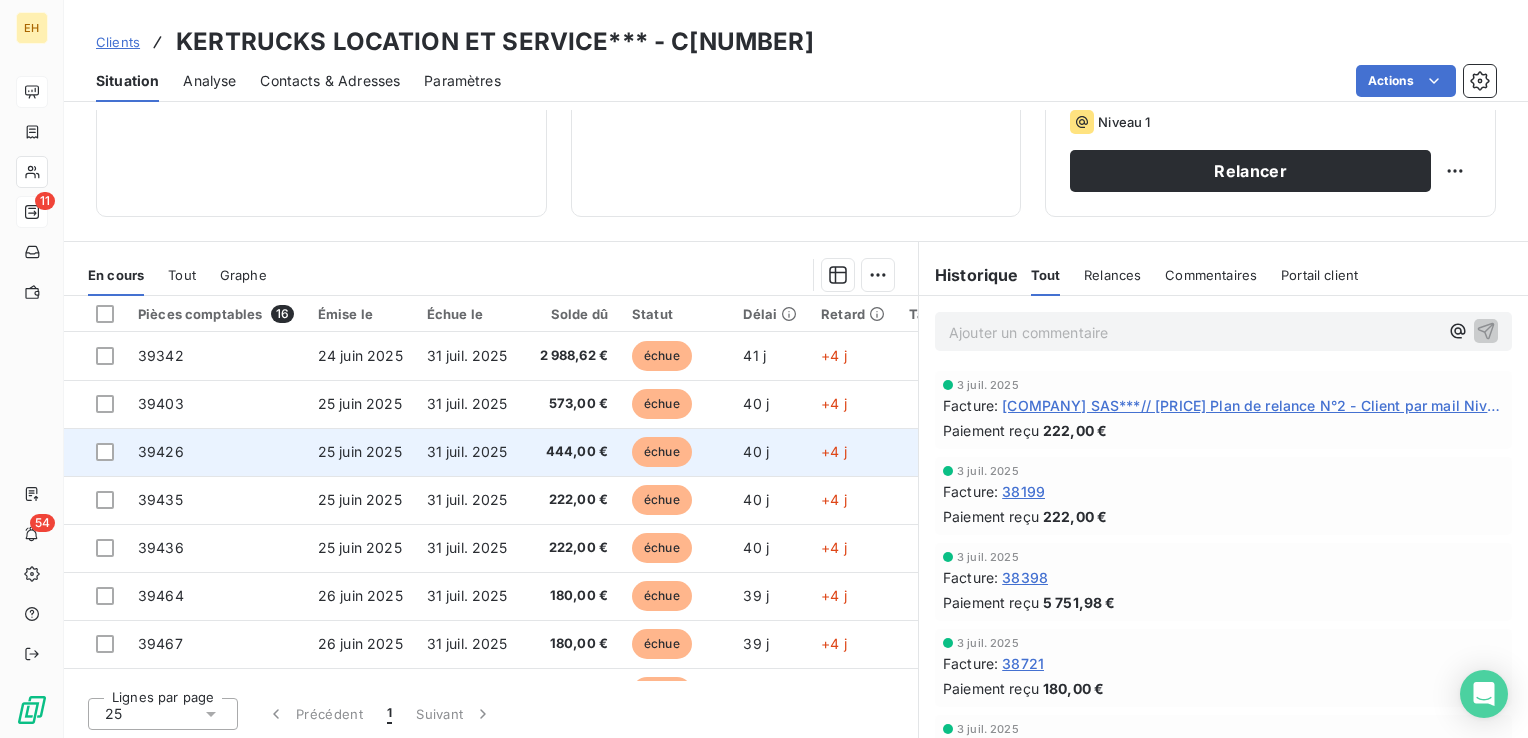 scroll, scrollTop: 316, scrollLeft: 0, axis: vertical 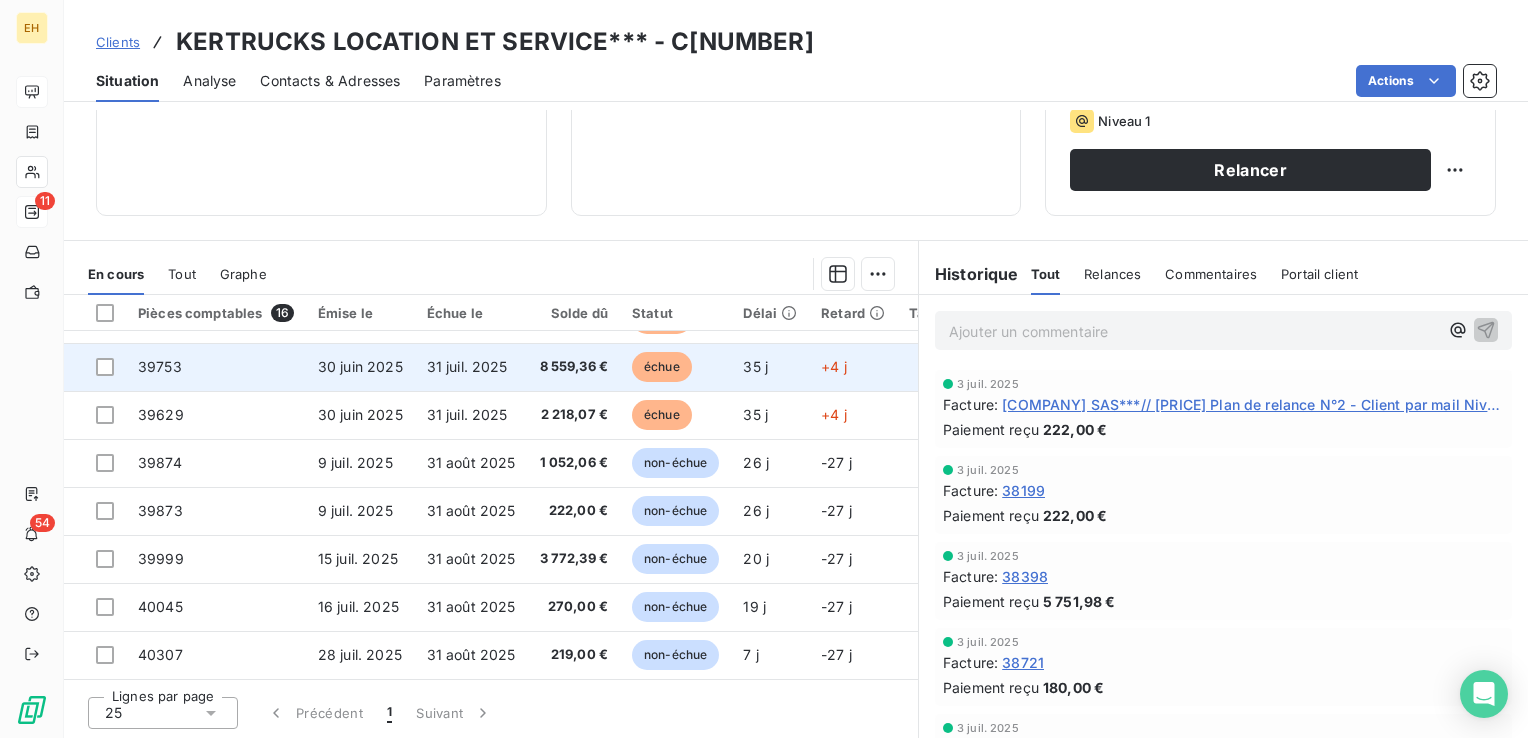 click on "8 559,36 €" at bounding box center [574, 367] 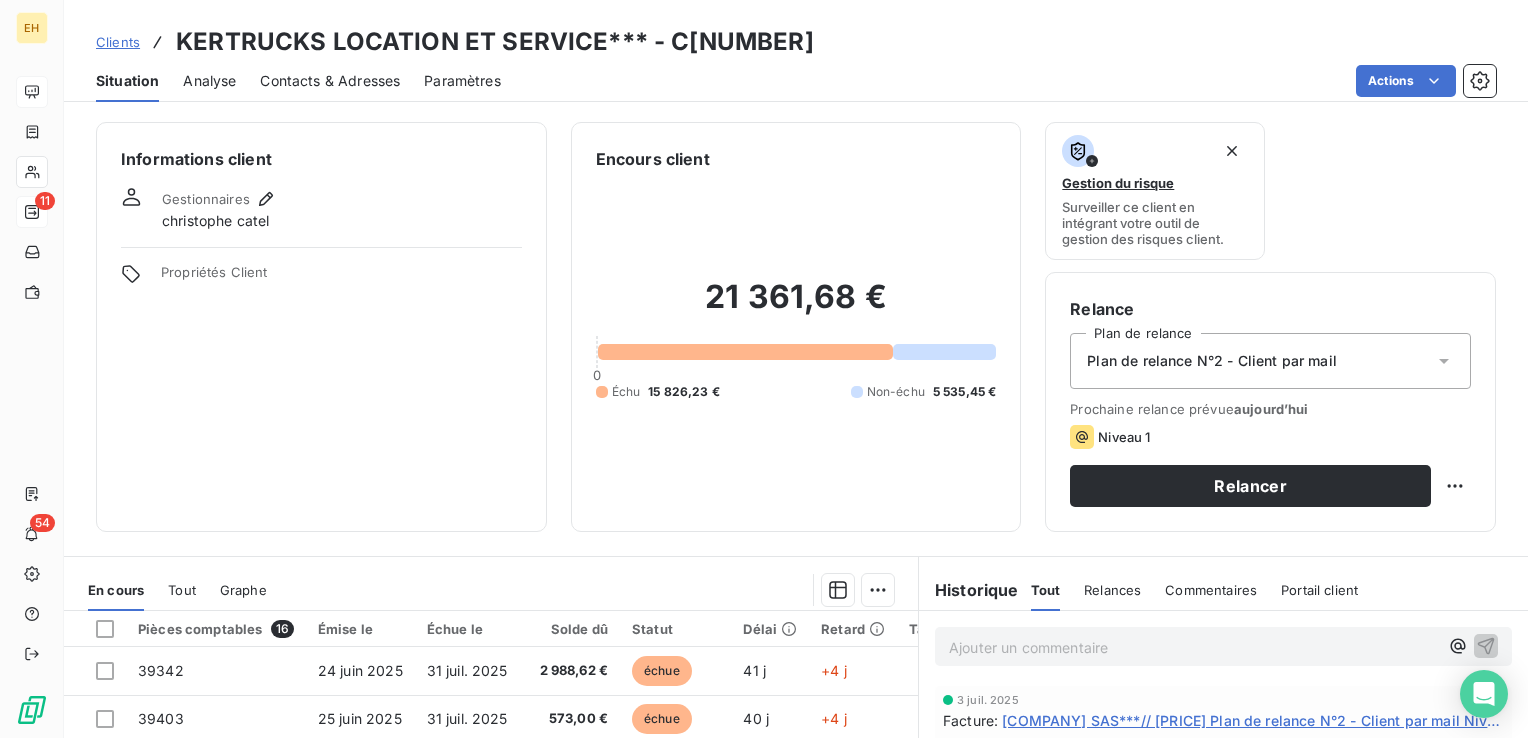 scroll, scrollTop: 300, scrollLeft: 0, axis: vertical 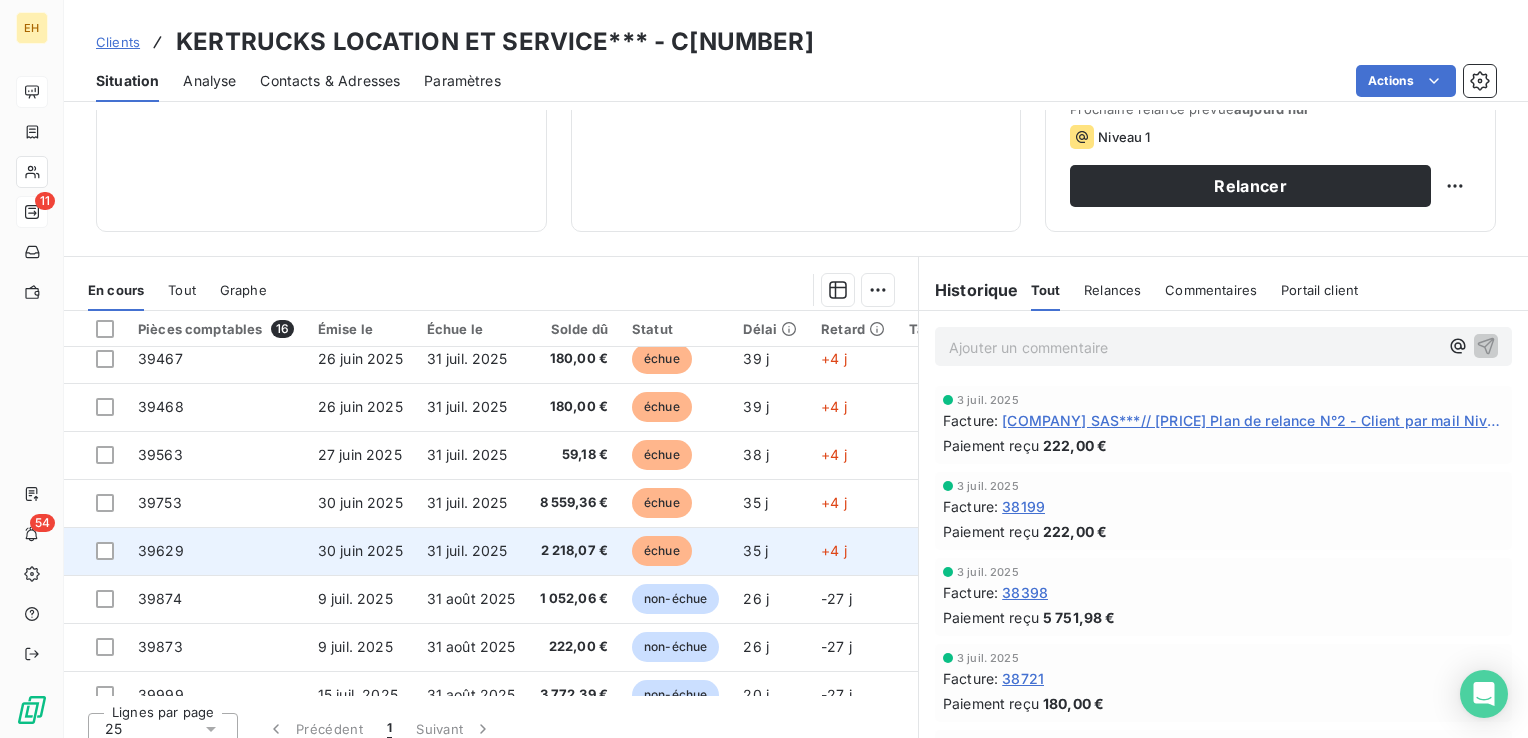 click on "2 218,07 €" at bounding box center (574, 551) 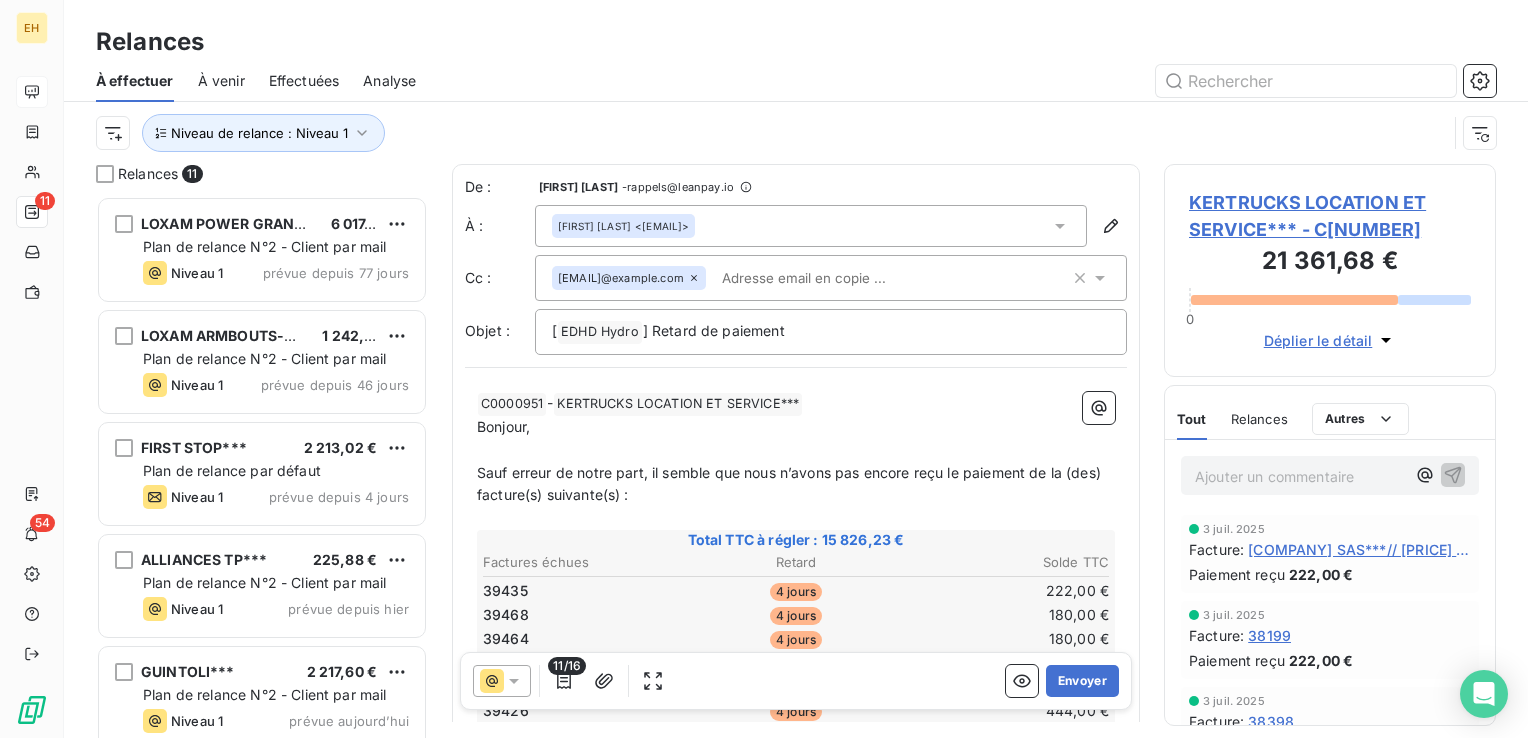 scroll, scrollTop: 16, scrollLeft: 16, axis: both 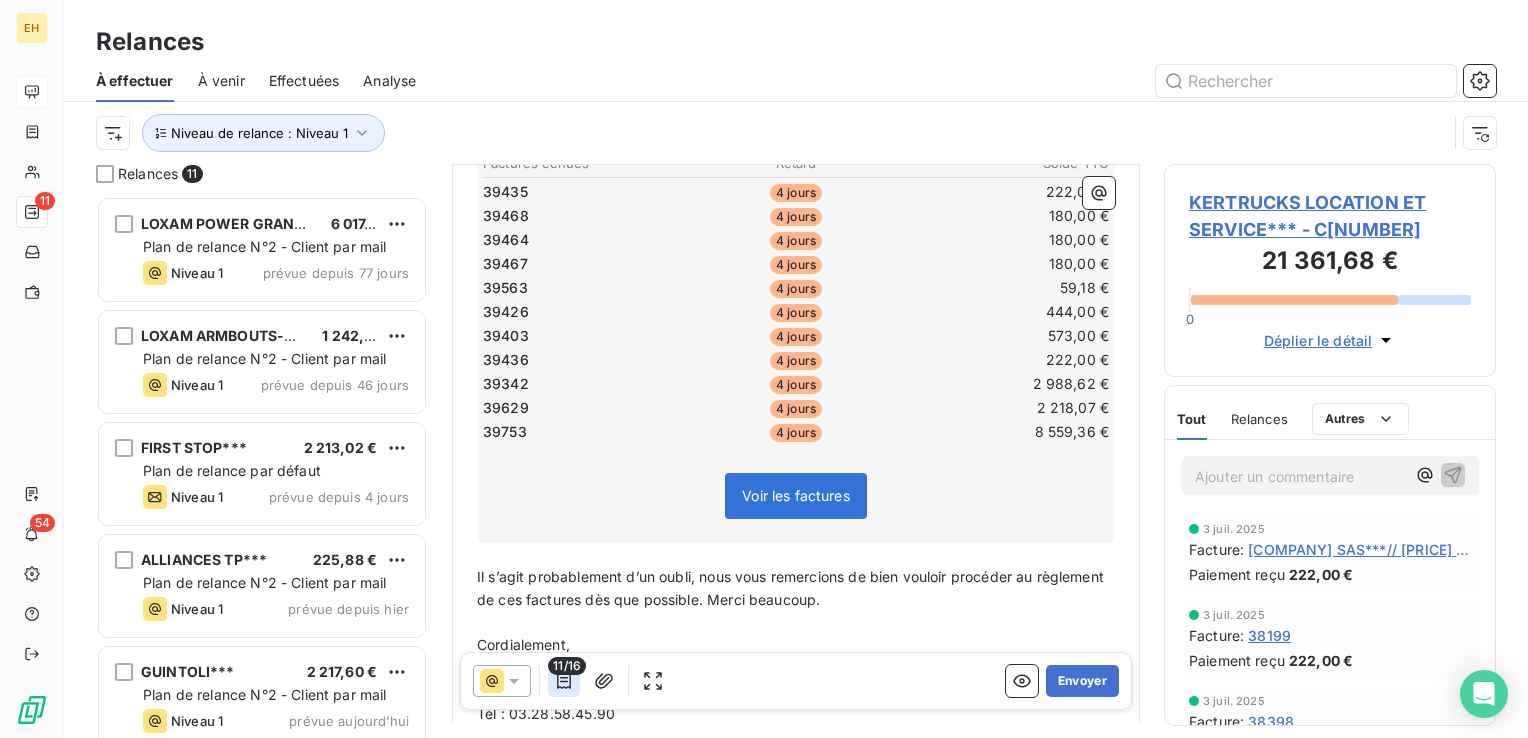 click 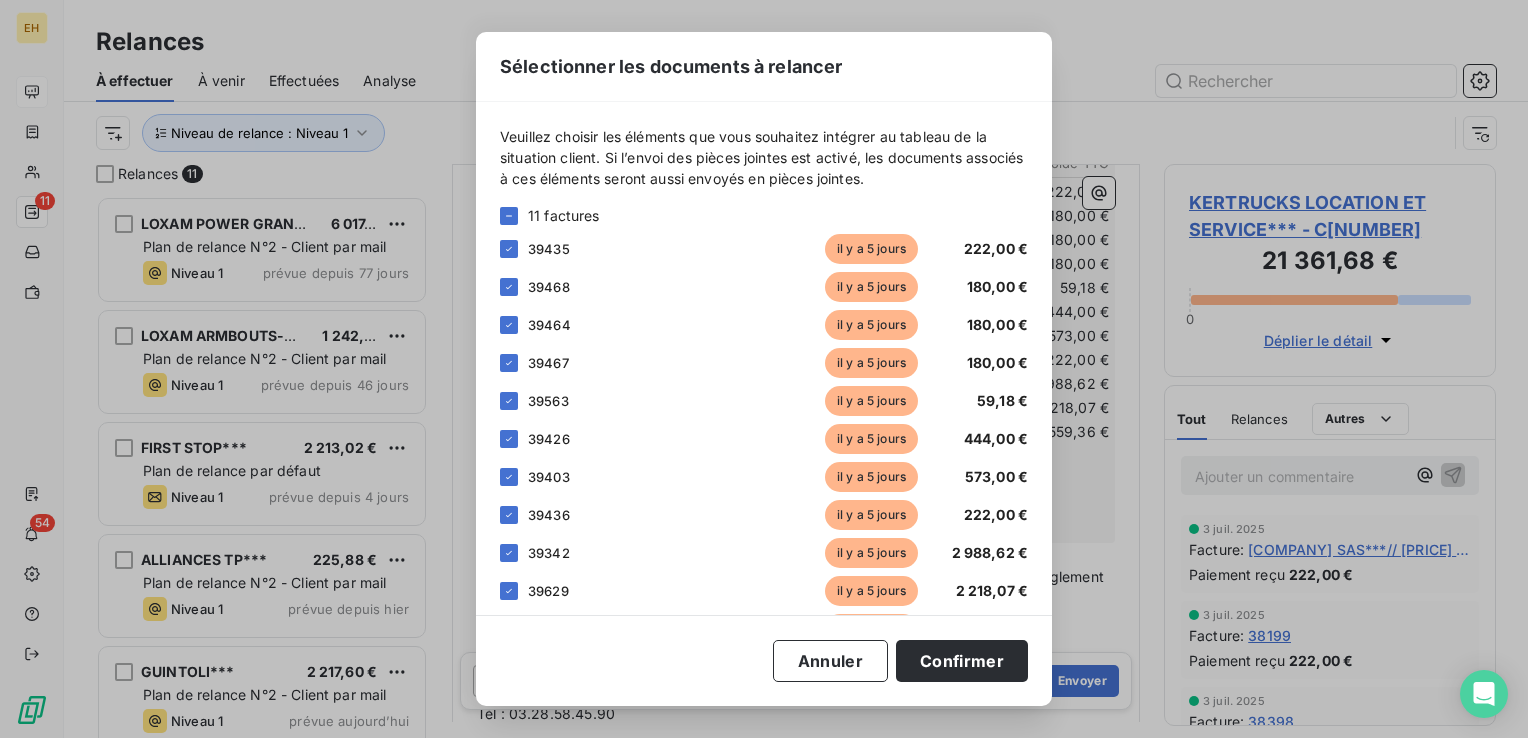 click on "Annuler Confirmer" at bounding box center (764, 661) 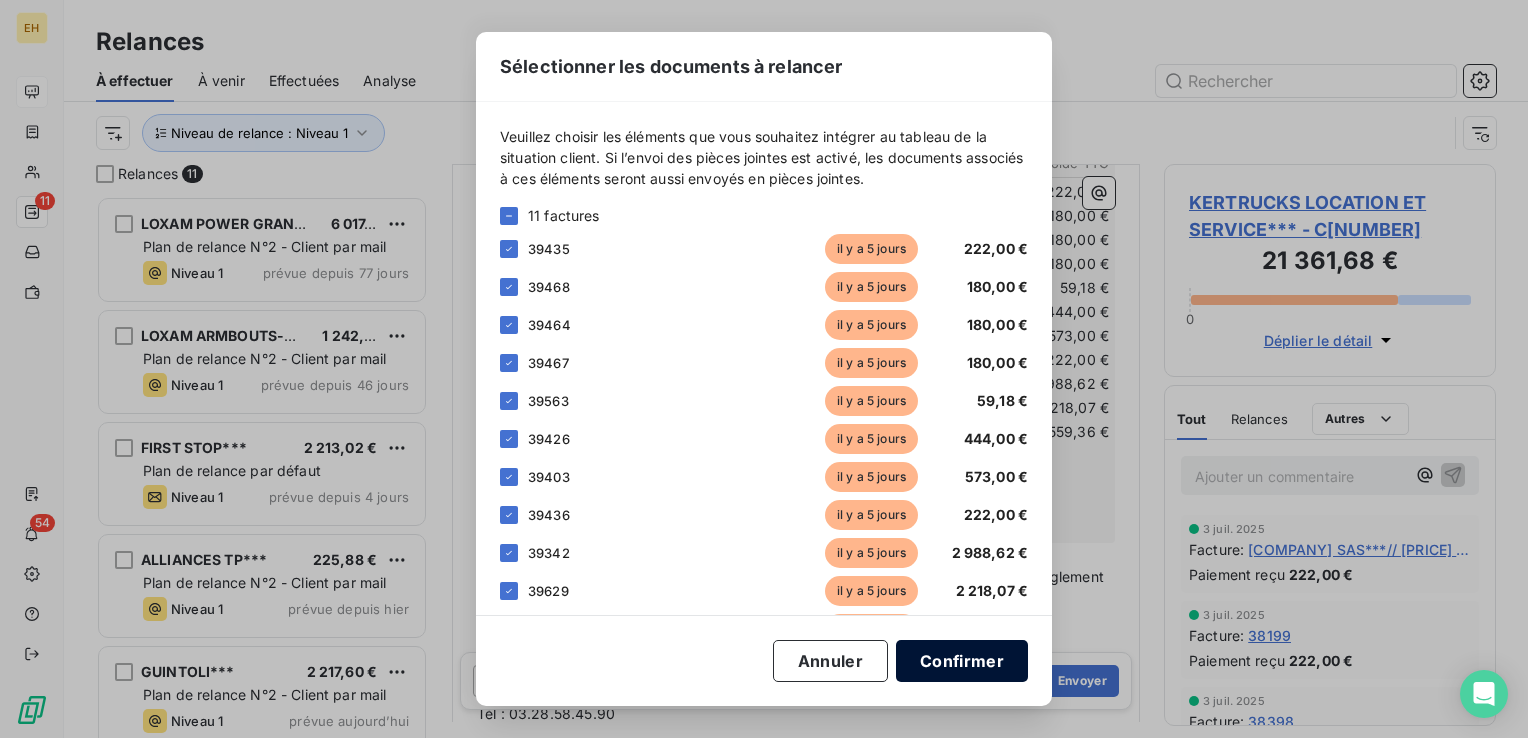 click on "Confirmer" at bounding box center [962, 661] 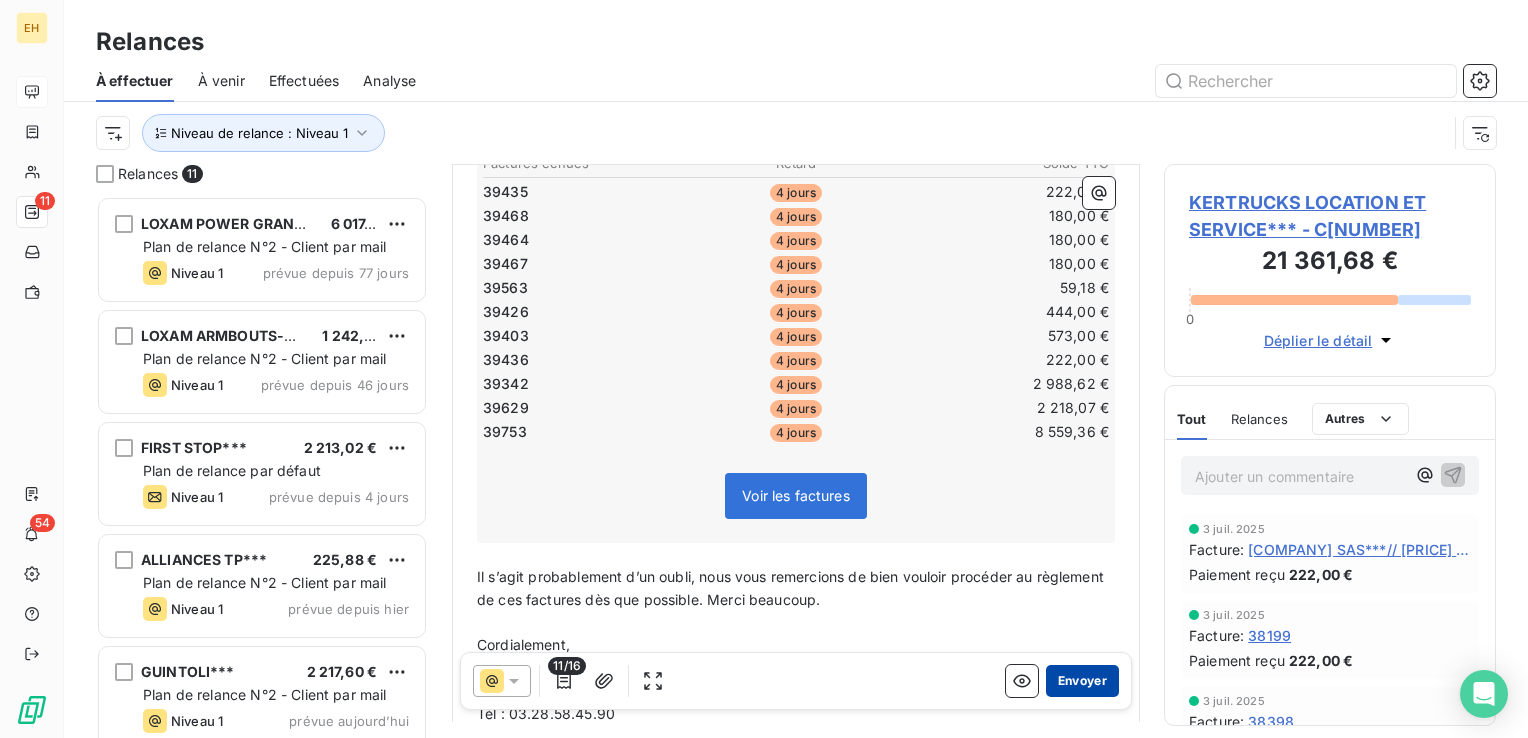 click on "Envoyer" at bounding box center [1082, 681] 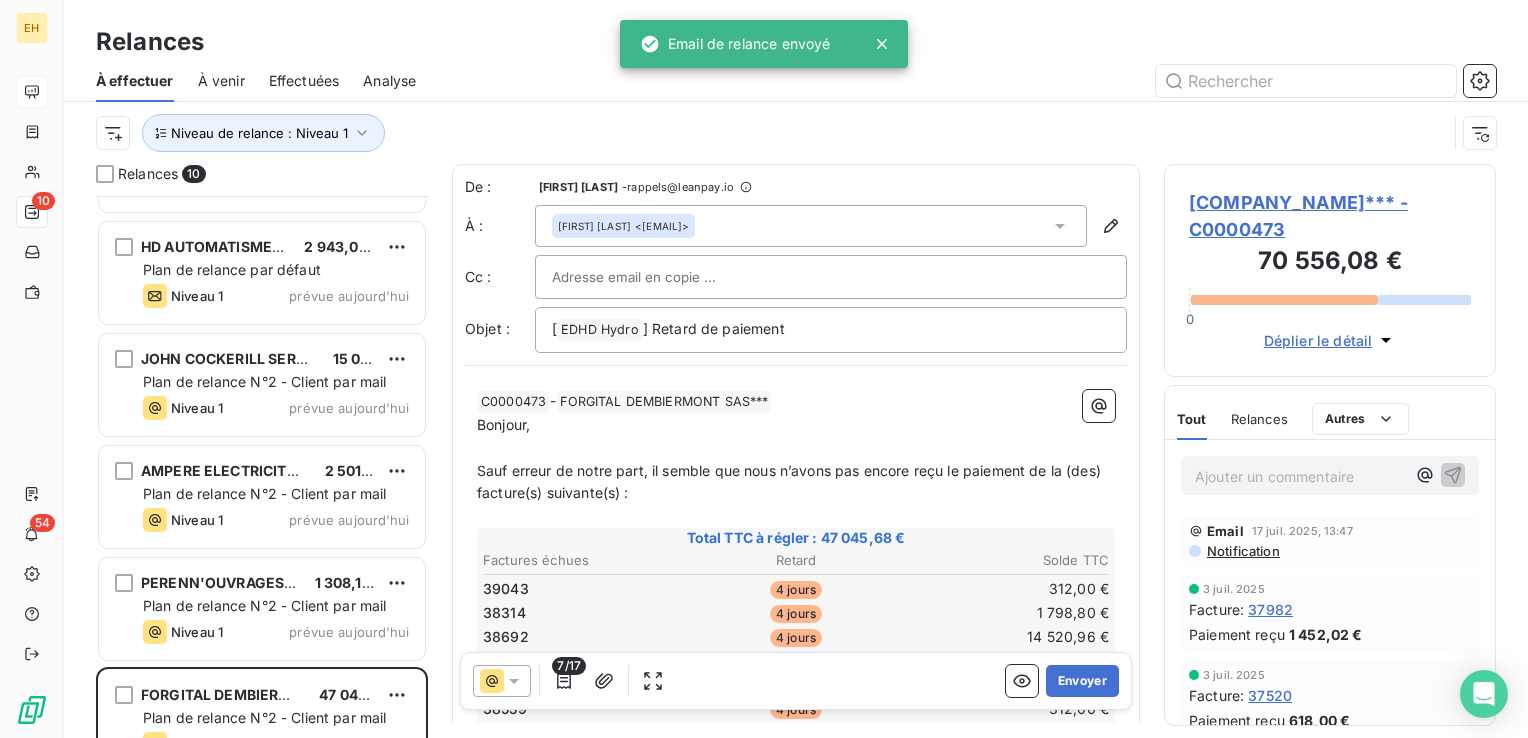scroll, scrollTop: 578, scrollLeft: 0, axis: vertical 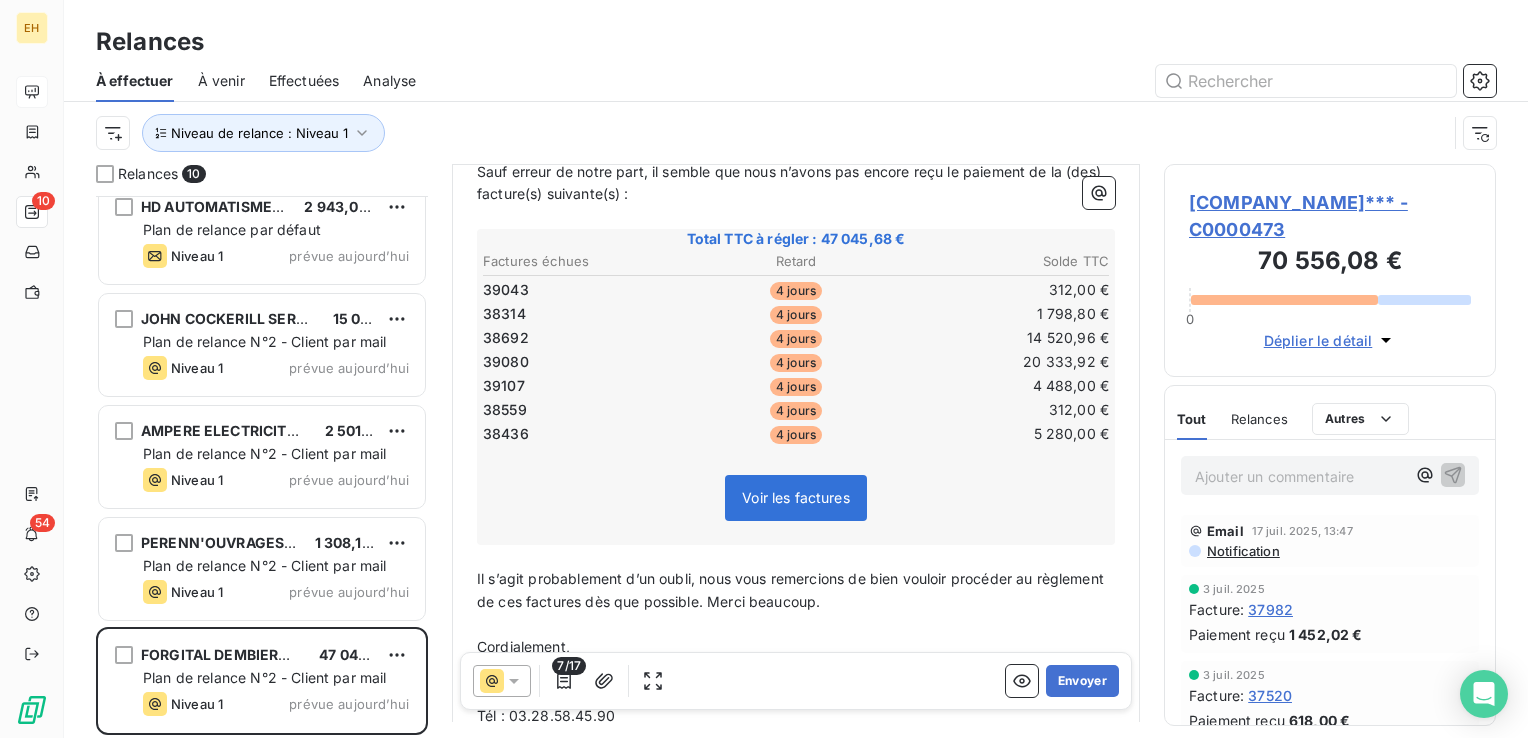 click on "[COMPANY_NAME]*** - C0000473" at bounding box center (1330, 216) 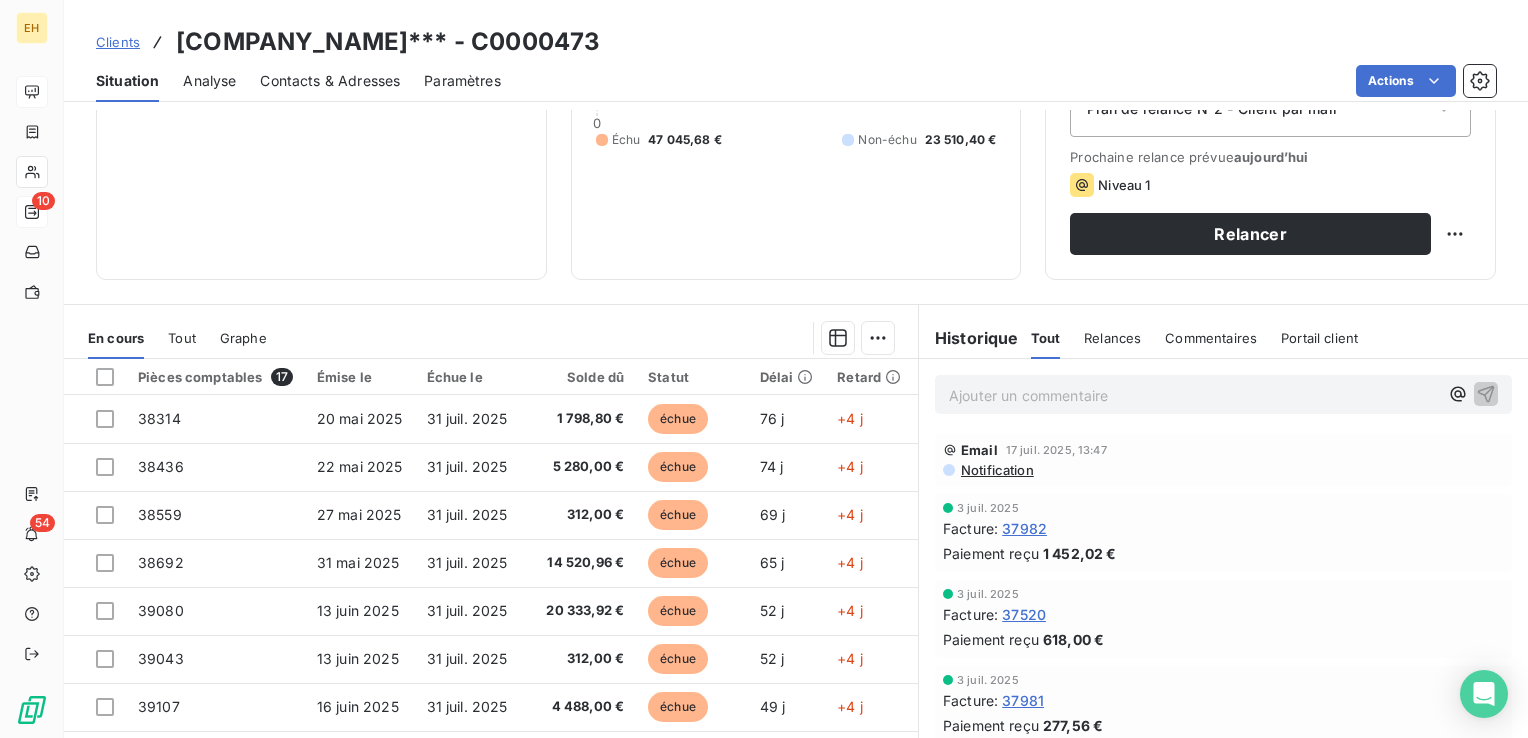 scroll, scrollTop: 316, scrollLeft: 0, axis: vertical 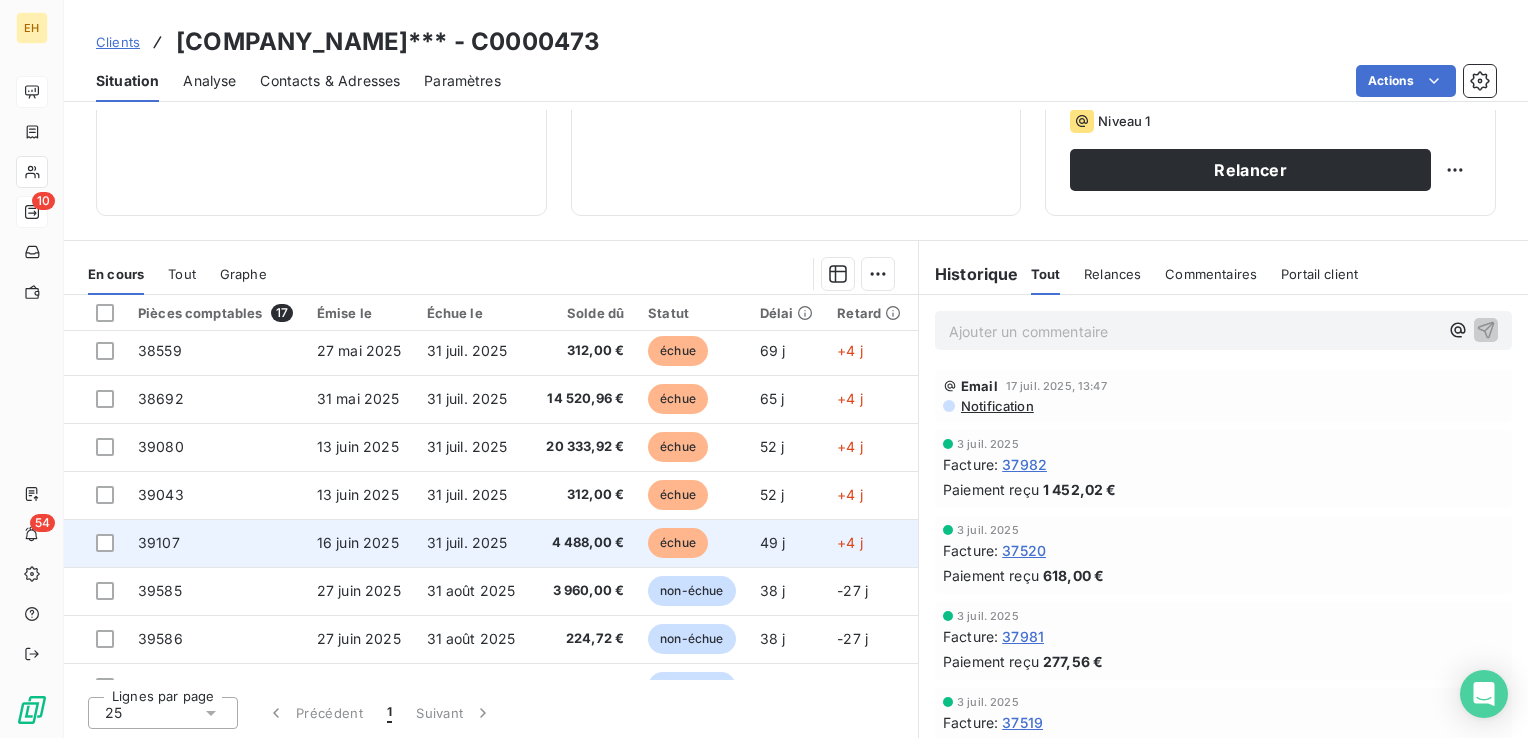 click on "4 488,00 €" at bounding box center (585, 543) 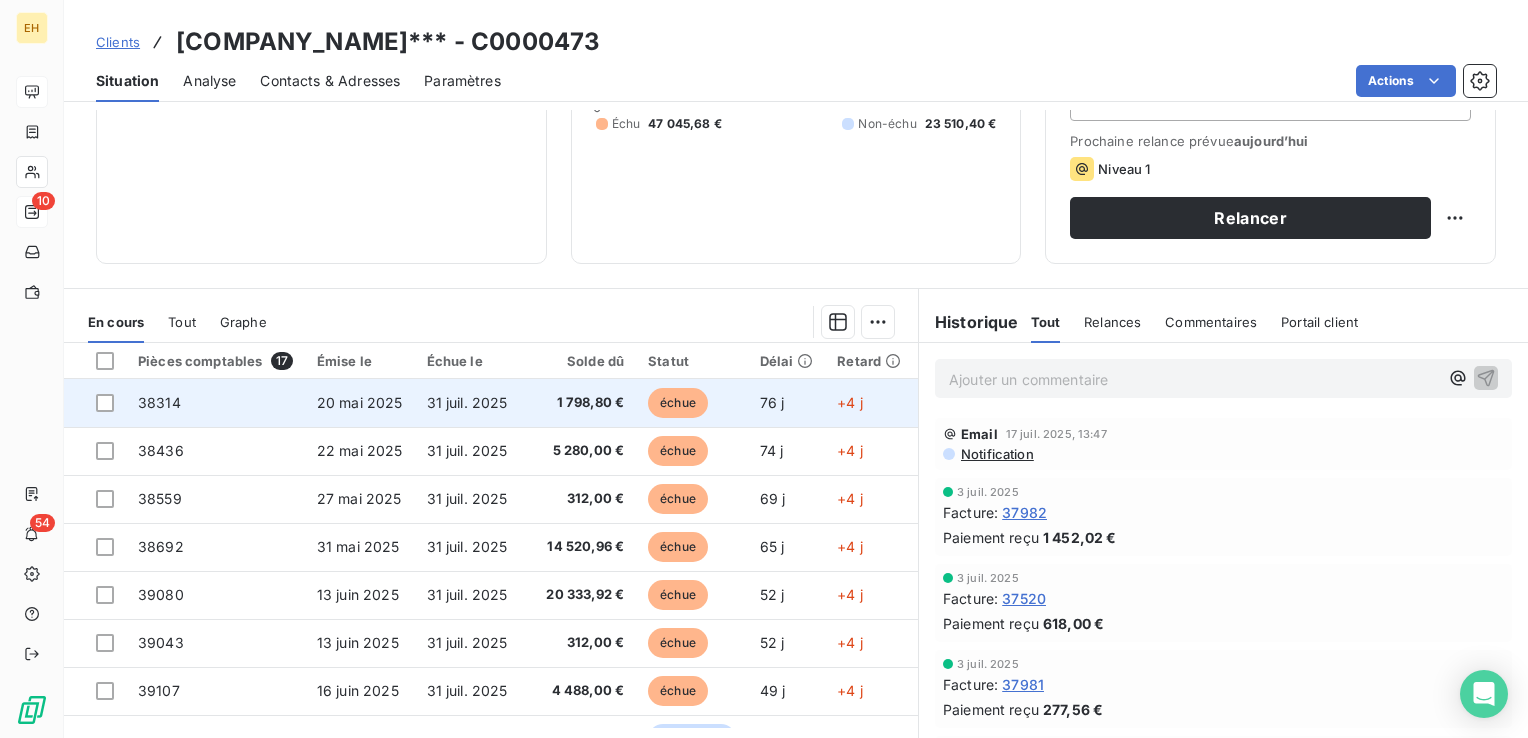 scroll, scrollTop: 300, scrollLeft: 0, axis: vertical 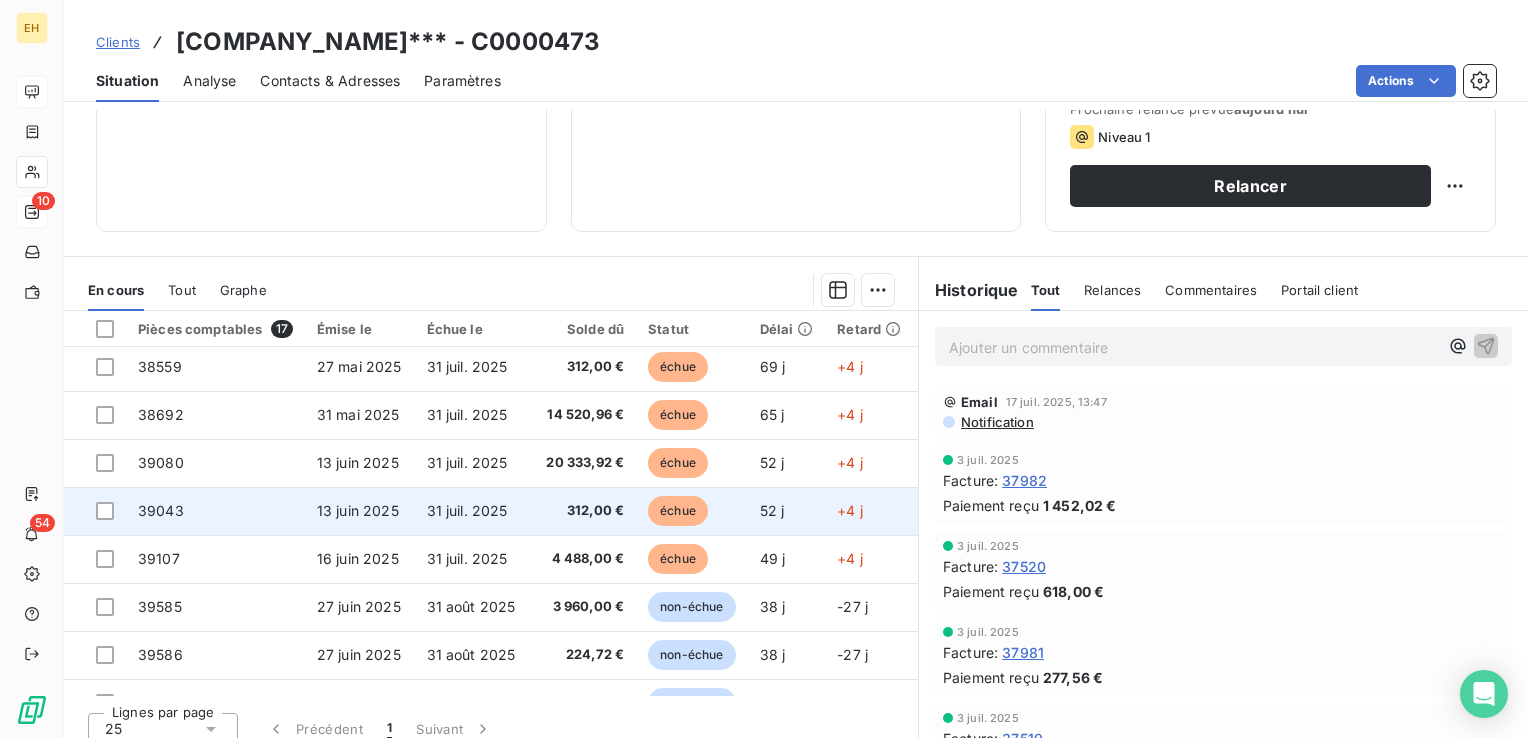 click on "312,00 €" at bounding box center [585, 511] 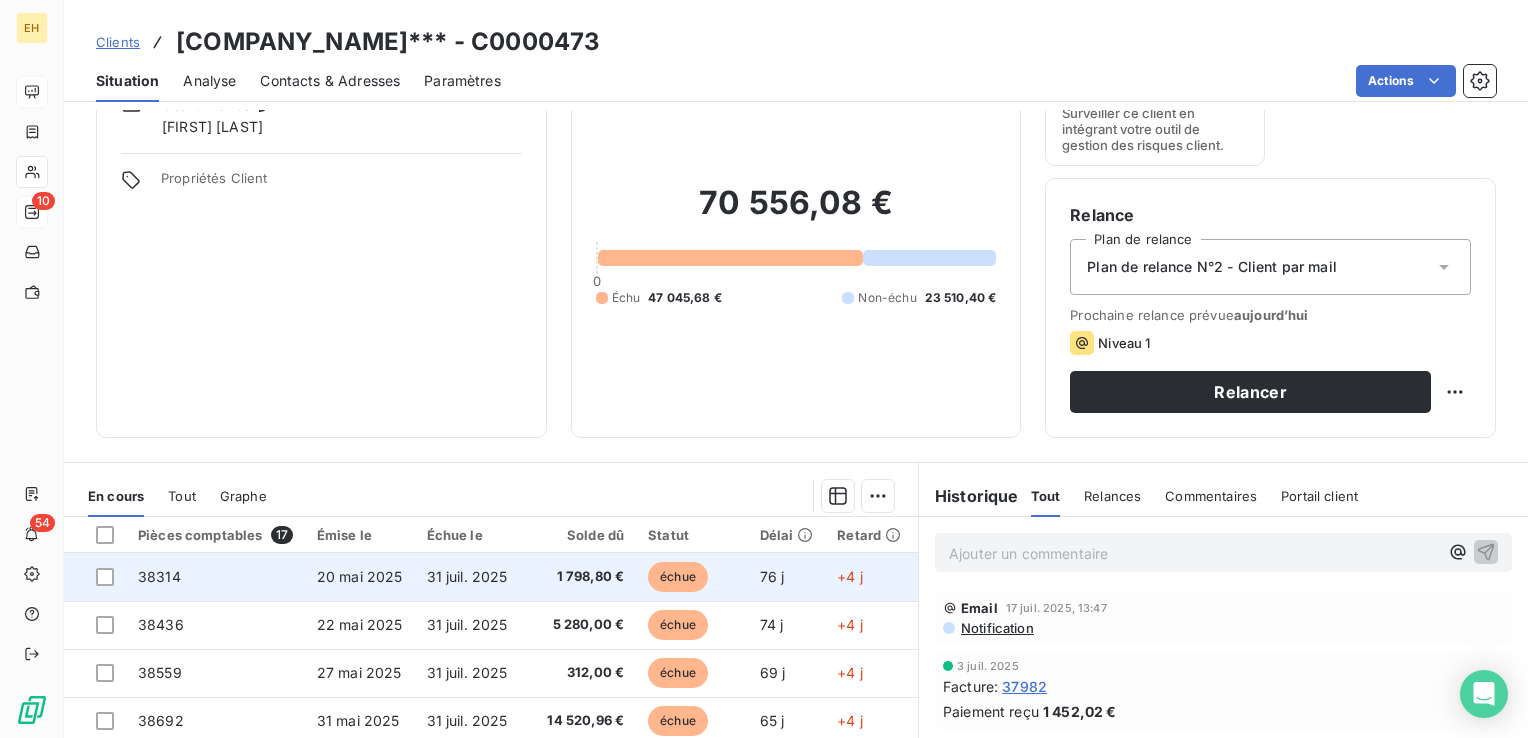 scroll, scrollTop: 200, scrollLeft: 0, axis: vertical 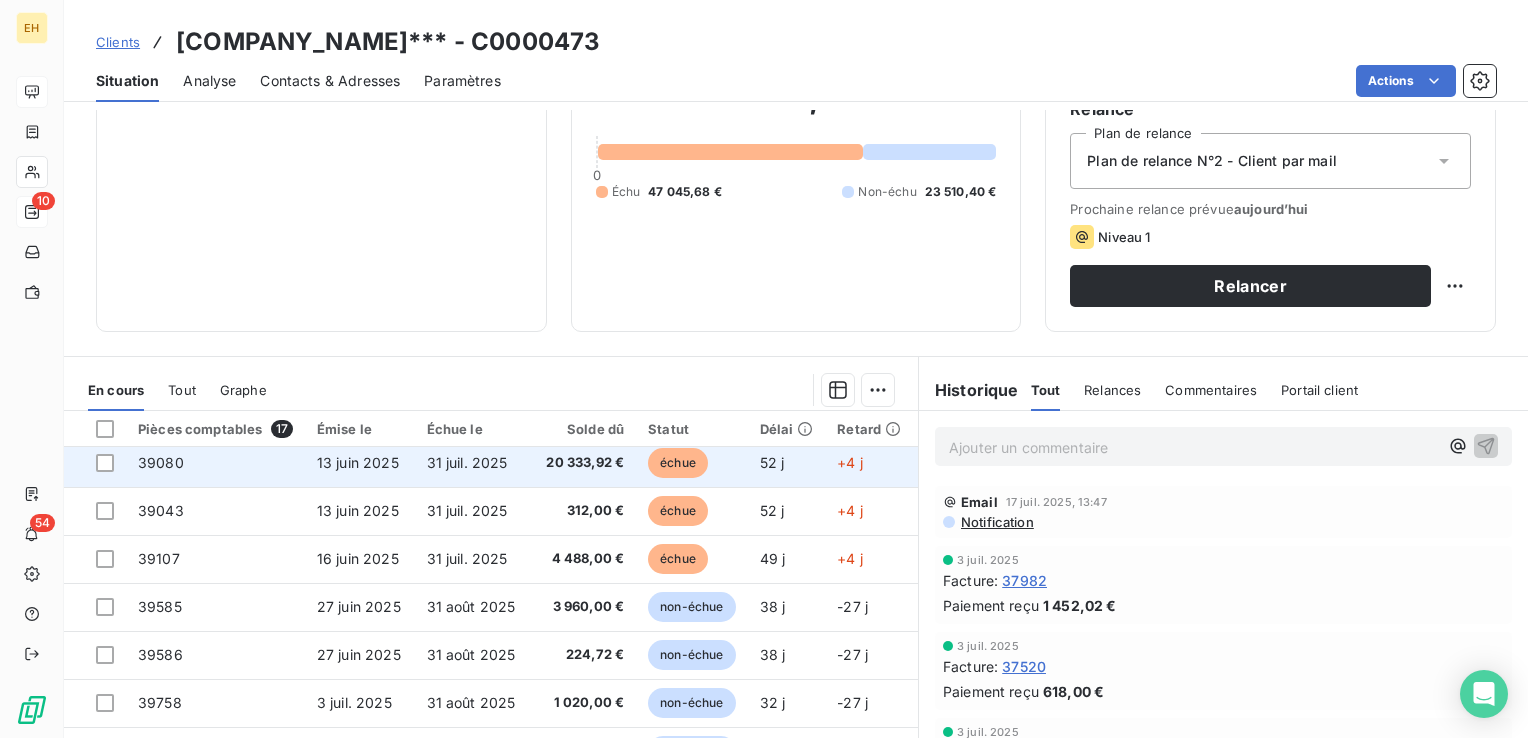 click on "20 333,92 €" at bounding box center [585, 463] 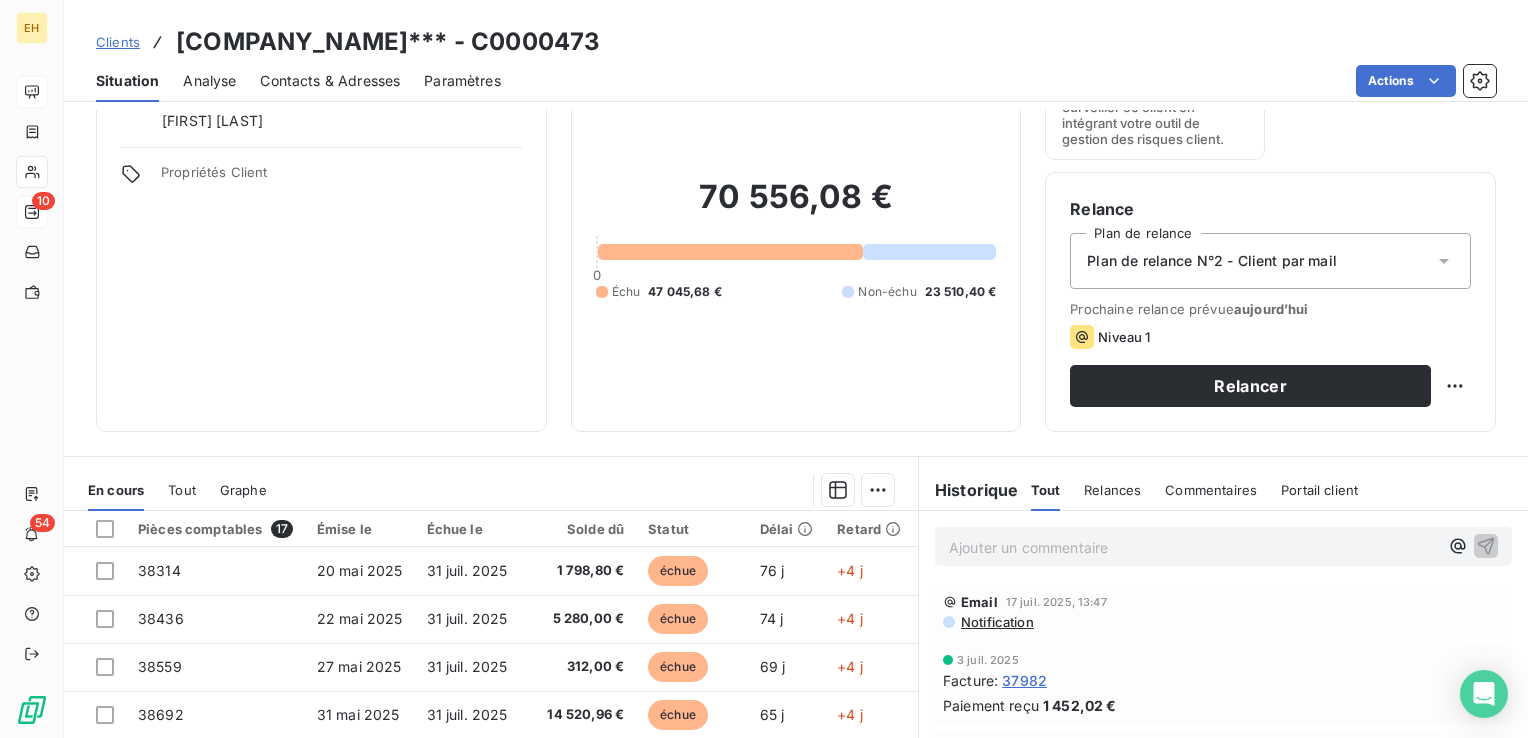 scroll, scrollTop: 200, scrollLeft: 0, axis: vertical 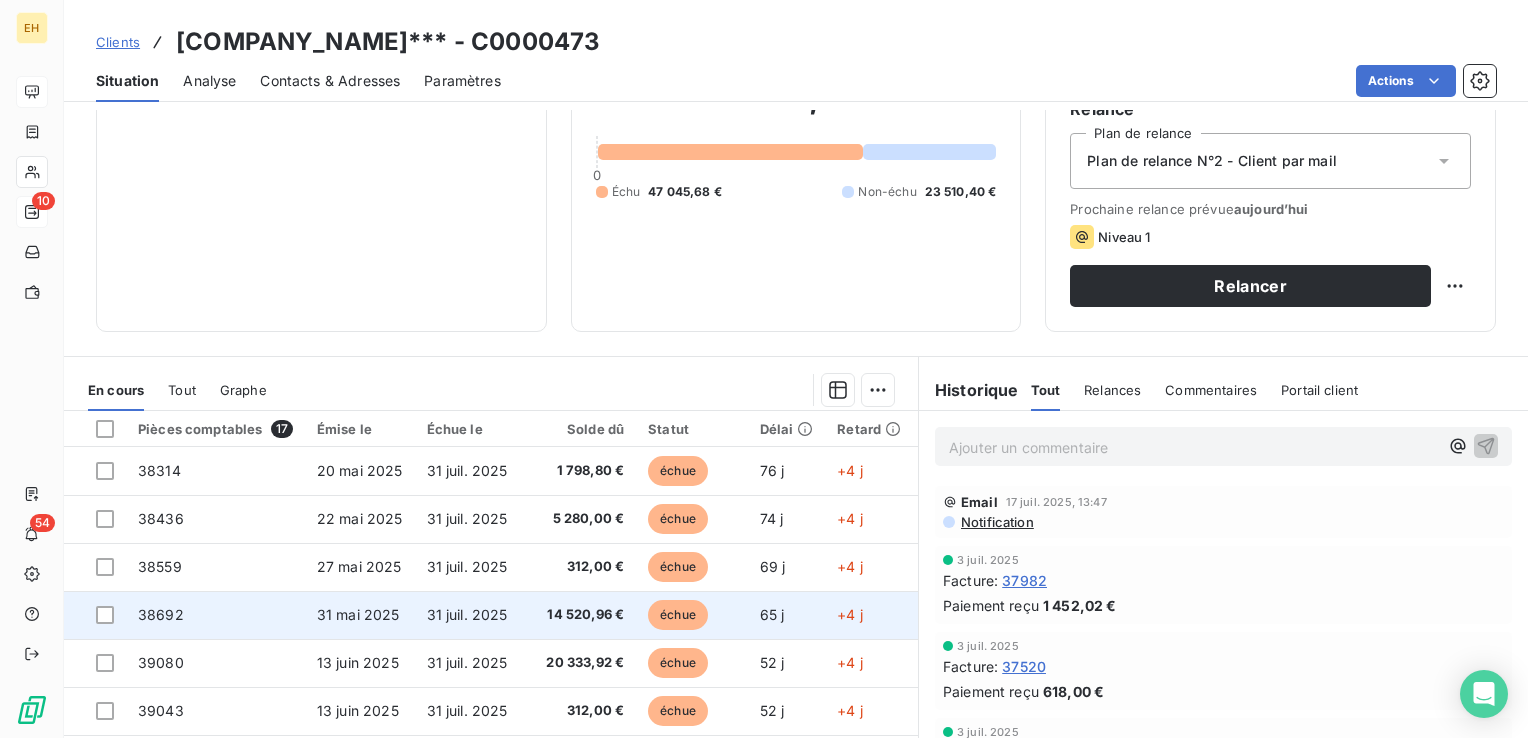 click on "14 520,96 €" at bounding box center [585, 615] 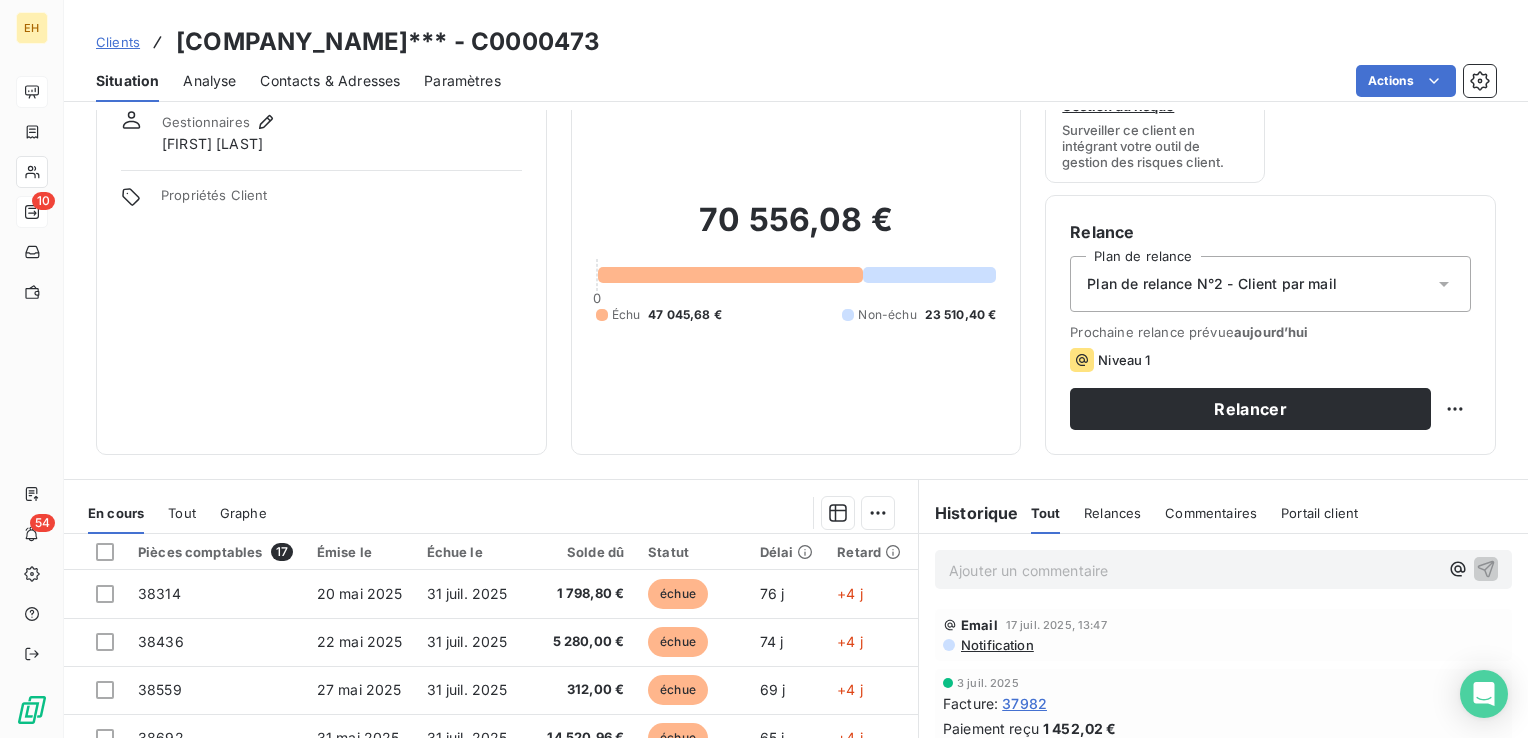 scroll, scrollTop: 200, scrollLeft: 0, axis: vertical 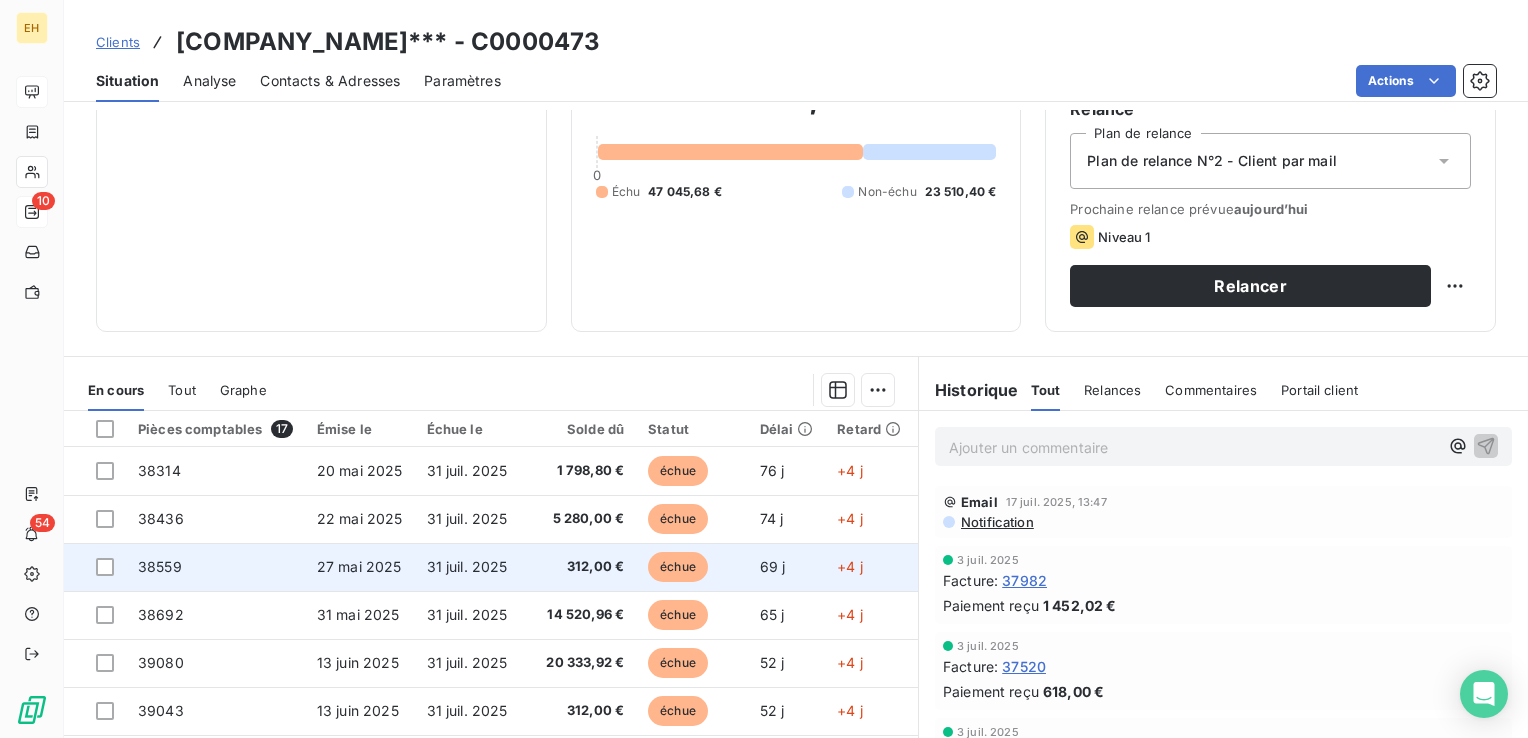 click on "312,00 €" at bounding box center [585, 567] 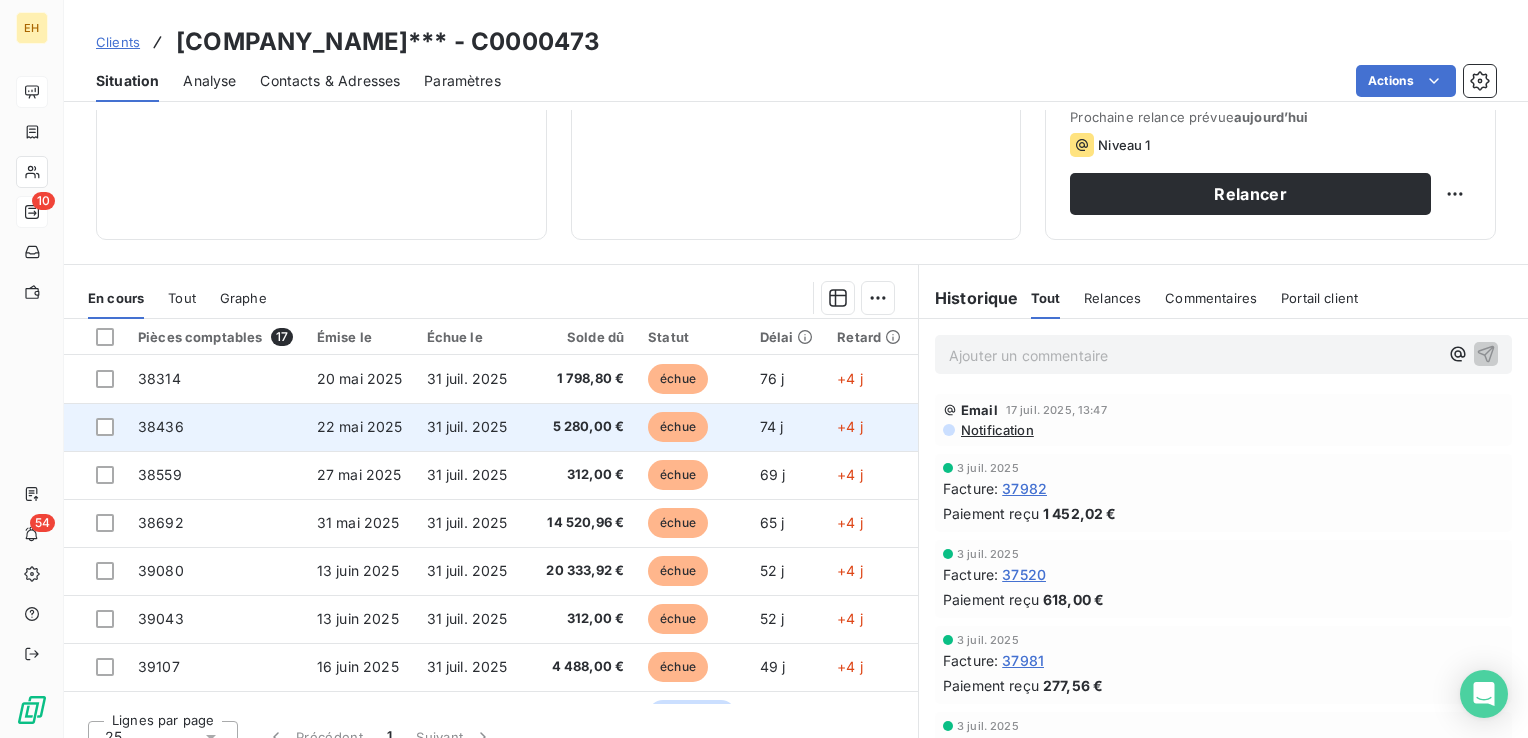 scroll, scrollTop: 300, scrollLeft: 0, axis: vertical 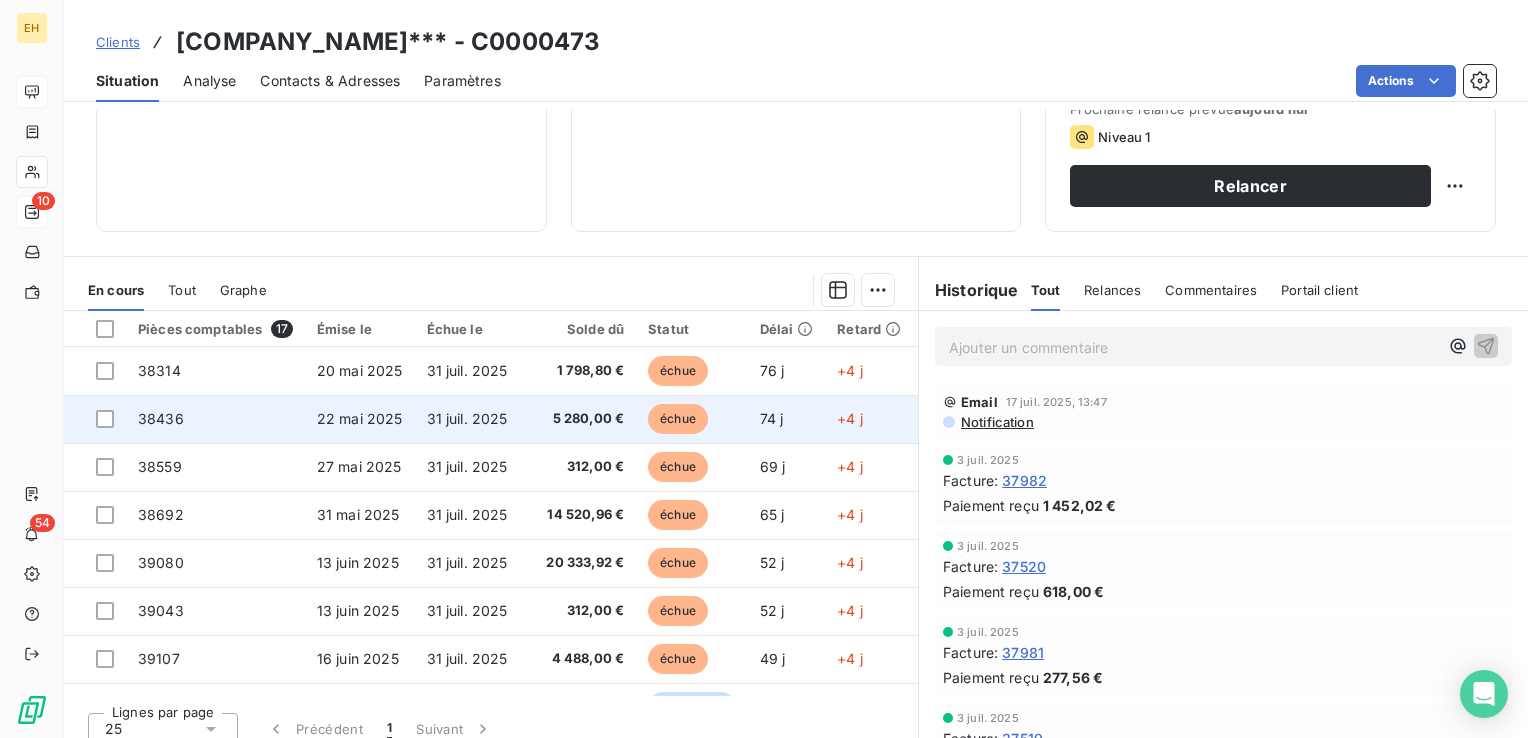 click on "31 juil. 2025" at bounding box center [475, 419] 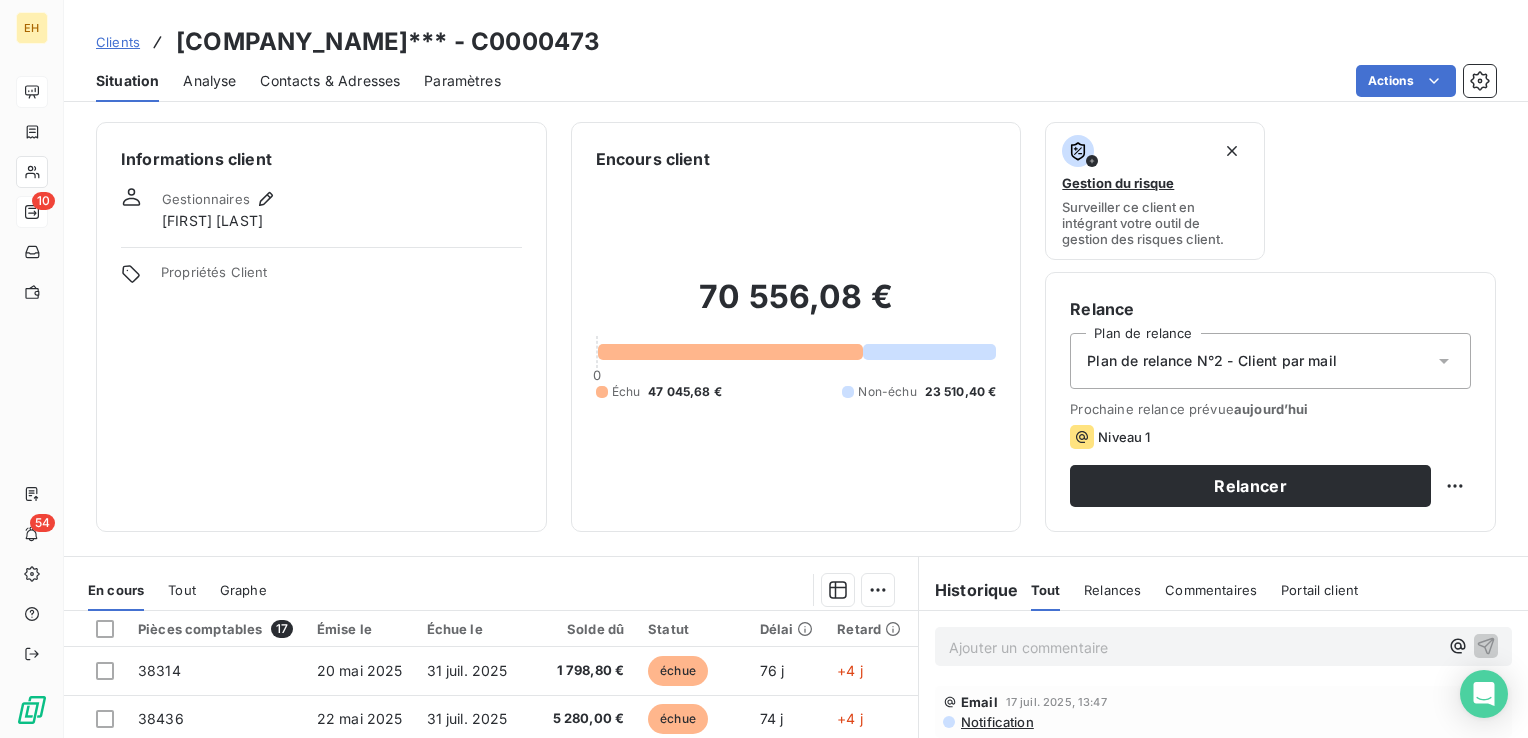 scroll, scrollTop: 200, scrollLeft: 0, axis: vertical 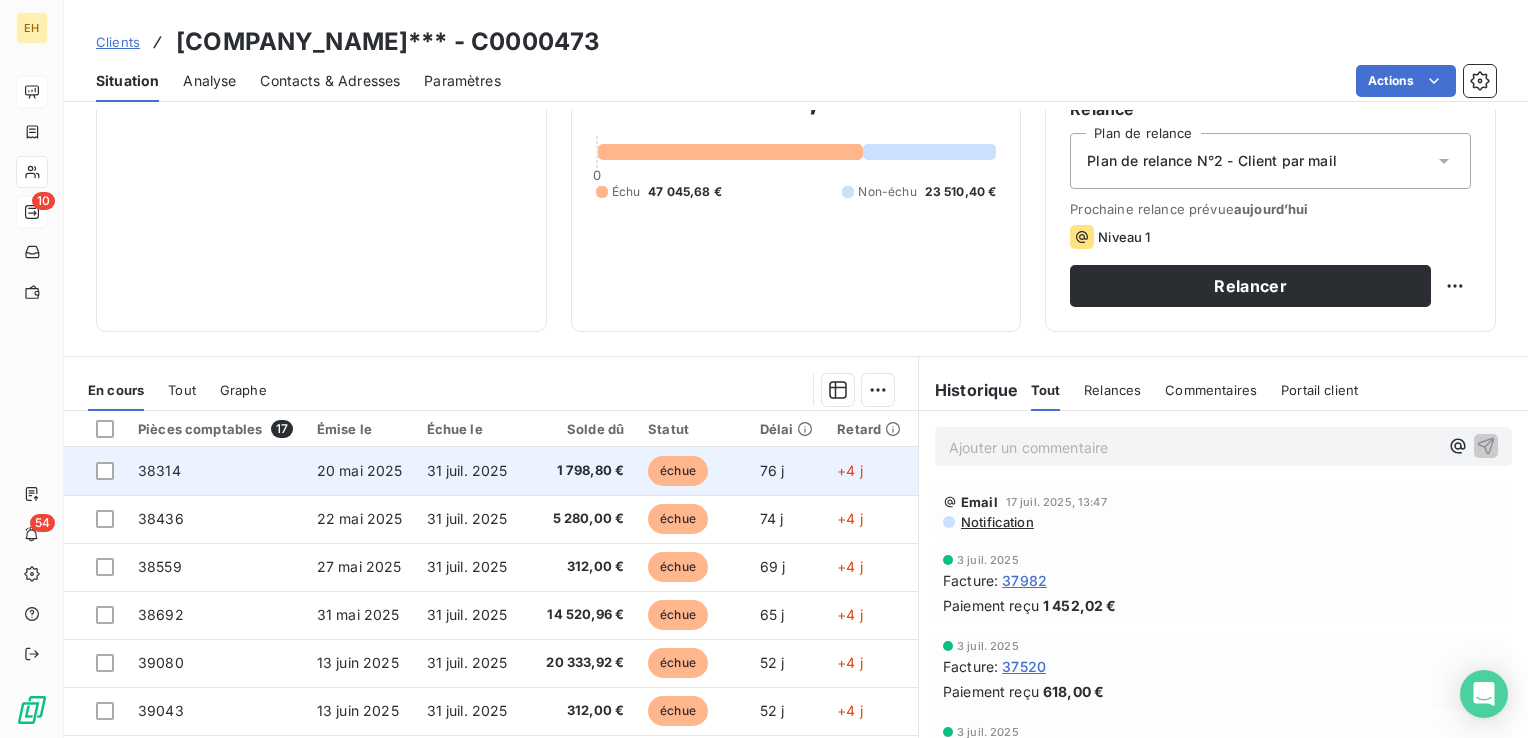 click on "1 798,80 €" at bounding box center [585, 471] 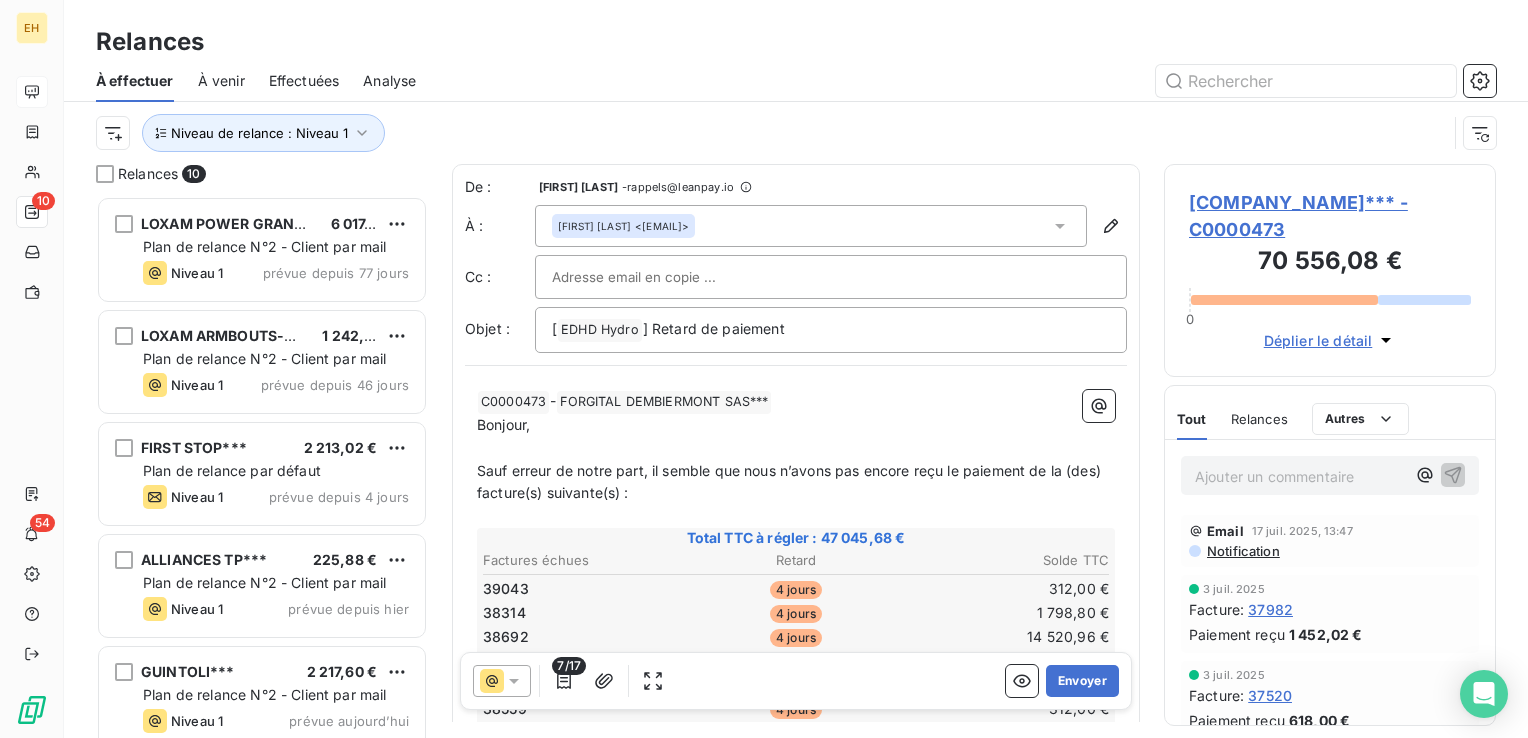 scroll, scrollTop: 16, scrollLeft: 16, axis: both 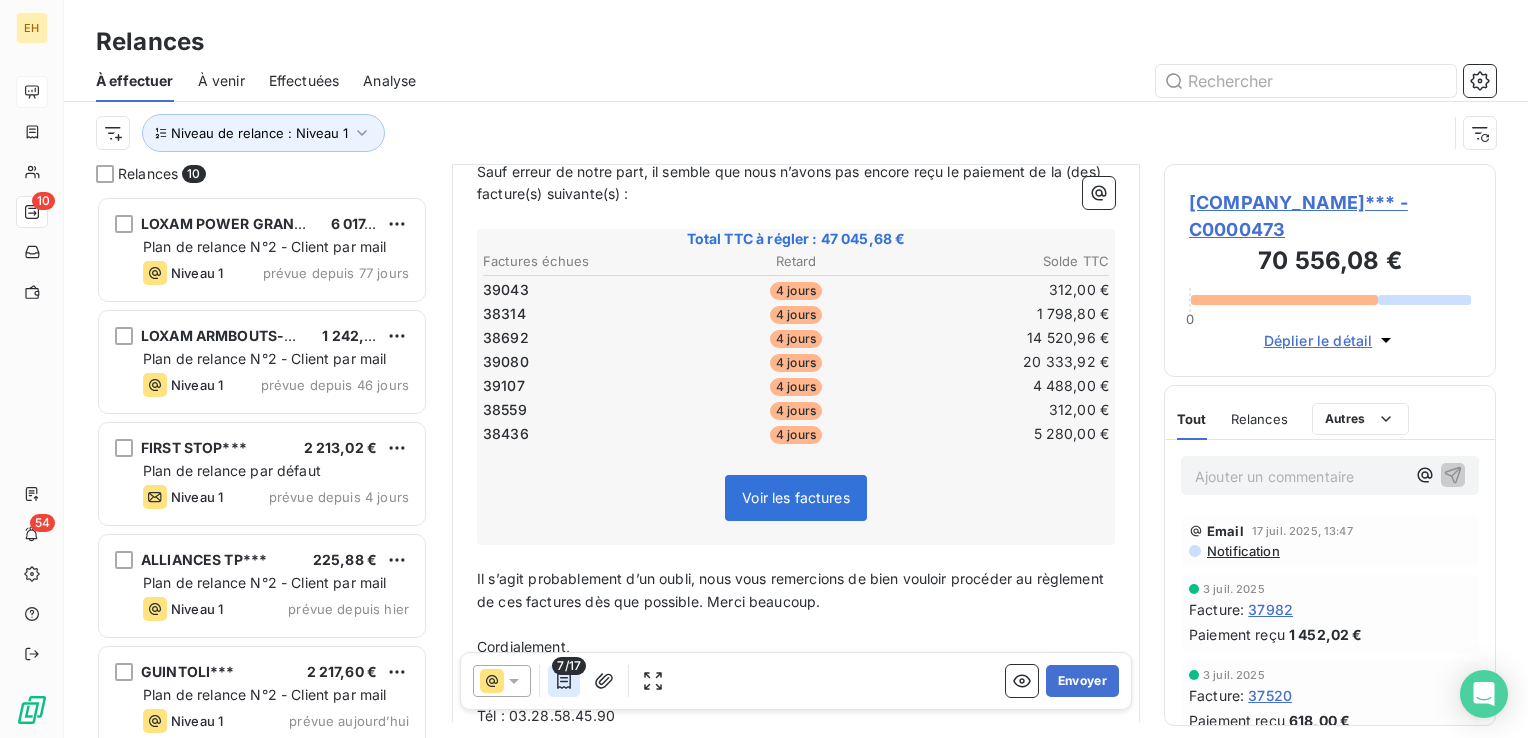 click 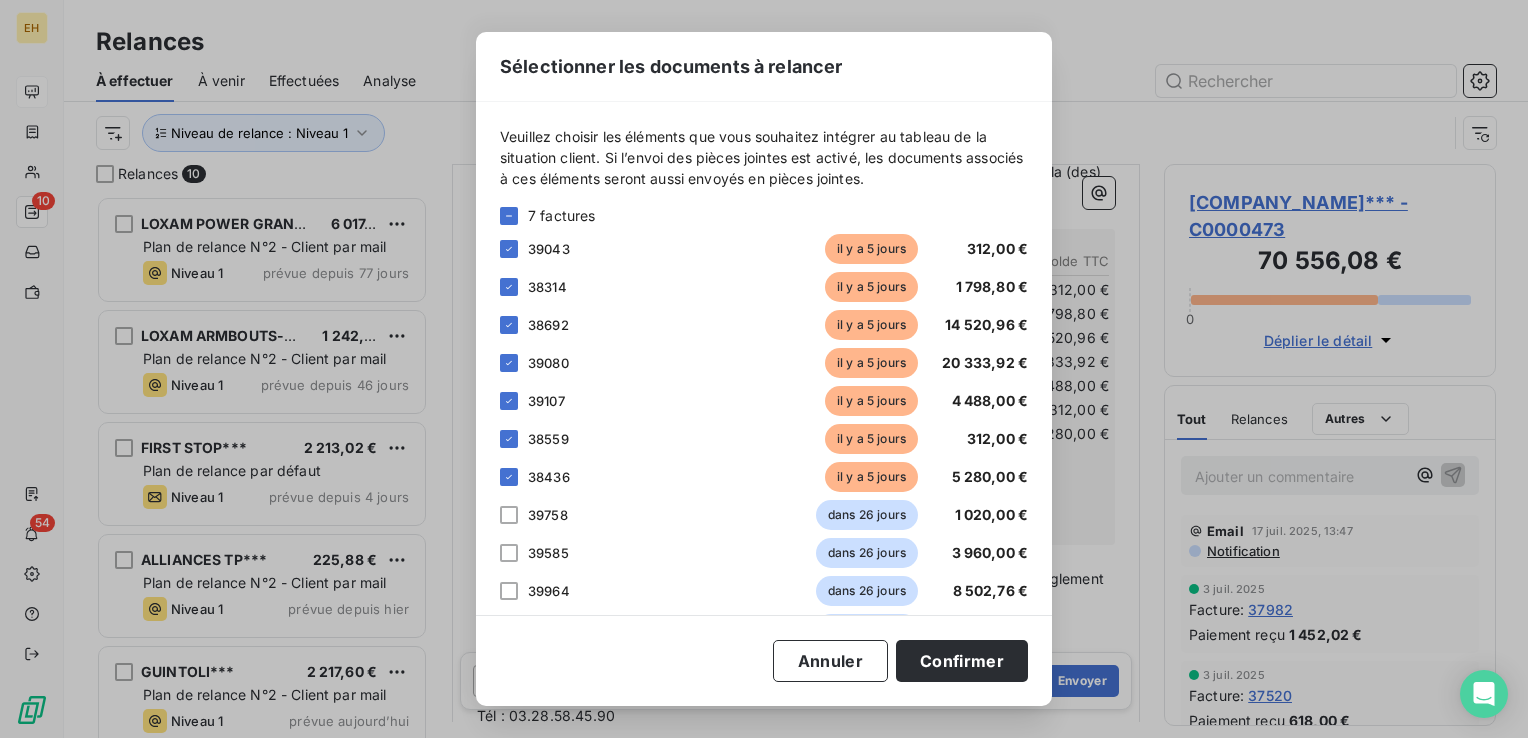 click on "Sélectionner les documents à relancer Veuillez choisir les éléments que vous souhaitez intégrer au tableau de la situation client. Si l’envoi des pièces jointes est activé, les documents associés à ces éléments seront aussi envoyés en pièces jointes. 7 factures [NUMBER] il y a 5 jours   312,00 € [NUMBER] il y a 5 jours   1 798,80 € [NUMBER] il y a 5 jours   14 520,96 € [NUMBER] il y a 5 jours   20 333,92 € [NUMBER] il y a 5 jours   4 488,00 € [NUMBER] il y a 5 jours   312,00 € [NUMBER] il y a 5 jours   5 280,00 € [NUMBER] dans 26 jours   1 020,00 € [NUMBER] dans 26 jours   3 960,00 € [NUMBER] dans 26 jours   8 502,76 € [NUMBER] dans 26 jours   224,72 € [NUMBER] dans 26 jours   1 008,00 € [NUMBER] dans 56 jours   144,00 € [NUMBER] dans 56 jours   2 028,00 € [NUMBER] dans 56 jours   256,32 € [NUMBER] dans 56 jours   426,60 € [NUMBER] dans 56 jours   5 940,00 € Annuler Confirmer" at bounding box center (764, 369) 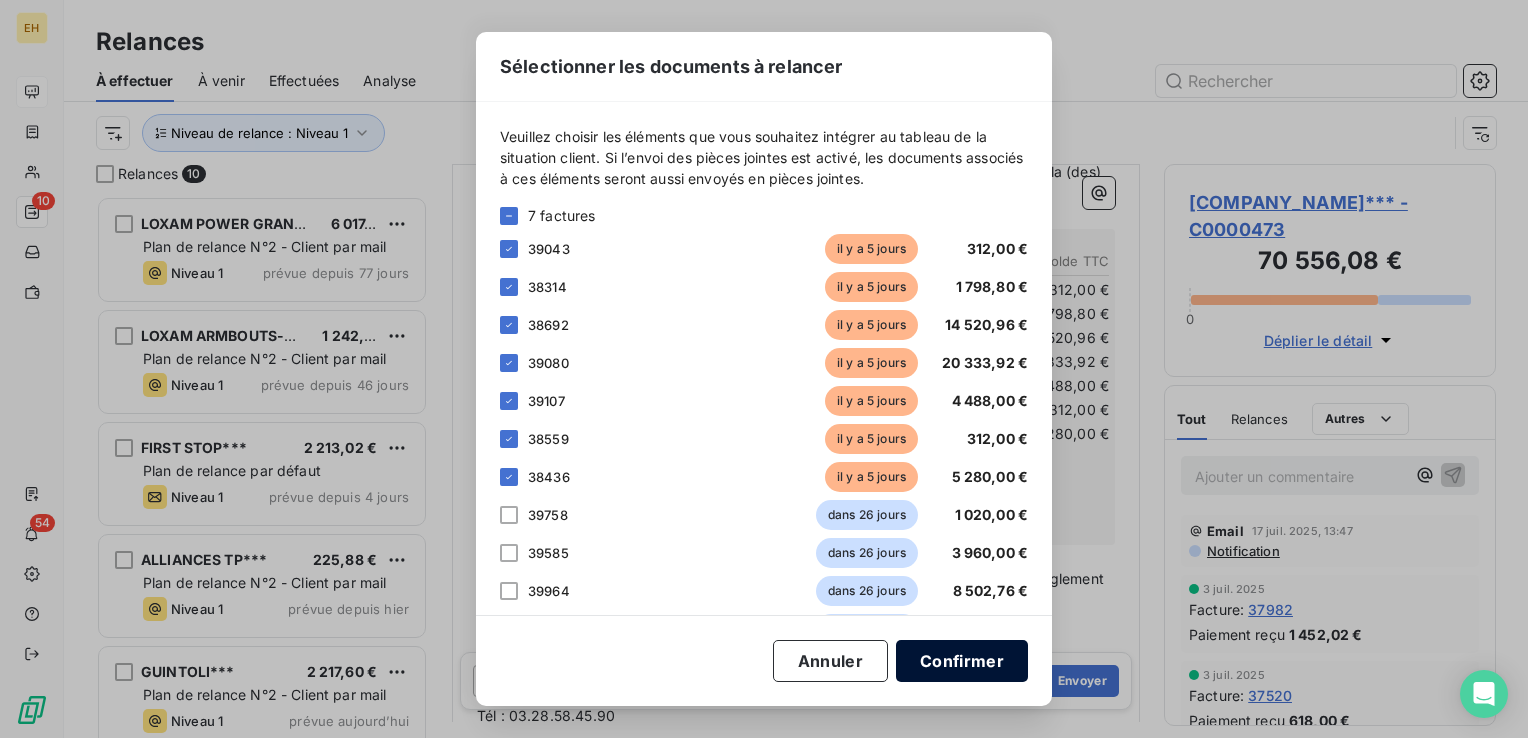 click on "Confirmer" at bounding box center [962, 661] 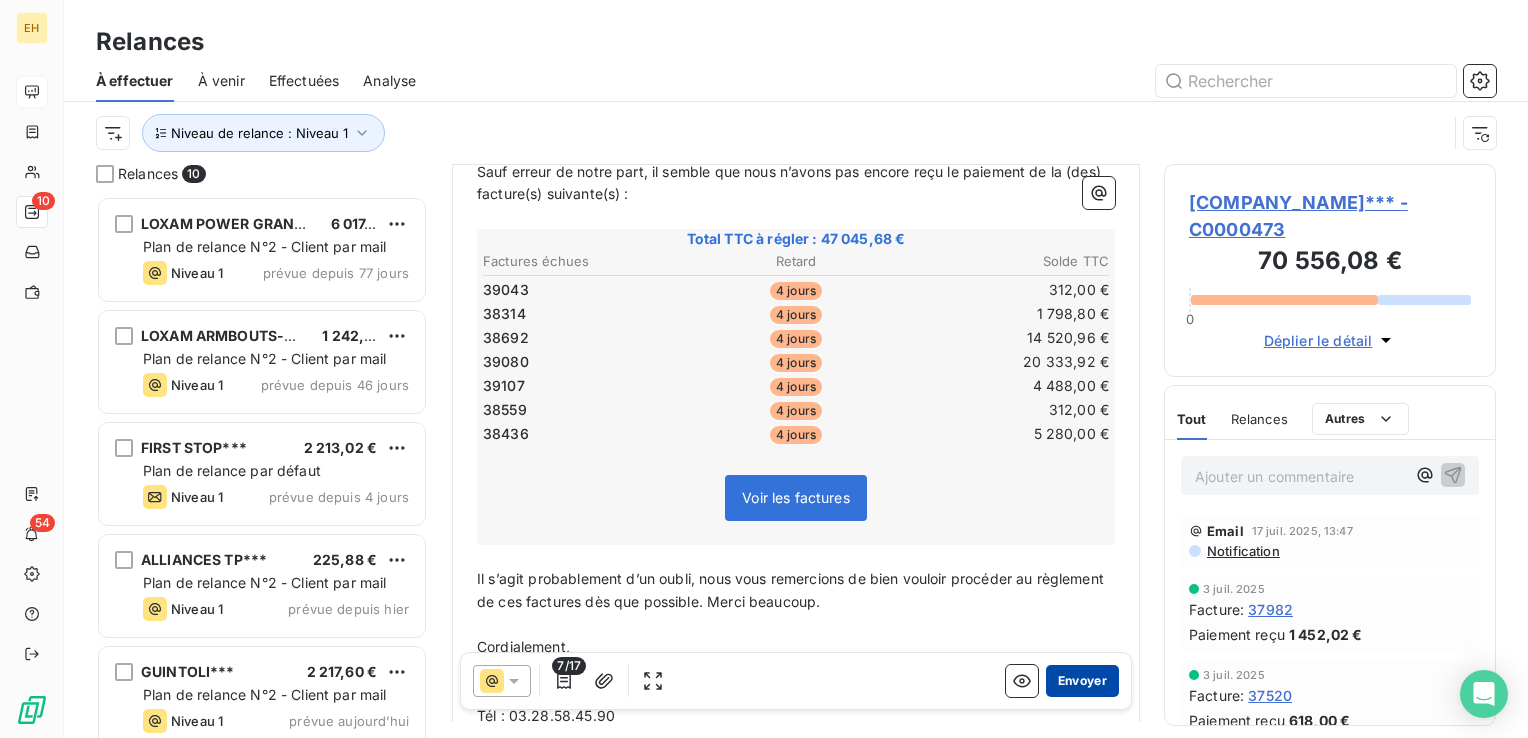 click on "Envoyer" at bounding box center (1082, 681) 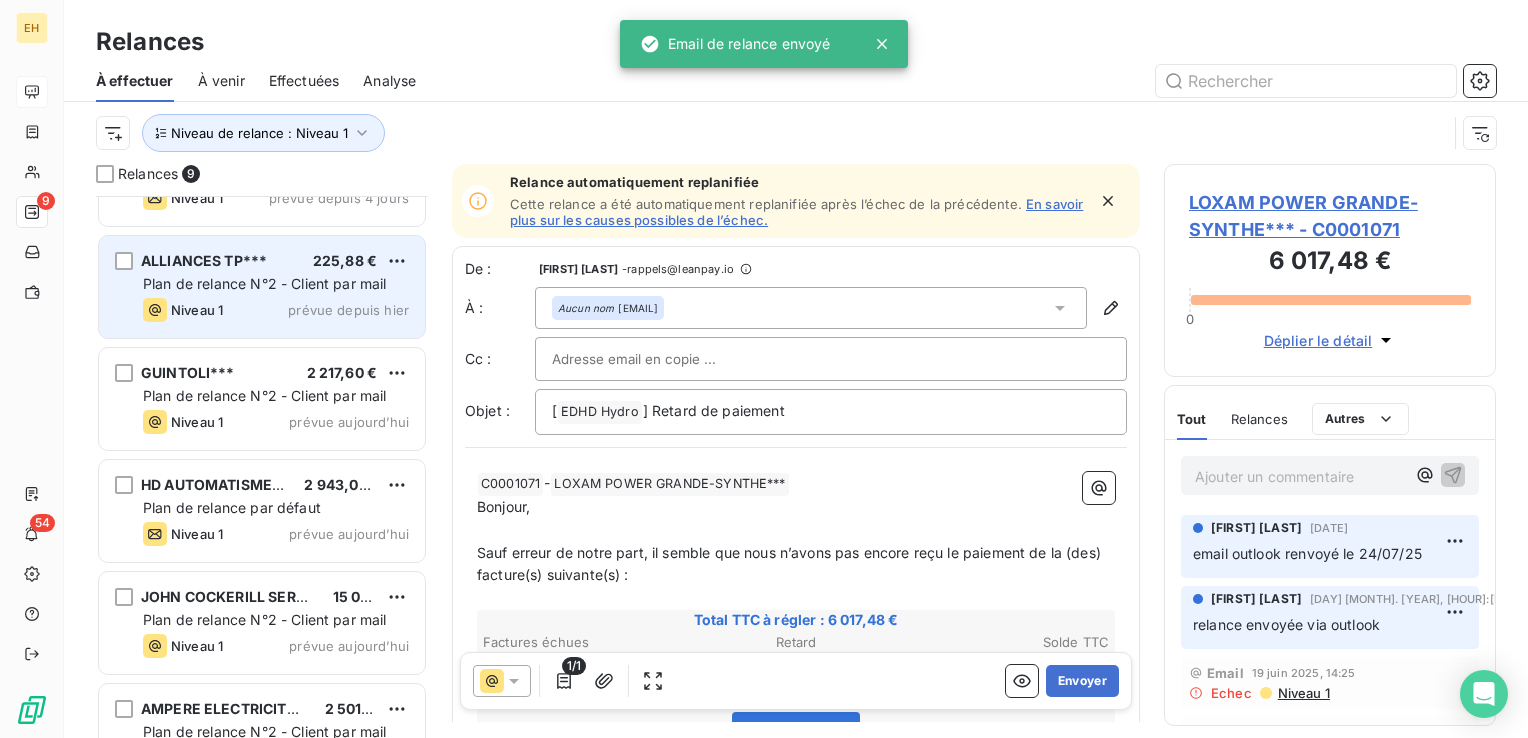scroll, scrollTop: 400, scrollLeft: 0, axis: vertical 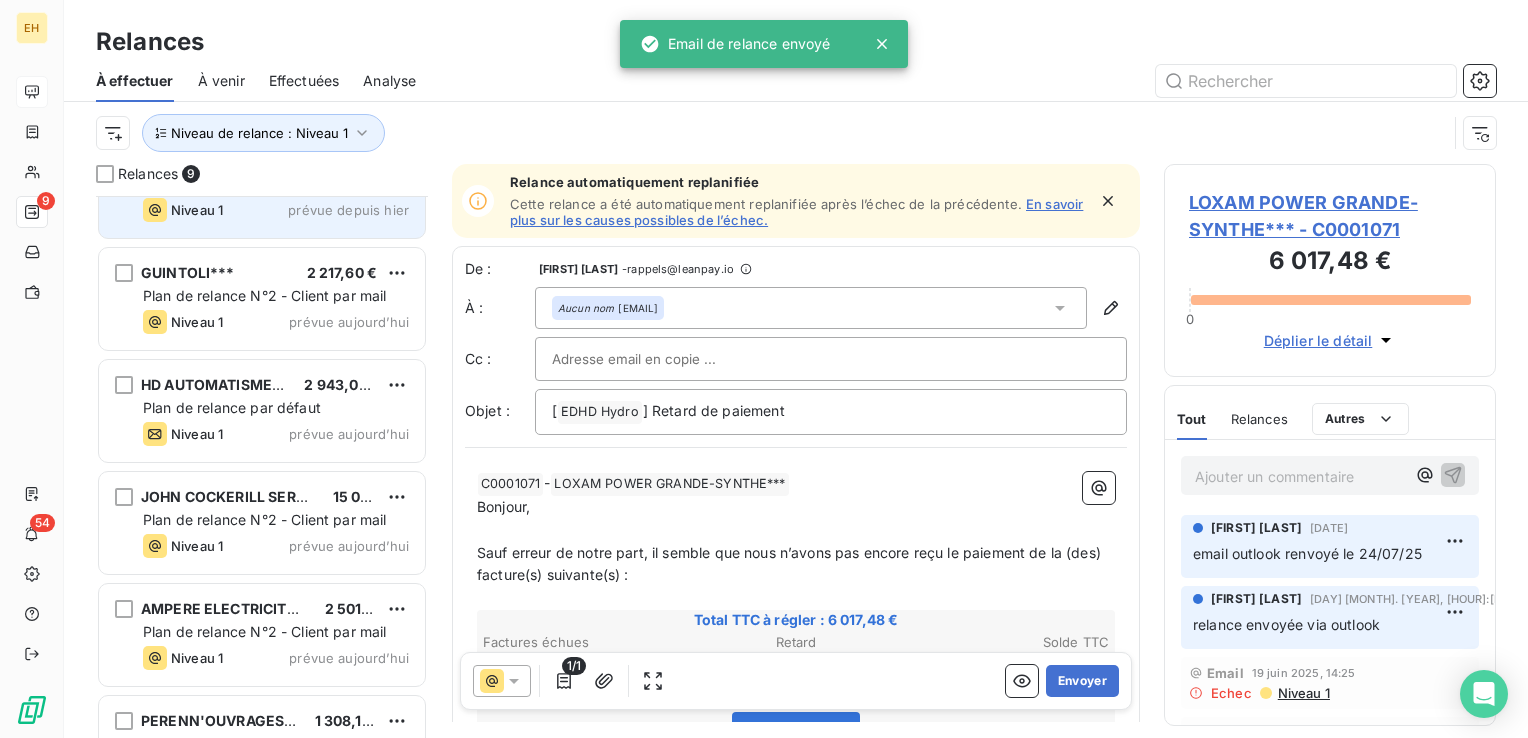 click on "[COMPANY] [PRICE] Plan de relance N°2 - Client par mail  Niveau 1 prévue aujourd’hui" at bounding box center (262, 523) 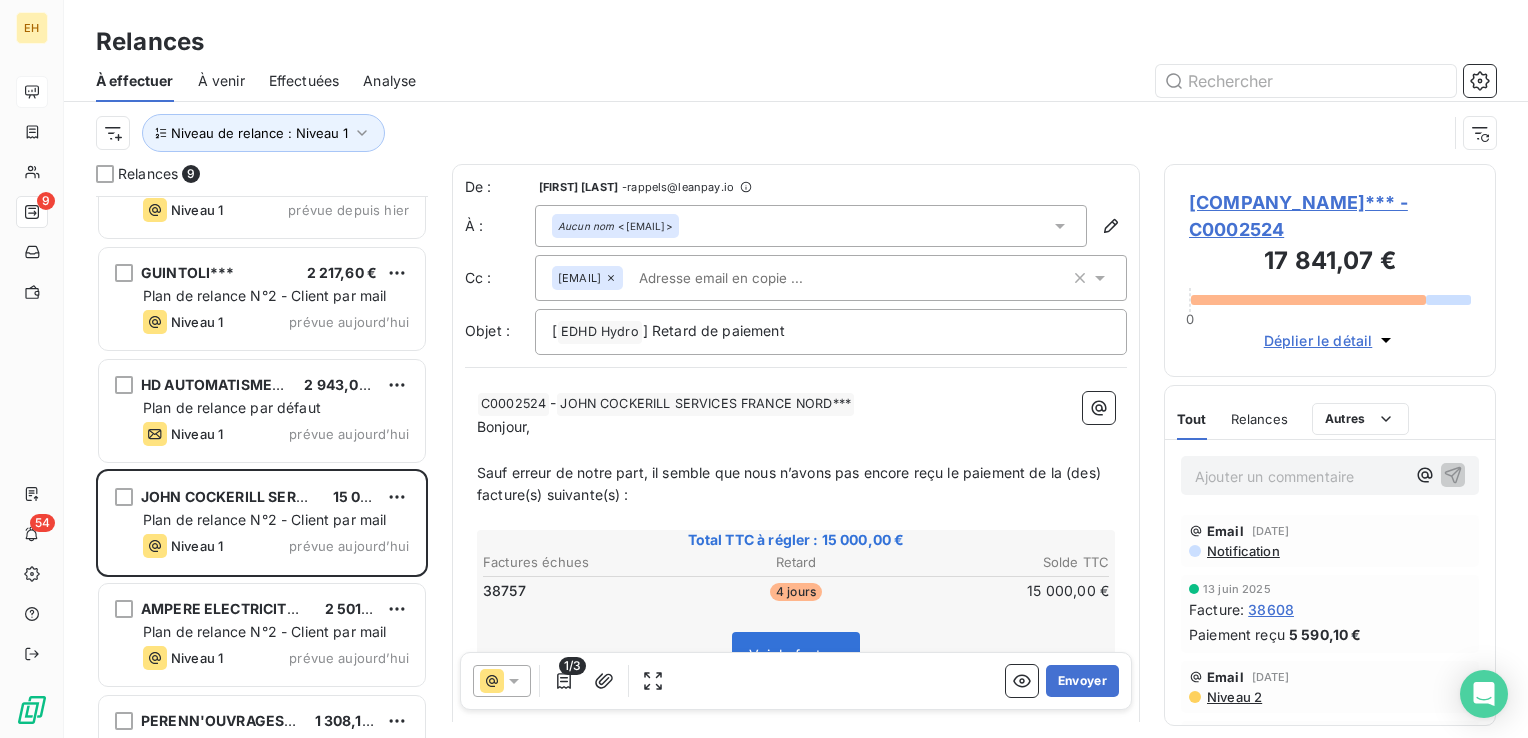 click on "[COMPANY_NAME]*** - C0002524" at bounding box center (1330, 216) 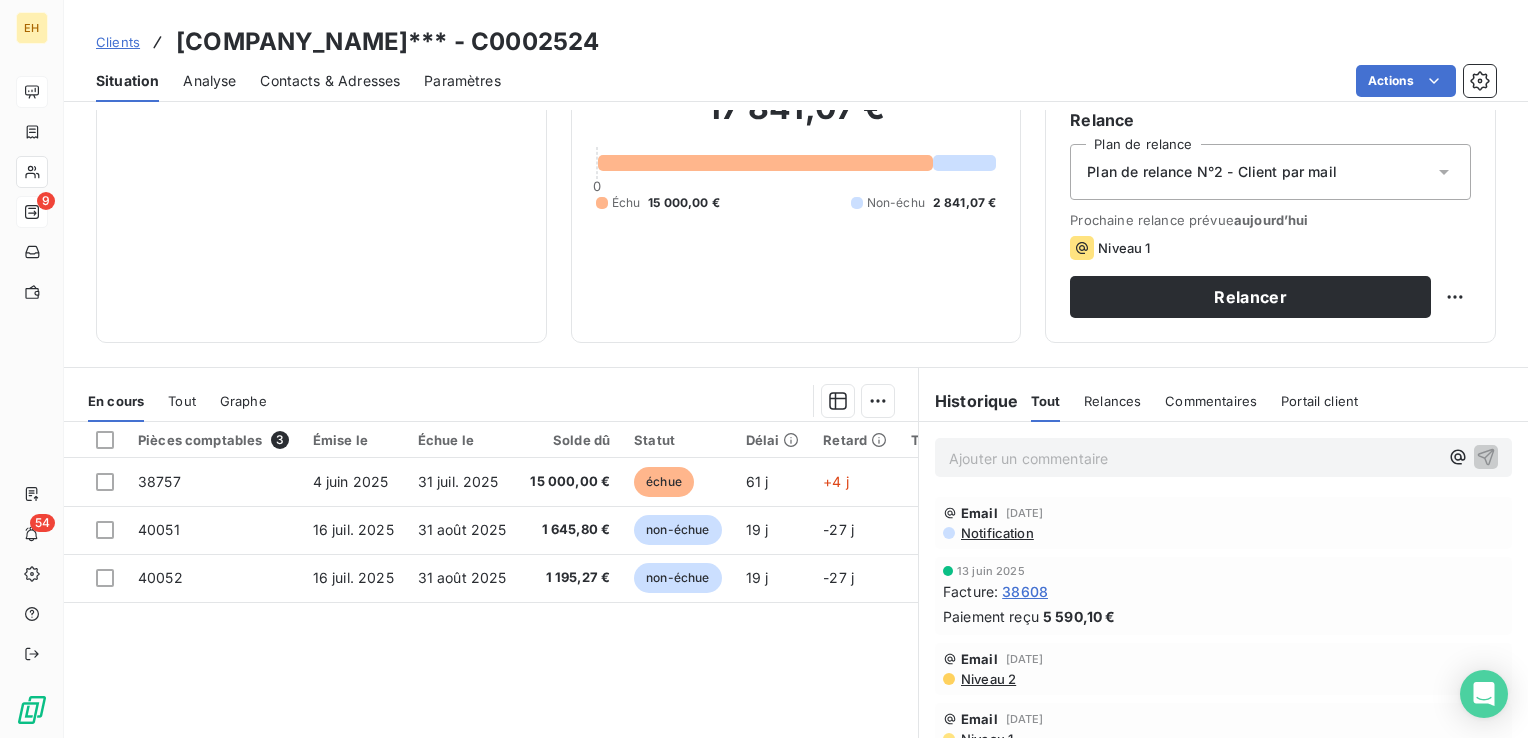 scroll, scrollTop: 200, scrollLeft: 0, axis: vertical 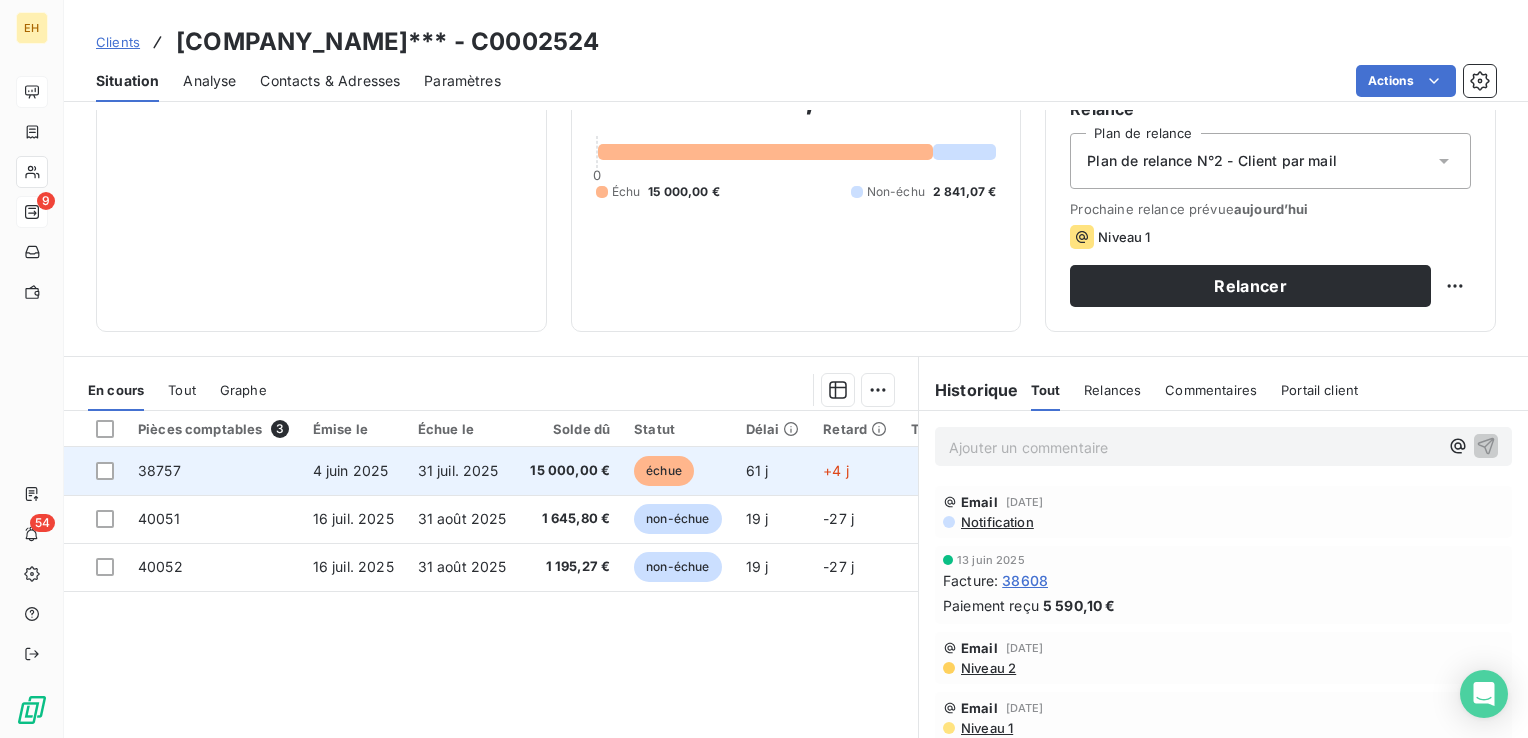 click on "15 000,00 €" at bounding box center (570, 471) 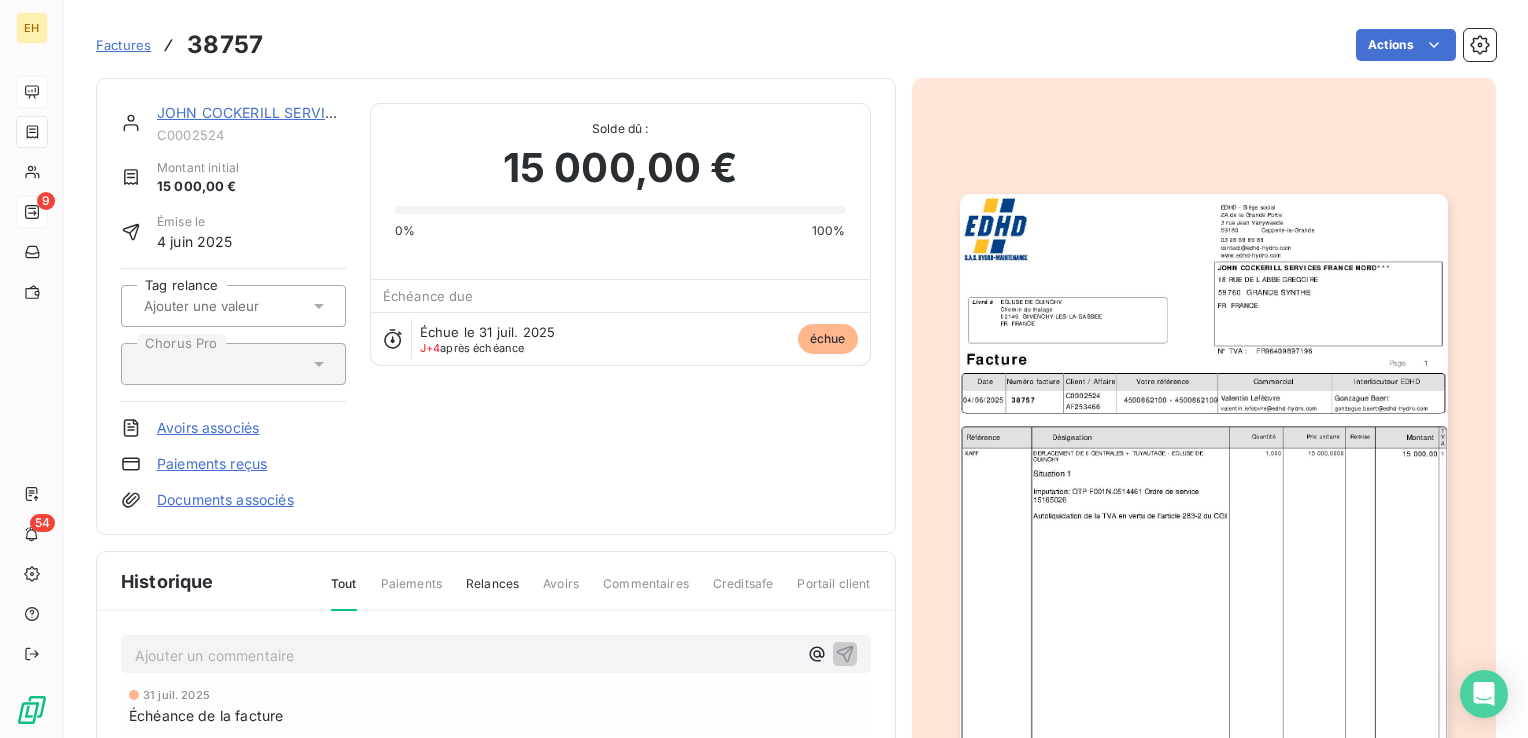 click at bounding box center [1204, 538] 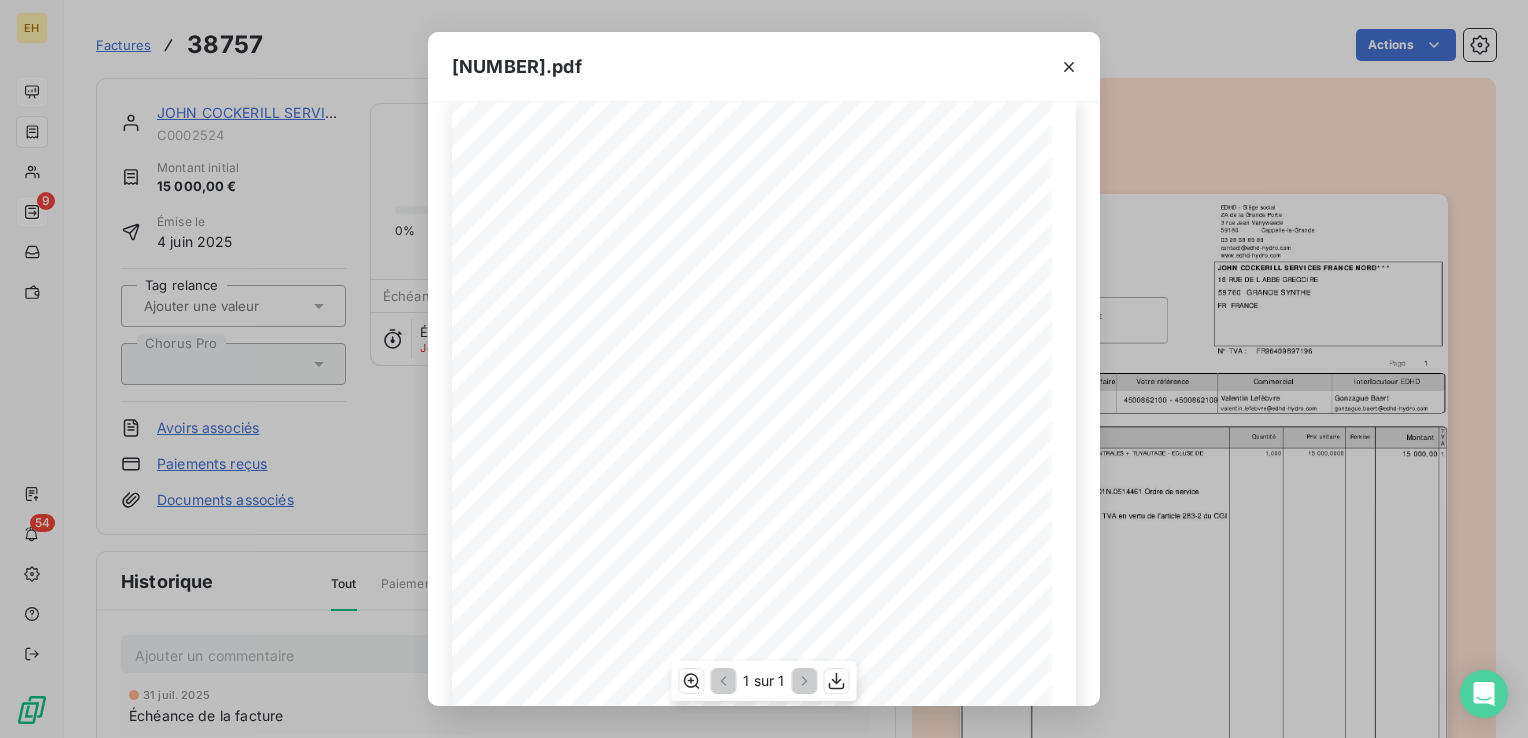 scroll, scrollTop: 0, scrollLeft: 0, axis: both 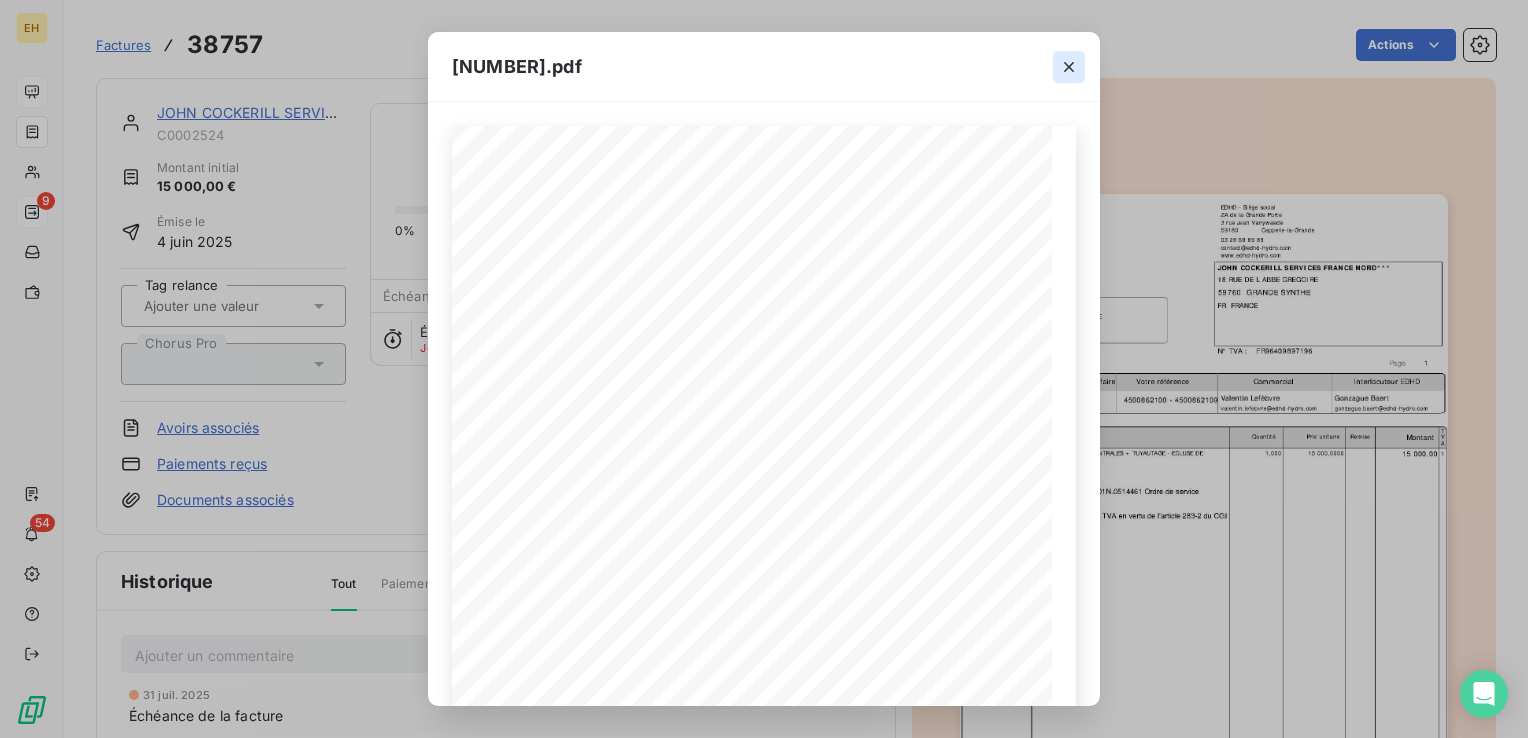 click 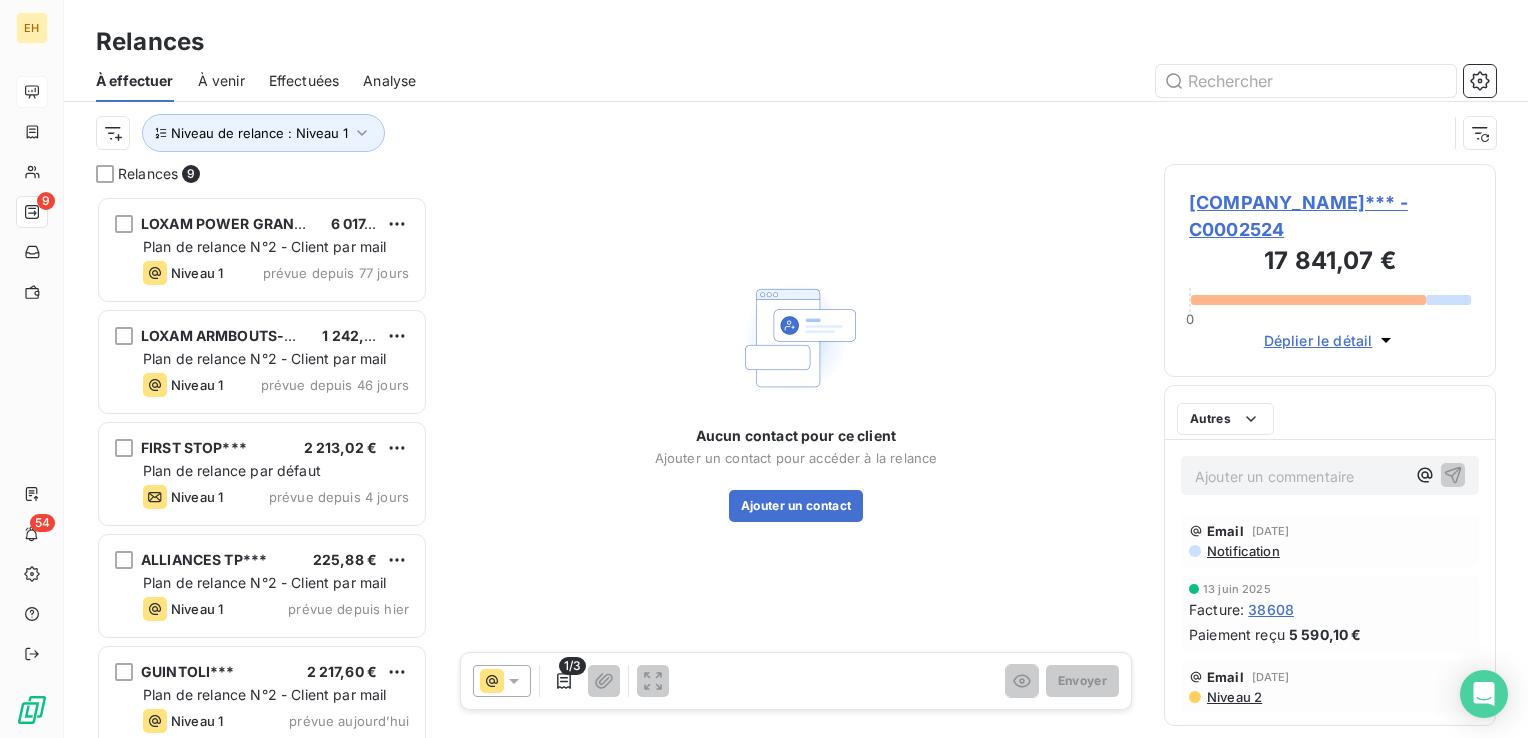 scroll, scrollTop: 16, scrollLeft: 16, axis: both 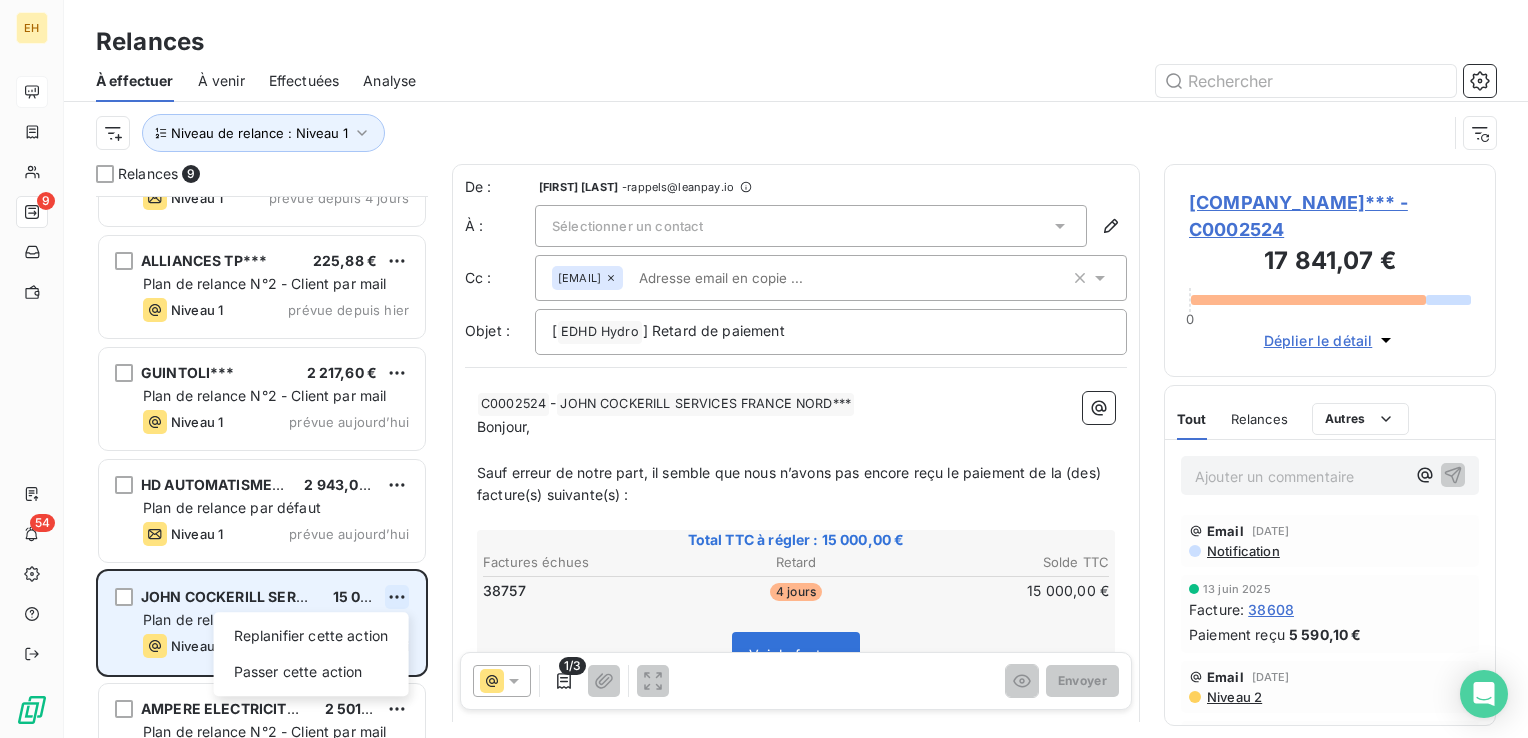 click on "EH 9 54 Relances À effectuer À venir Effectuées Analyse Niveau de relance  : Niveau 1  Relances 9 [COMPANY] [COMPANY]*** 1 242,52 € Plan de relance N°2 - Client par mail  Niveau 1 prévue depuis 46 jours [COMPANY]*** 2 213,02 € Plan de relance par défaut Niveau 1 prévue depuis 4 jours [COMPANY]*** 225,88 € Plan de relance N°2 - Client par mail  Niveau 1 prévue depuis hier [COMPANY]*** 2 217,60 € Plan de relance N°2 - Client par mail  Niveau 1 prévue aujourd’hui [COMPANY]*** 2 943,00 € Plan de relance par défaut Niveau 1 prévue aujourd’hui [COMPANY] [COMPANY]*** 15 000,00 € Replanifier cette action Passer cette action Plan de relance N°2 - Client par mail  Niveau 1 prévue aujourd’hui [COMPANY]~~~ 2 501,40 € Plan de relance N°2 - Client par mail  Niveau 1 prévue aujourd’hui [COMPANY]*** 1 308,11 € Plan de relance N°2 - Client par mail  Niveau 1 prévue aujourd’hui De : [FIRST] [LAST] -  [" at bounding box center [764, 369] 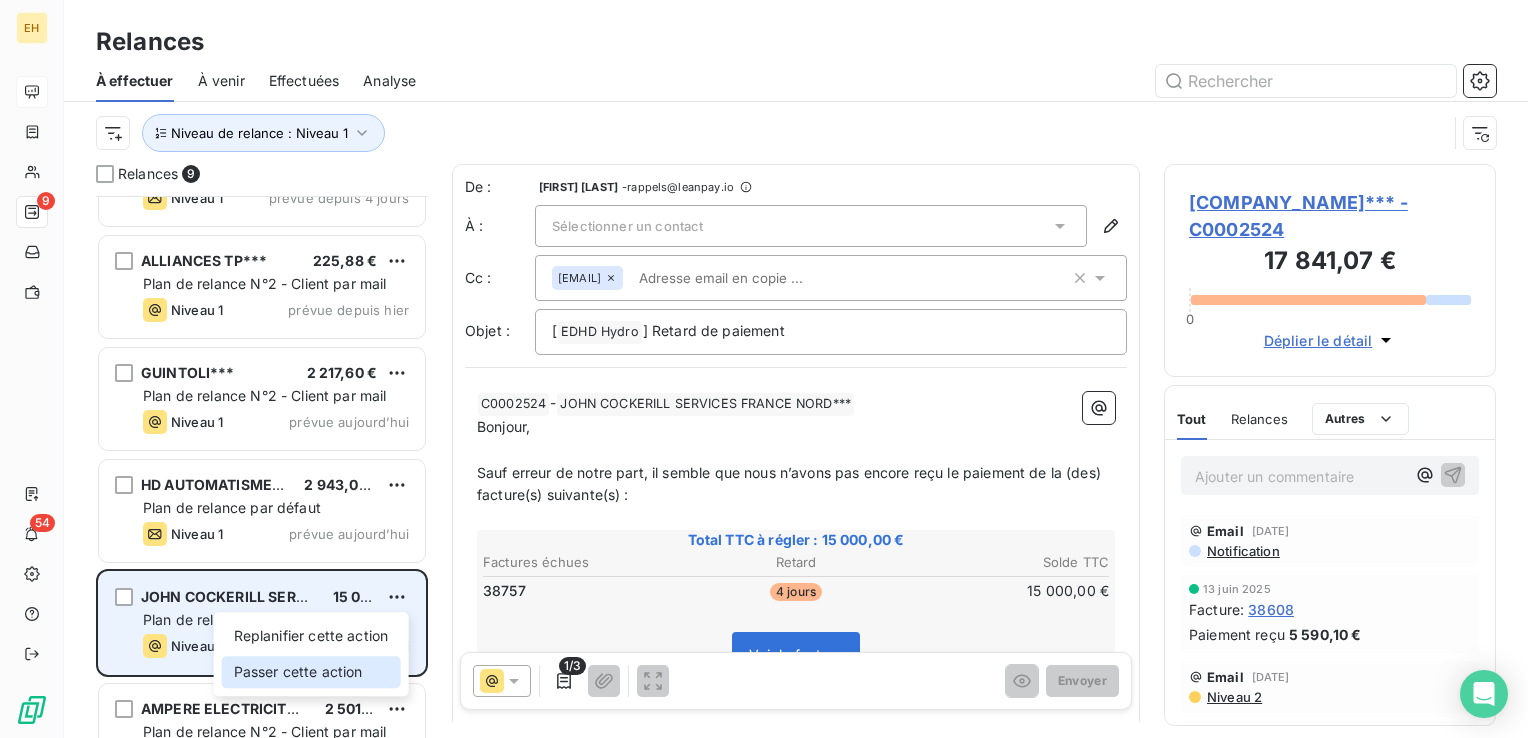 click on "Passer cette action" at bounding box center (311, 672) 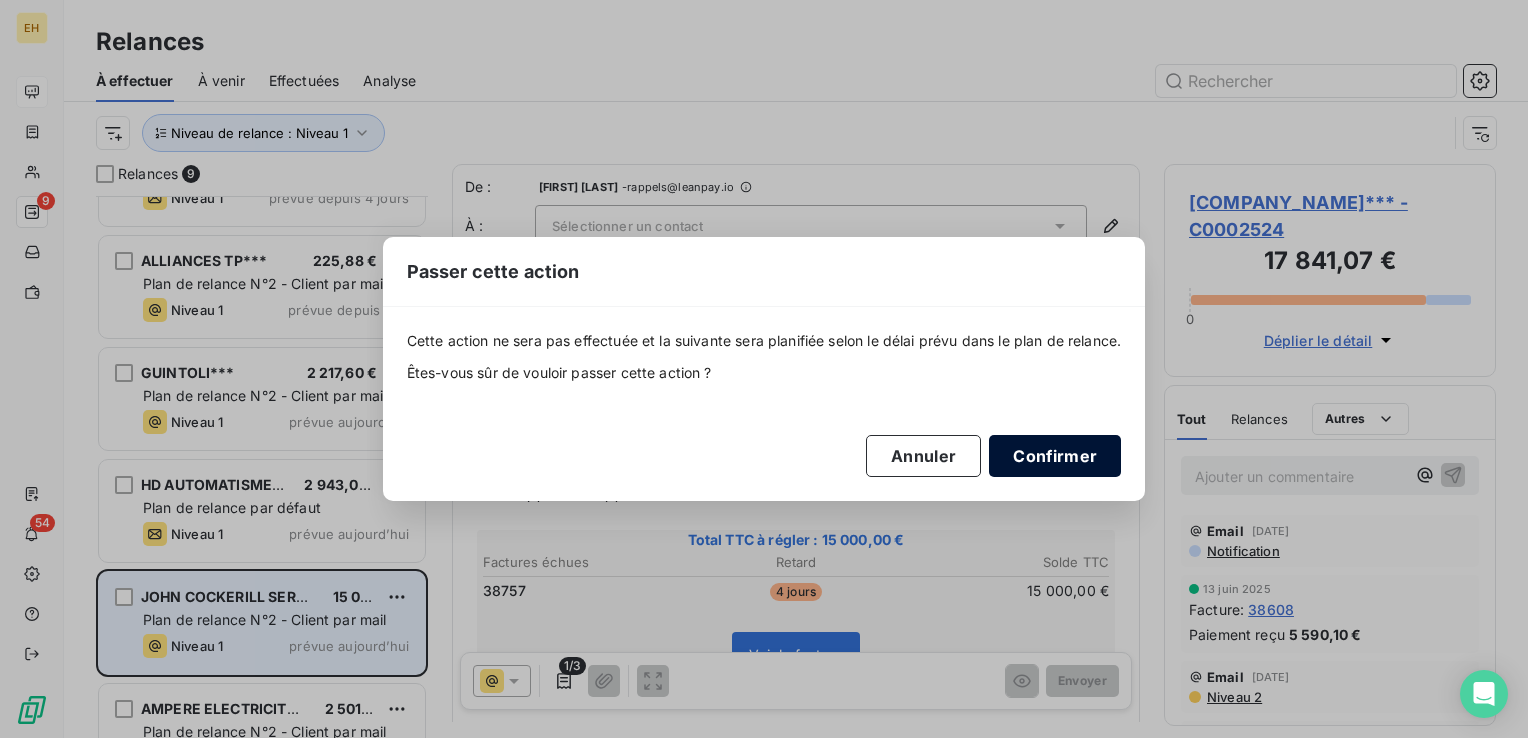 click on "Confirmer" at bounding box center (1055, 456) 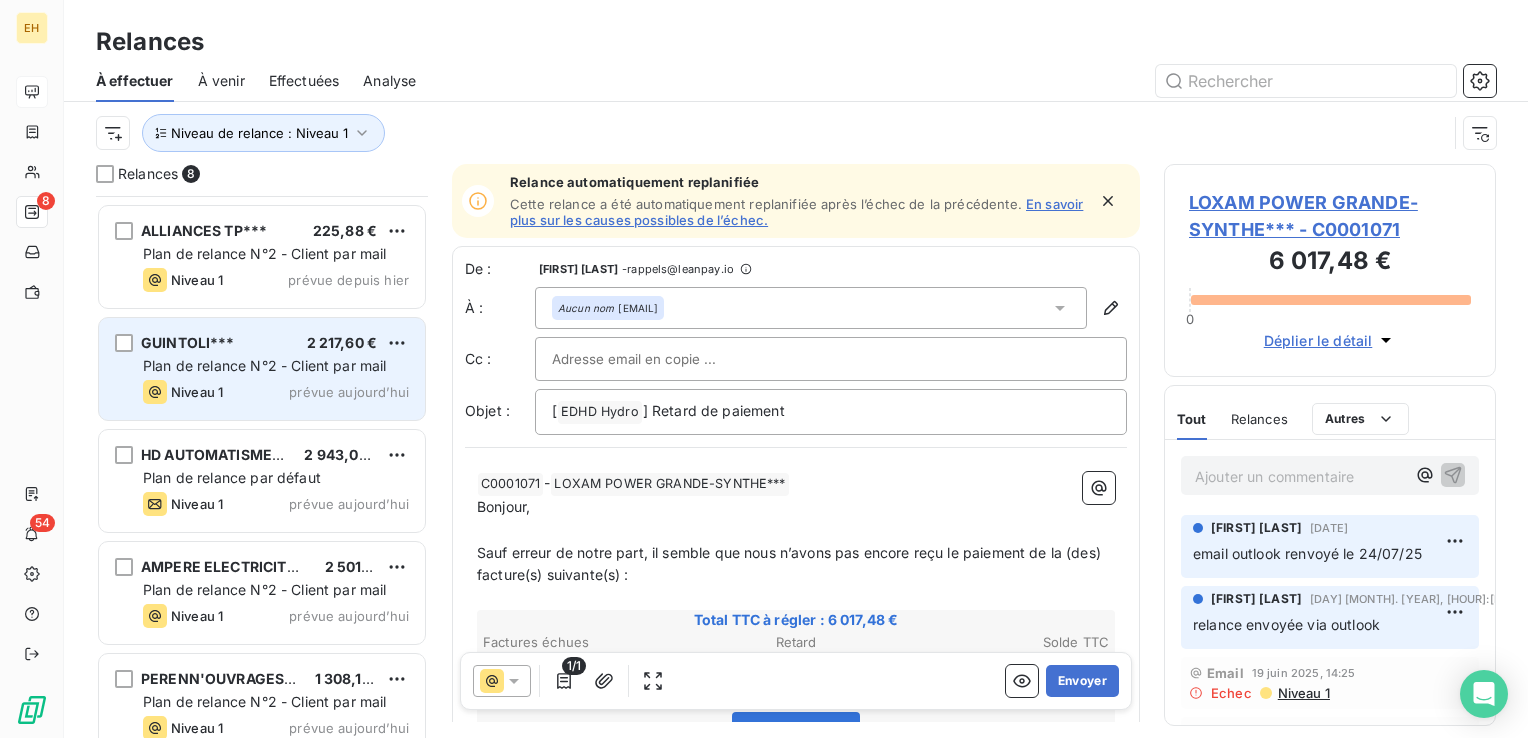 scroll, scrollTop: 354, scrollLeft: 0, axis: vertical 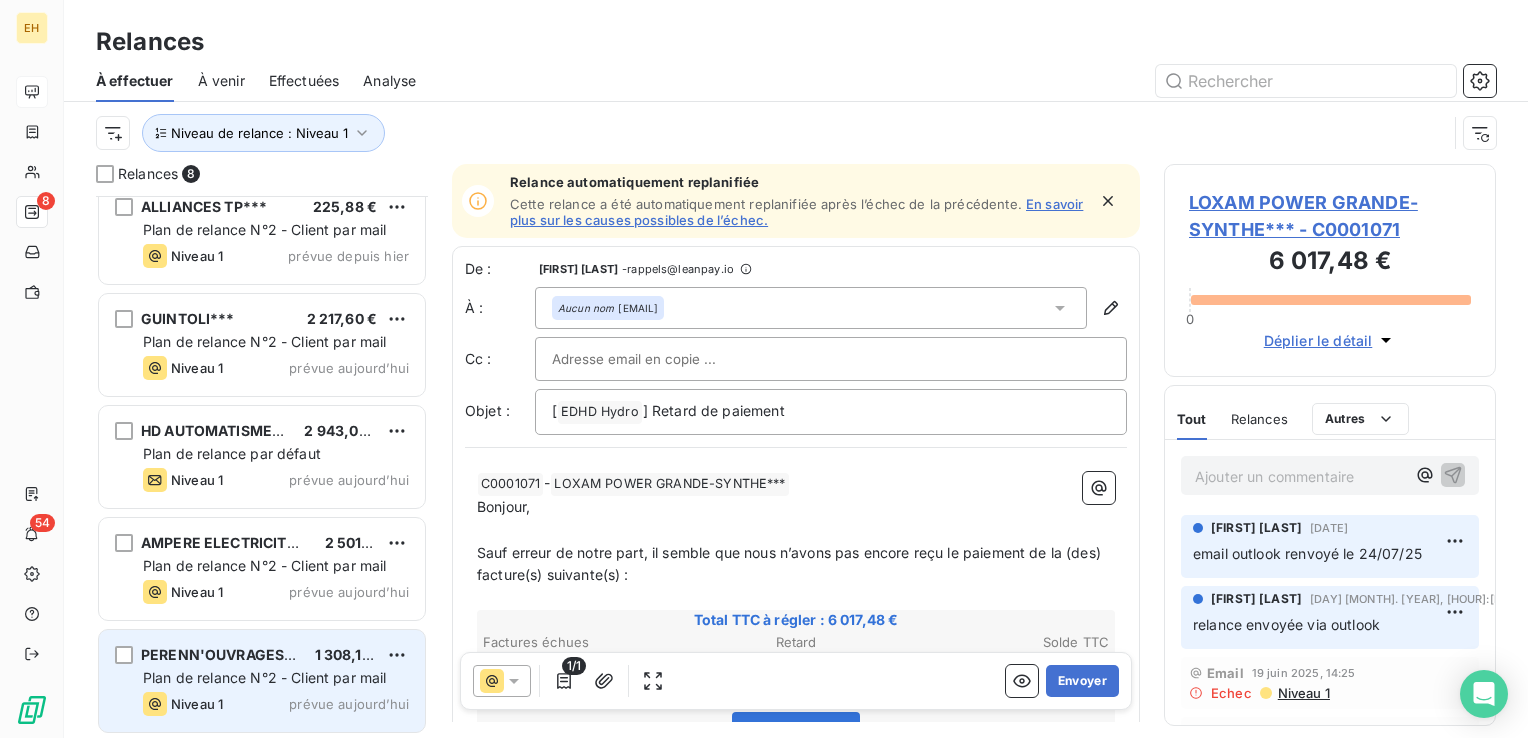 click on "Niveau 1 prévue aujourd’hui" at bounding box center (276, 704) 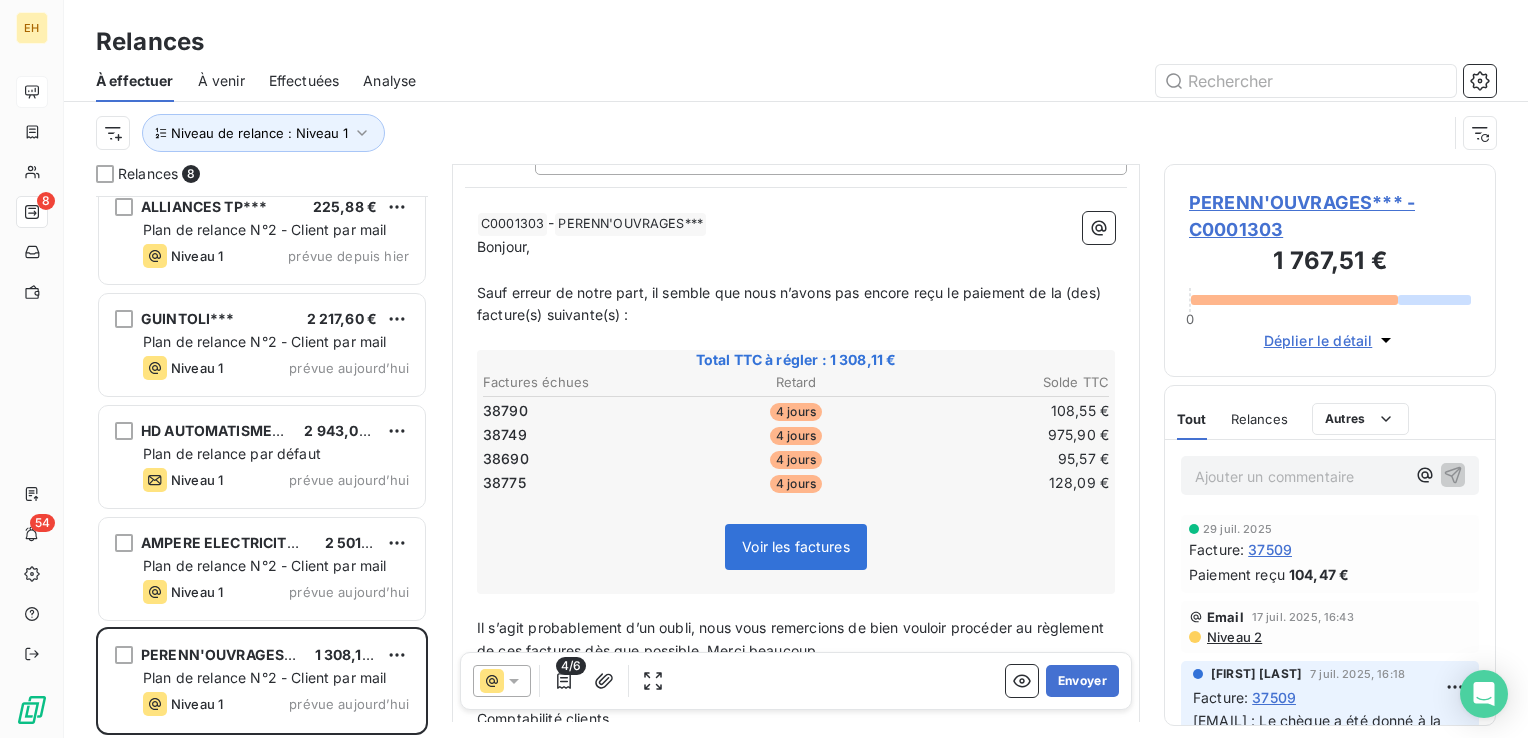scroll, scrollTop: 200, scrollLeft: 0, axis: vertical 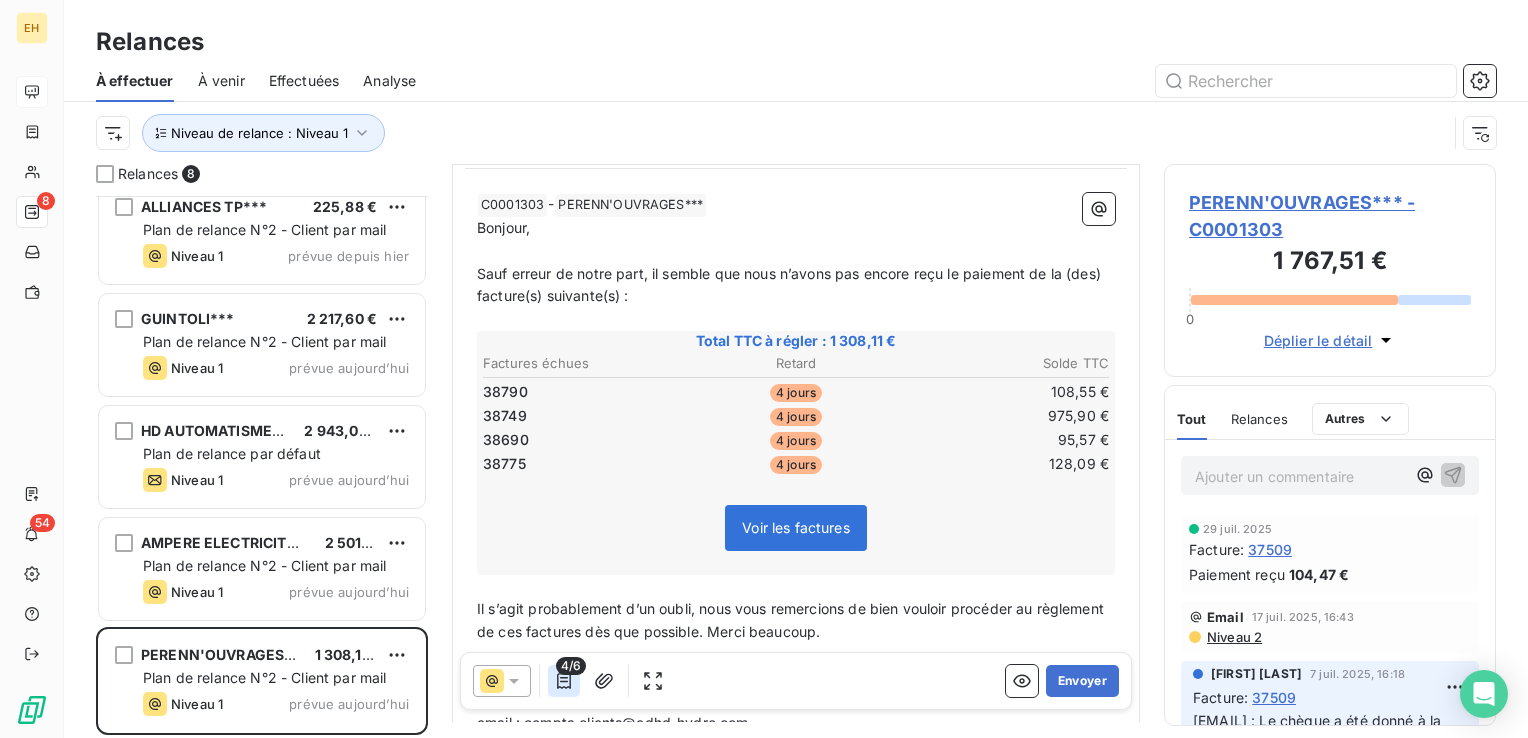 click 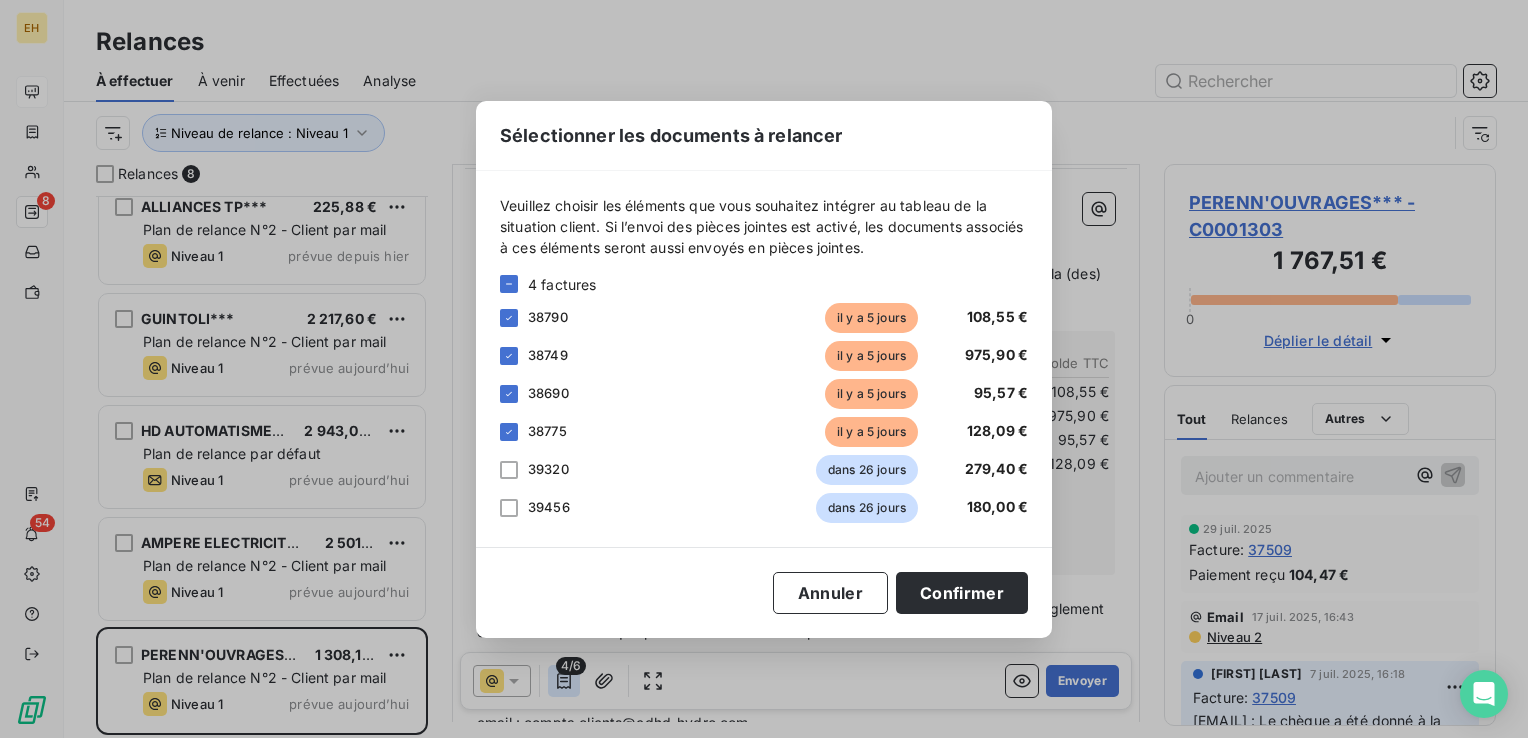 click on "Sélectionner les documents à relancer Veuillez choisir les éléments que vous souhaitez intégrer au tableau de la situation client. Si l’envoi des pièces jointes est activé, les documents associés à ces éléments seront aussi envoyés en pièces jointes. 4 factures 38790 il y a 5 jours   108,55 € 38749 il y a 5 jours   975,90 € 38690 il y a 5 jours   95,57 € 38775 il y a 5 jours   128,09 € 39320 dans 26 jours   279,40 € 39456 dans 26 jours   180,00 € Annuler Confirmer" at bounding box center (764, 369) 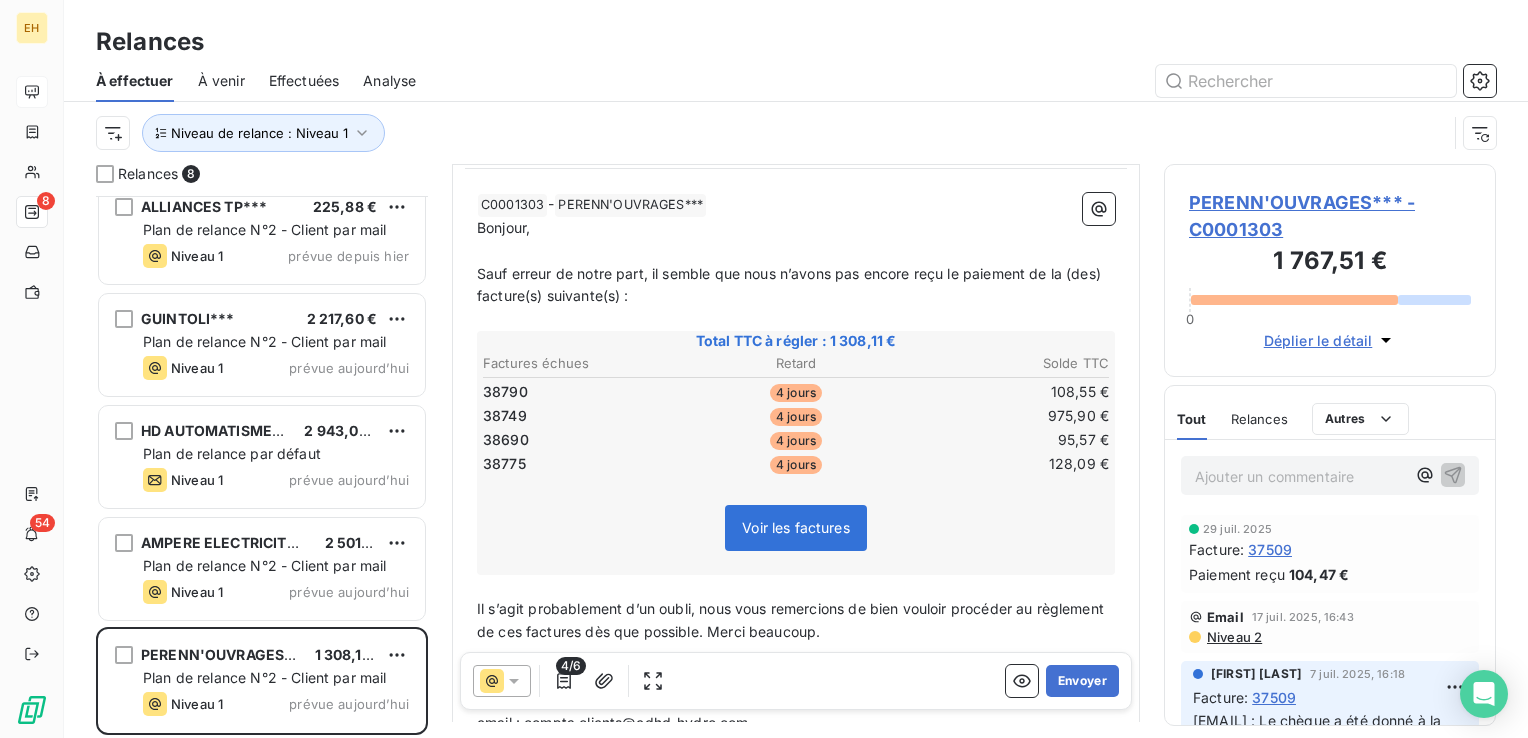 click on "PERENN'OUVRAGES*** - C0001303" at bounding box center [1330, 216] 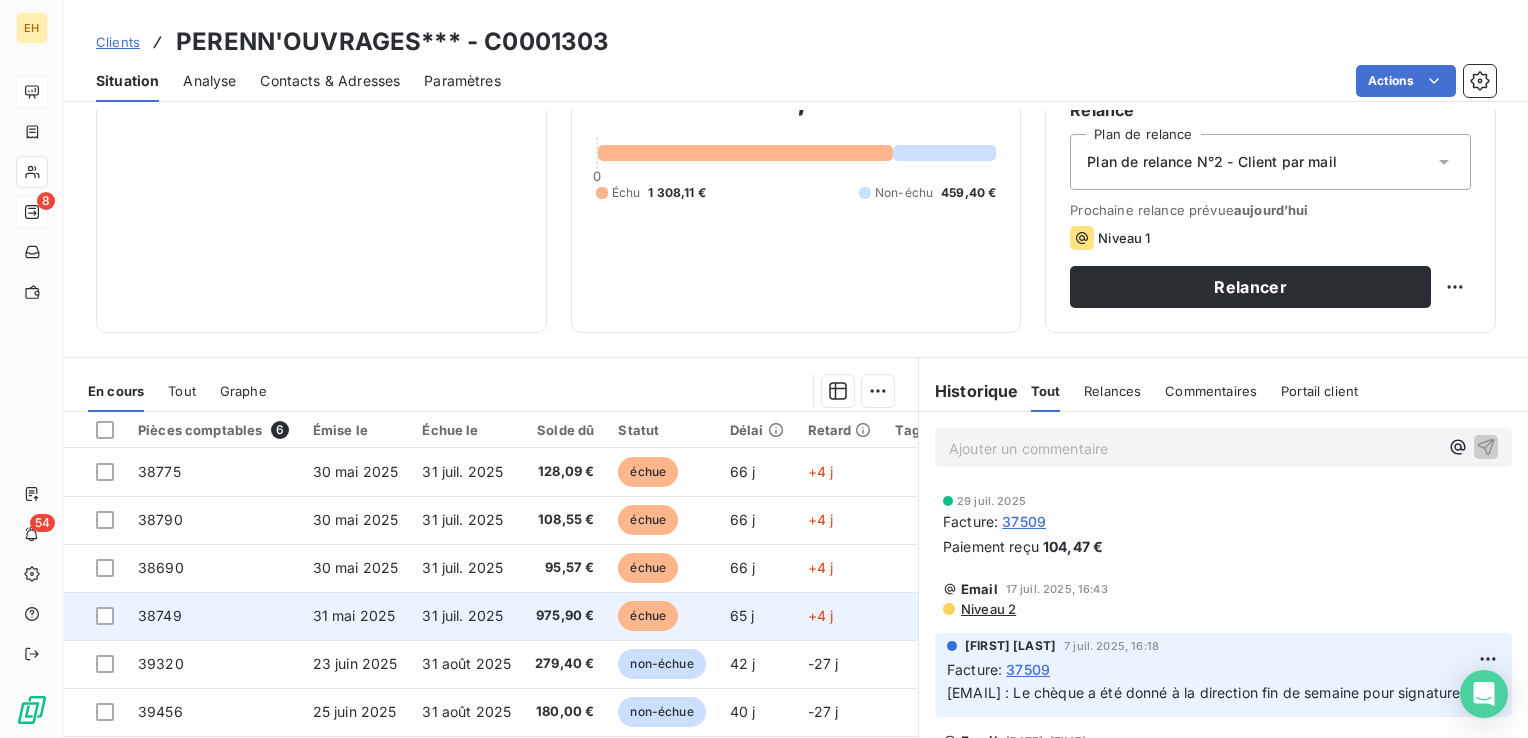 scroll, scrollTop: 200, scrollLeft: 0, axis: vertical 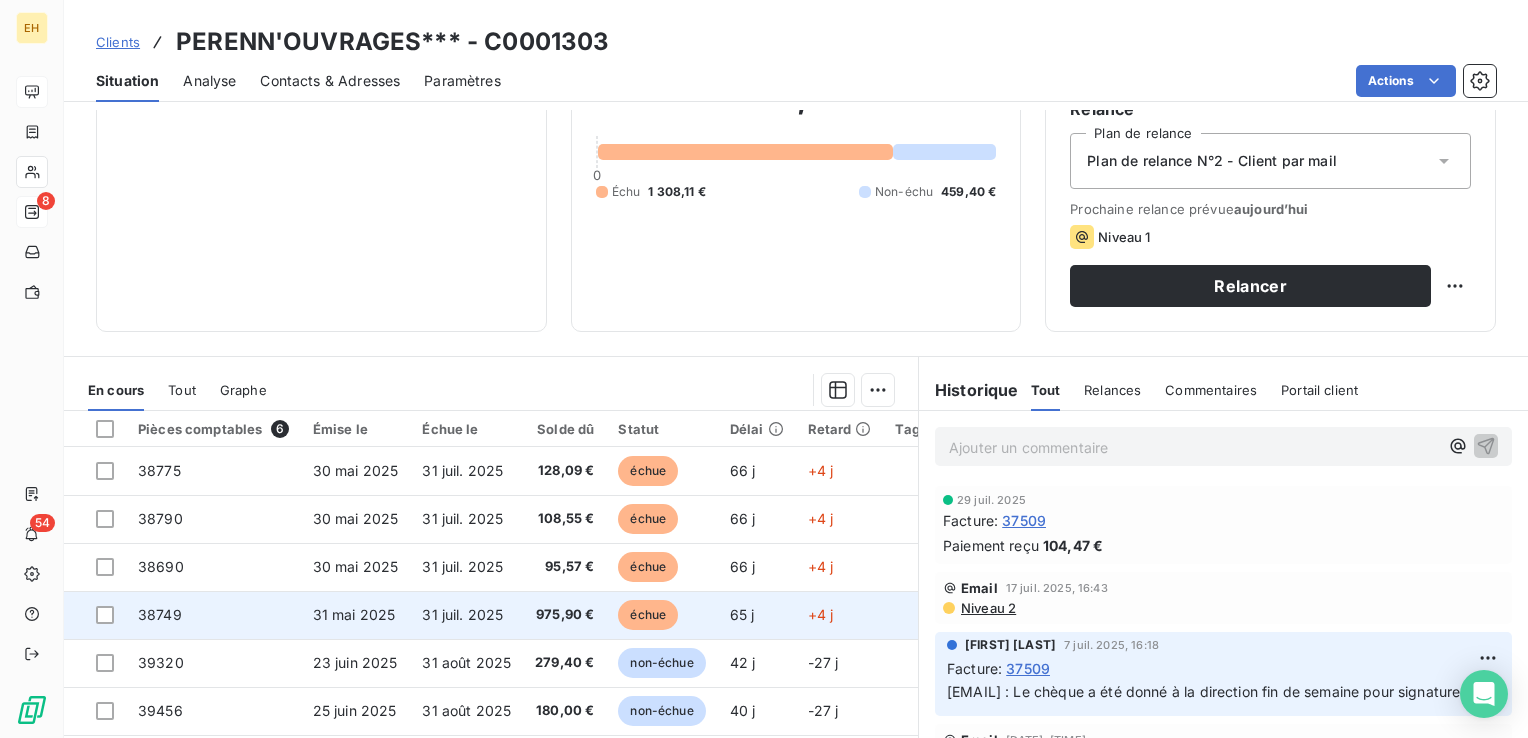 click on "975,90 €" at bounding box center [564, 615] 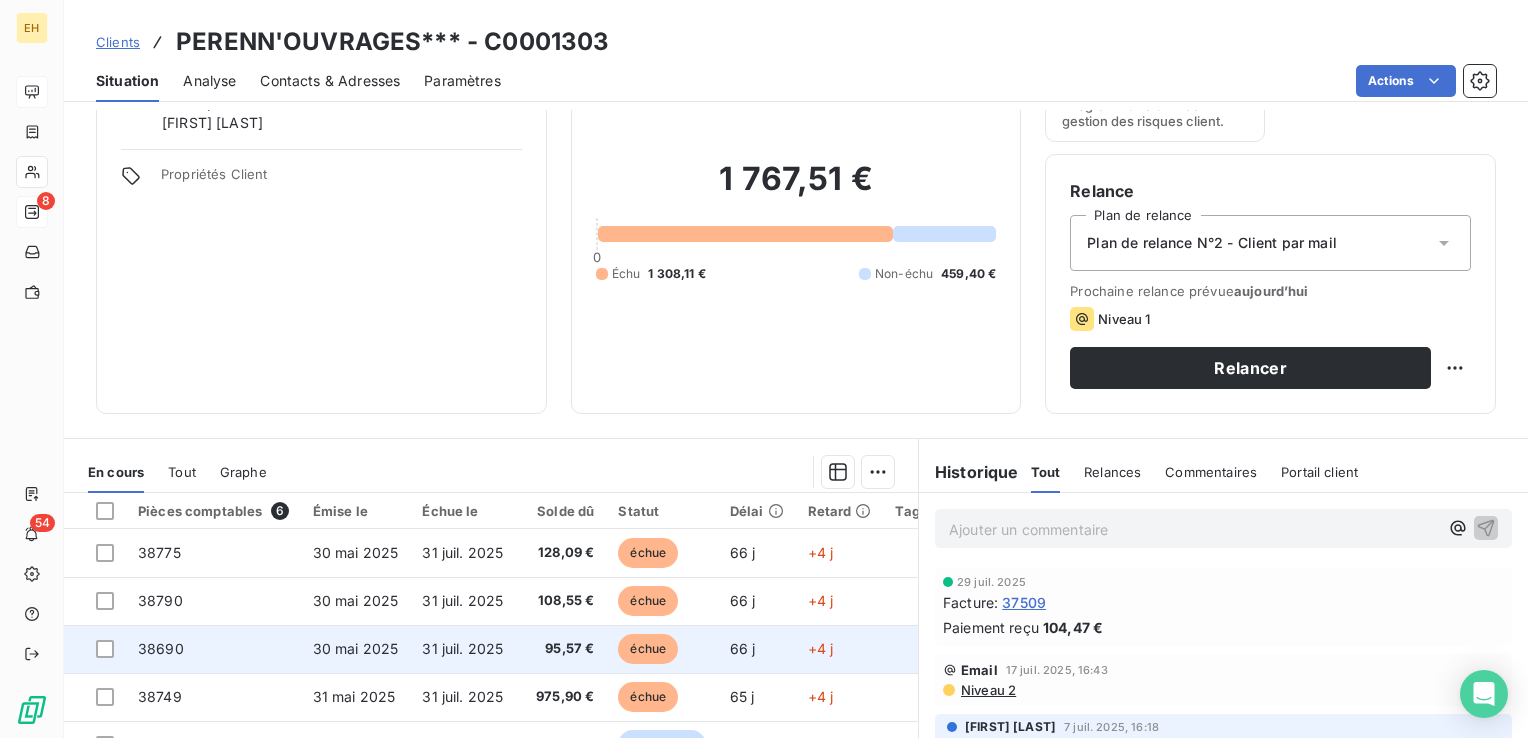 scroll, scrollTop: 300, scrollLeft: 0, axis: vertical 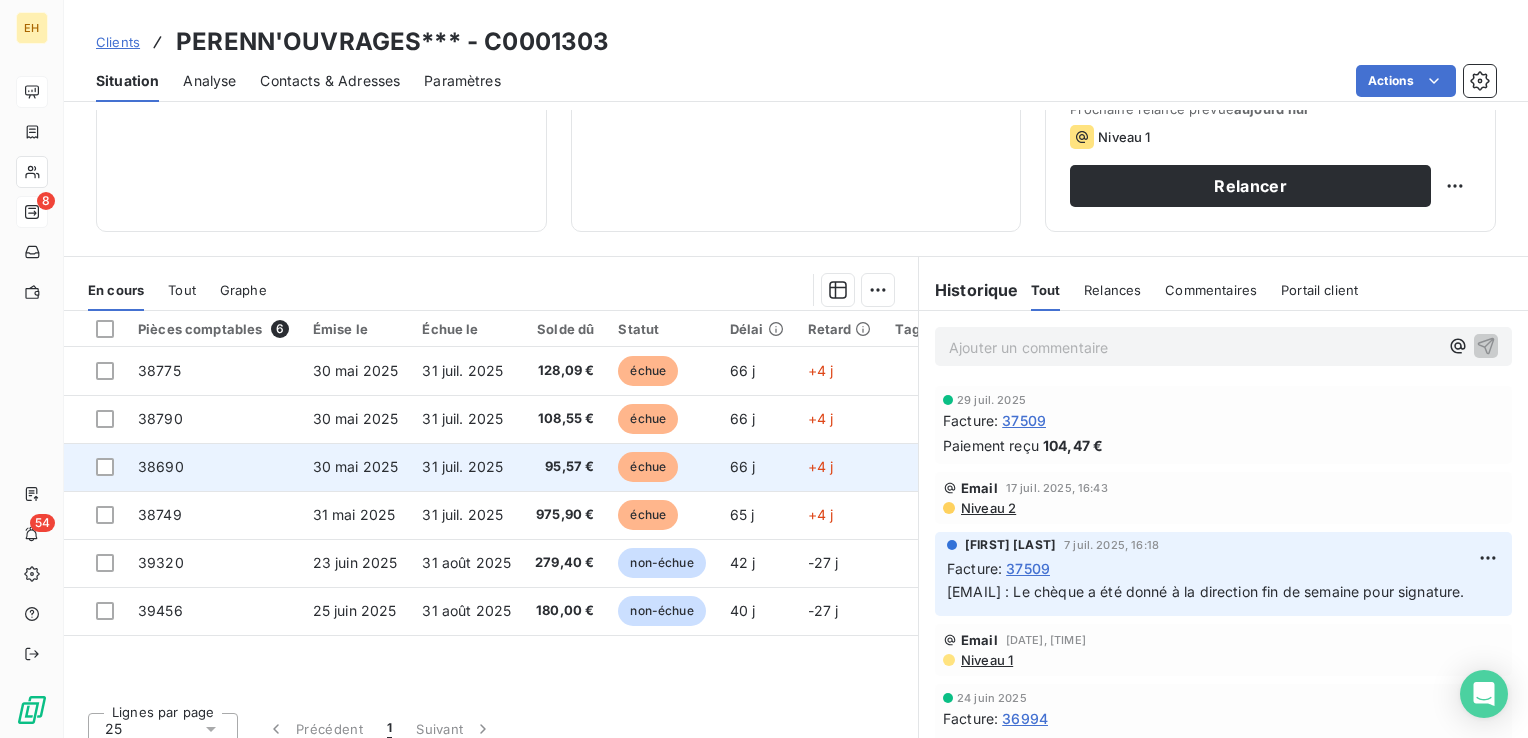 click on "95,57 €" at bounding box center [564, 467] 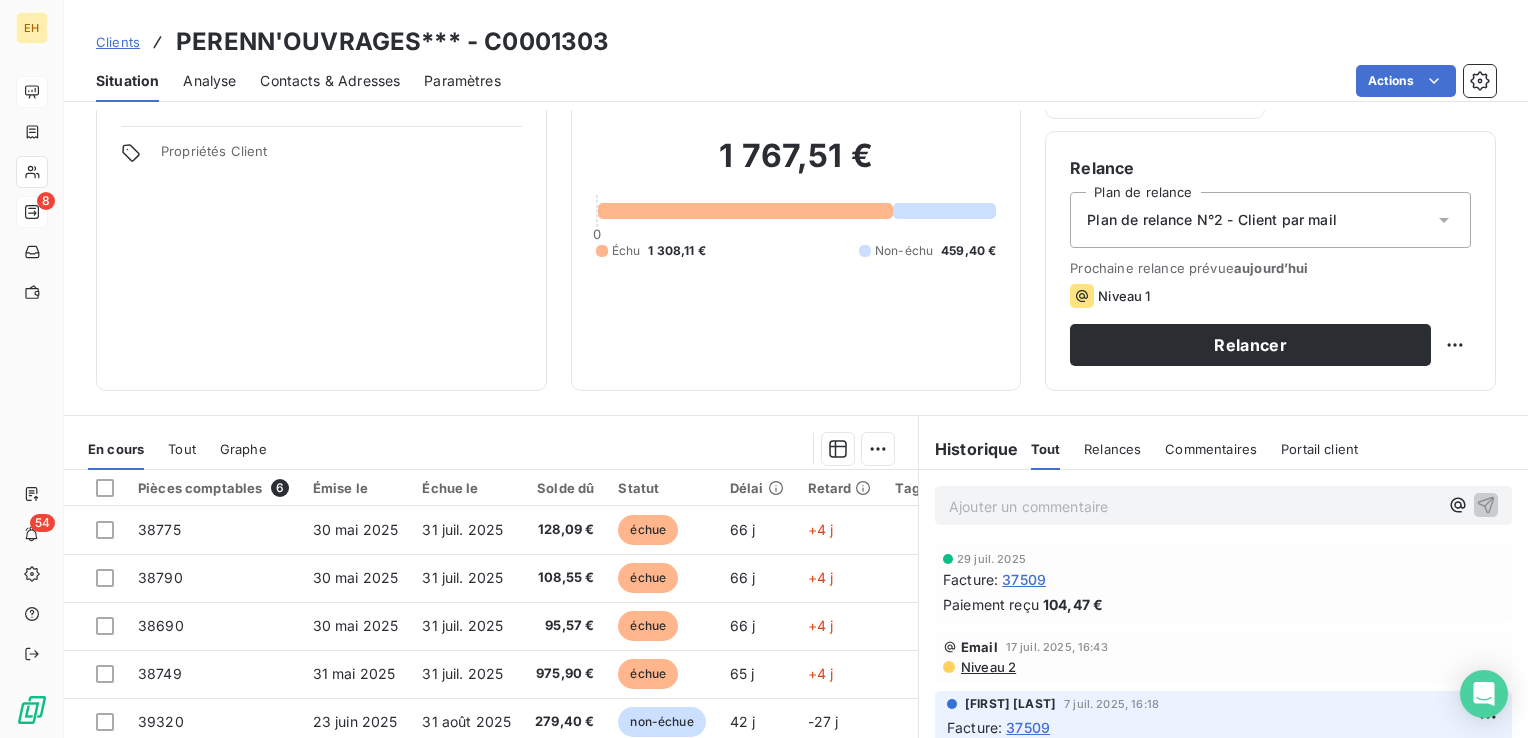 scroll, scrollTop: 300, scrollLeft: 0, axis: vertical 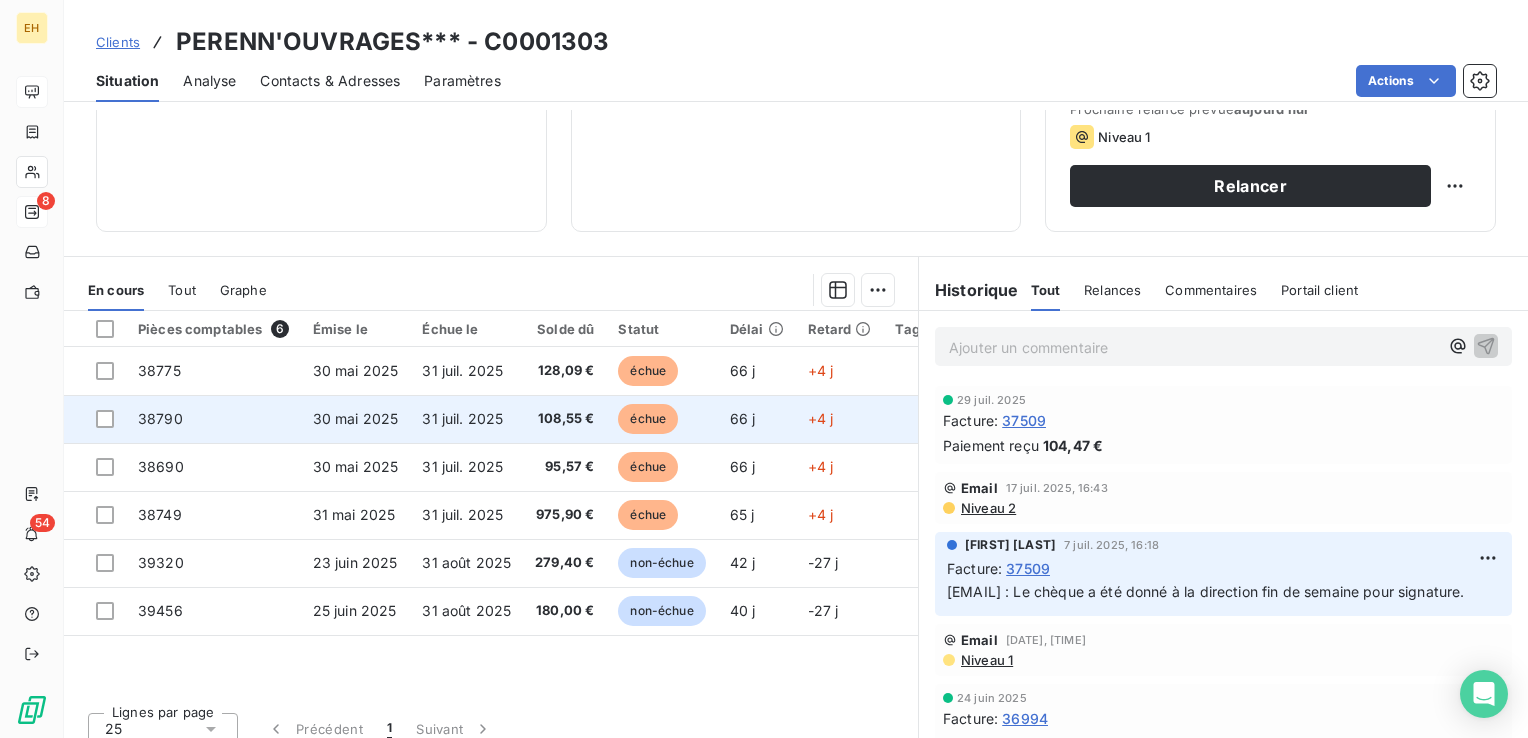 click on "108,55 €" at bounding box center (564, 419) 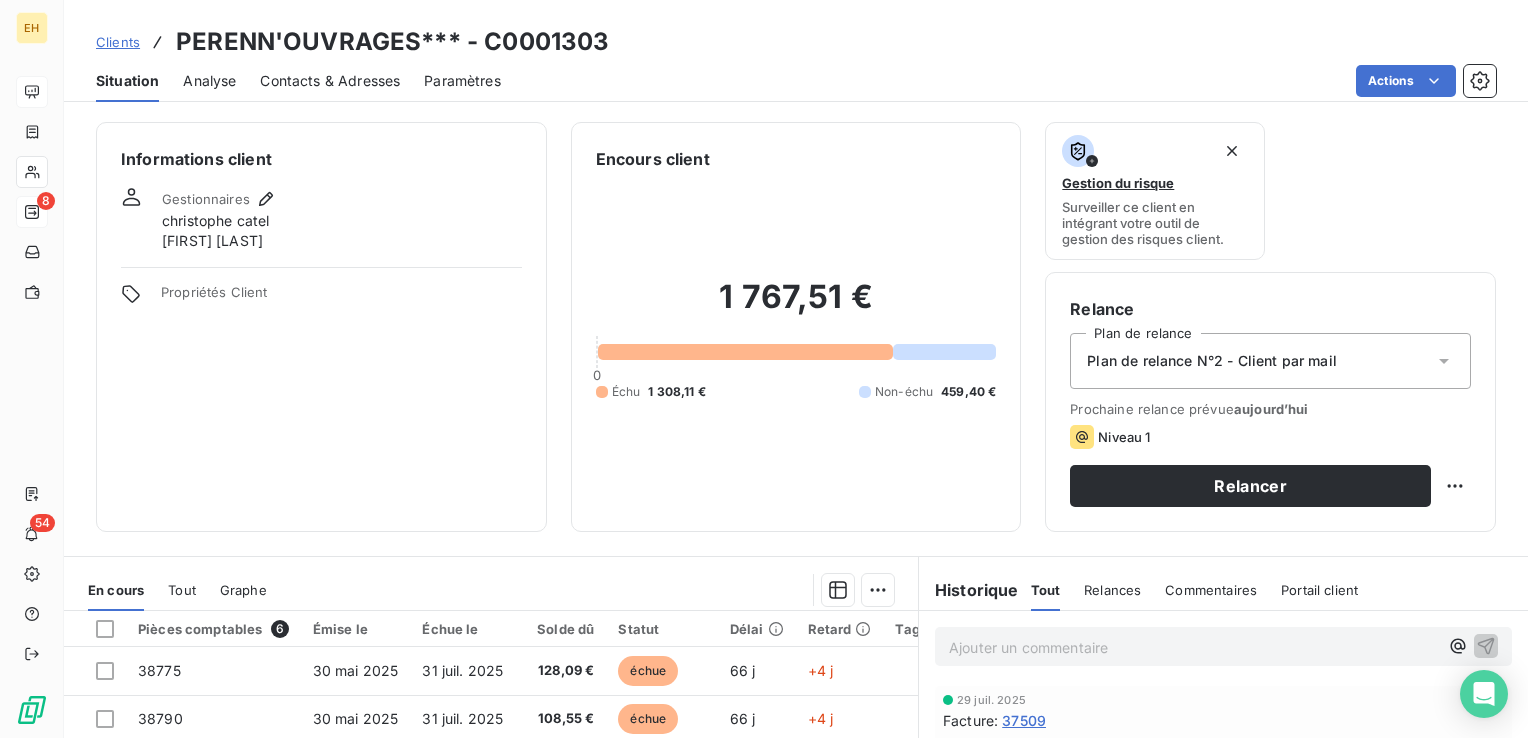 scroll, scrollTop: 200, scrollLeft: 0, axis: vertical 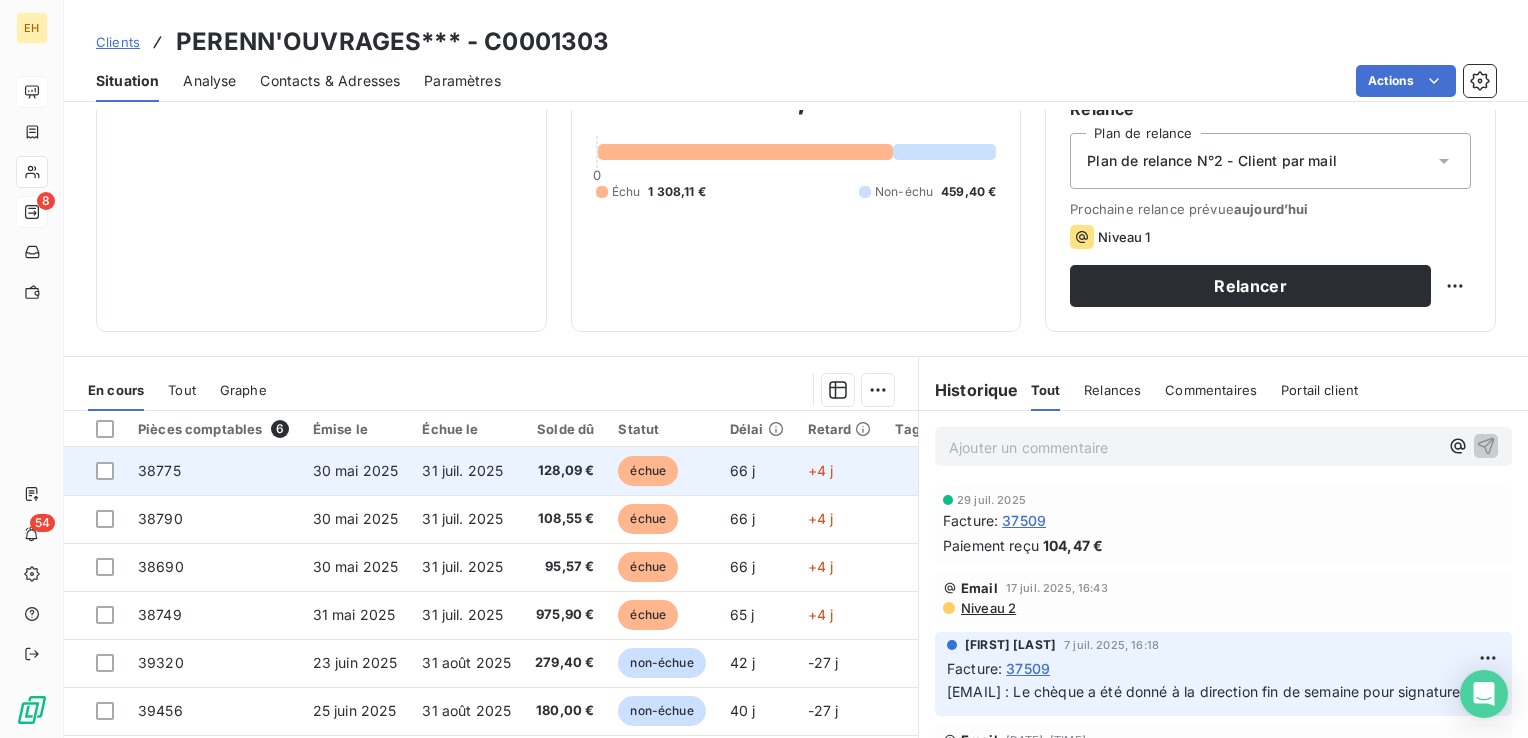 click on "31 juil. 2025" at bounding box center (462, 470) 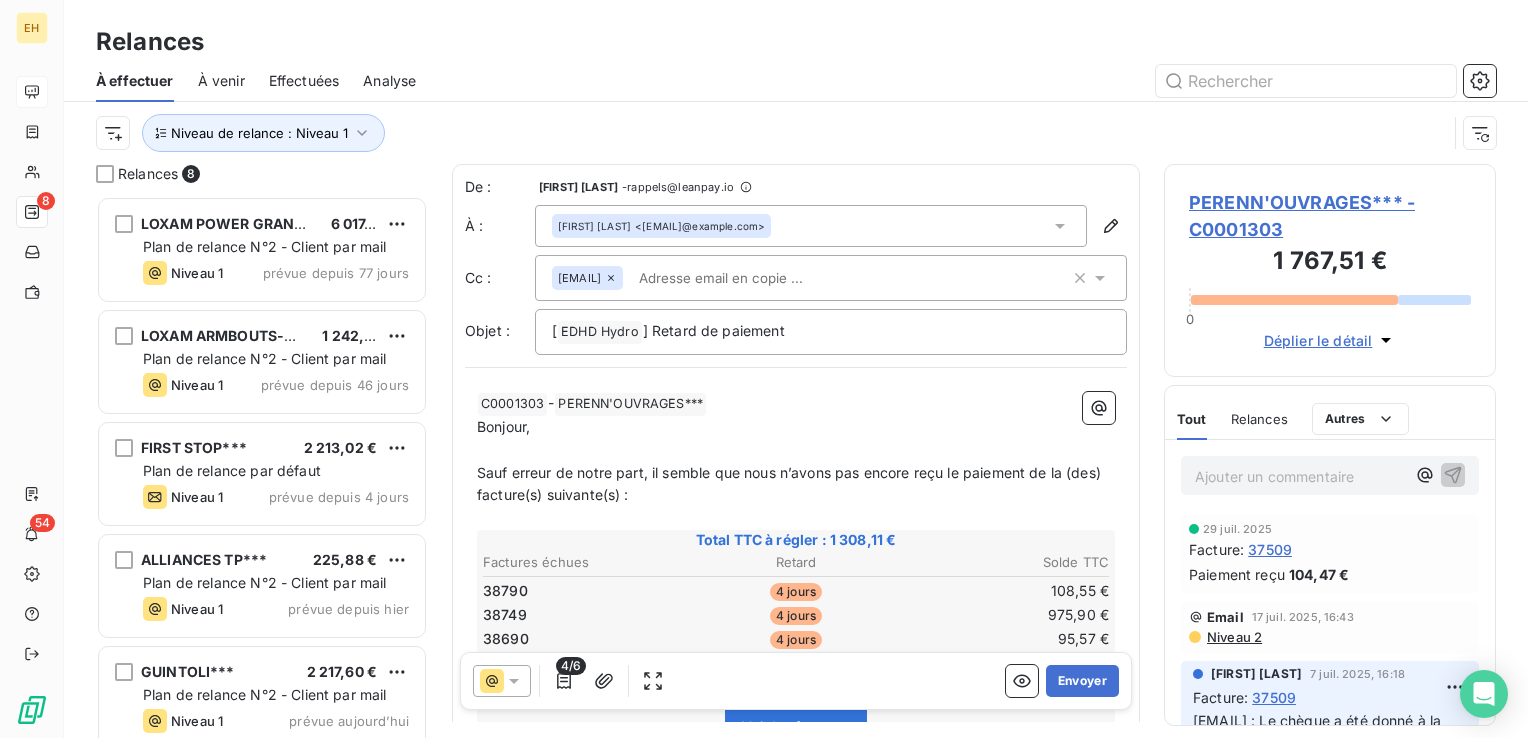 scroll, scrollTop: 16, scrollLeft: 16, axis: both 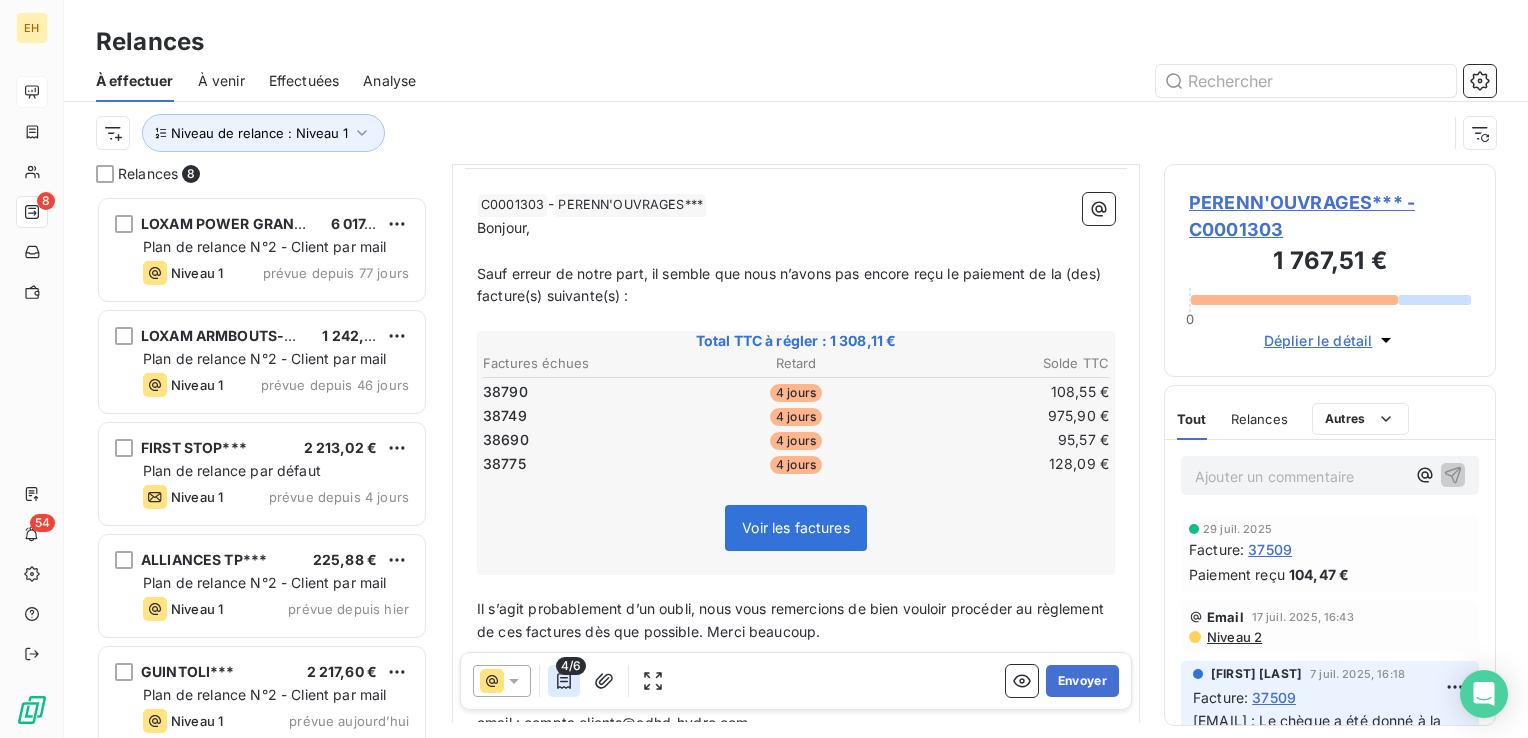 click 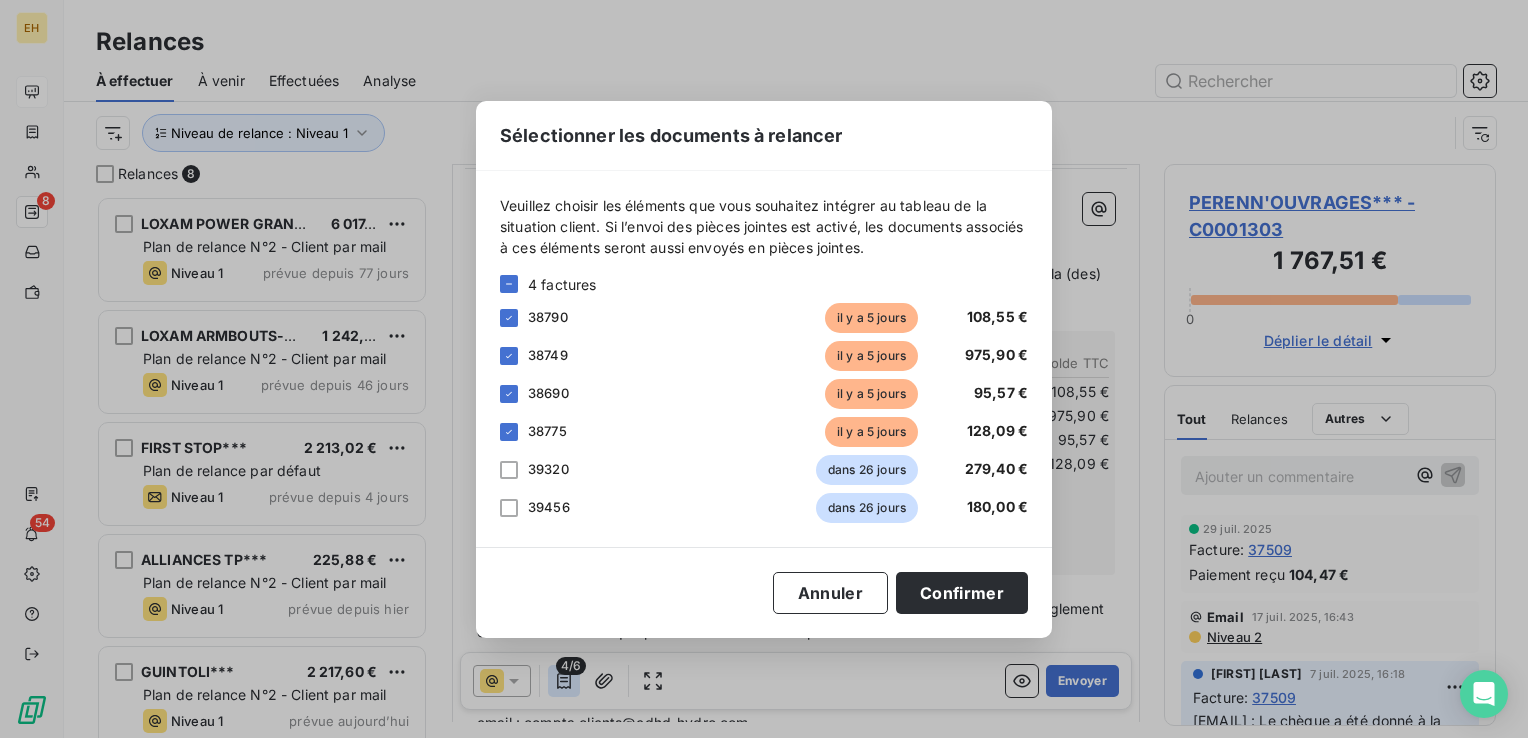 click on "Sélectionner les documents à relancer Veuillez choisir les éléments que vous souhaitez intégrer au tableau de la situation client. Si l’envoi des pièces jointes est activé, les documents associés à ces éléments seront aussi envoyés en pièces jointes. 4 factures 38790 il y a 5 jours   108,55 € 38749 il y a 5 jours   975,90 € 38690 il y a 5 jours   95,57 € 38775 il y a 5 jours   128,09 € 39320 dans 26 jours   279,40 € 39456 dans 26 jours   180,00 € Annuler Confirmer" at bounding box center [764, 369] 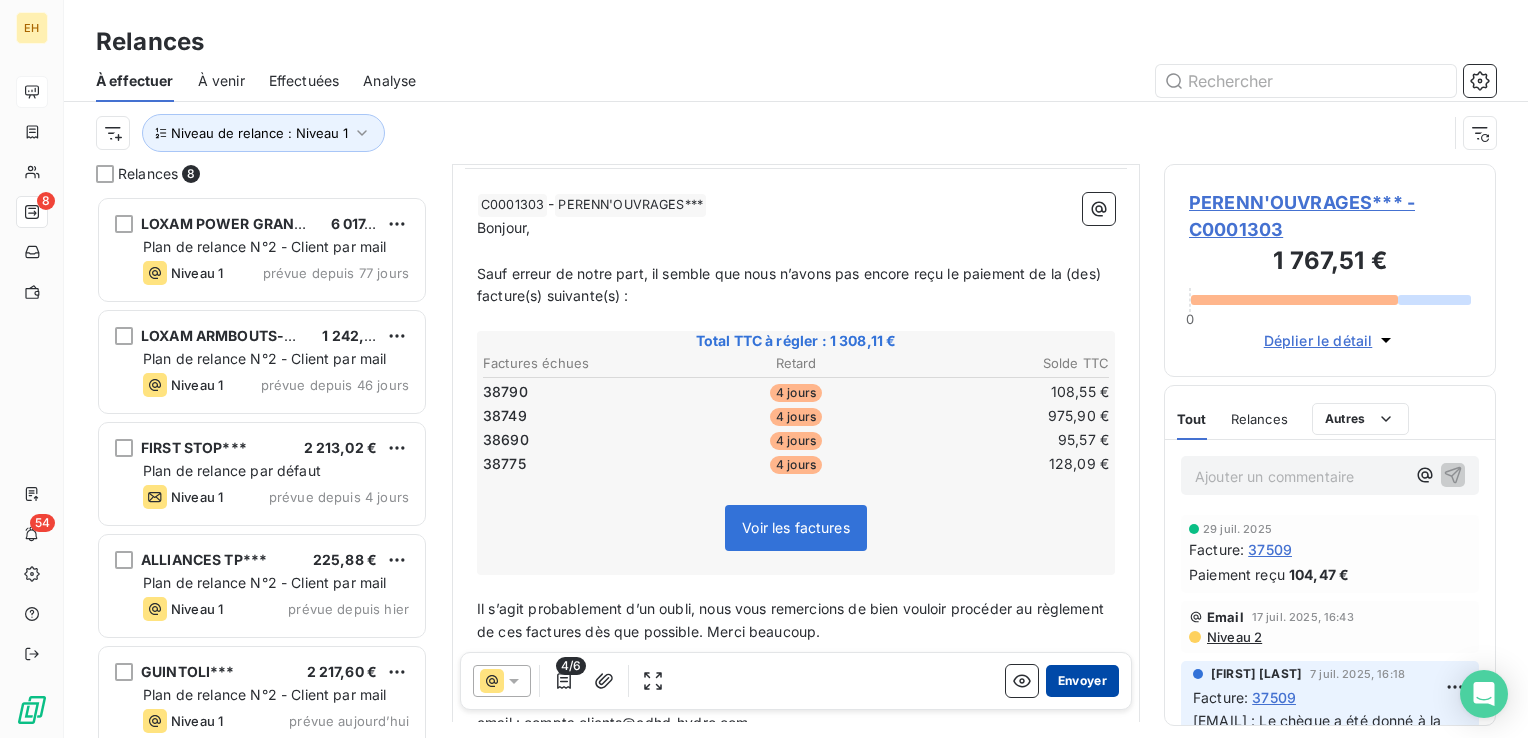 click on "Envoyer" at bounding box center (1082, 681) 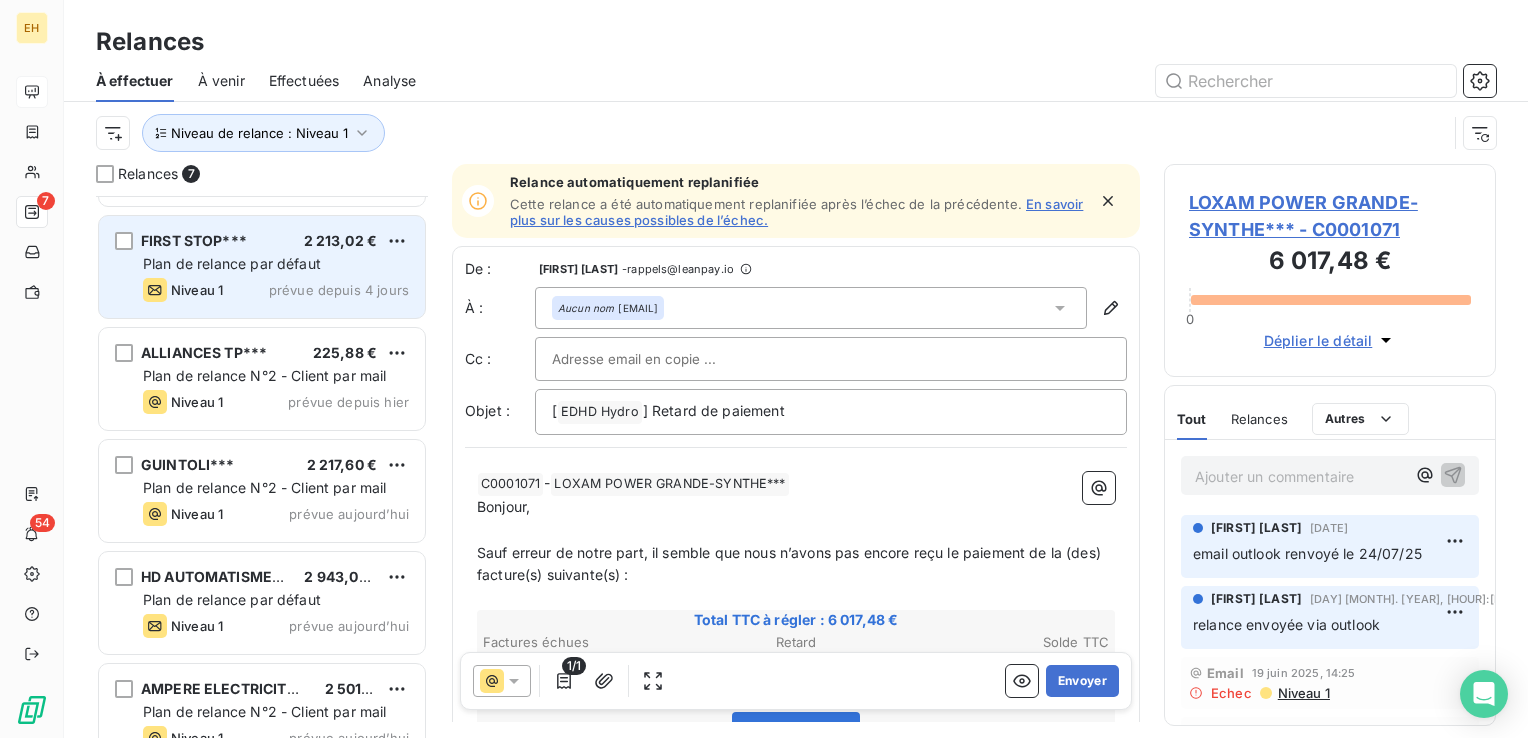 scroll, scrollTop: 242, scrollLeft: 0, axis: vertical 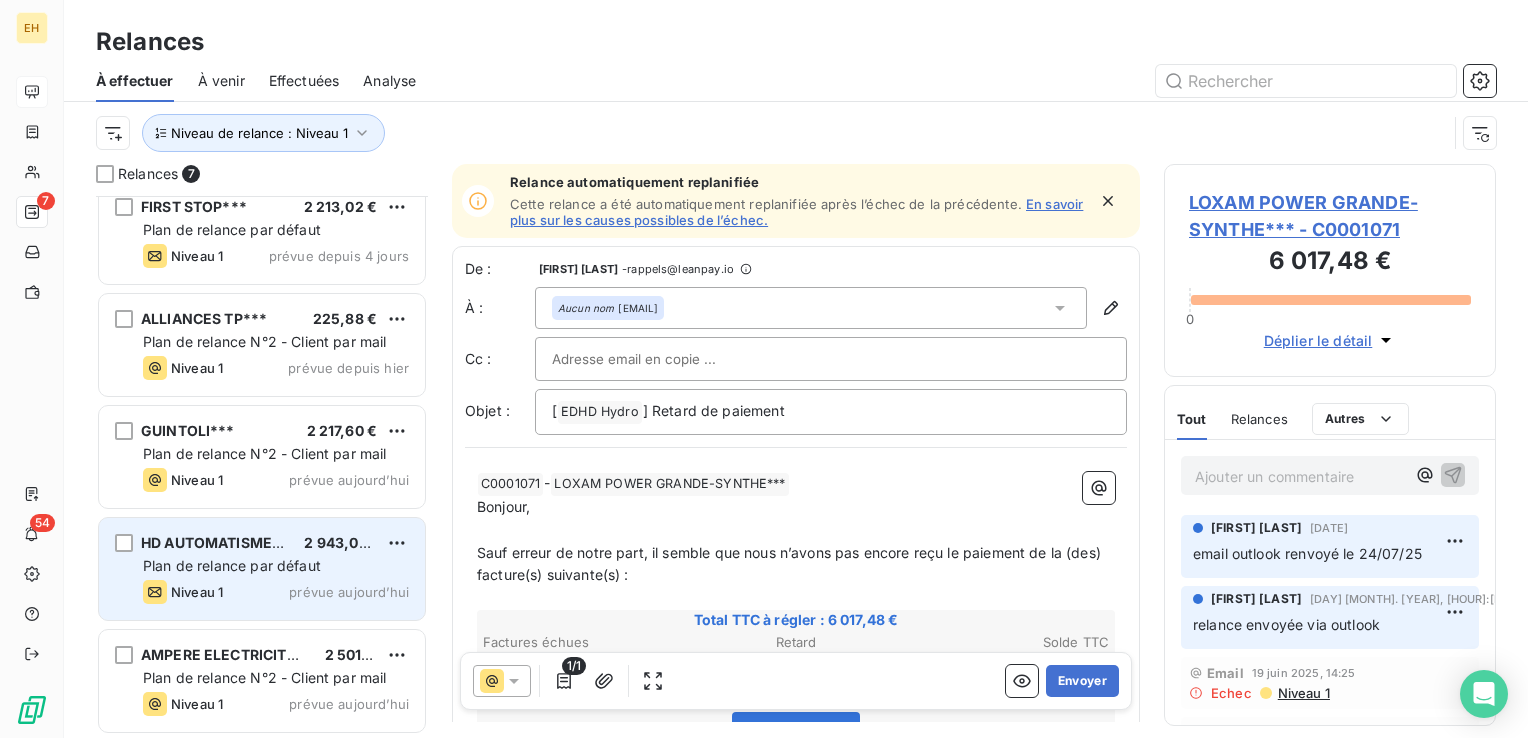 click on "Niveau 1 prévue aujourd’hui" at bounding box center (276, 592) 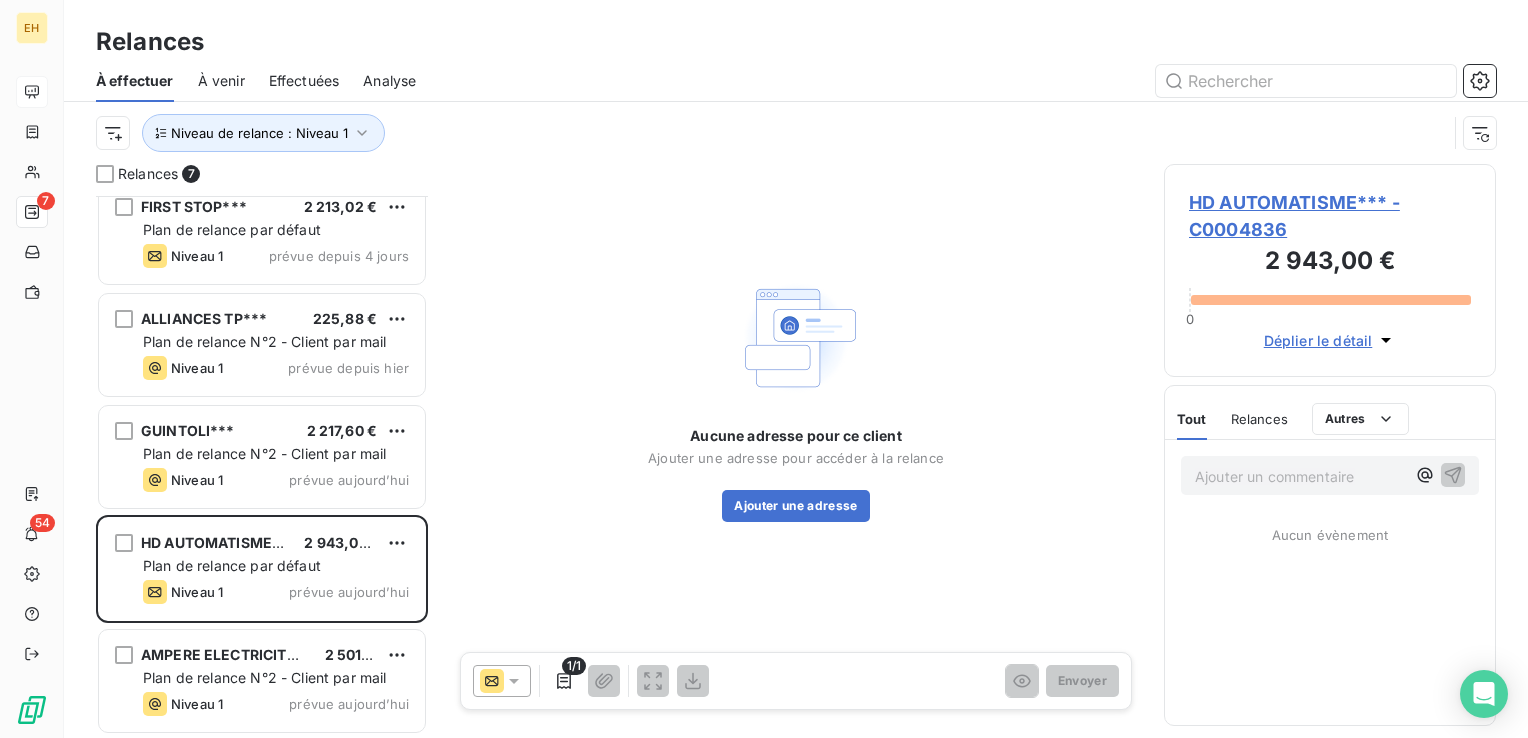 click on "HD AUTOMATISME*** - C0004836" at bounding box center [1330, 216] 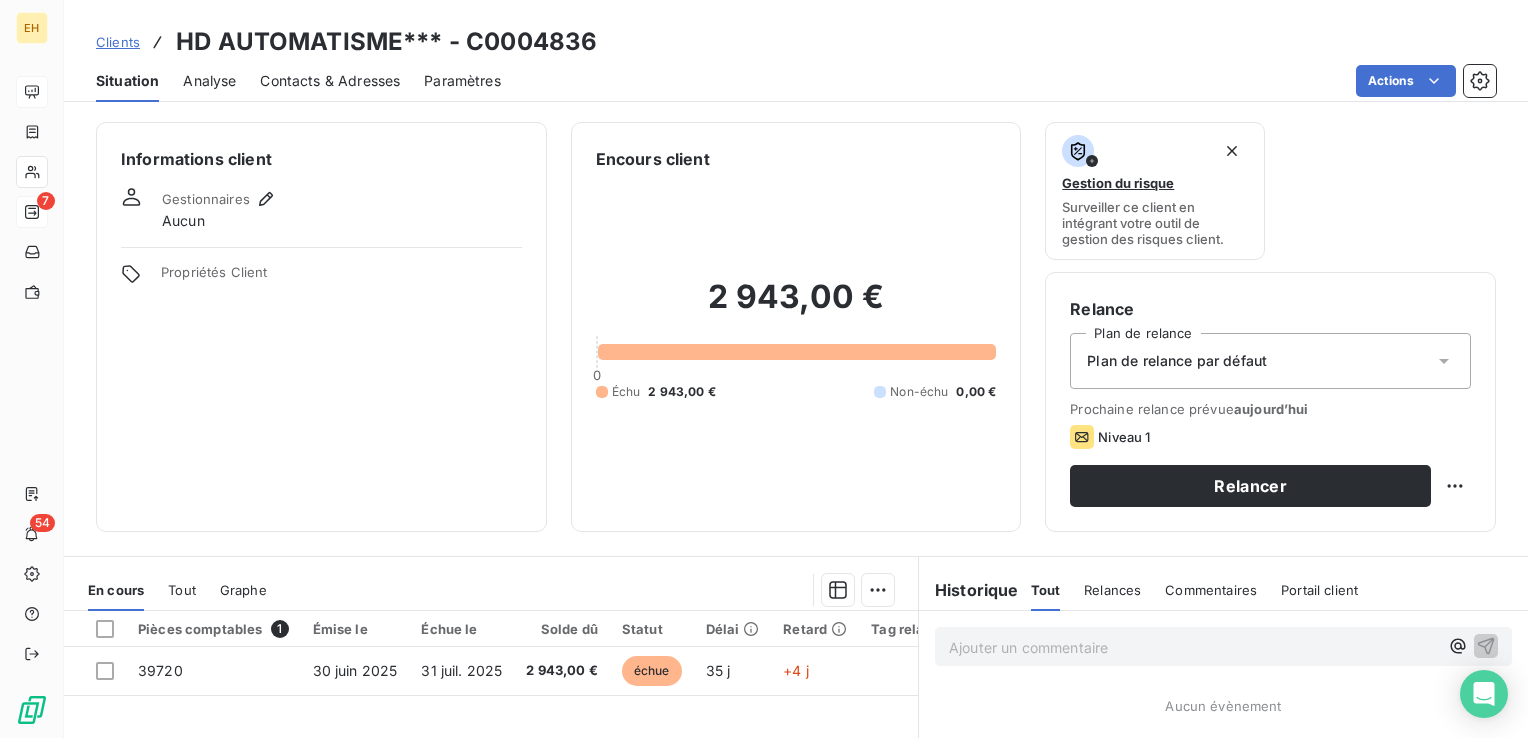 click on "Plan de relance par défaut" at bounding box center [1177, 361] 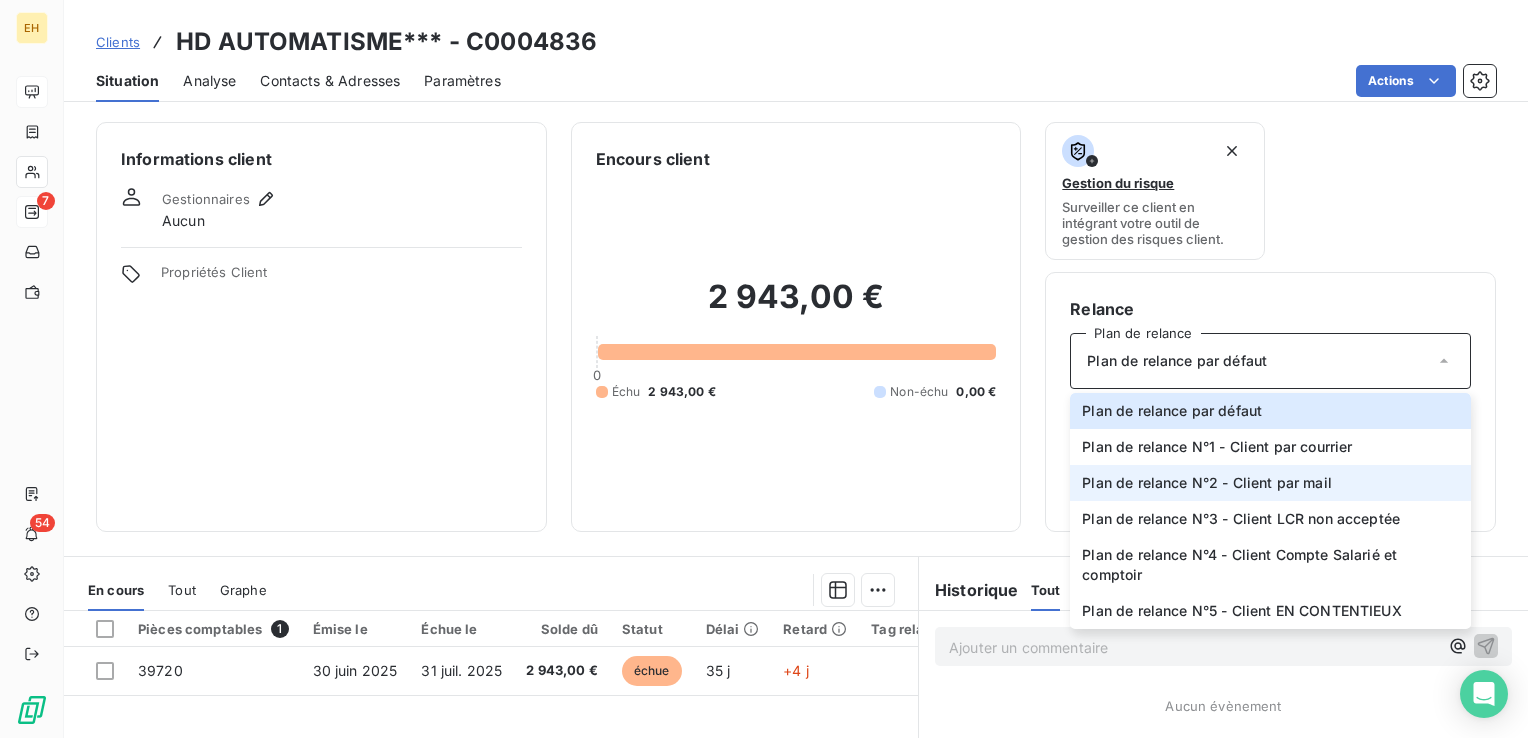 click on "Plan de relance N°2 - Client par mail" at bounding box center (1207, 483) 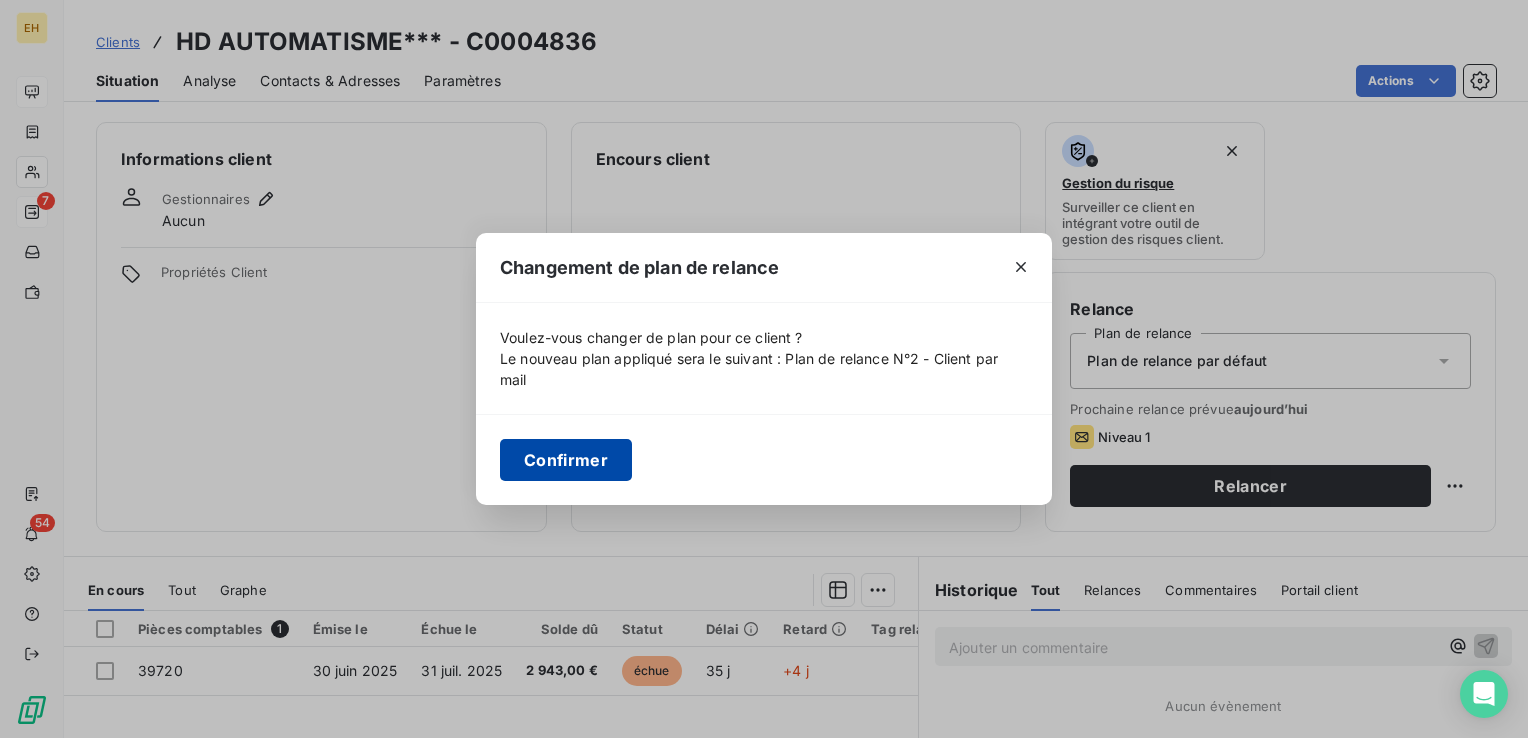 click on "Confirmer" at bounding box center [566, 460] 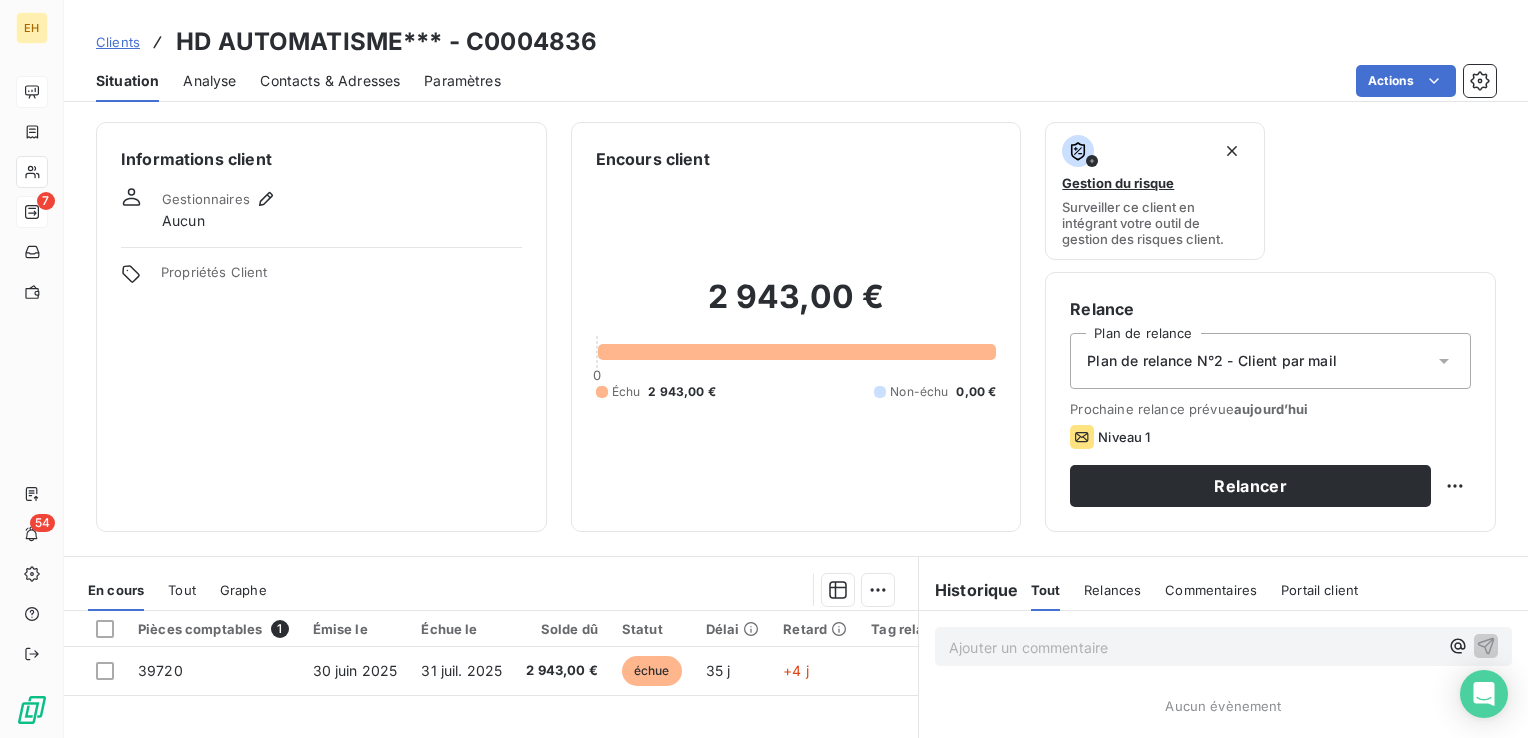 click on "Contacts & Adresses" at bounding box center [330, 81] 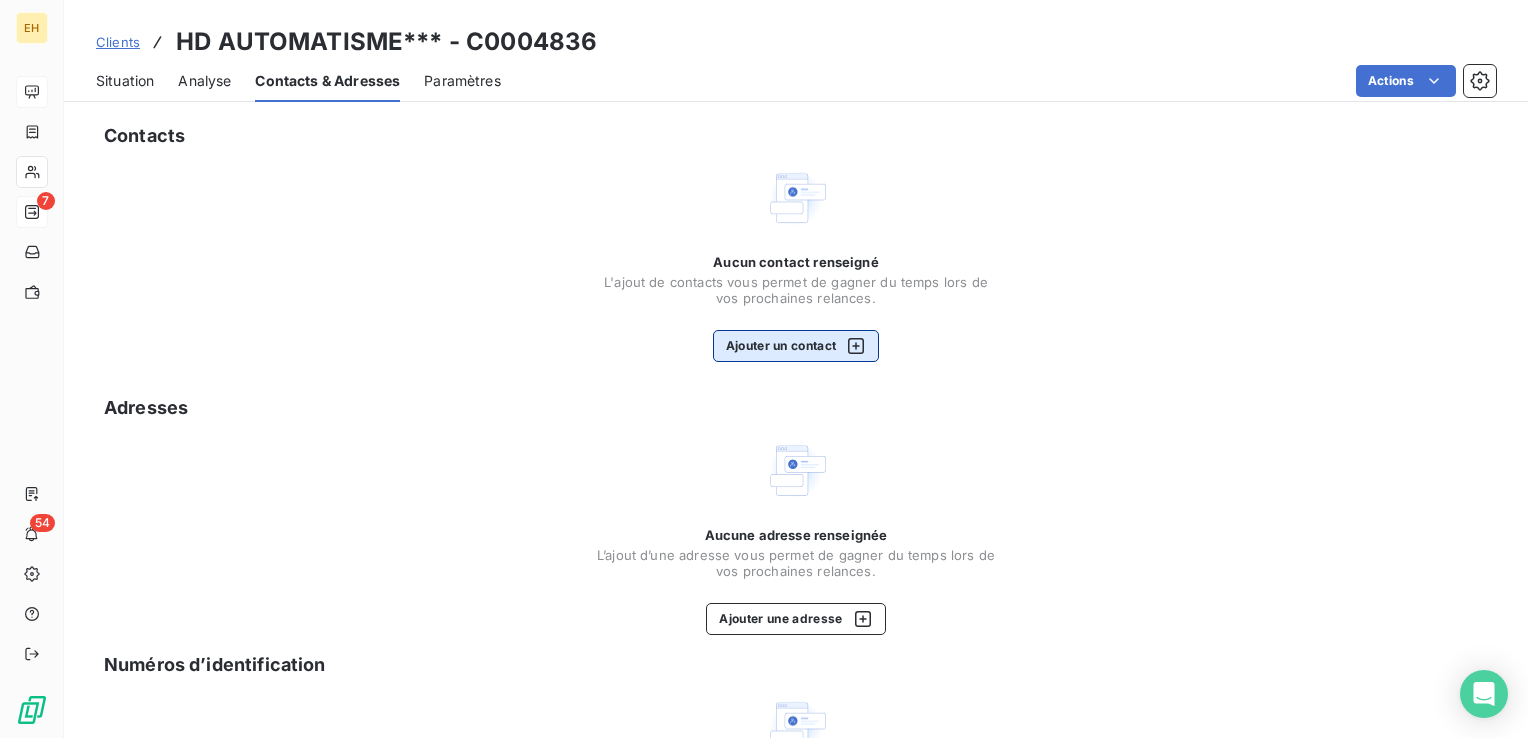 click on "Ajouter un contact" at bounding box center (796, 346) 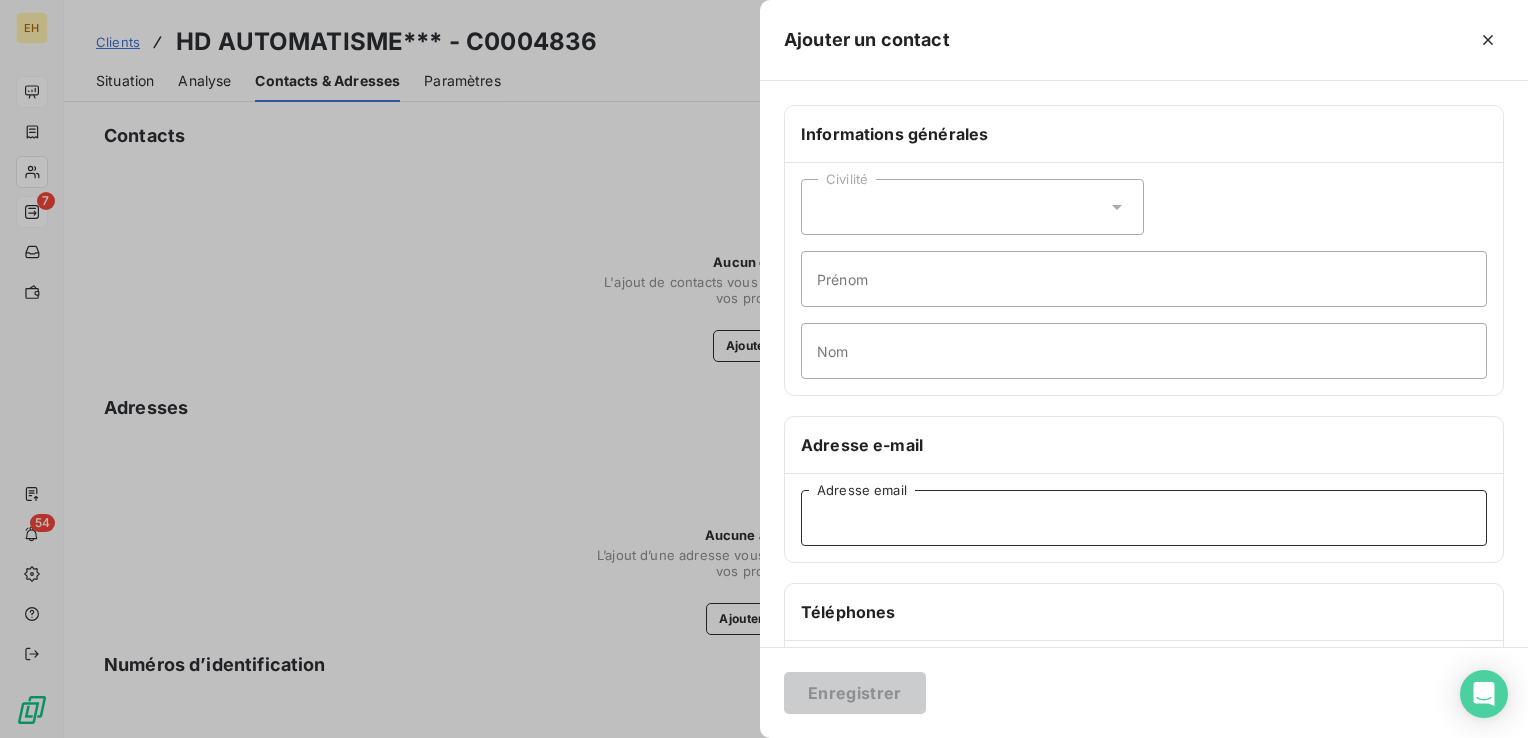 click on "Adresse email" at bounding box center (1144, 518) 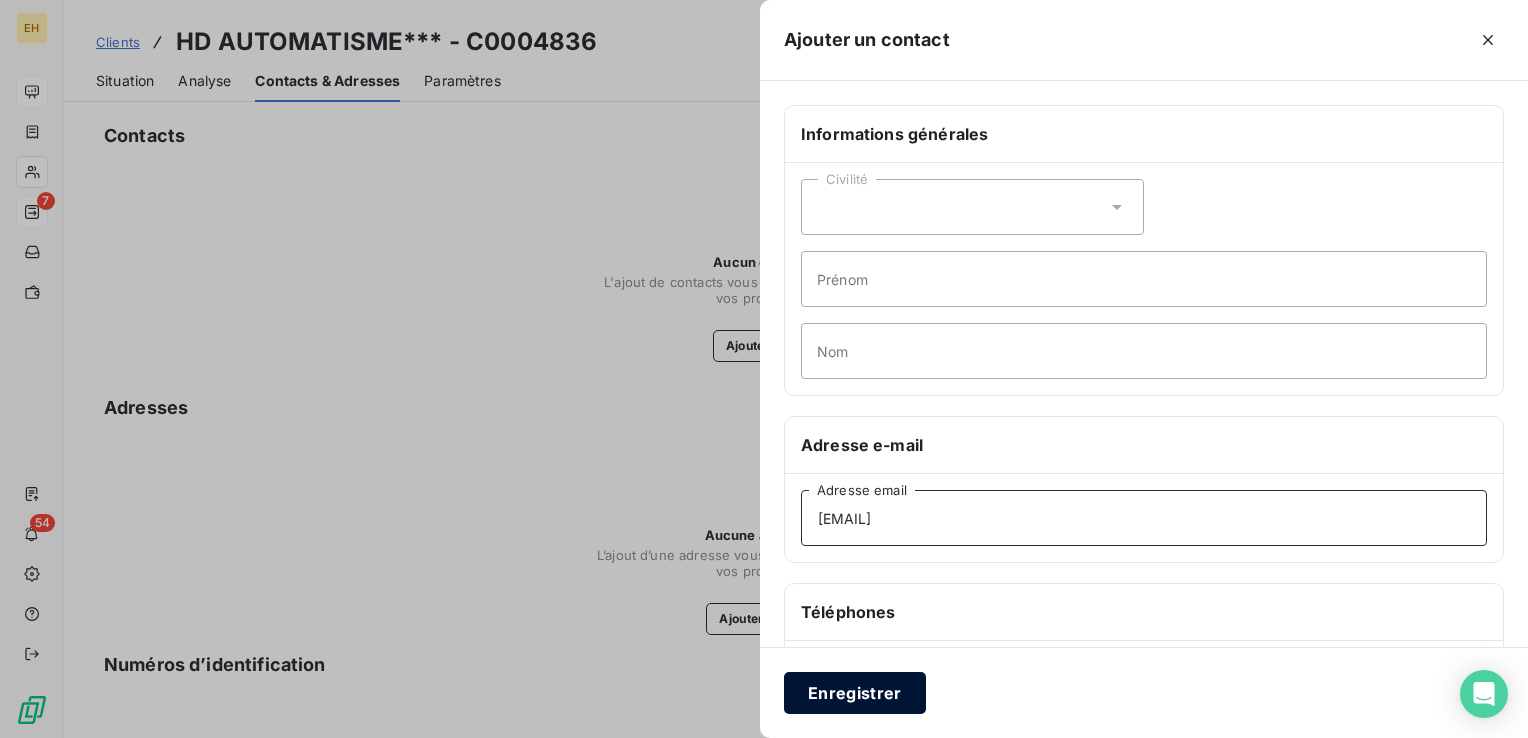 type on "[EMAIL]" 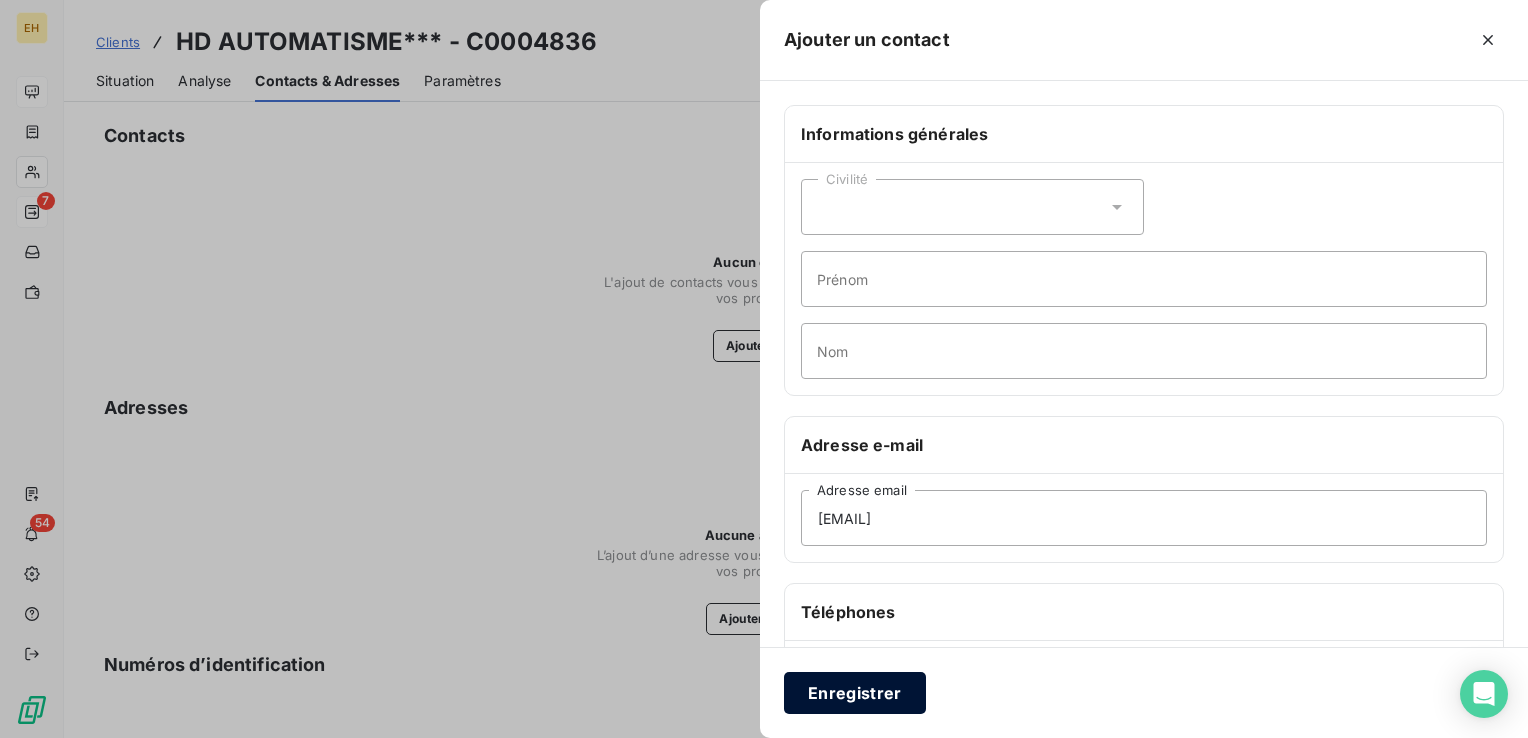 click on "Enregistrer" at bounding box center [855, 693] 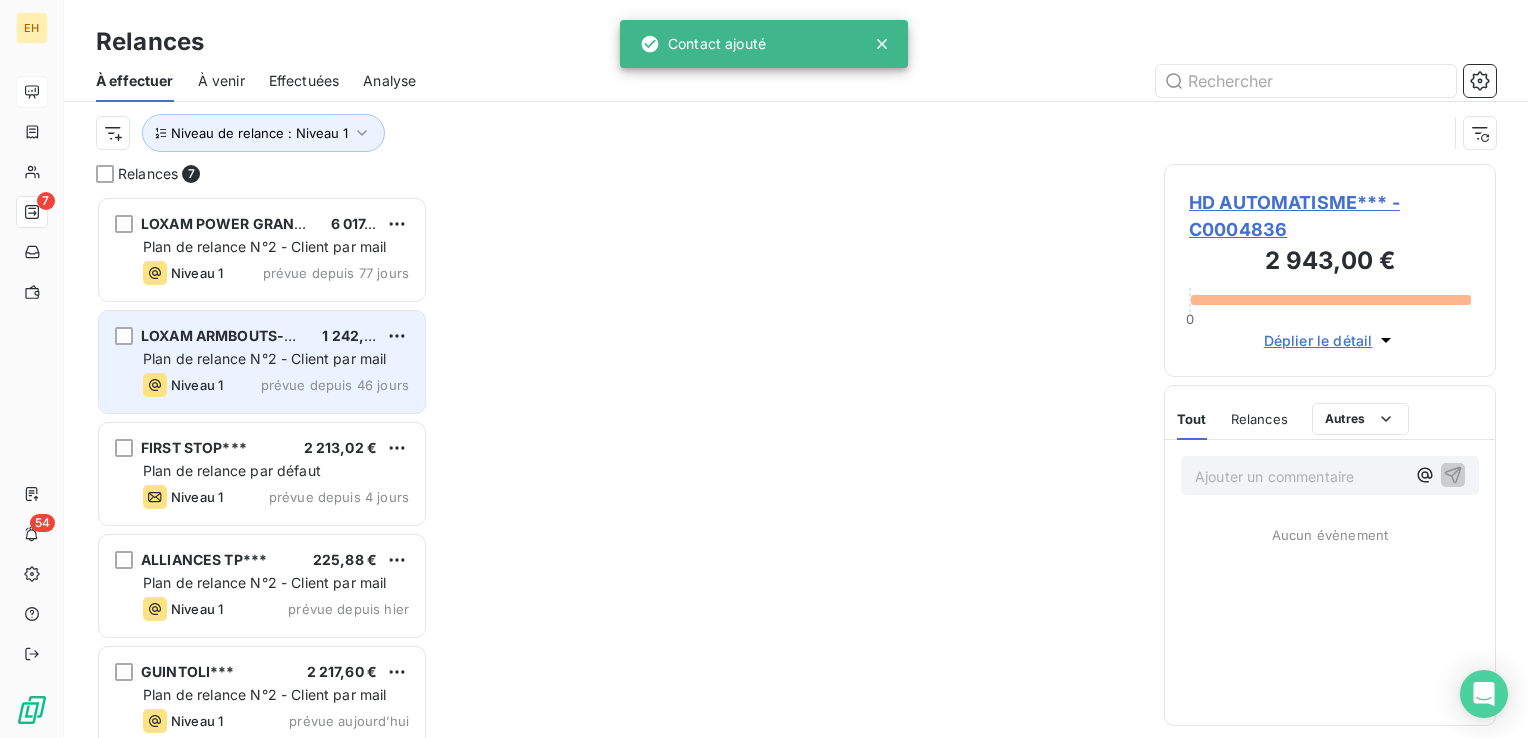 scroll, scrollTop: 16, scrollLeft: 16, axis: both 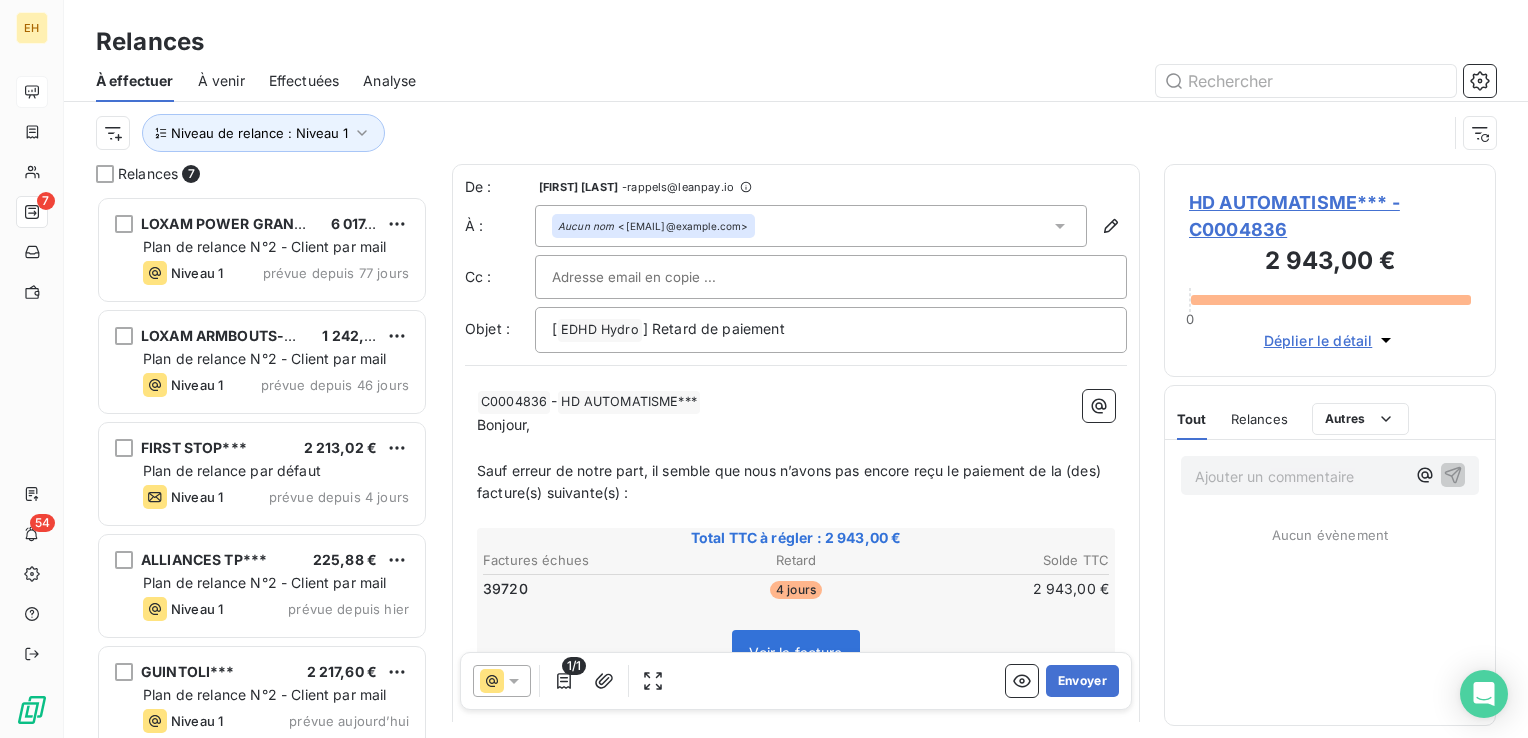 click on "HD AUTOMATISME*** - C0004836" at bounding box center (1330, 216) 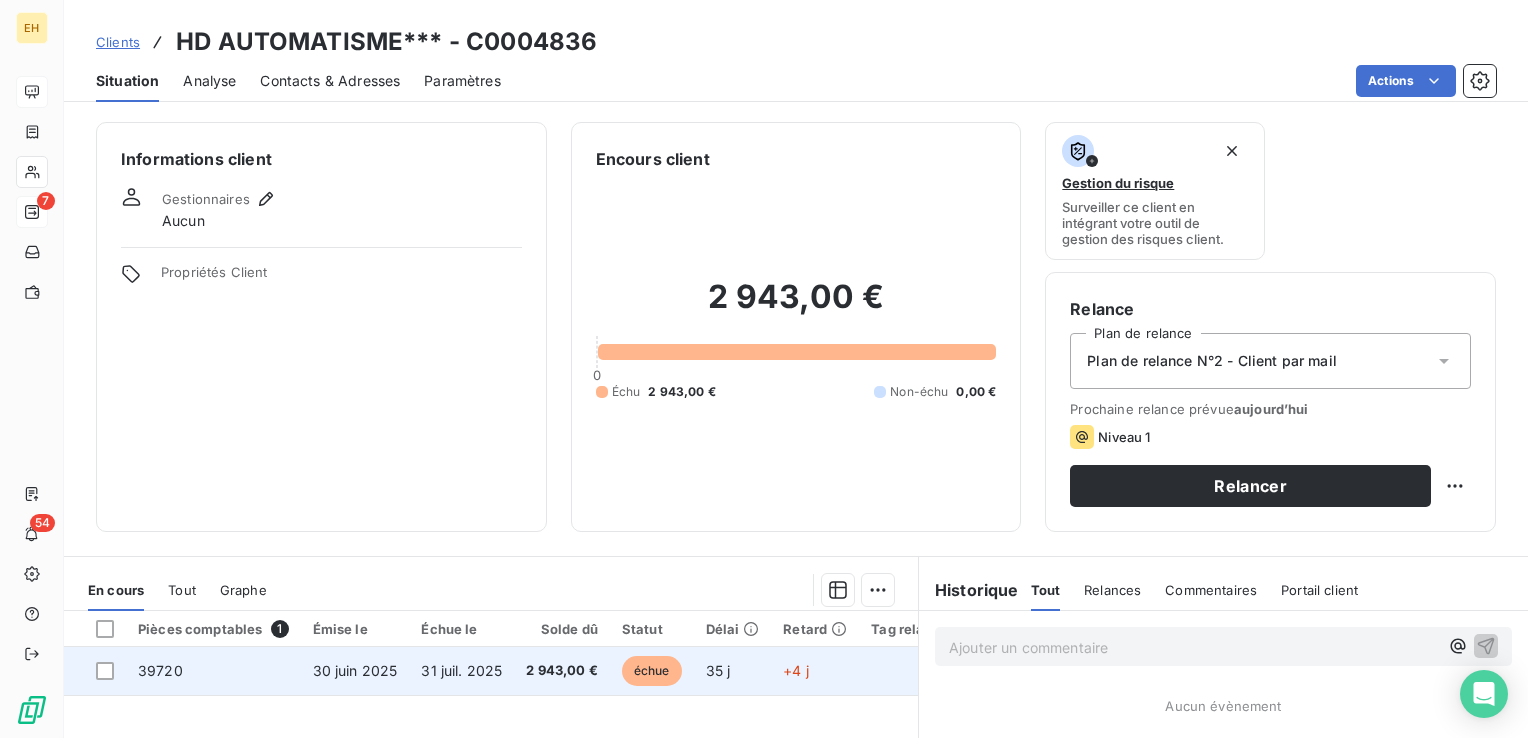 click on "2 943,00 €" at bounding box center (562, 671) 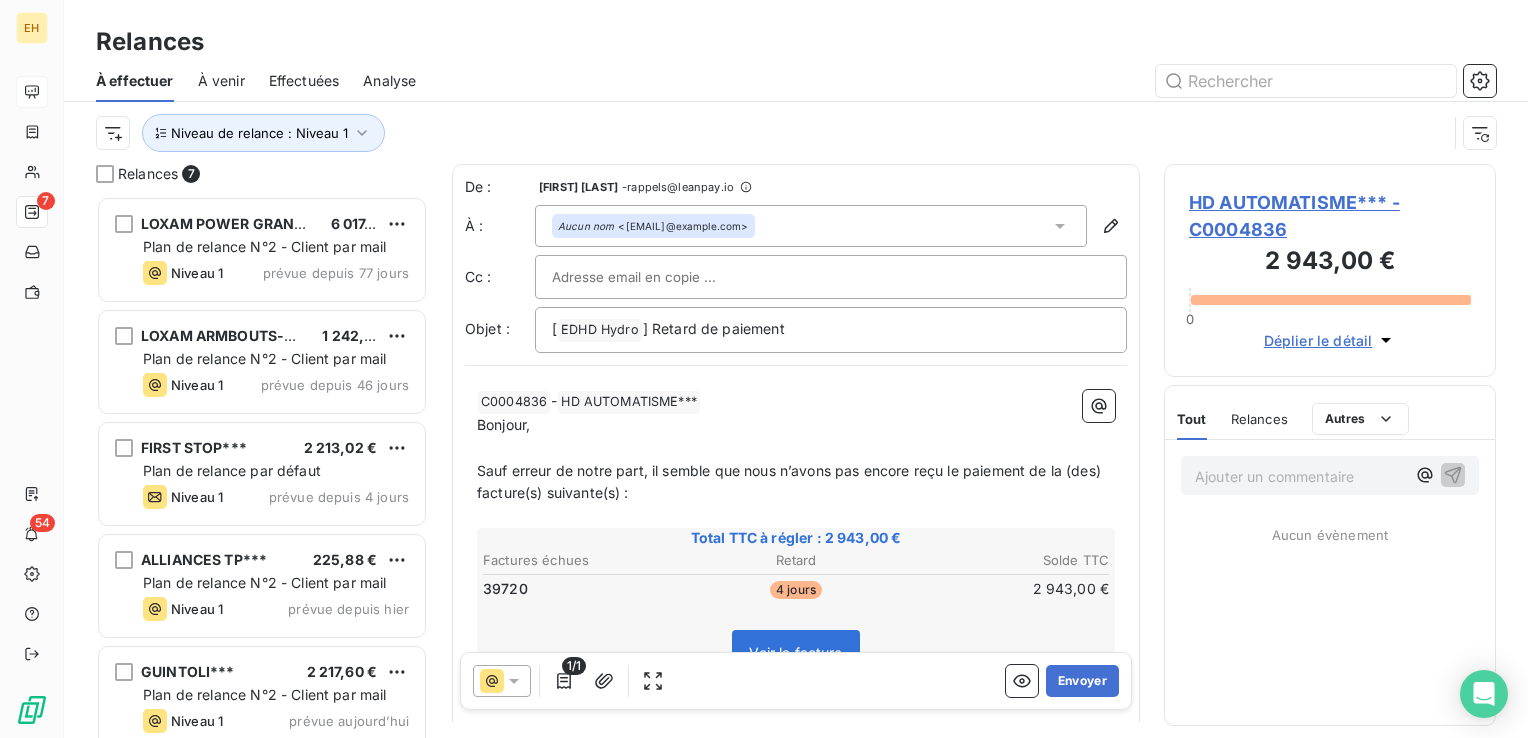 scroll, scrollTop: 16, scrollLeft: 16, axis: both 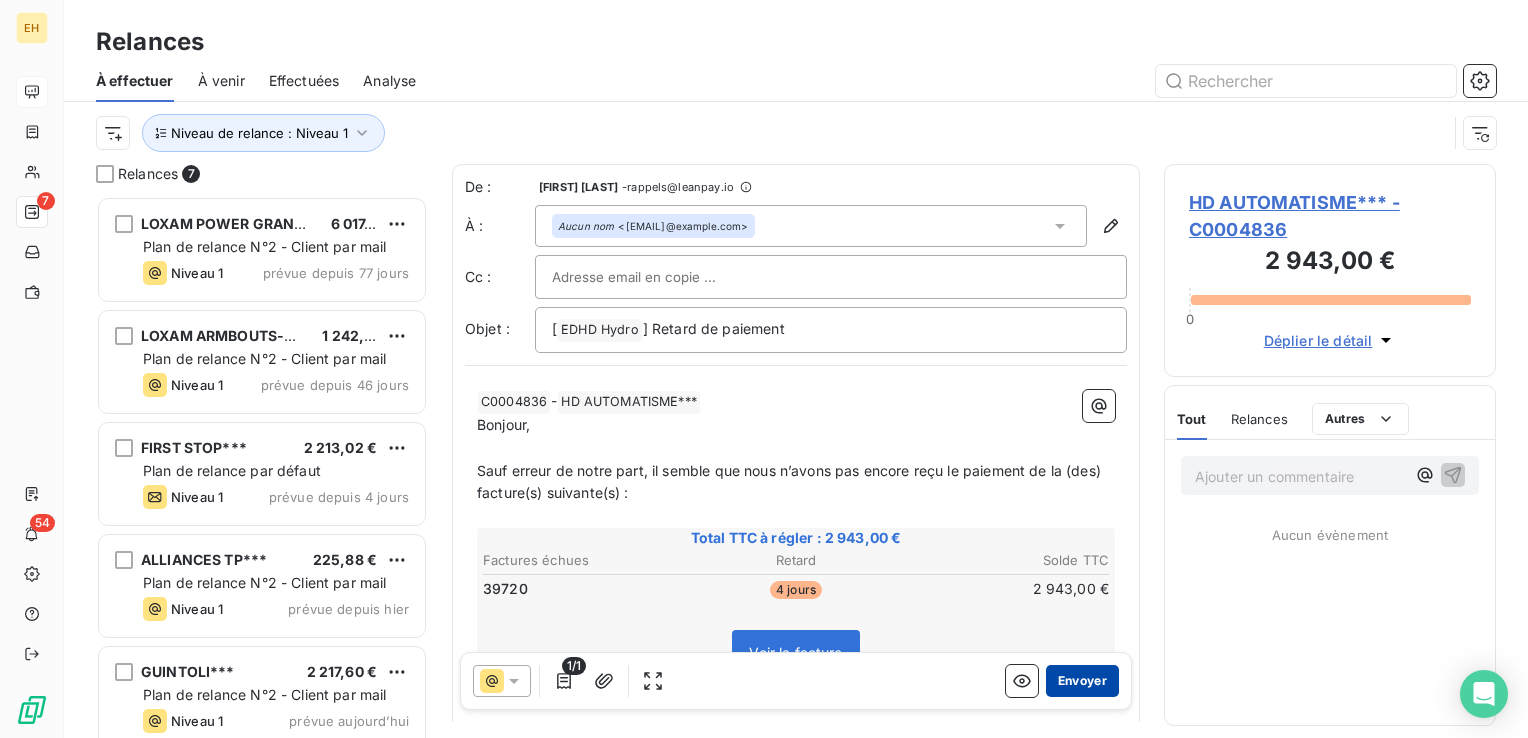 click on "Envoyer" at bounding box center (1082, 681) 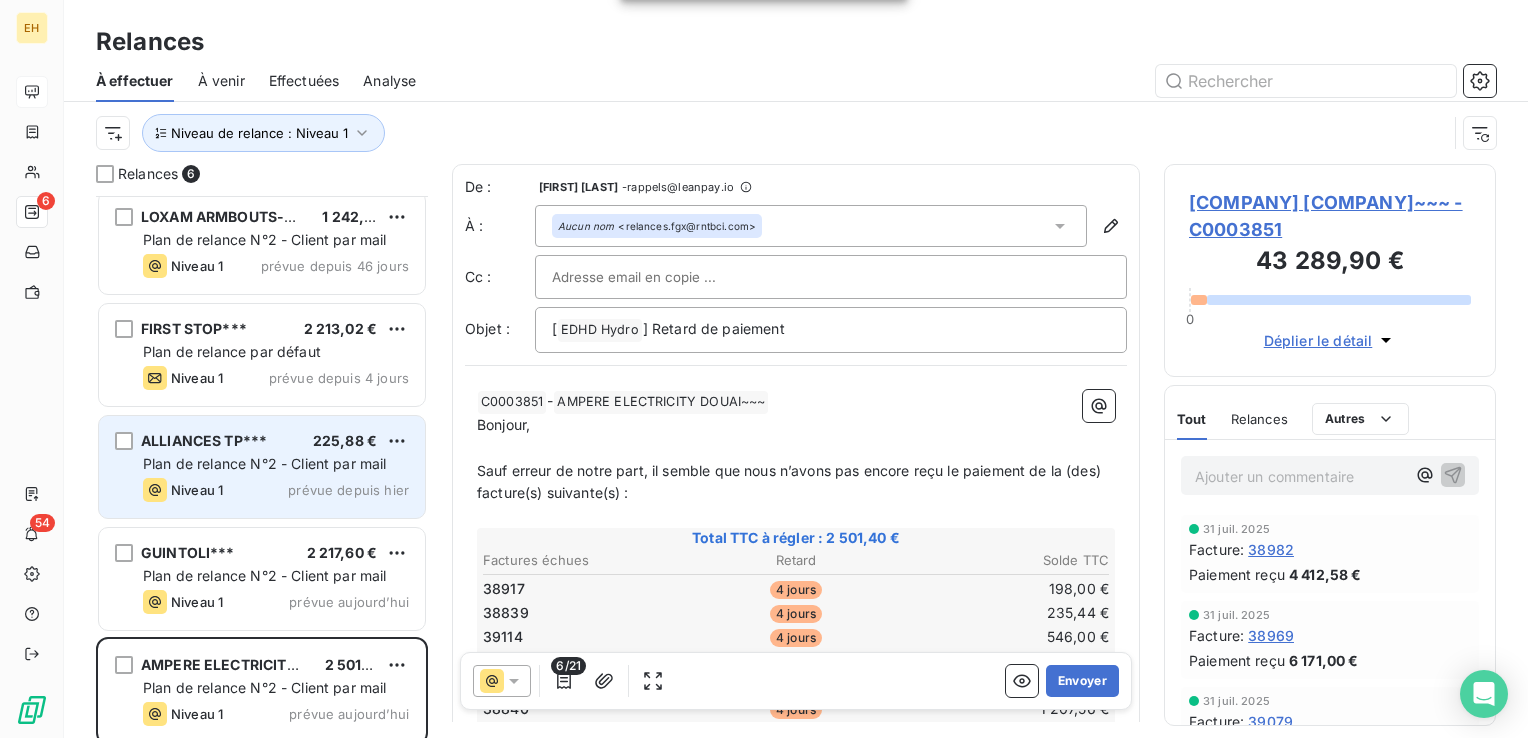 scroll, scrollTop: 130, scrollLeft: 0, axis: vertical 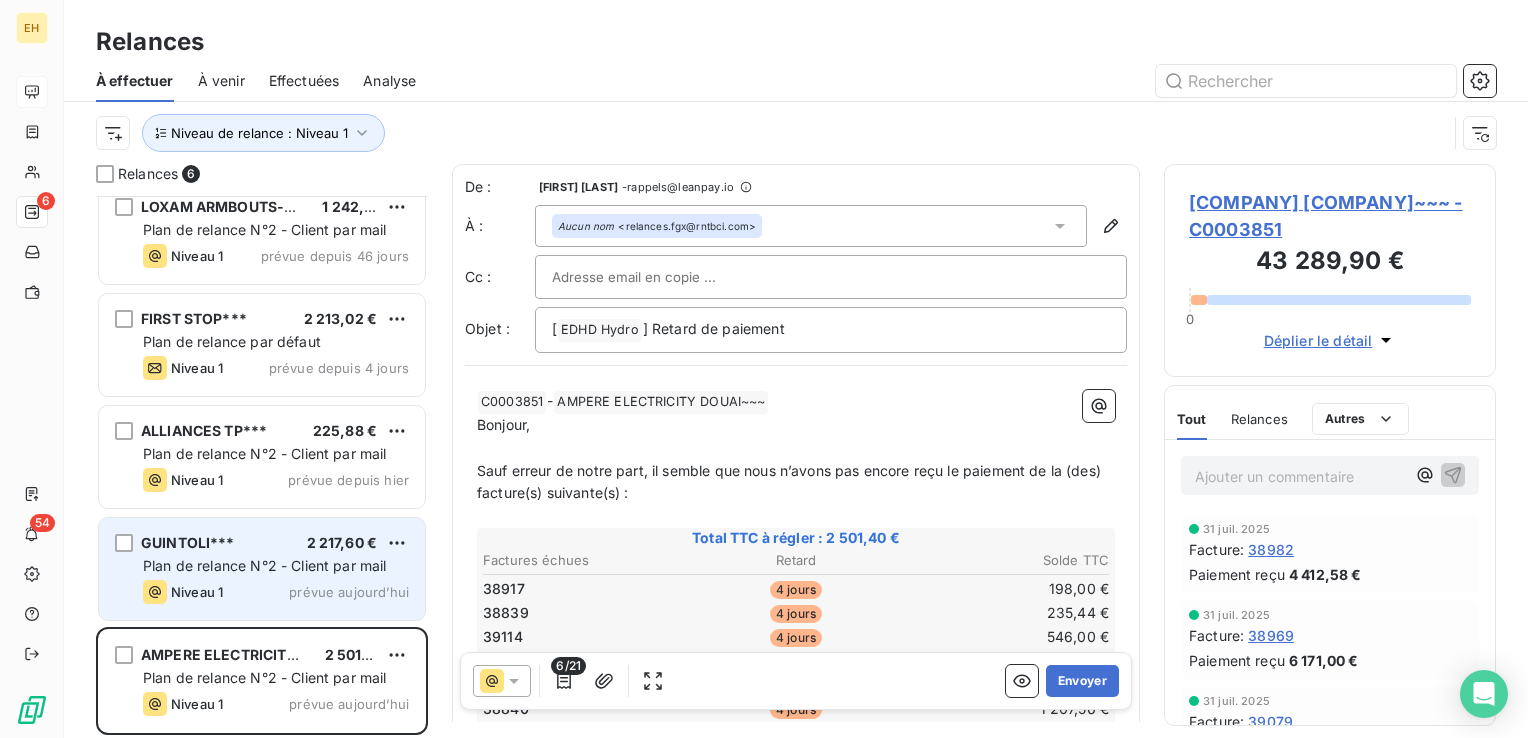 click on "Plan de relance N°2 - Client par mail" at bounding box center (276, 566) 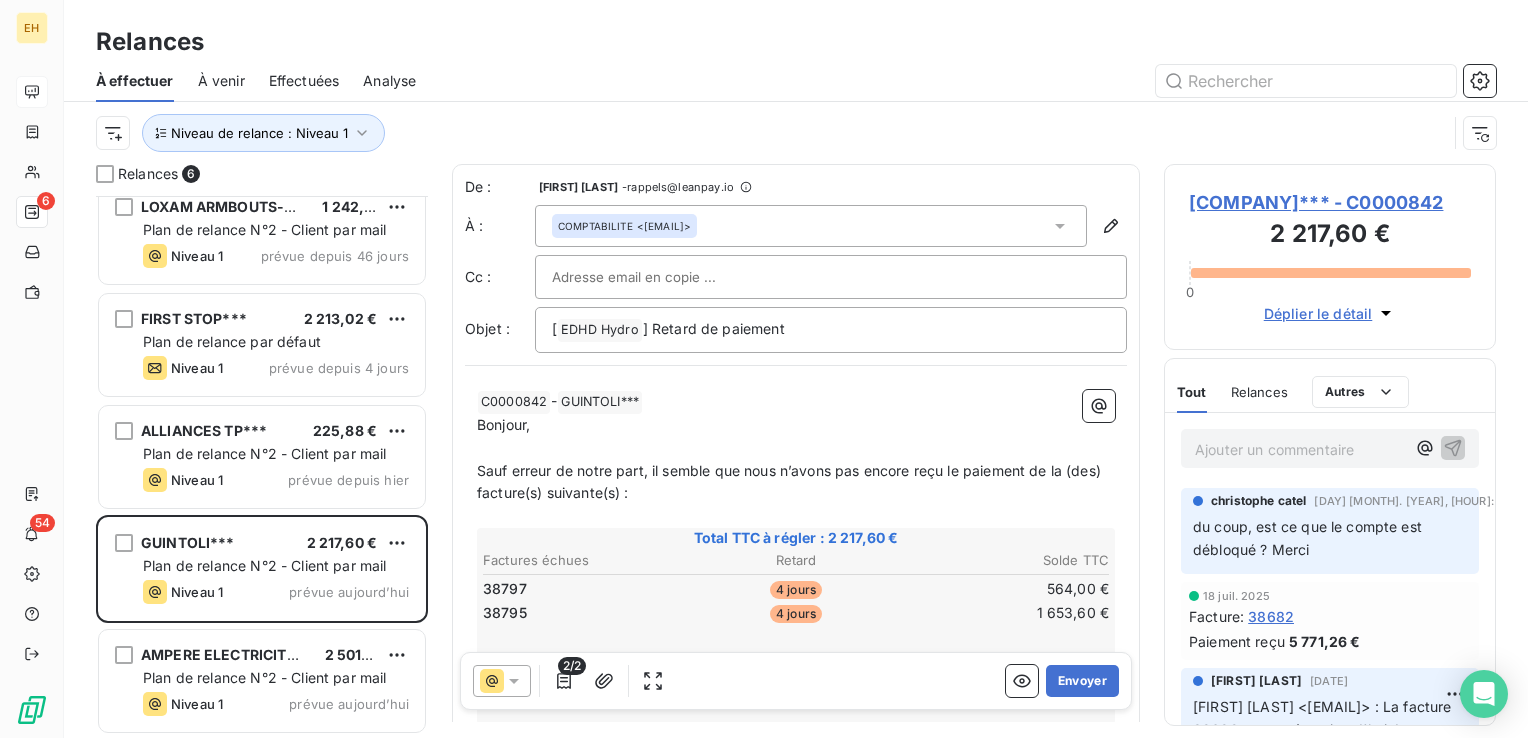 click on "[COMPANY]*** - C0000842" at bounding box center [1330, 202] 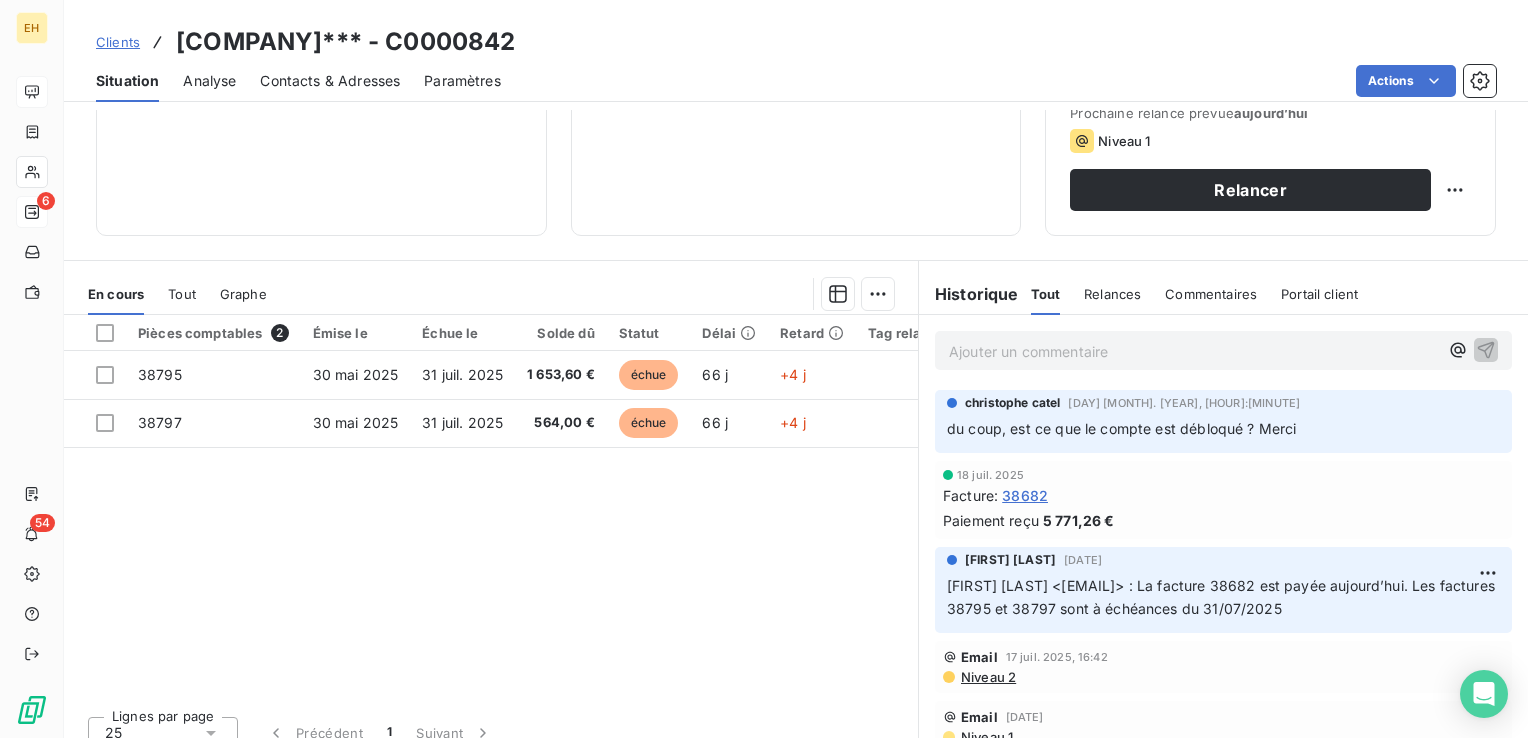 scroll, scrollTop: 300, scrollLeft: 0, axis: vertical 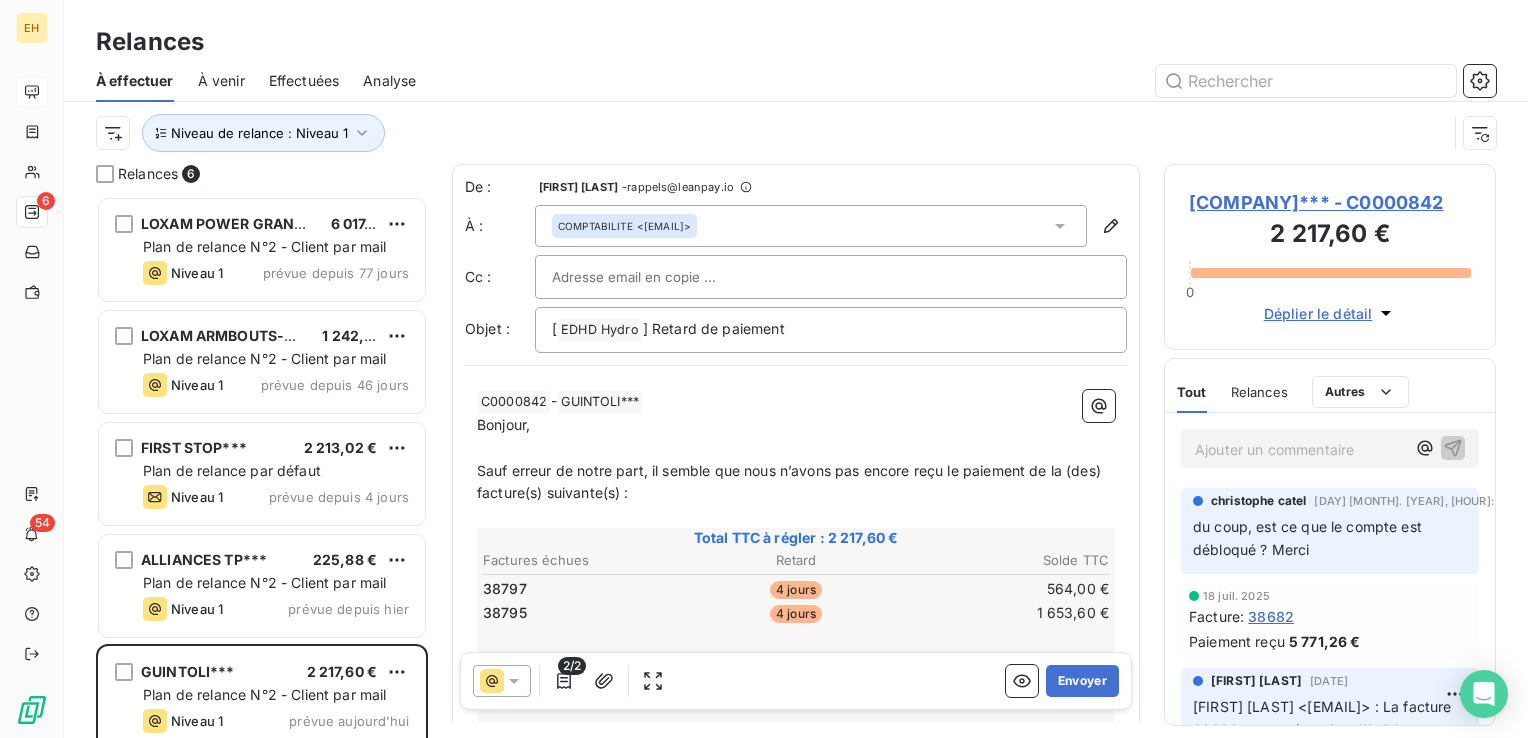 click on "[COMPANY]*** - C0000842" at bounding box center (1330, 202) 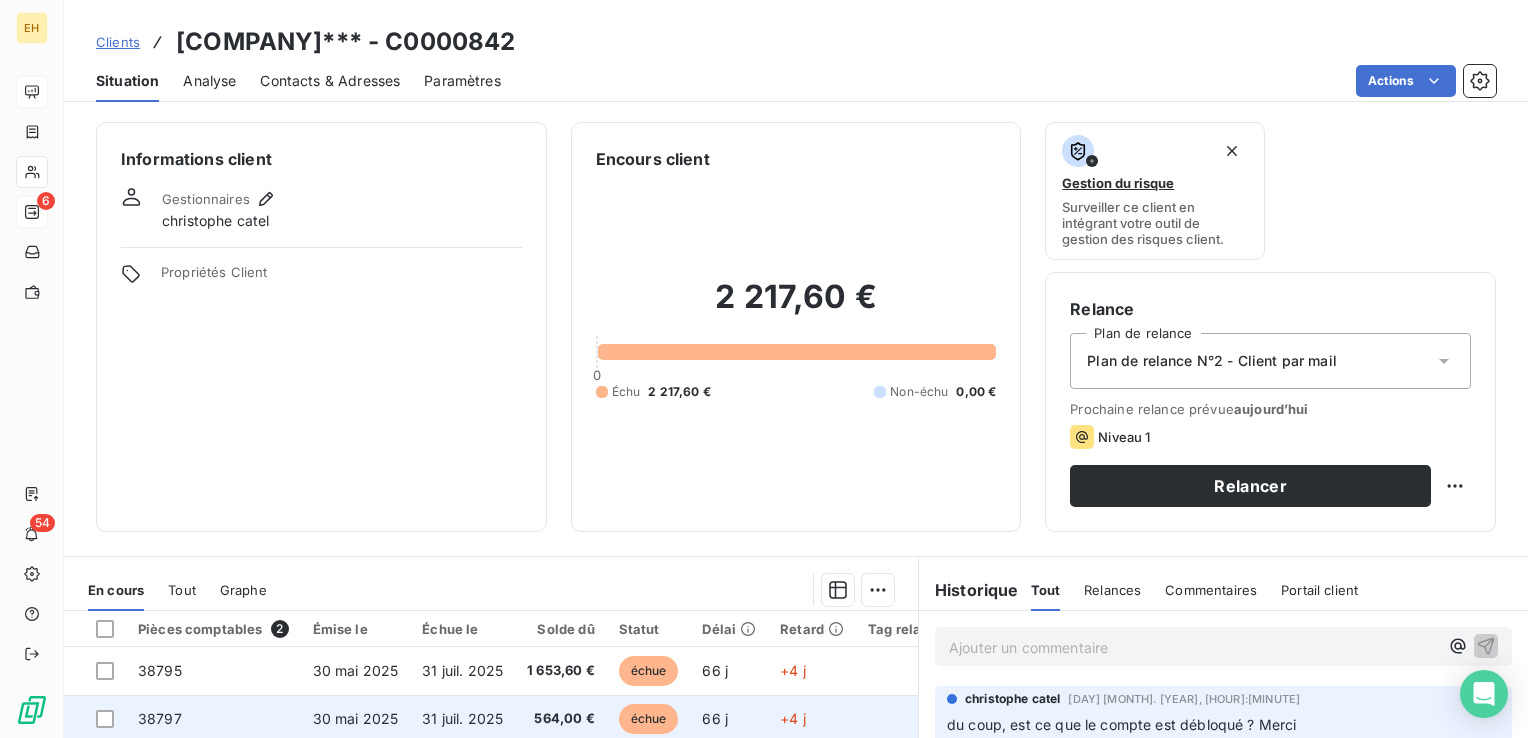 click on "564,00 €" at bounding box center [561, 719] 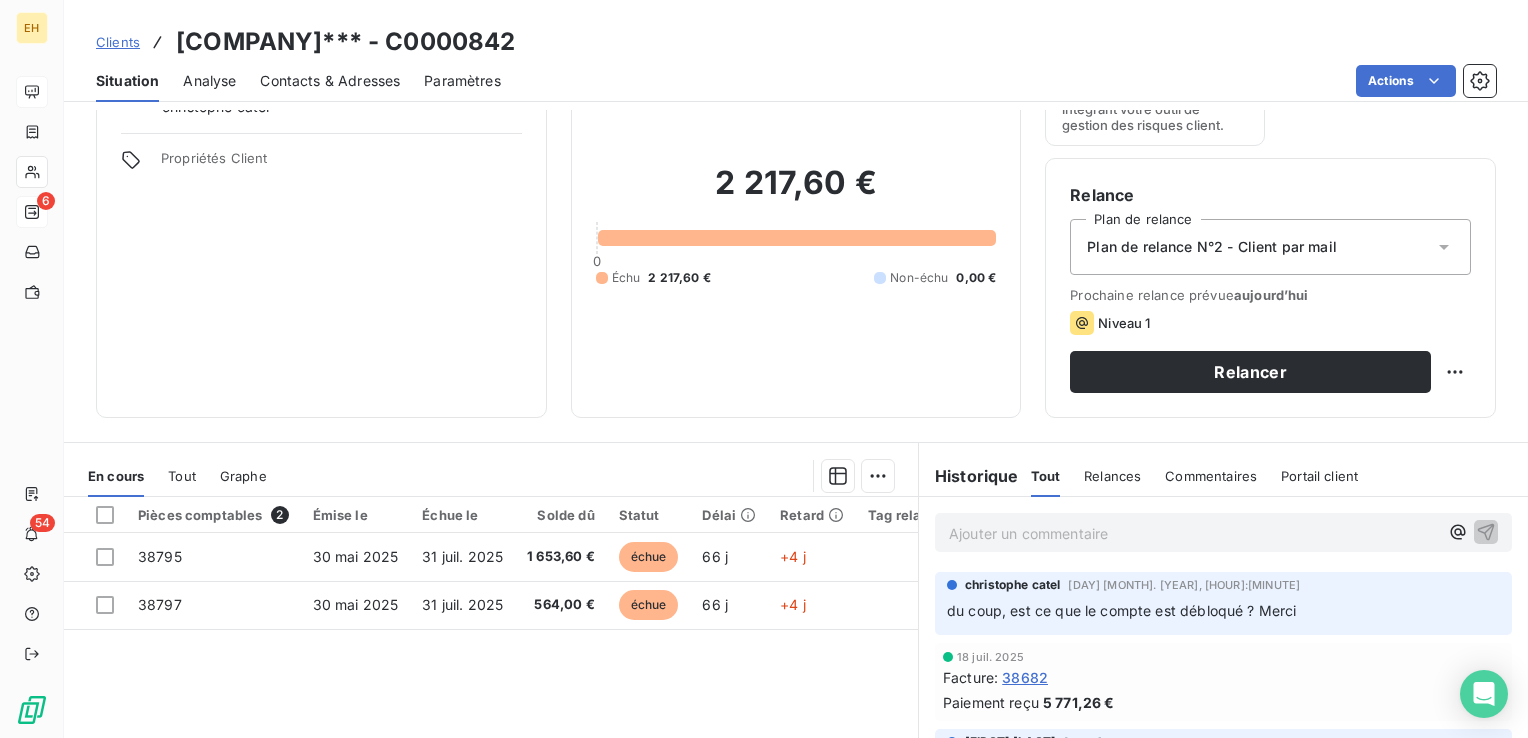 scroll, scrollTop: 200, scrollLeft: 0, axis: vertical 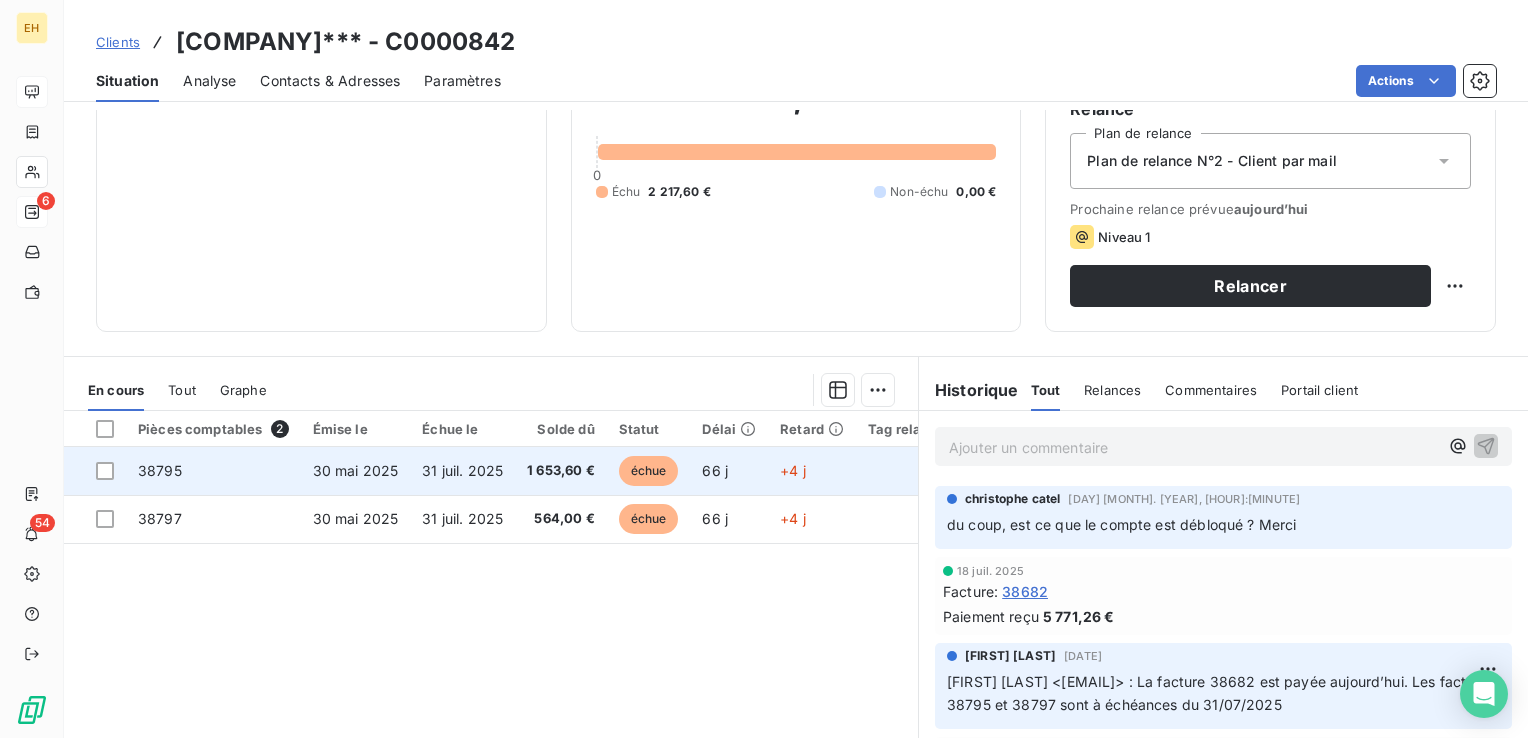 click on "1 653,60 €" at bounding box center (561, 471) 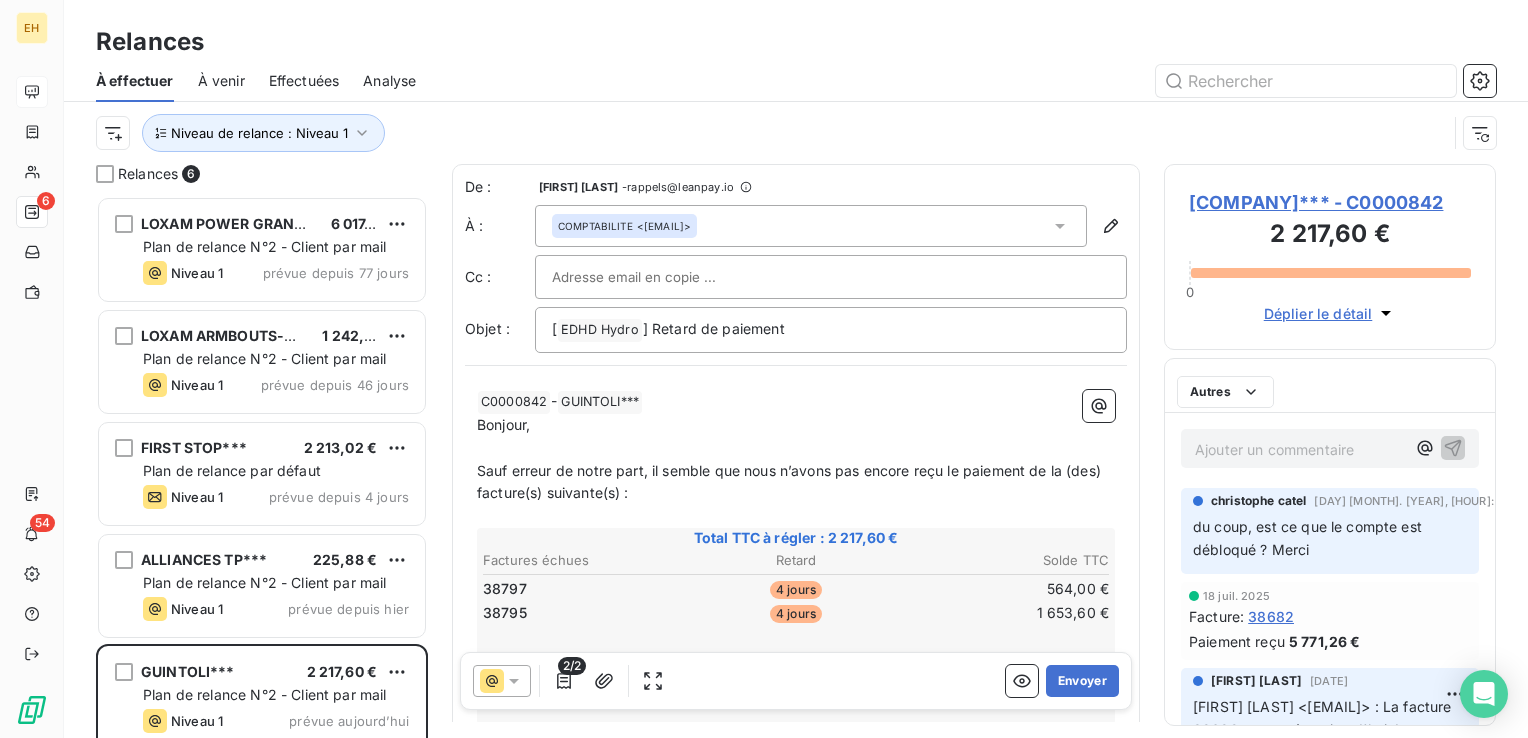 scroll, scrollTop: 16, scrollLeft: 16, axis: both 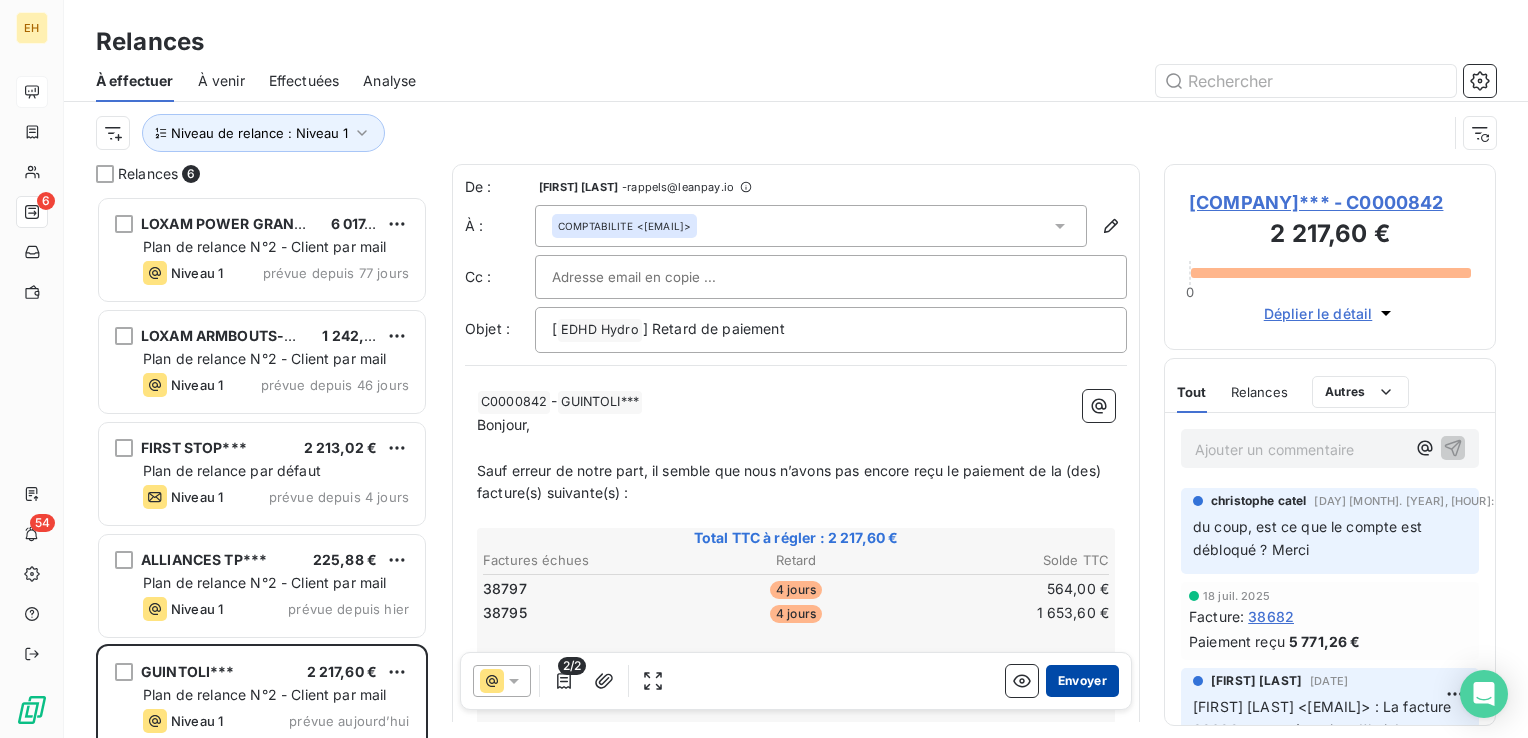 click on "Envoyer" at bounding box center (1082, 681) 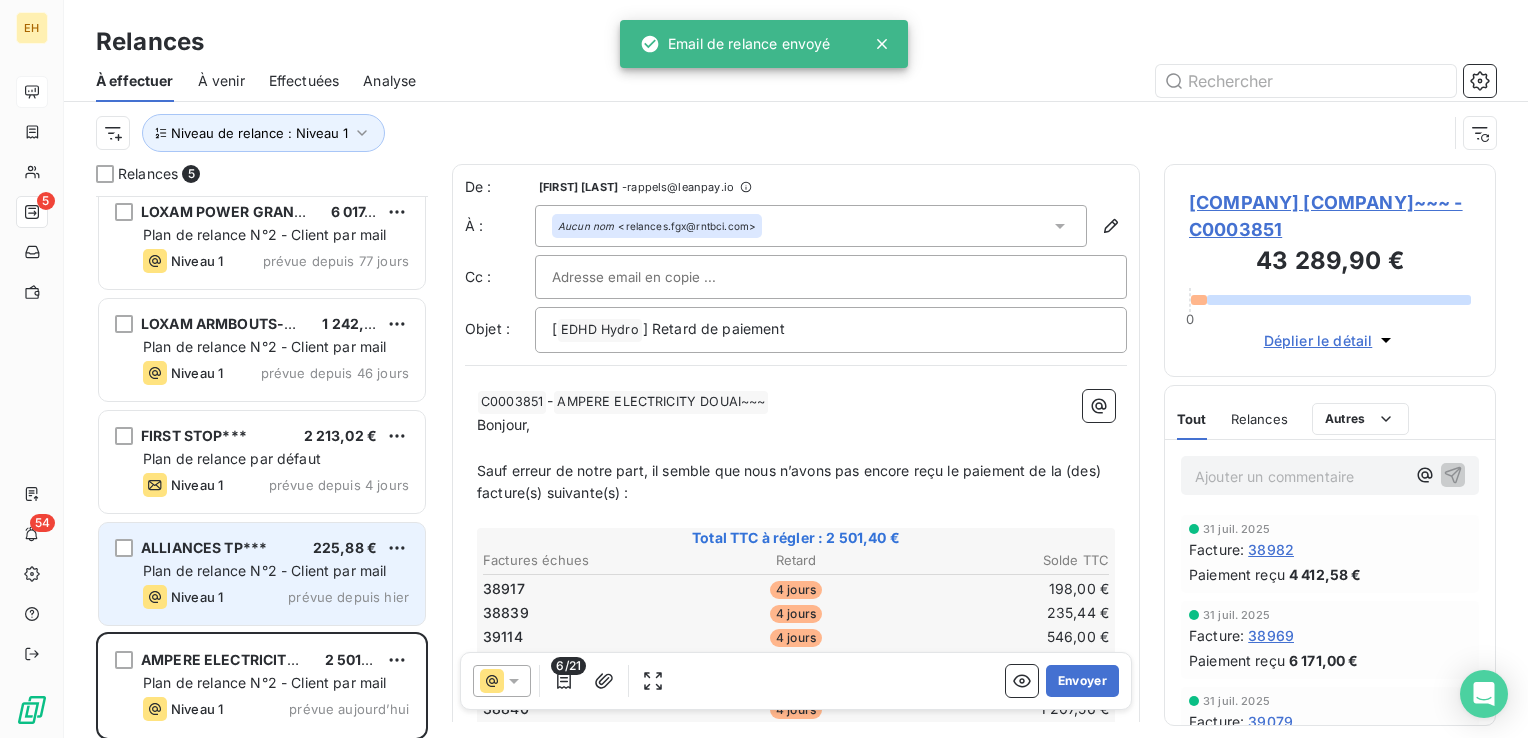 scroll, scrollTop: 18, scrollLeft: 0, axis: vertical 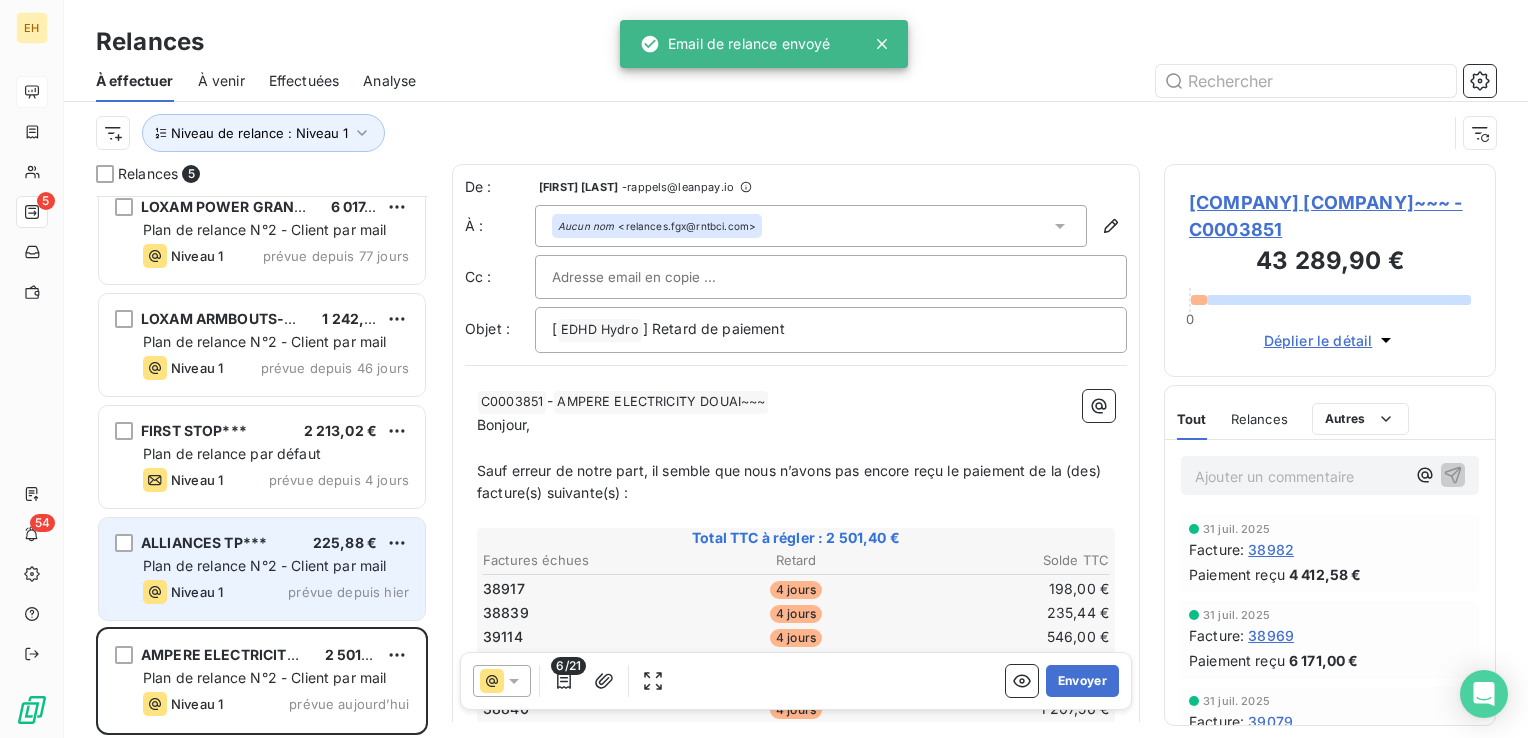click on "ALLIANCES TP***" at bounding box center (204, 542) 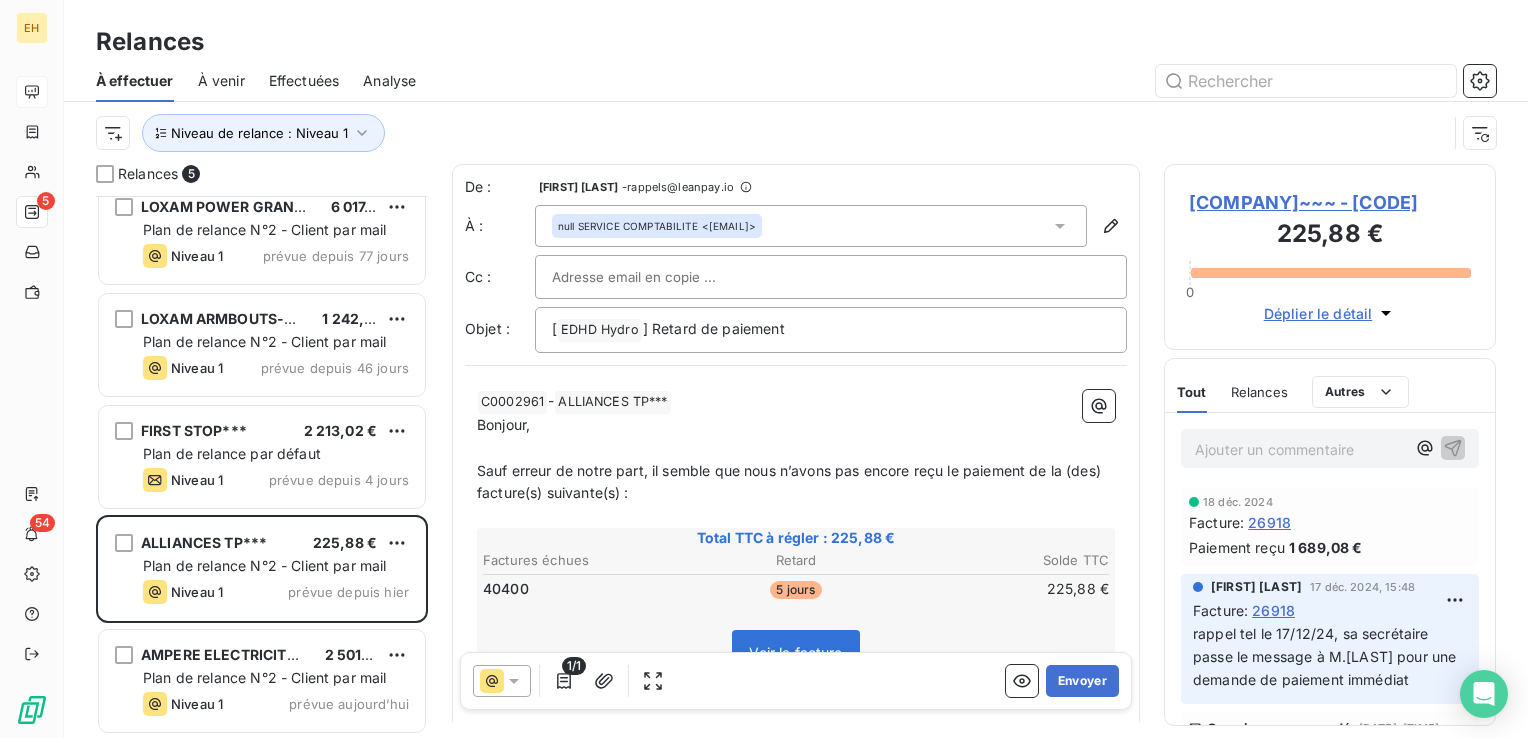 click on "[COMPANY]~~~ - [CODE]" at bounding box center [1330, 202] 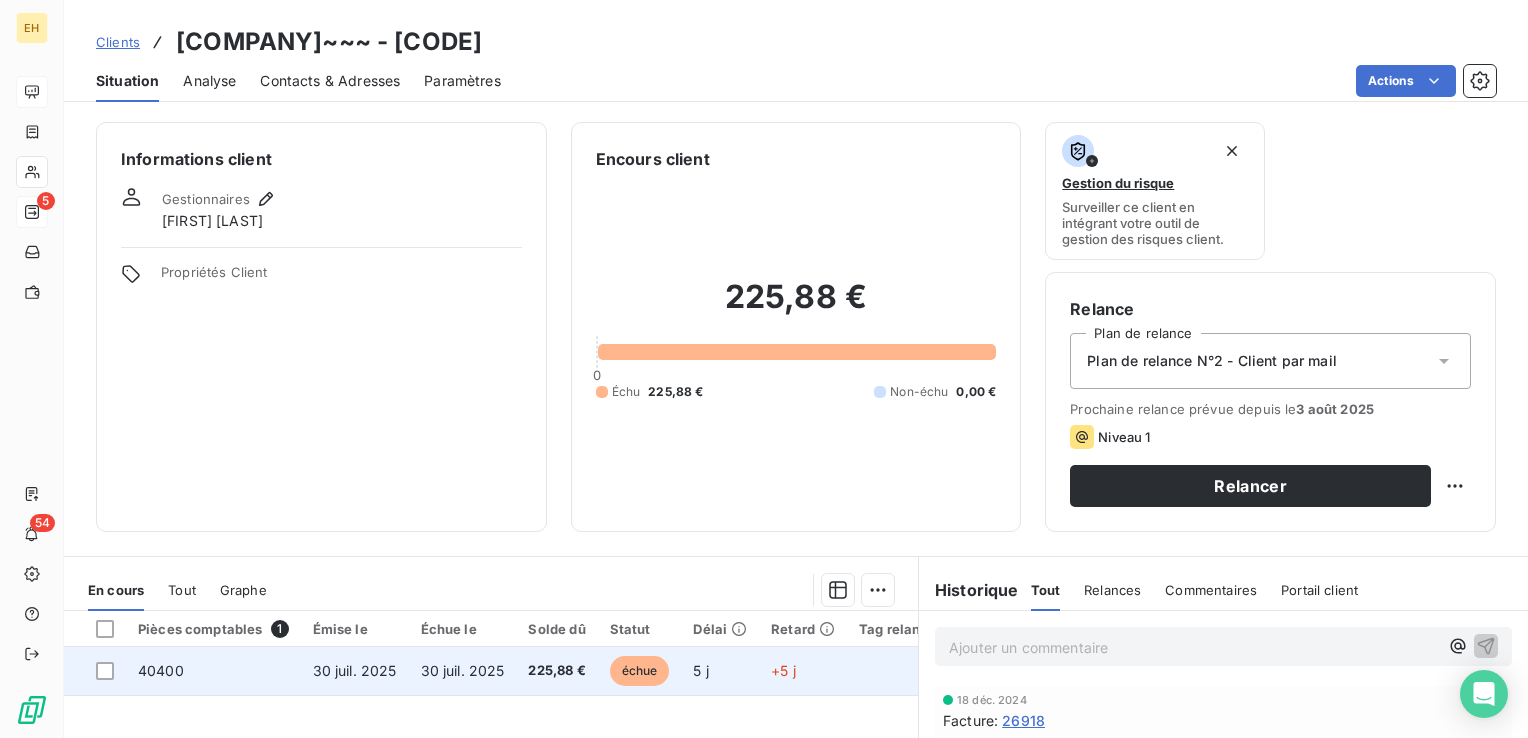 click on "30 juil. 2025" at bounding box center (463, 670) 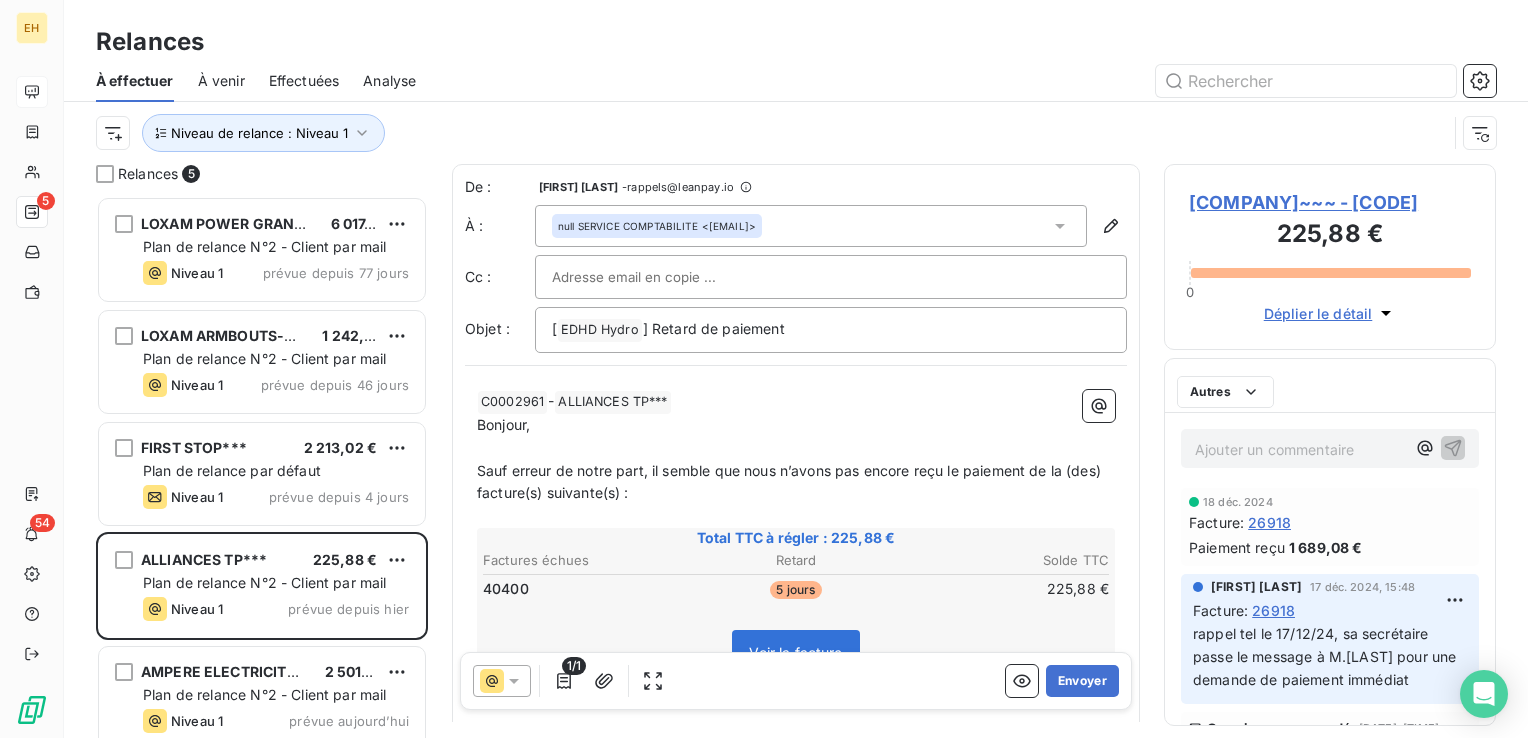 scroll, scrollTop: 16, scrollLeft: 16, axis: both 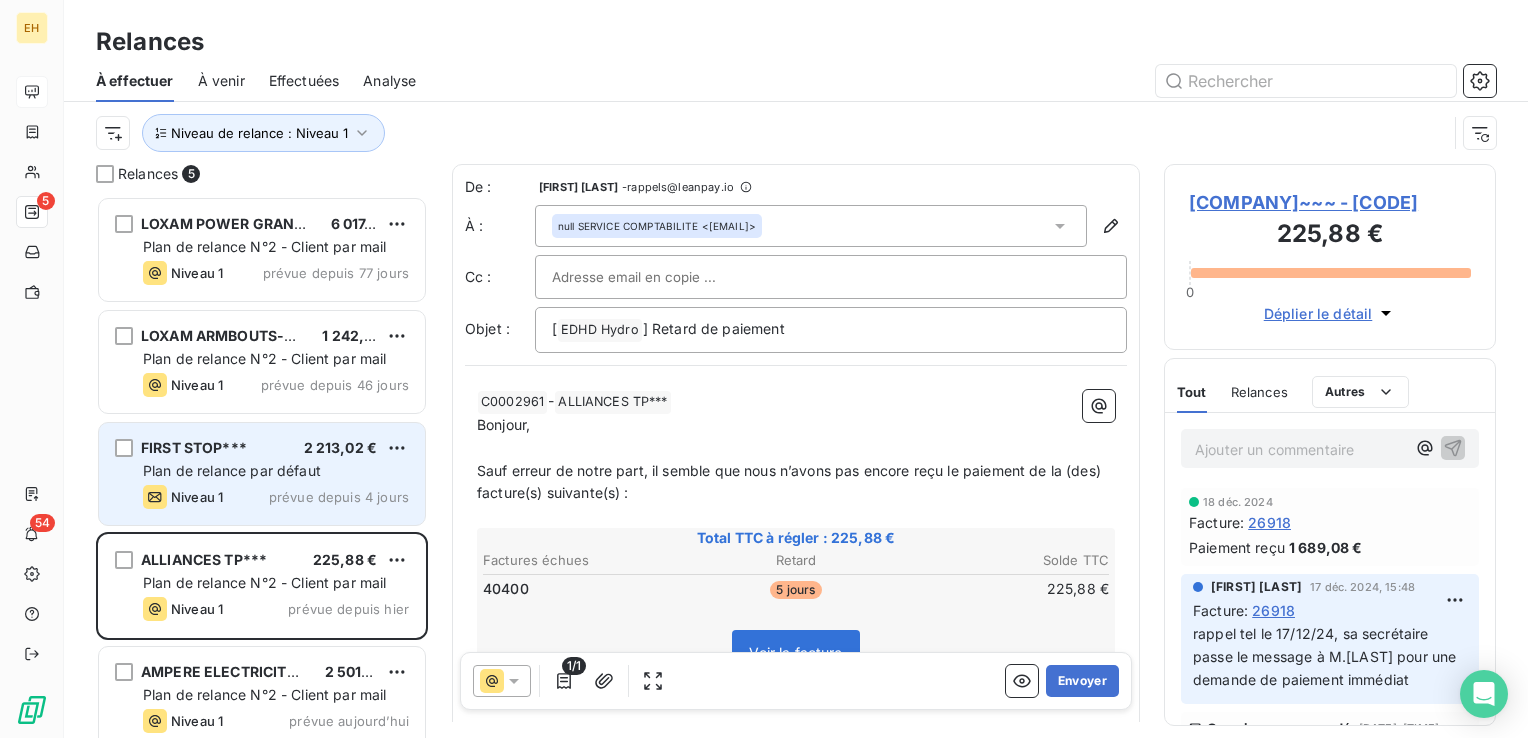 click on "[COMPANY]*** 2 213,02 €" at bounding box center [276, 448] 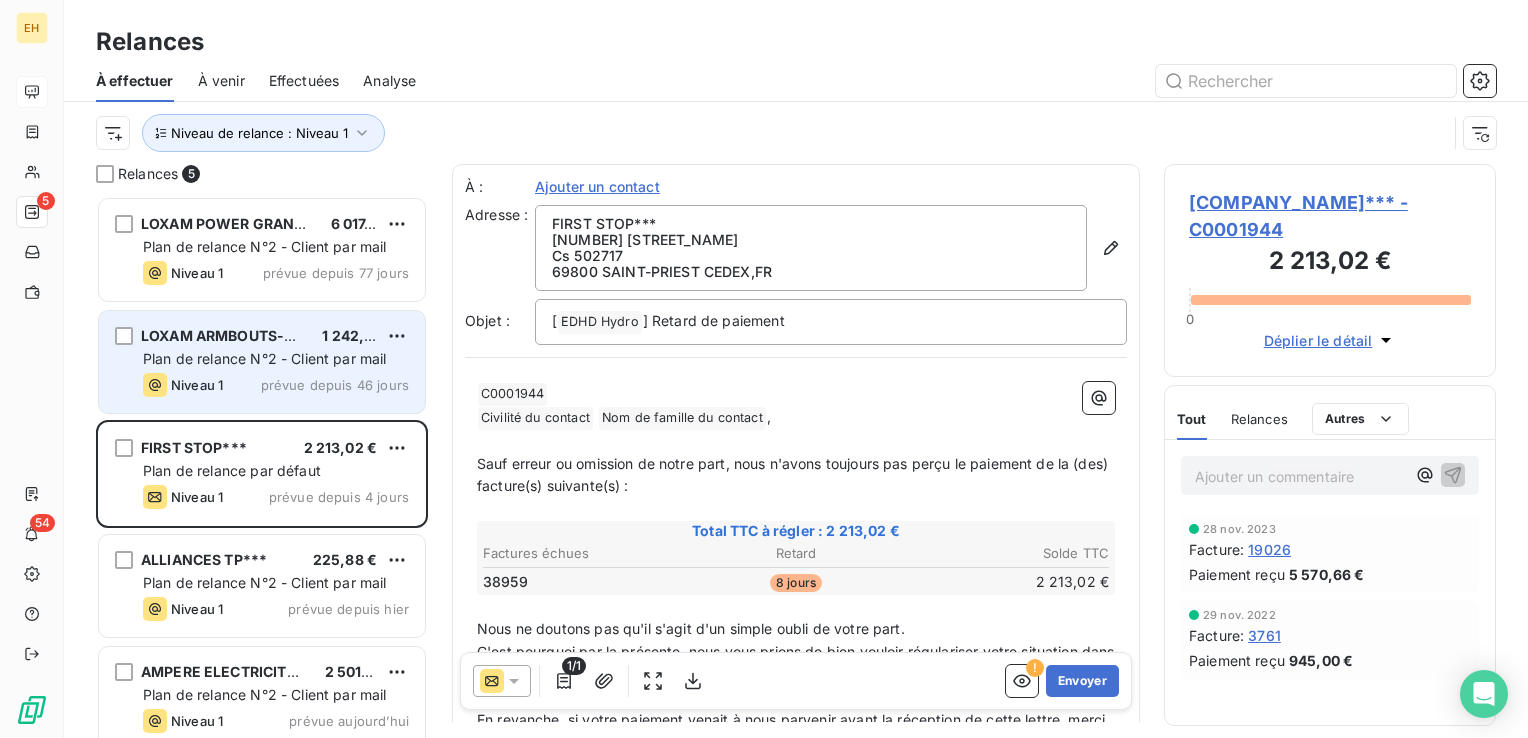 click on "Niveau 1 prévue depuis [DAYS] jours" at bounding box center (276, 385) 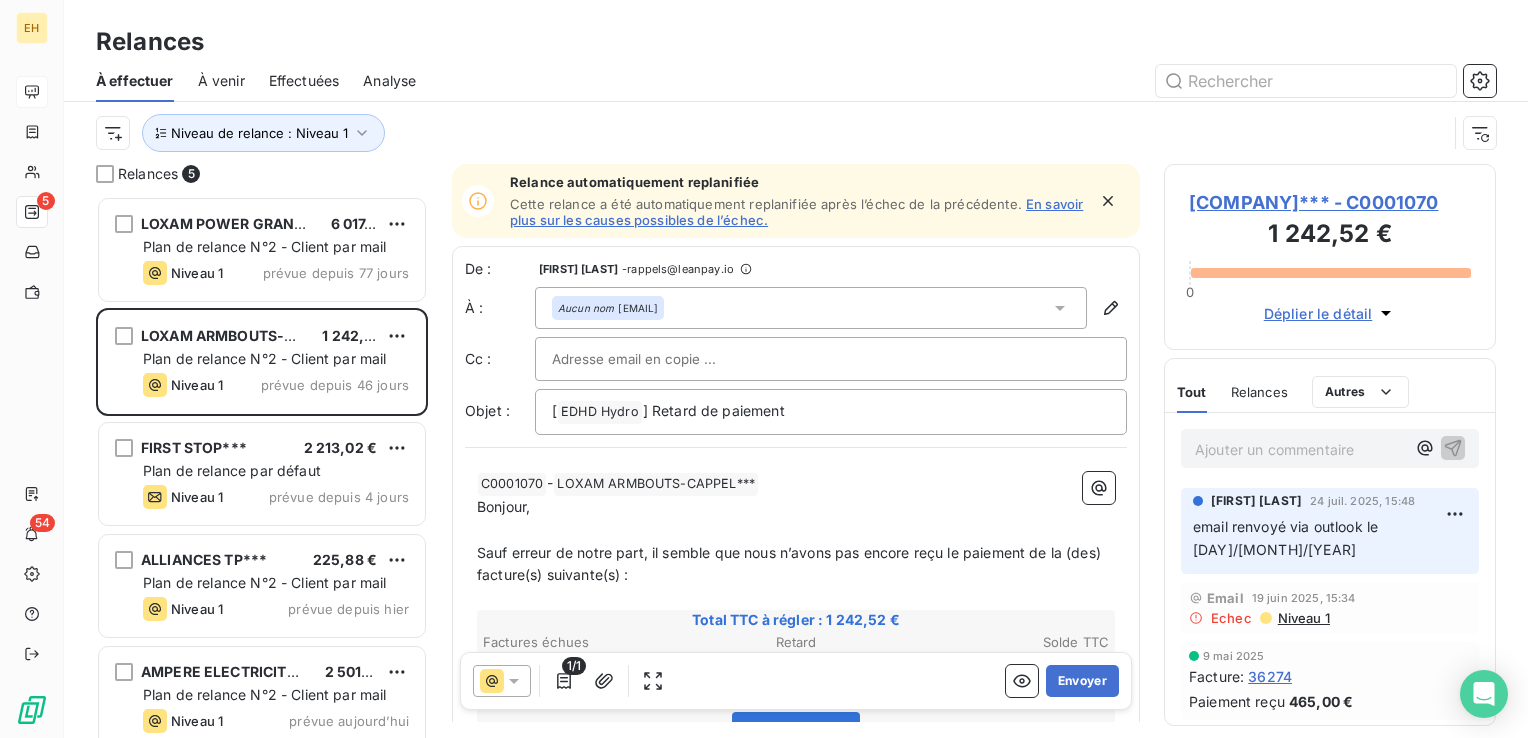 scroll, scrollTop: 16, scrollLeft: 16, axis: both 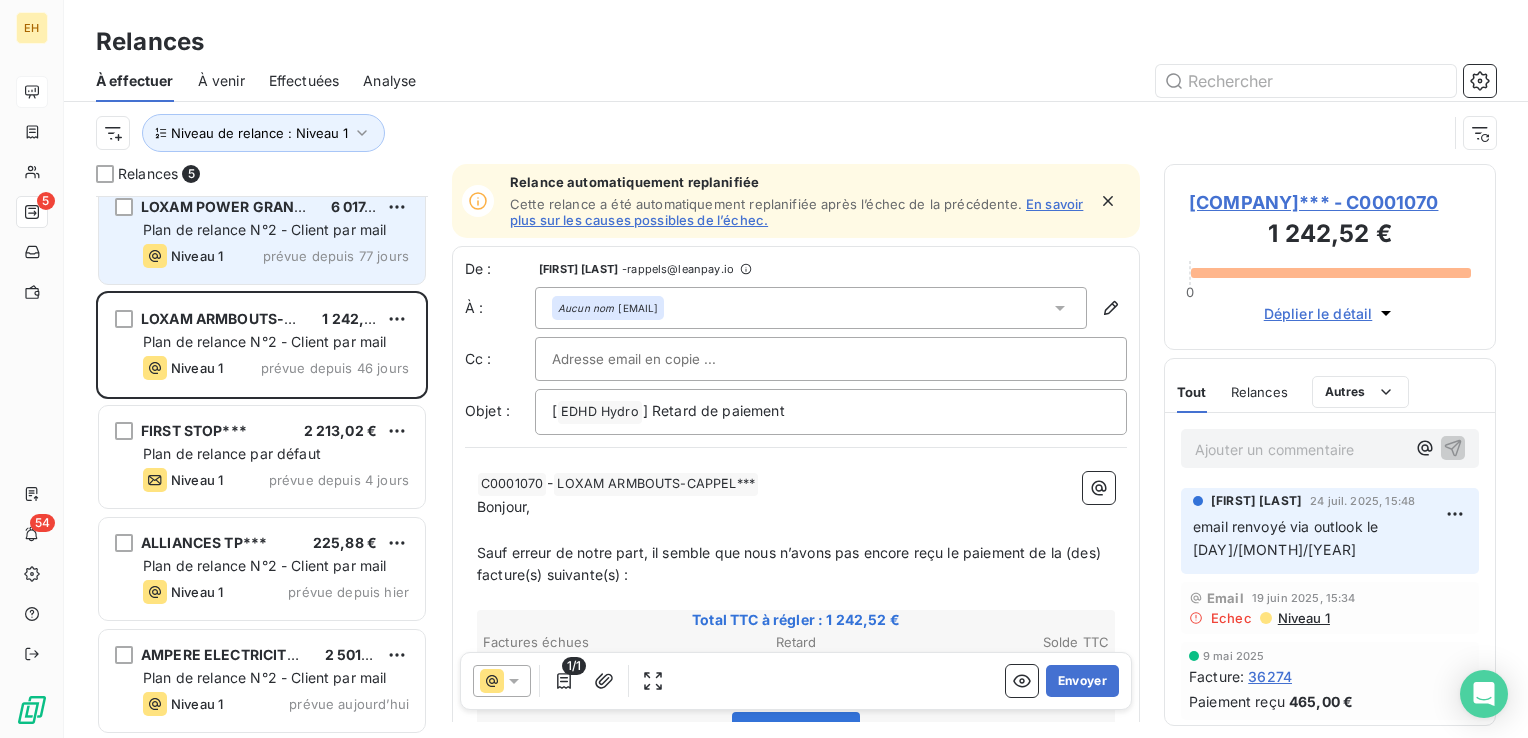 click on "Plan de relance N°2 - Client par mail" at bounding box center (265, 229) 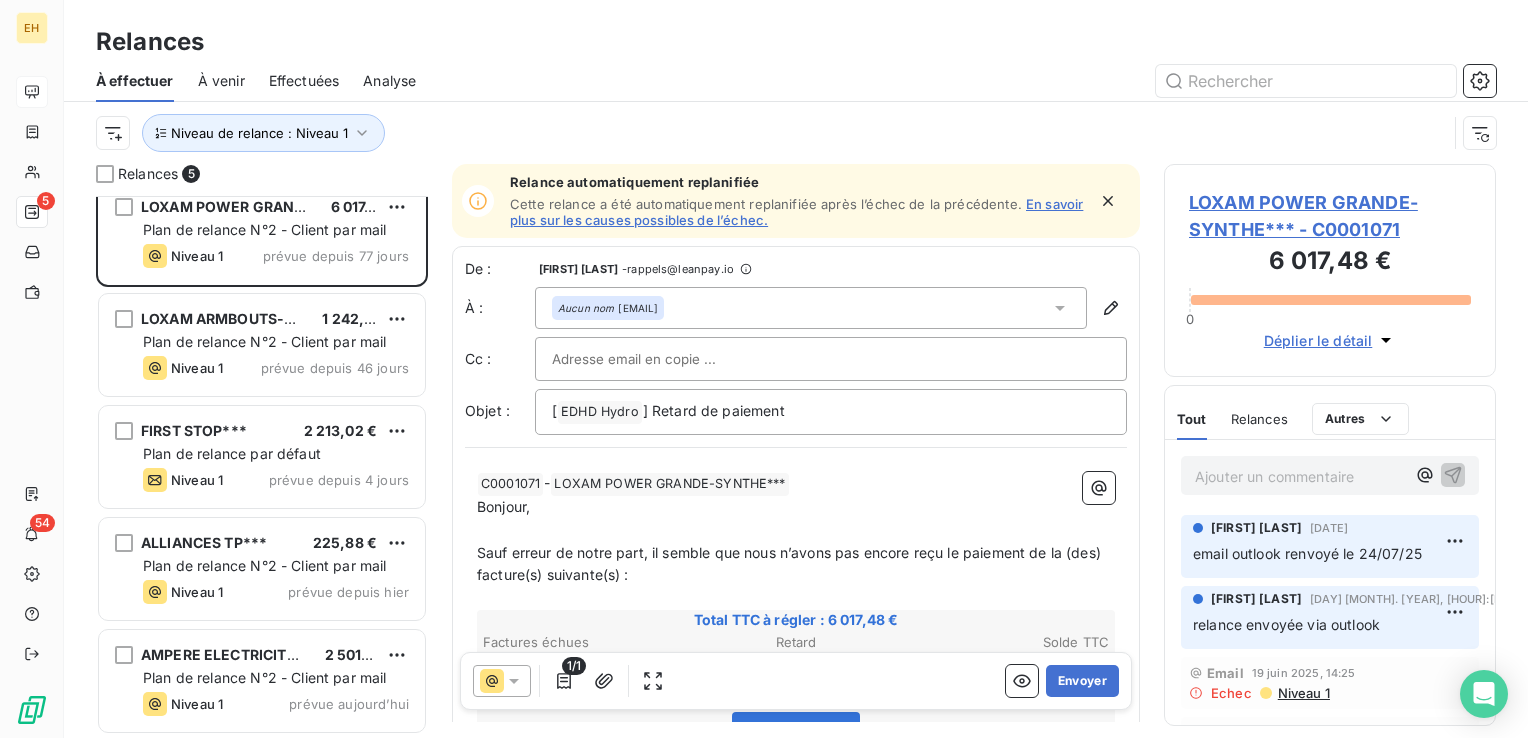 scroll, scrollTop: 200, scrollLeft: 0, axis: vertical 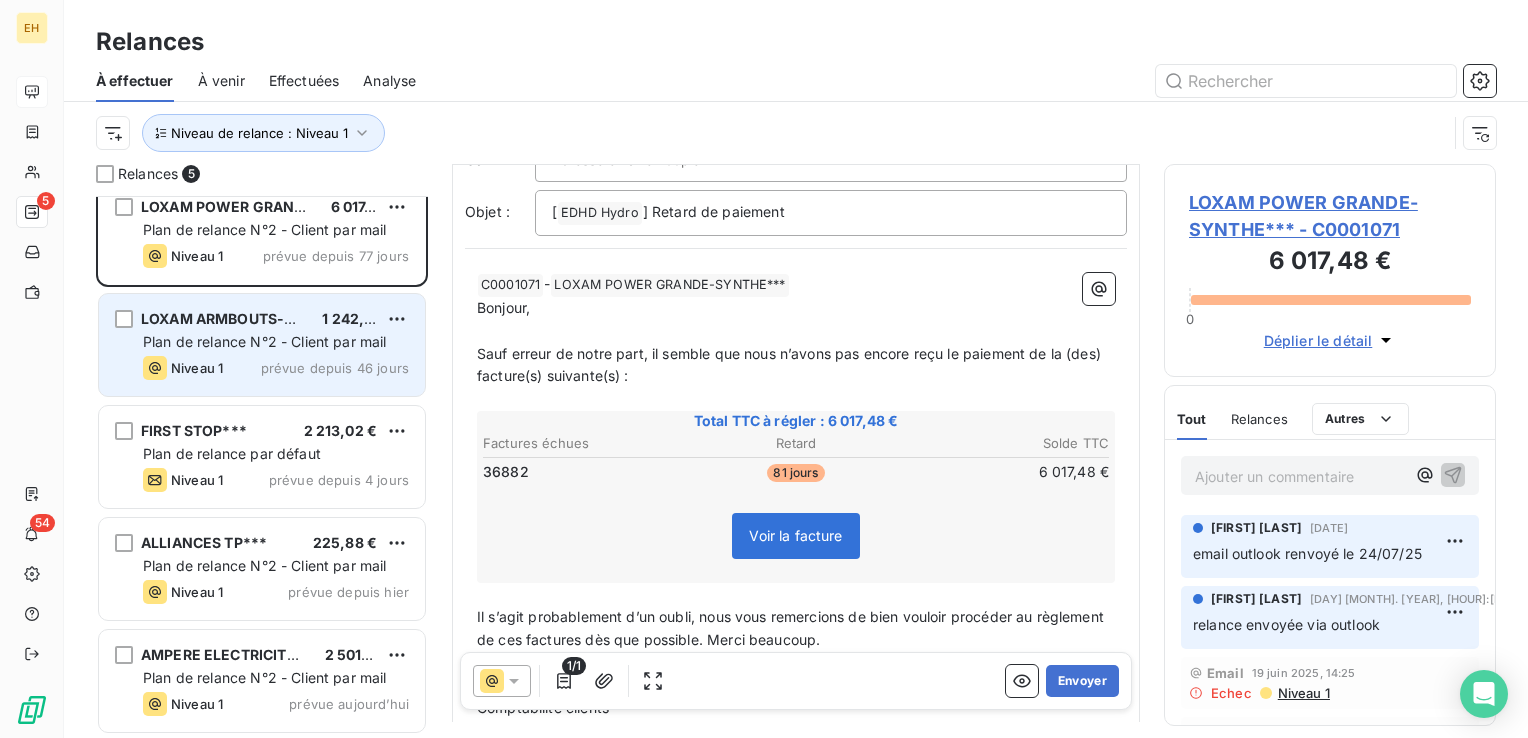 click on "Plan de relance N°2 - Client par mail" at bounding box center [265, 341] 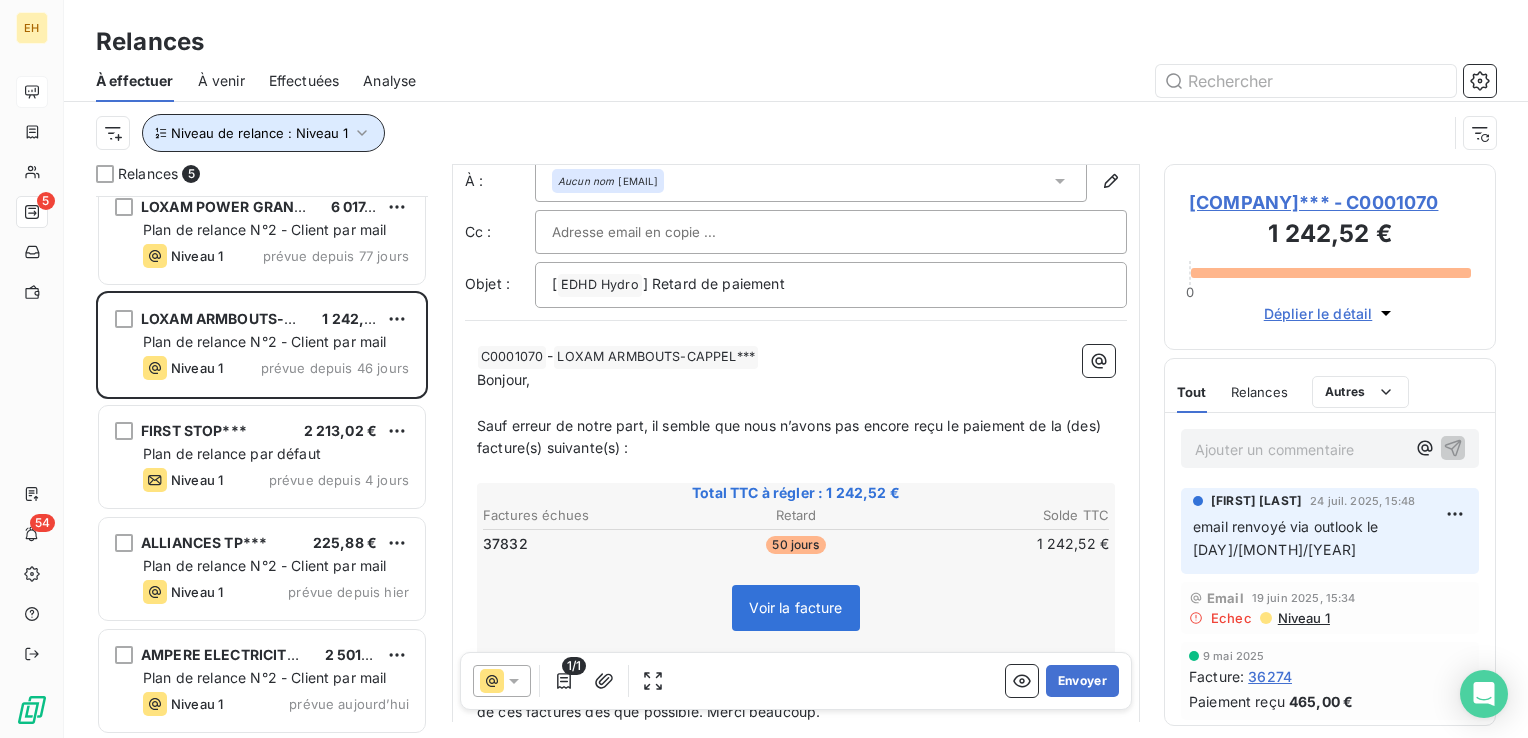 click 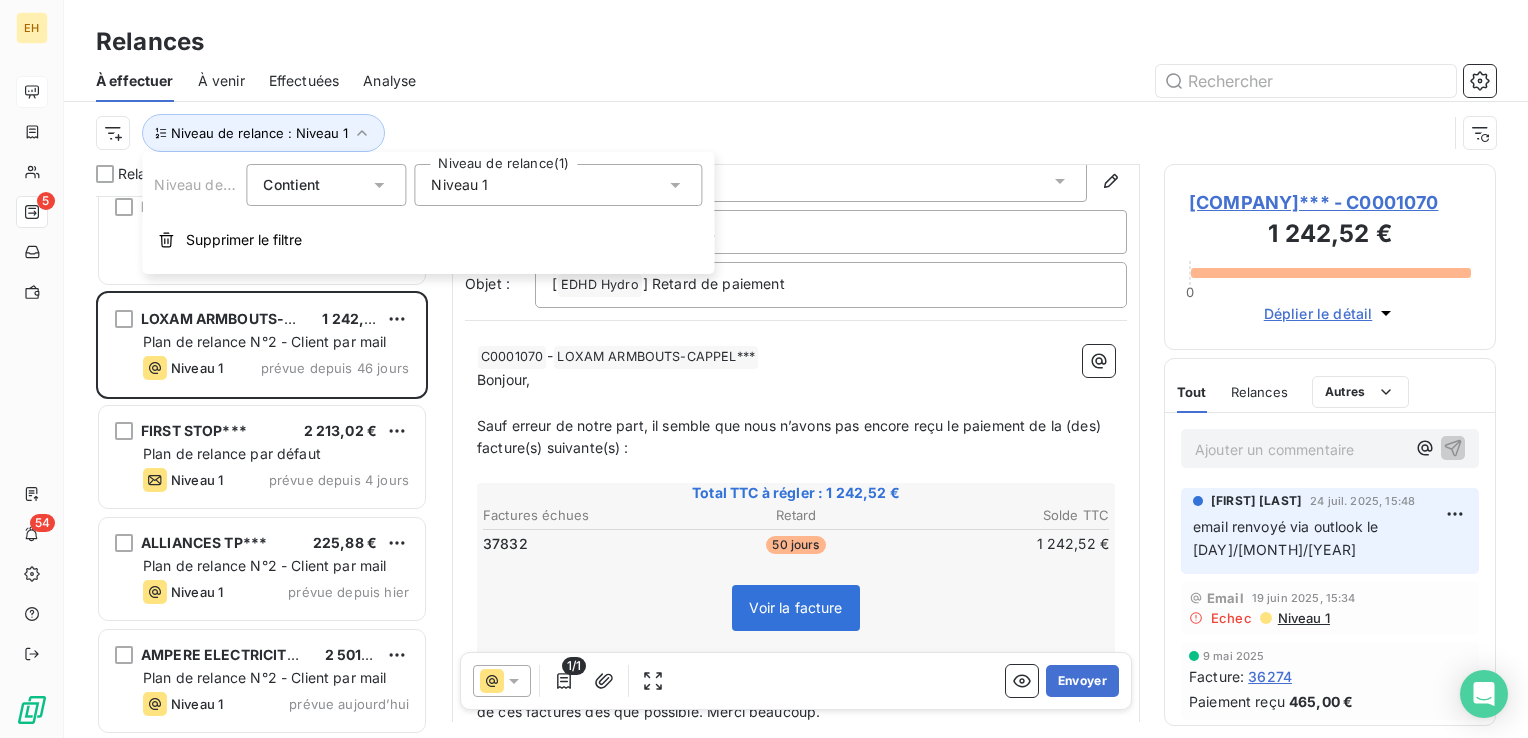 click on "Niveau 1" at bounding box center [459, 185] 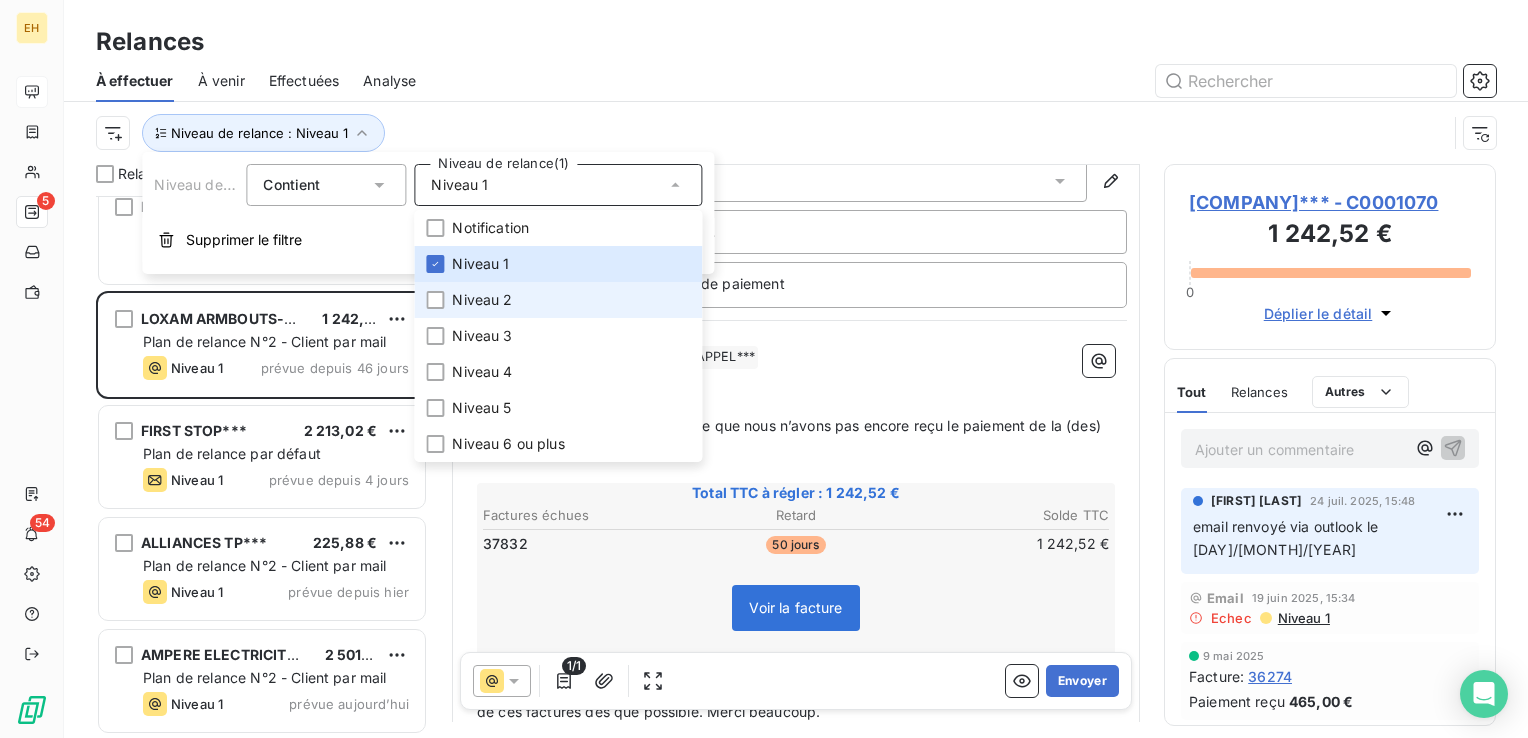 click on "Niveau 2" at bounding box center (558, 300) 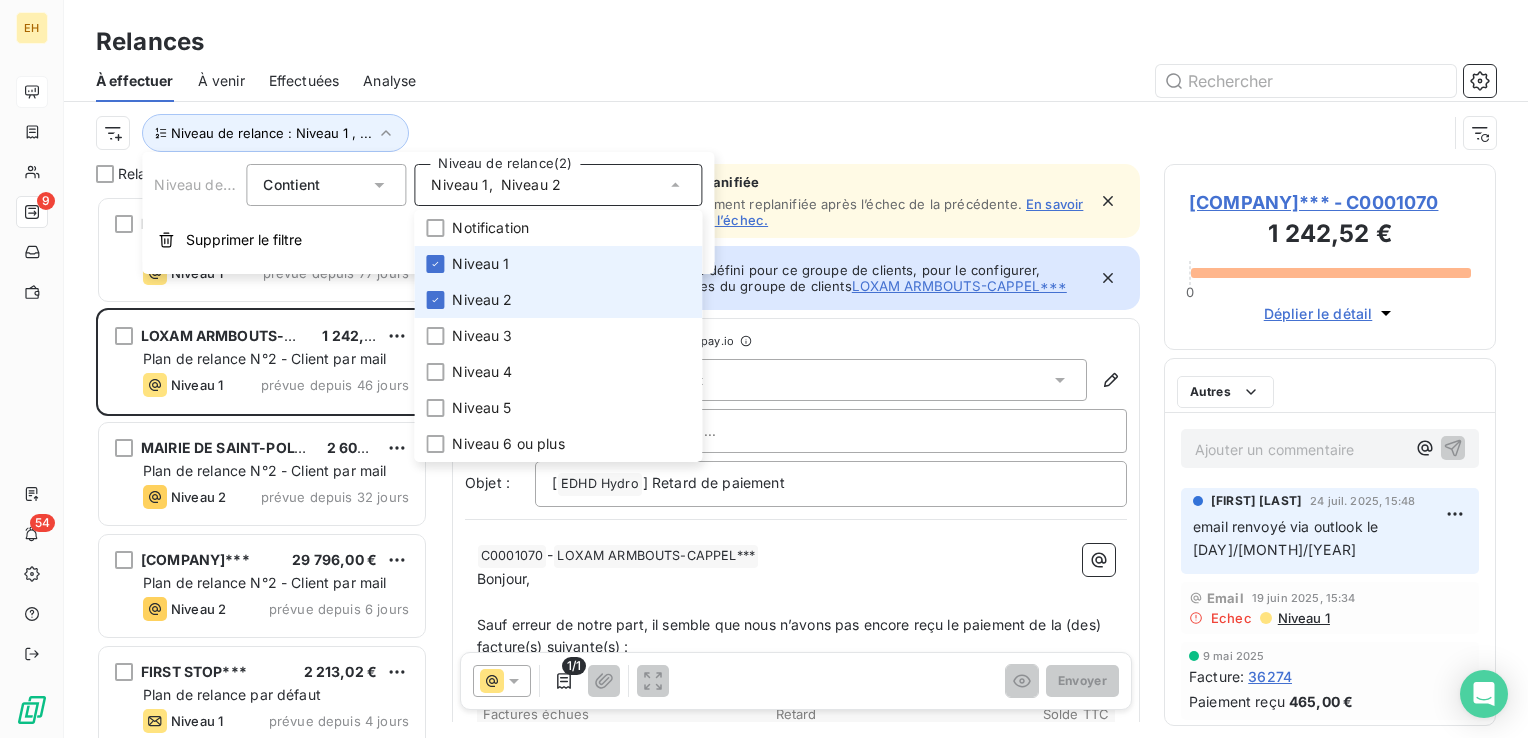 scroll, scrollTop: 16, scrollLeft: 16, axis: both 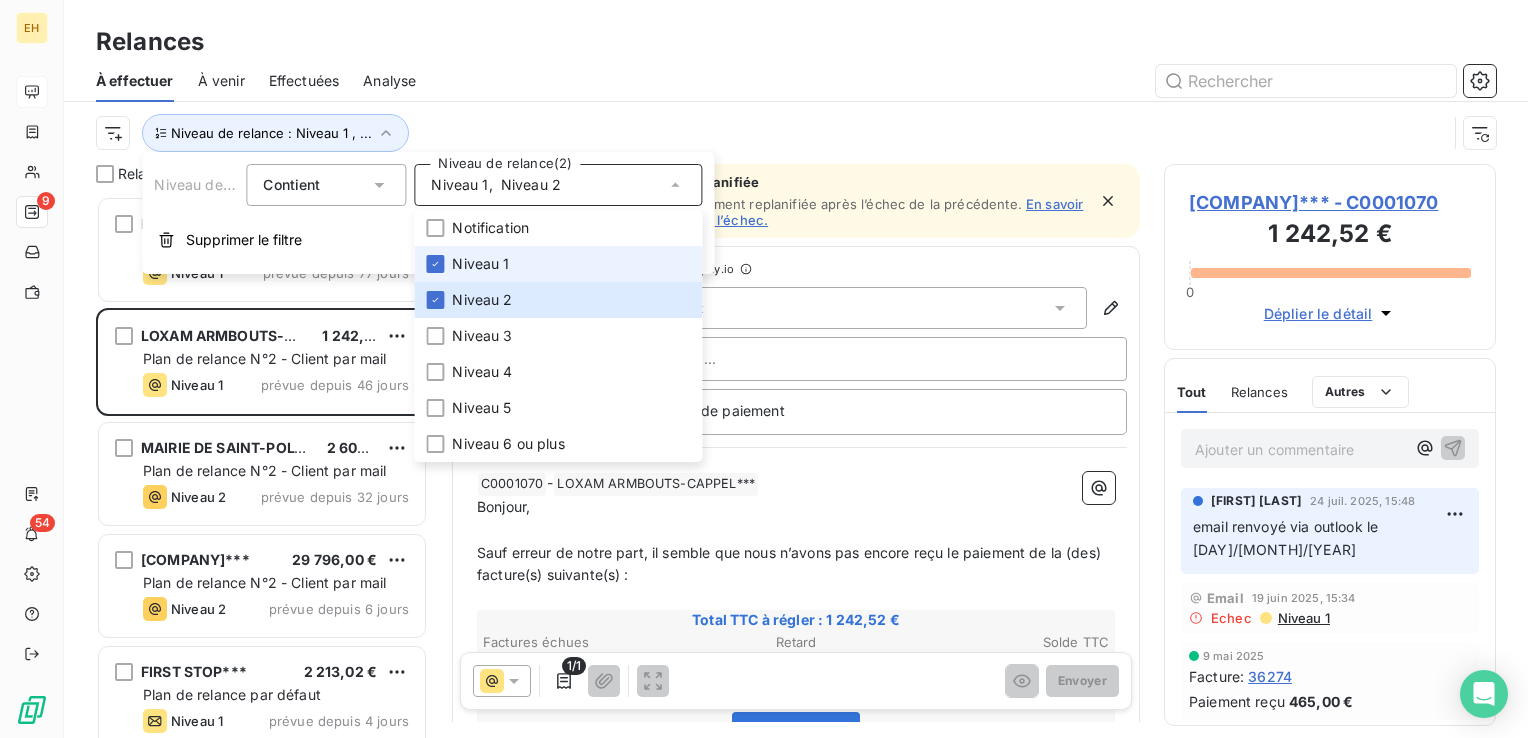click on "Niveau 1" at bounding box center (480, 264) 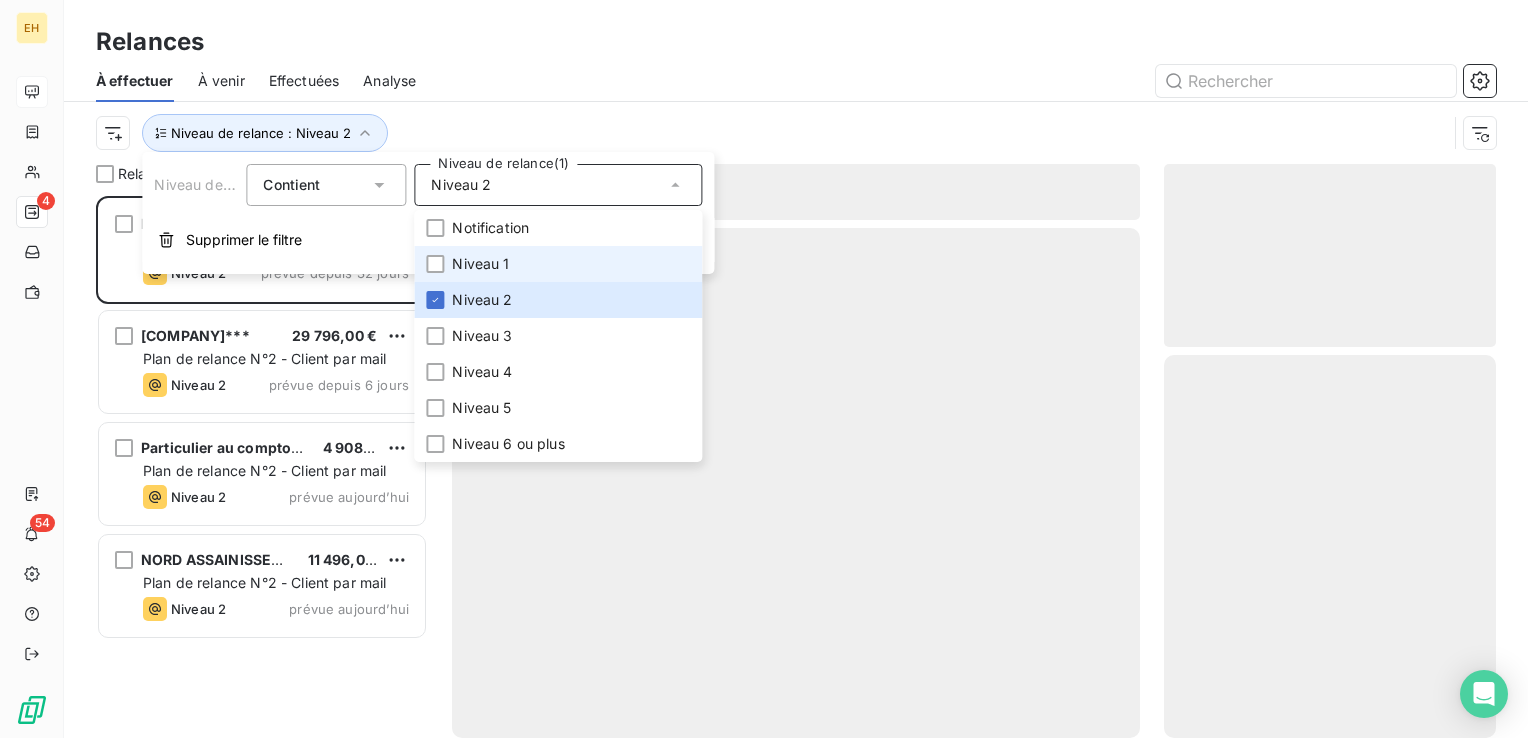 scroll, scrollTop: 16, scrollLeft: 16, axis: both 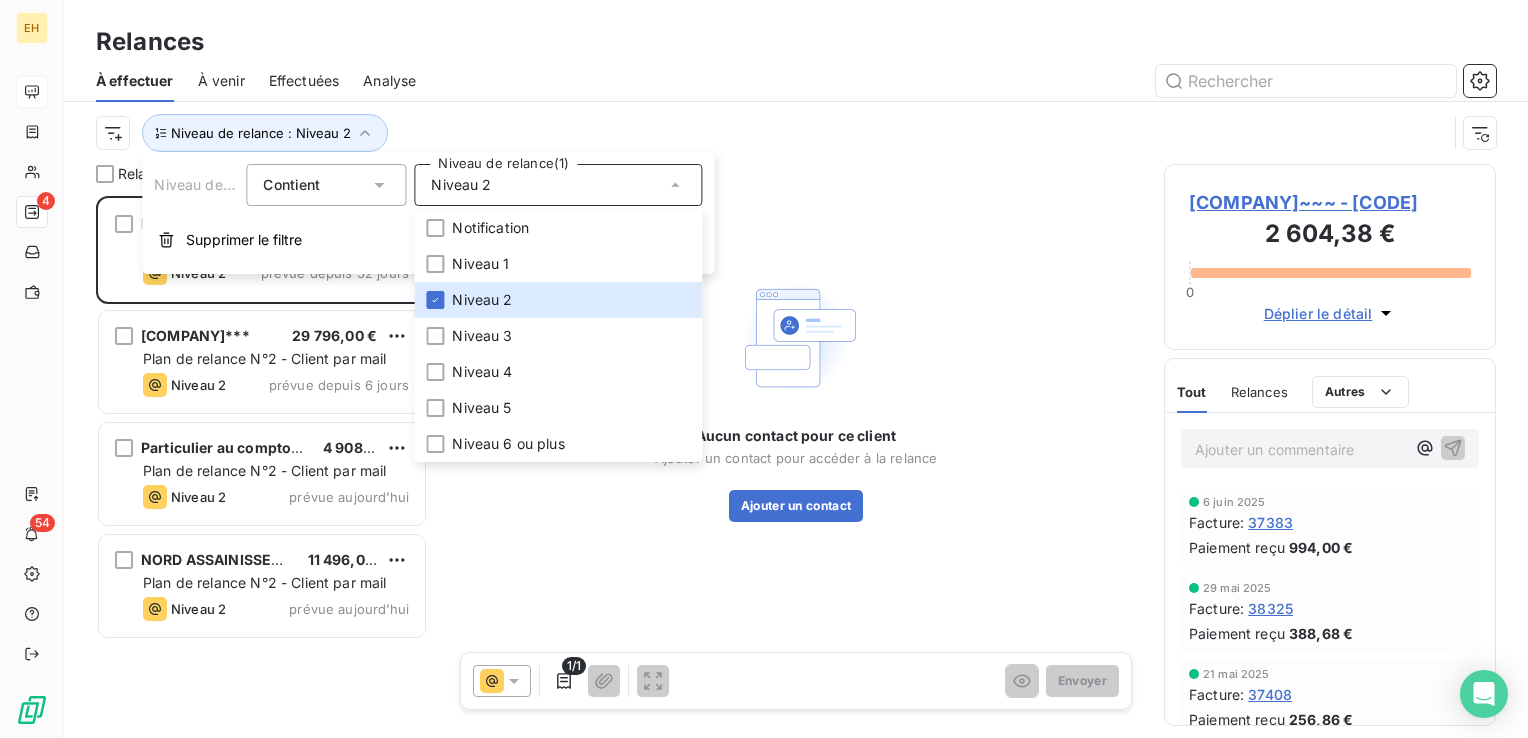 click on "Relances" at bounding box center (796, 42) 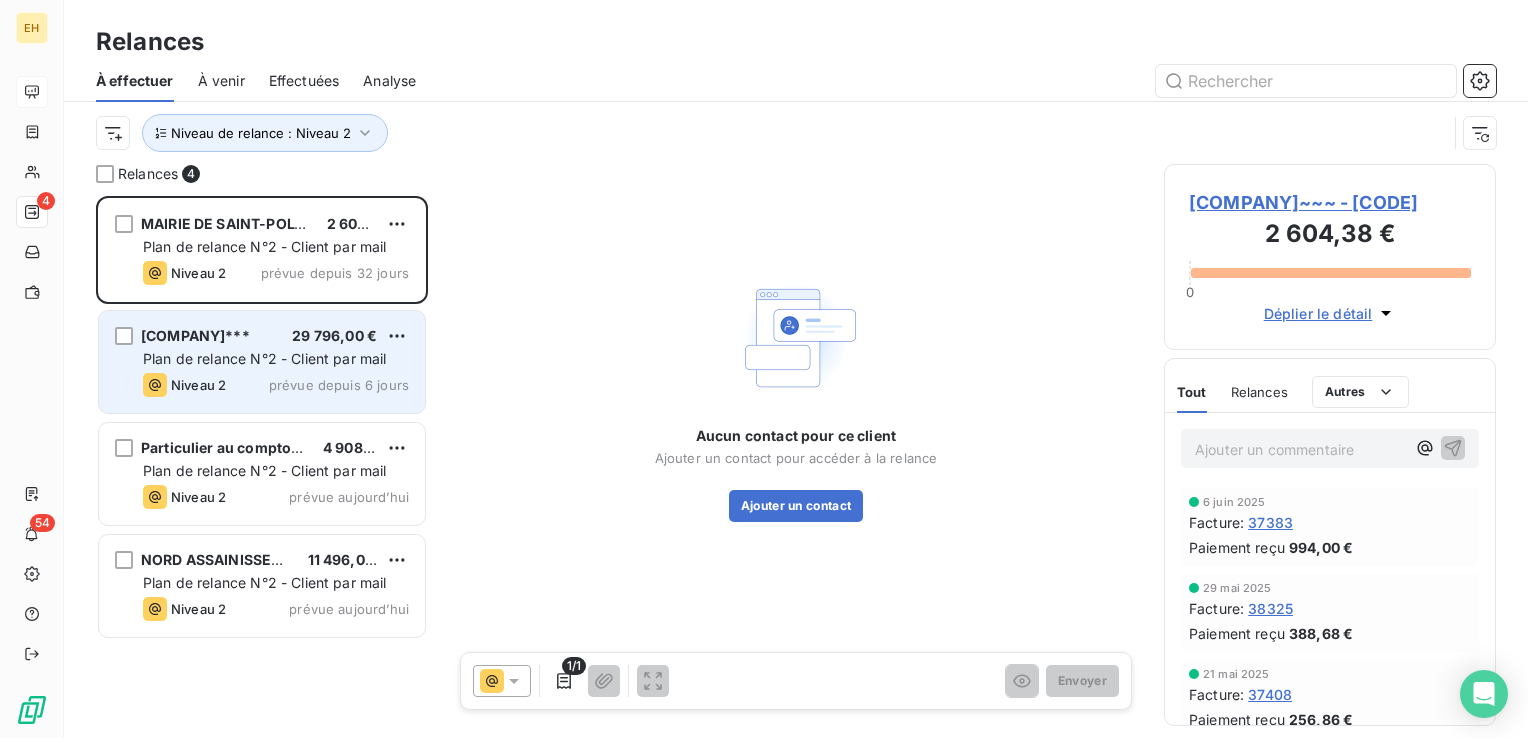 click on "LAMANEURS DU PORT DE DUNKERQUE*** 29 796,00 € Plan de relance N°2 - Client par mail Niveau 2 prévue depuis 6 jours" at bounding box center [262, 362] 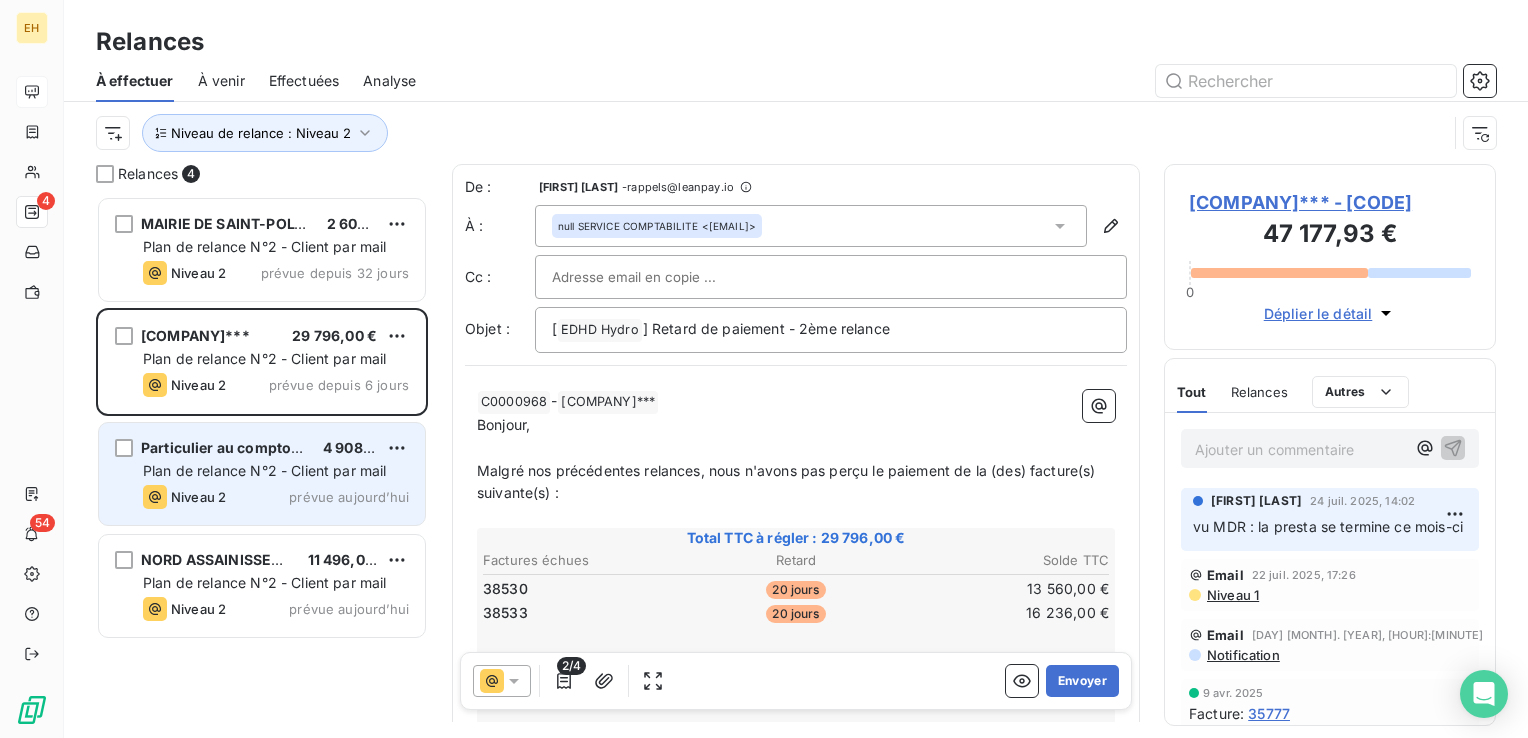 click on "Plan de relance N°2 - Client par mail" at bounding box center (265, 470) 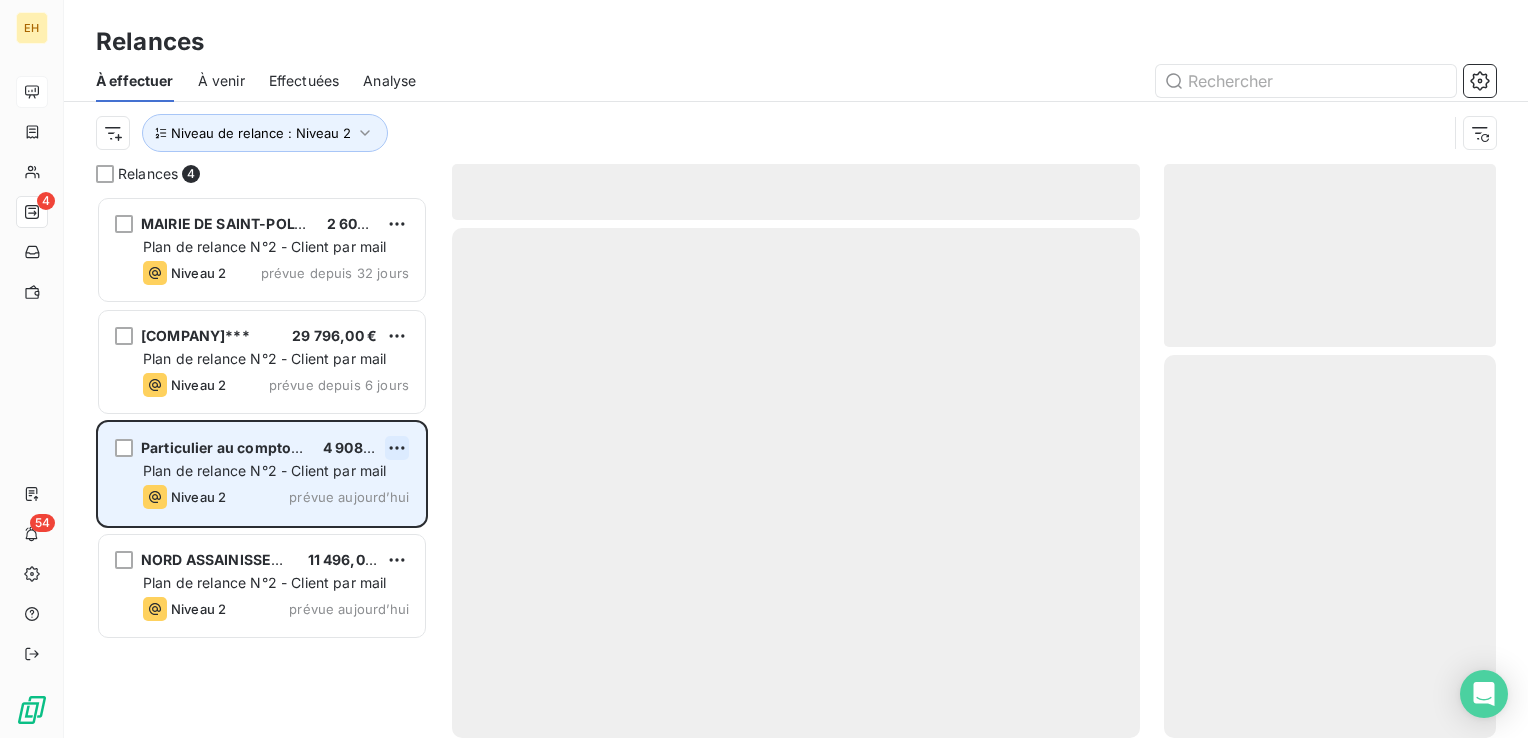 click on "EH 4 54 Relances À effectuer À venir Effectuées Analyse Niveau de relance  : Niveau 2  Relances 4 [COMPANY]~~~ [PRICE] Plan de relance N°2 - Client par mail  Niveau 2 prévue depuis [DAYS] jours [COMPANY]*** [PRICE] Plan de relance N°2 - Client par mail  Niveau 2 prévue depuis [DAYS] jours Particulier au comptoir - [CITY] [PRICE] Plan de relance N°2 - Client par mail  Niveau 2 prévue aujourd’hui [COMPANY] [PRICE] Plan de relance N°2 - Client par mail  Niveau 2 prévue aujourd’hui" at bounding box center [764, 369] 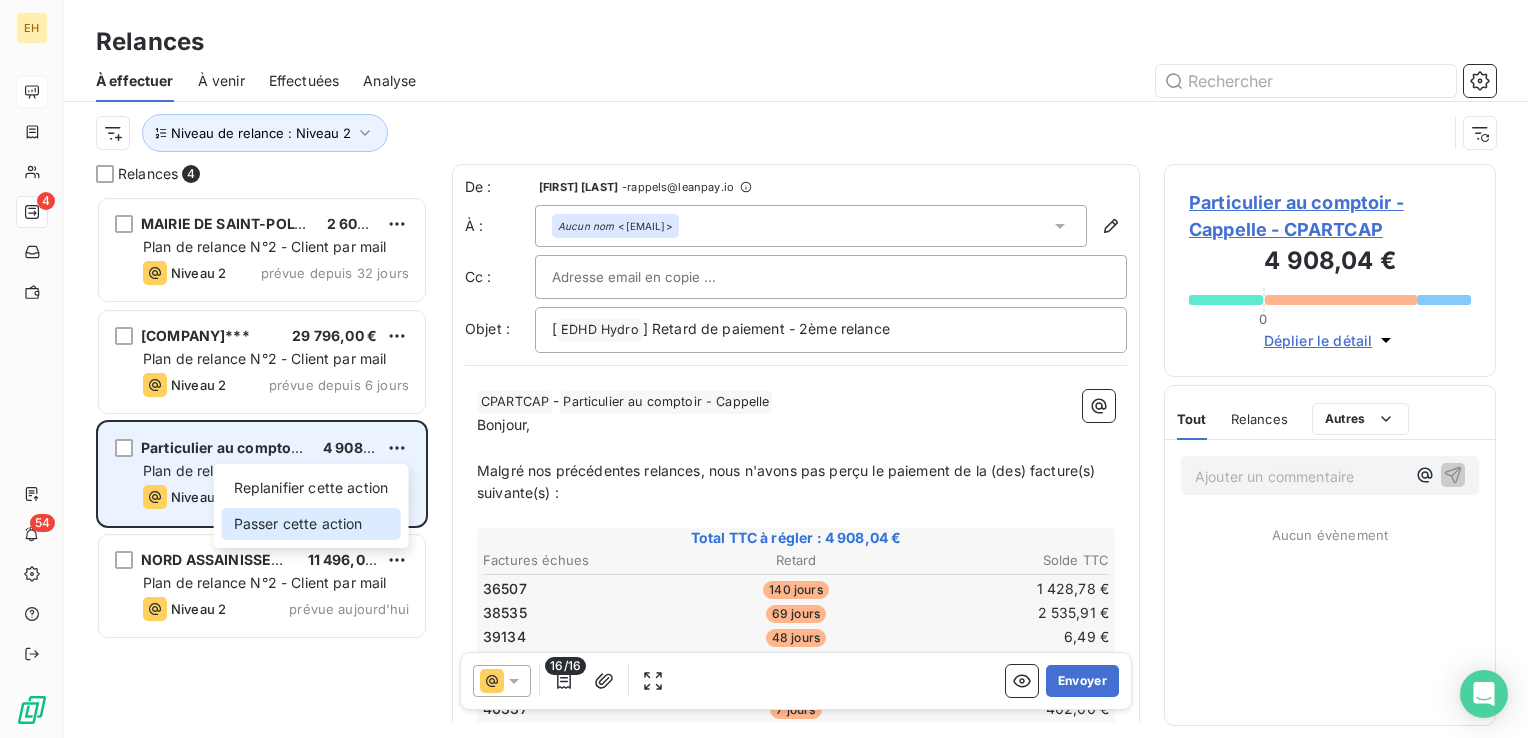 click on "Passer cette action" at bounding box center [311, 524] 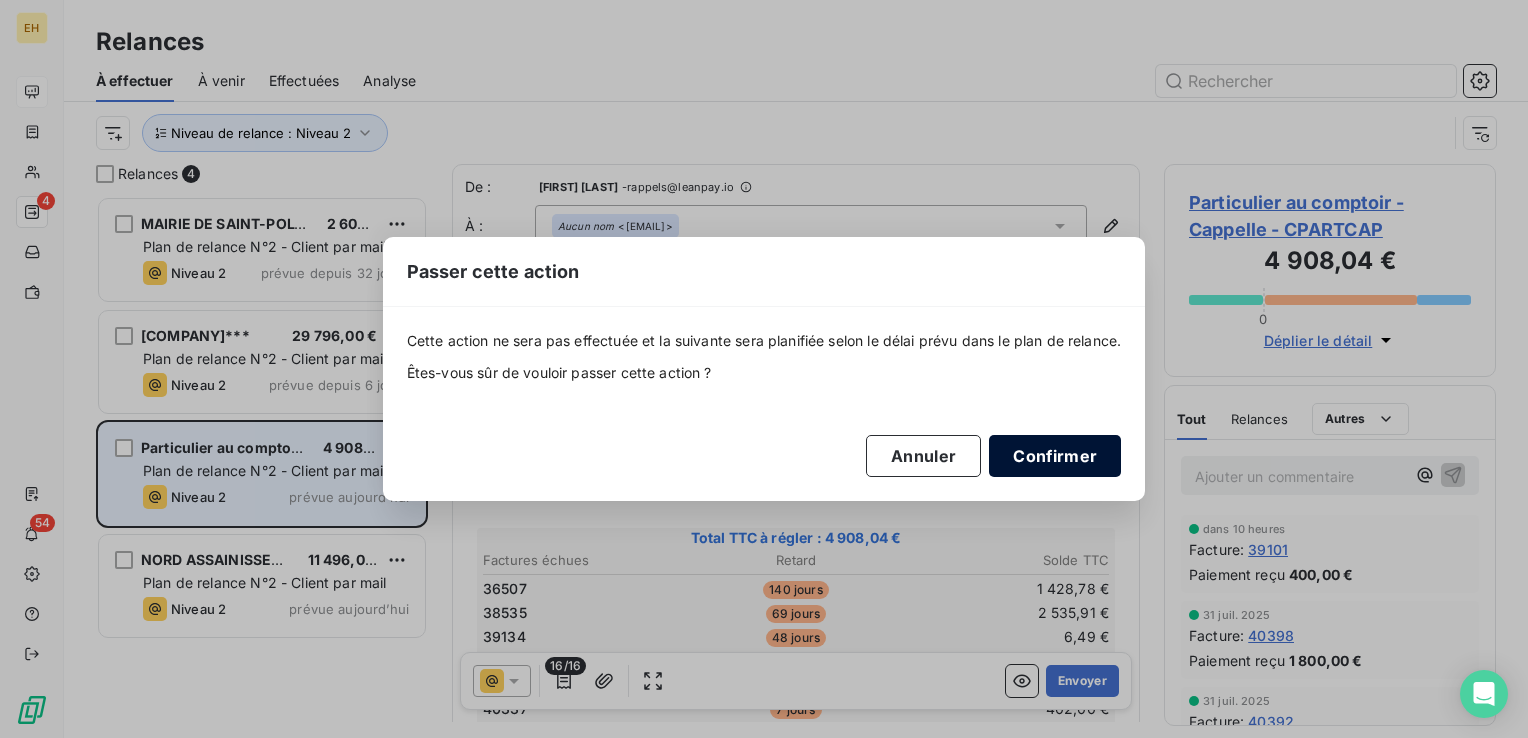 click on "Confirmer" at bounding box center [1055, 456] 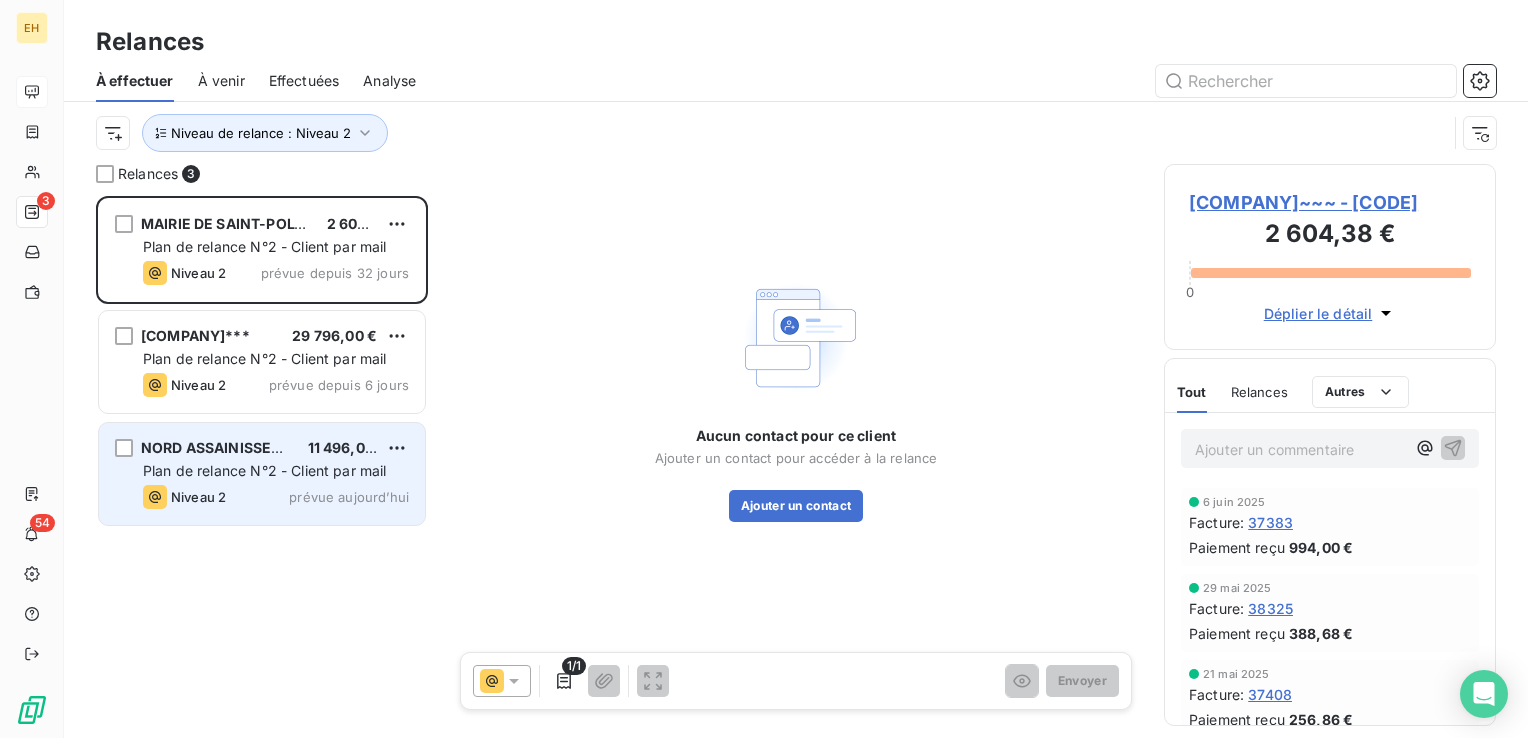 click on "[COMPANY] [PRICE] Plan de relance N°2 - Client par mail  Niveau 2 prévue aujourd’hui" at bounding box center (262, 474) 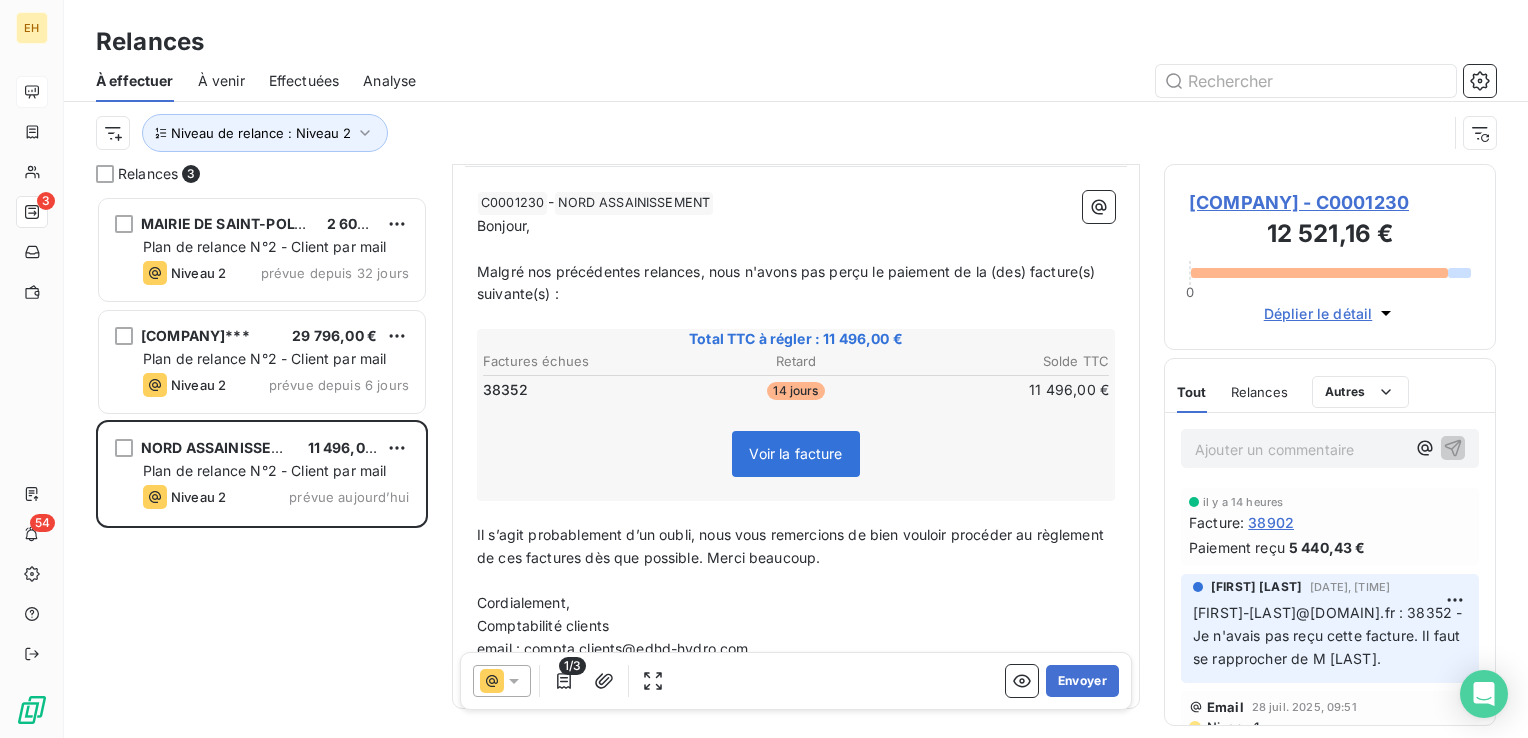 scroll, scrollTop: 264, scrollLeft: 0, axis: vertical 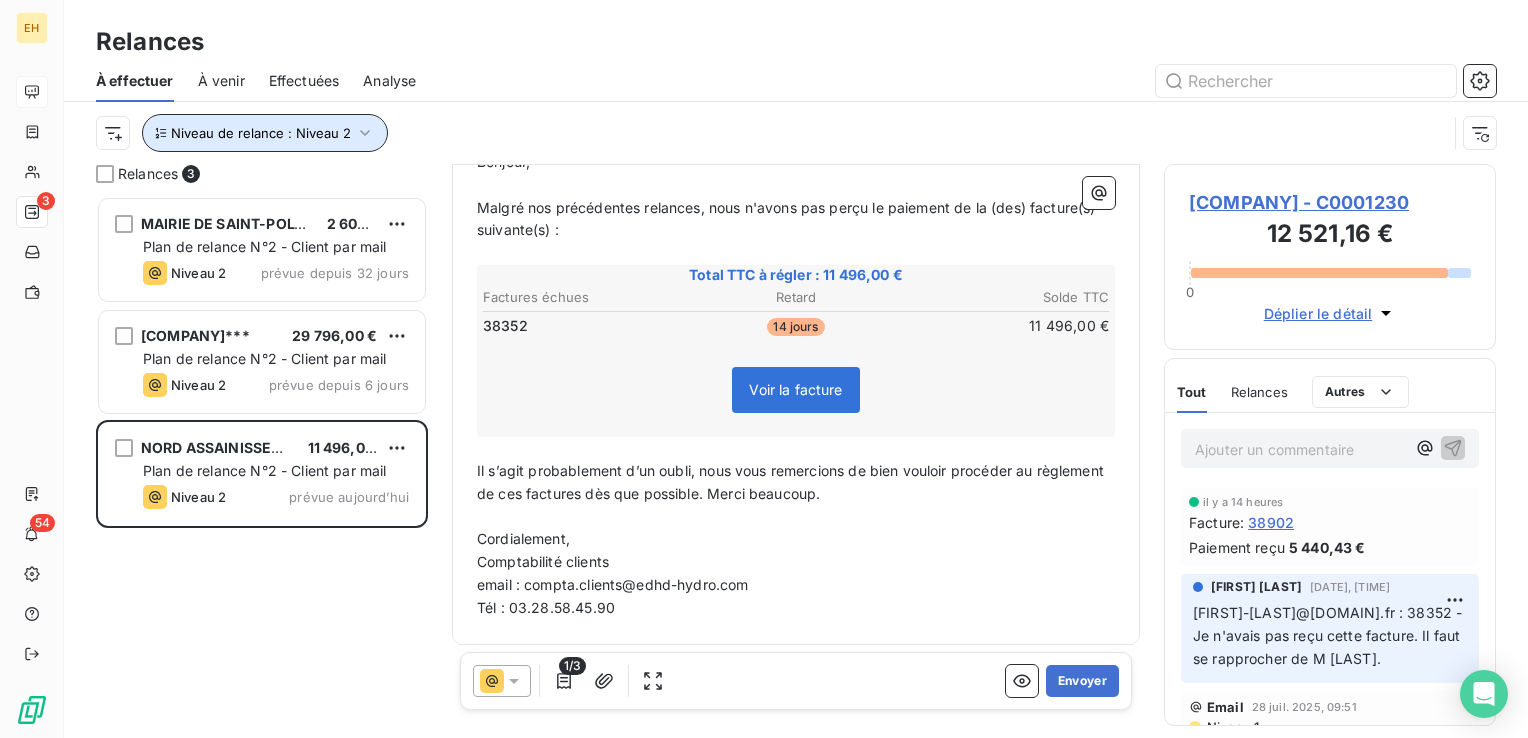 click 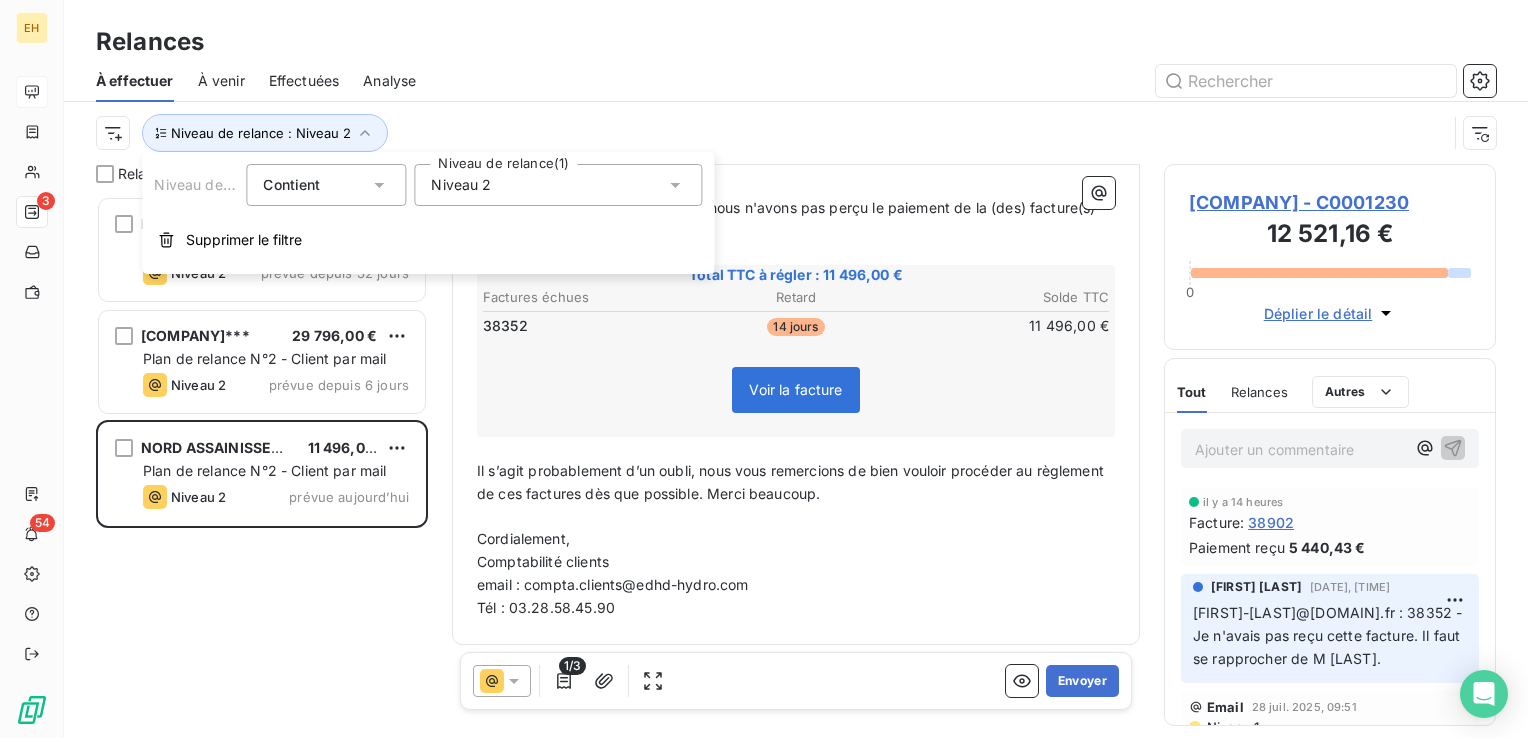 click on "Niveau 2" at bounding box center [461, 185] 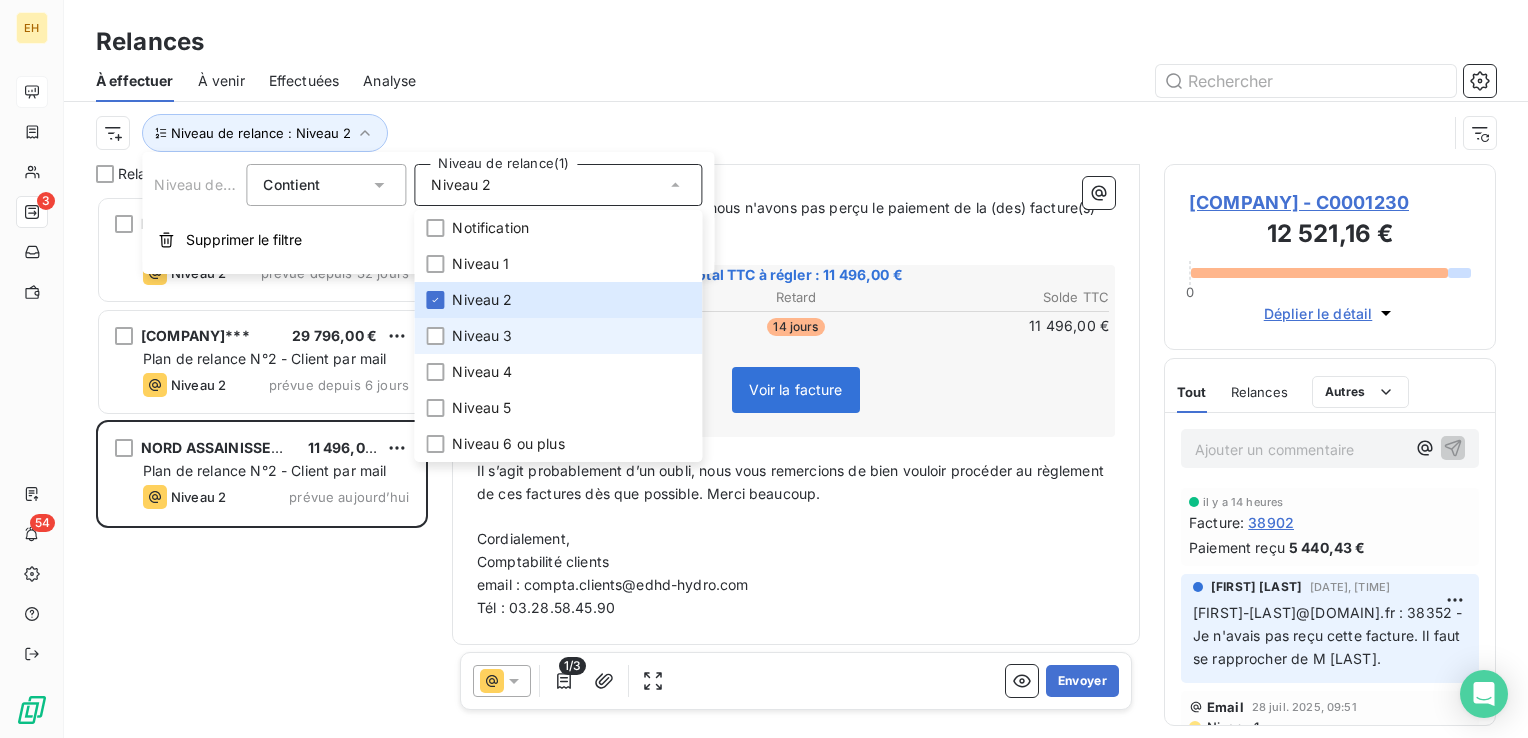 click on "Niveau 3" at bounding box center [558, 336] 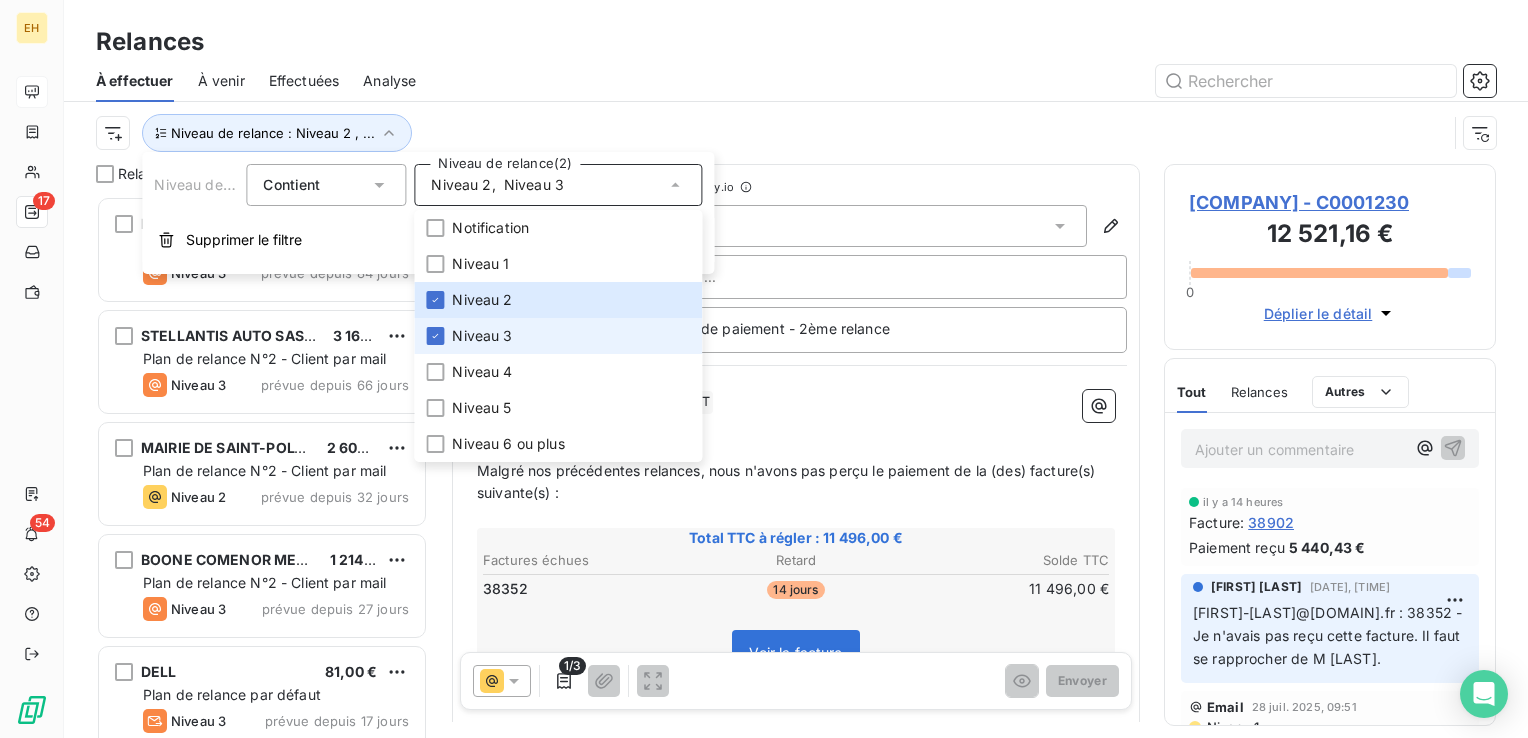 scroll, scrollTop: 16, scrollLeft: 16, axis: both 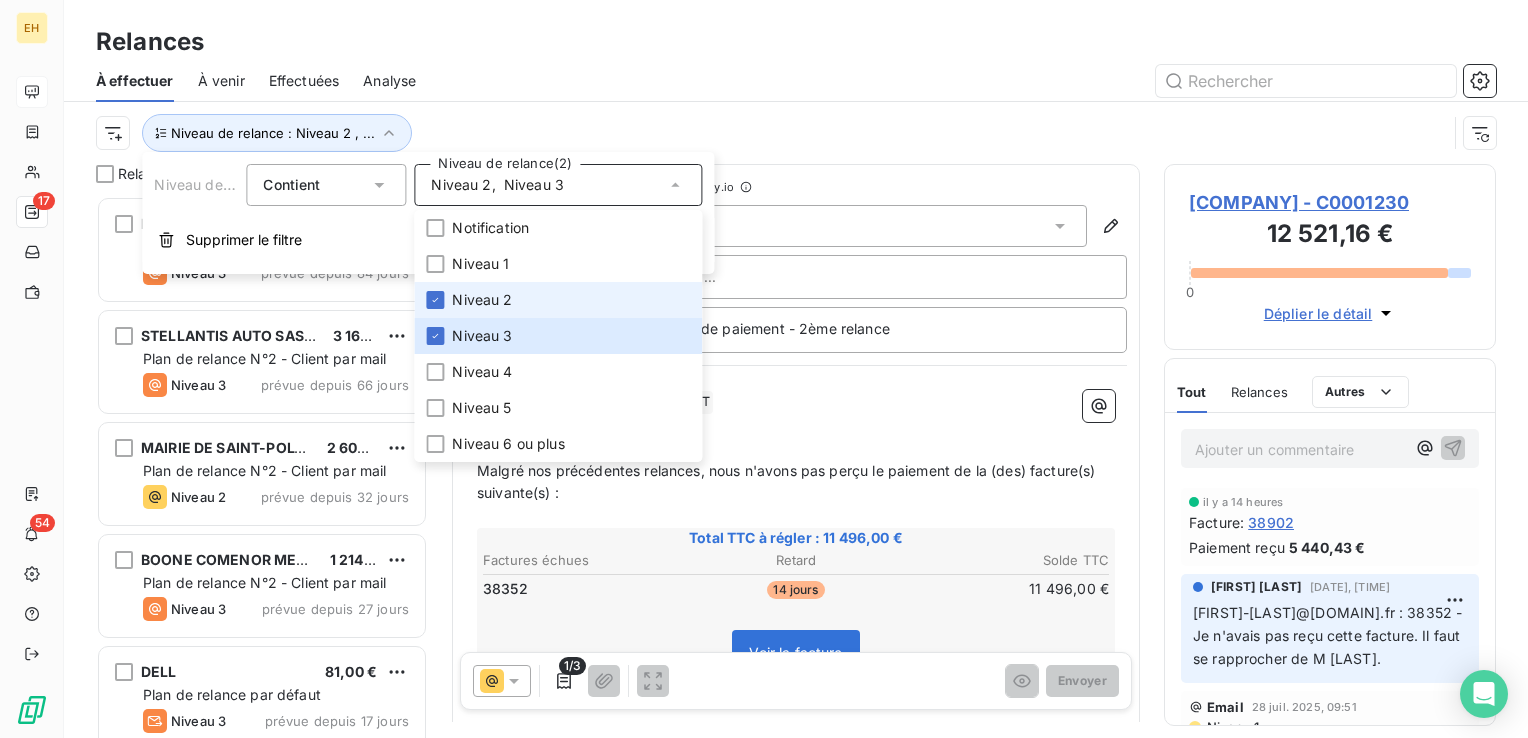 click on "Niveau 2" at bounding box center (482, 300) 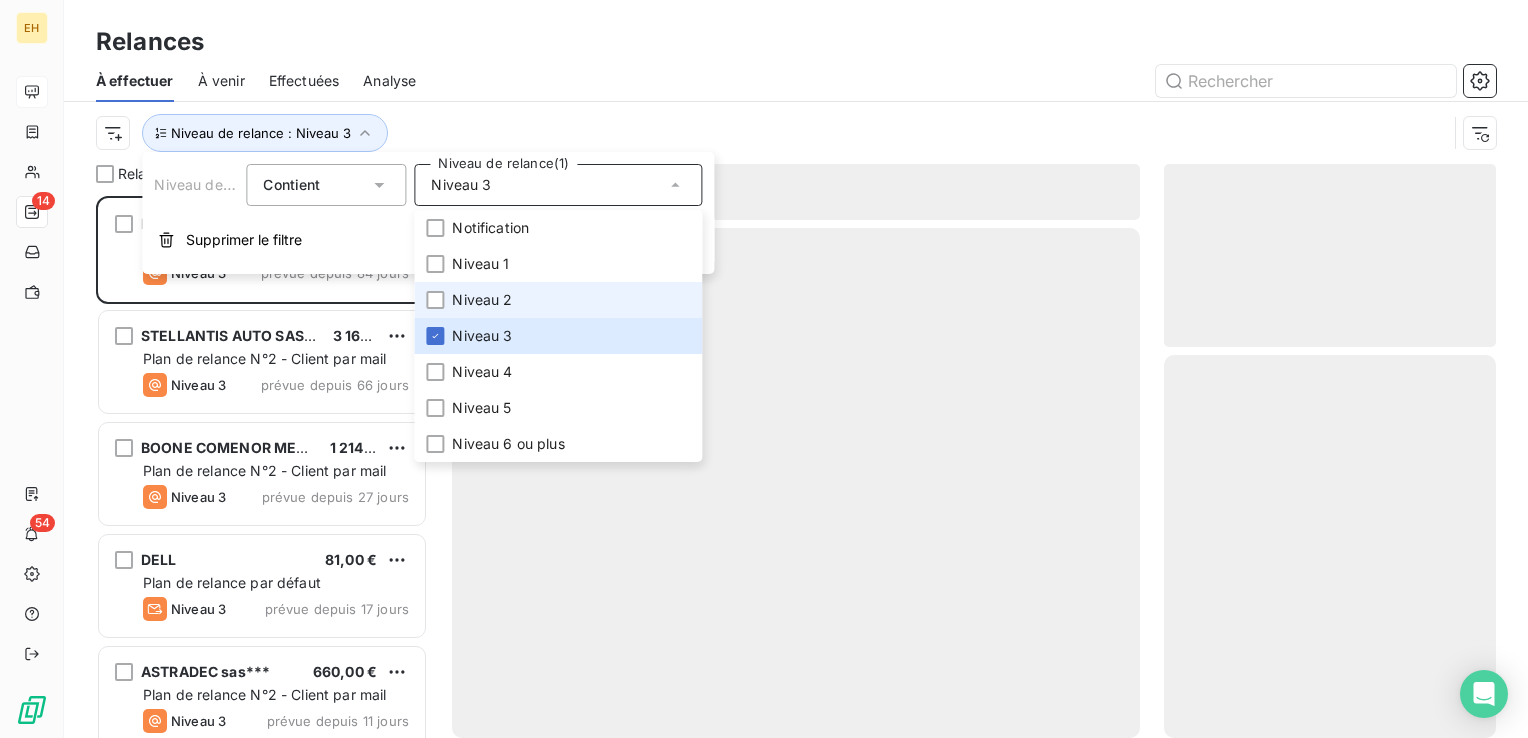 scroll, scrollTop: 16, scrollLeft: 16, axis: both 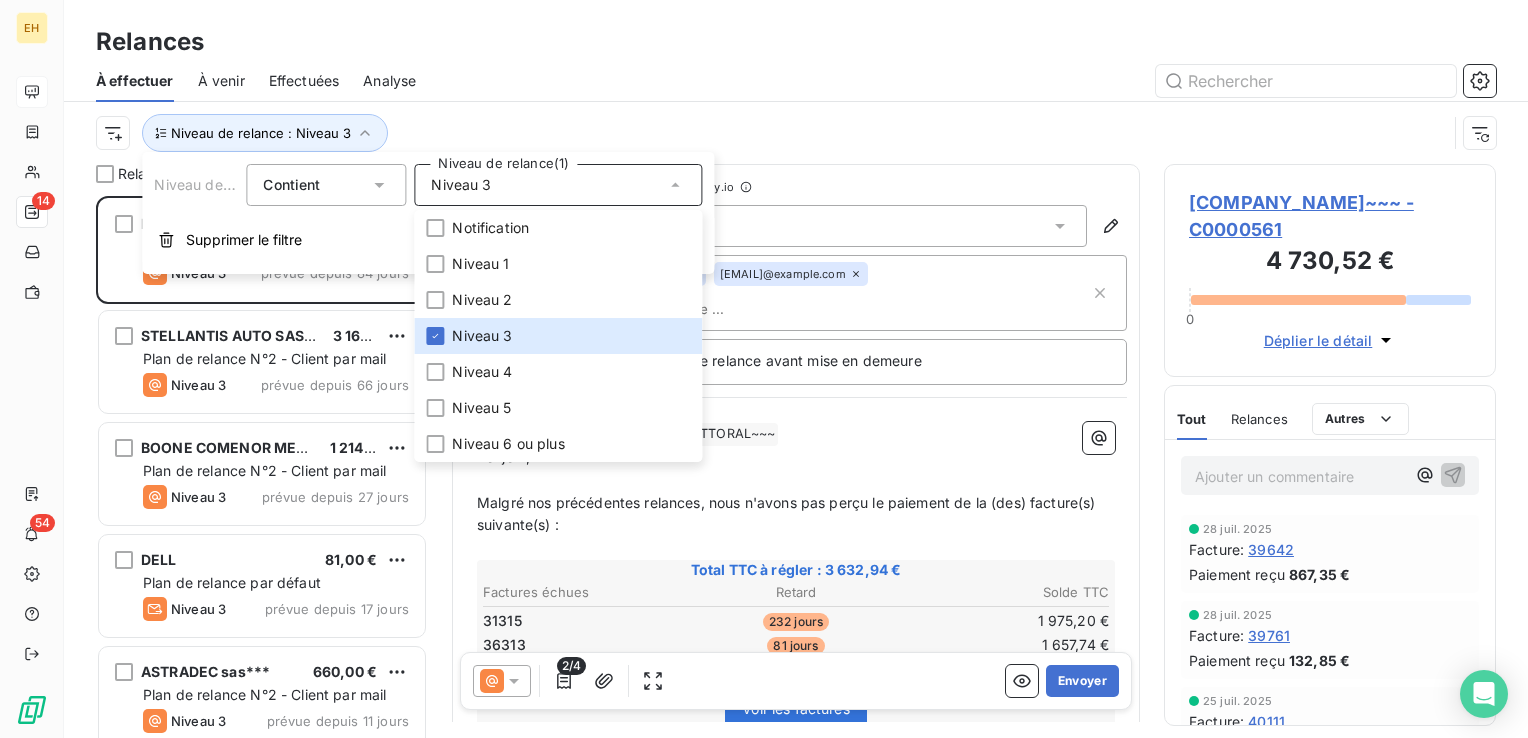 click on "Niveau de relance  : Niveau 3" at bounding box center (771, 133) 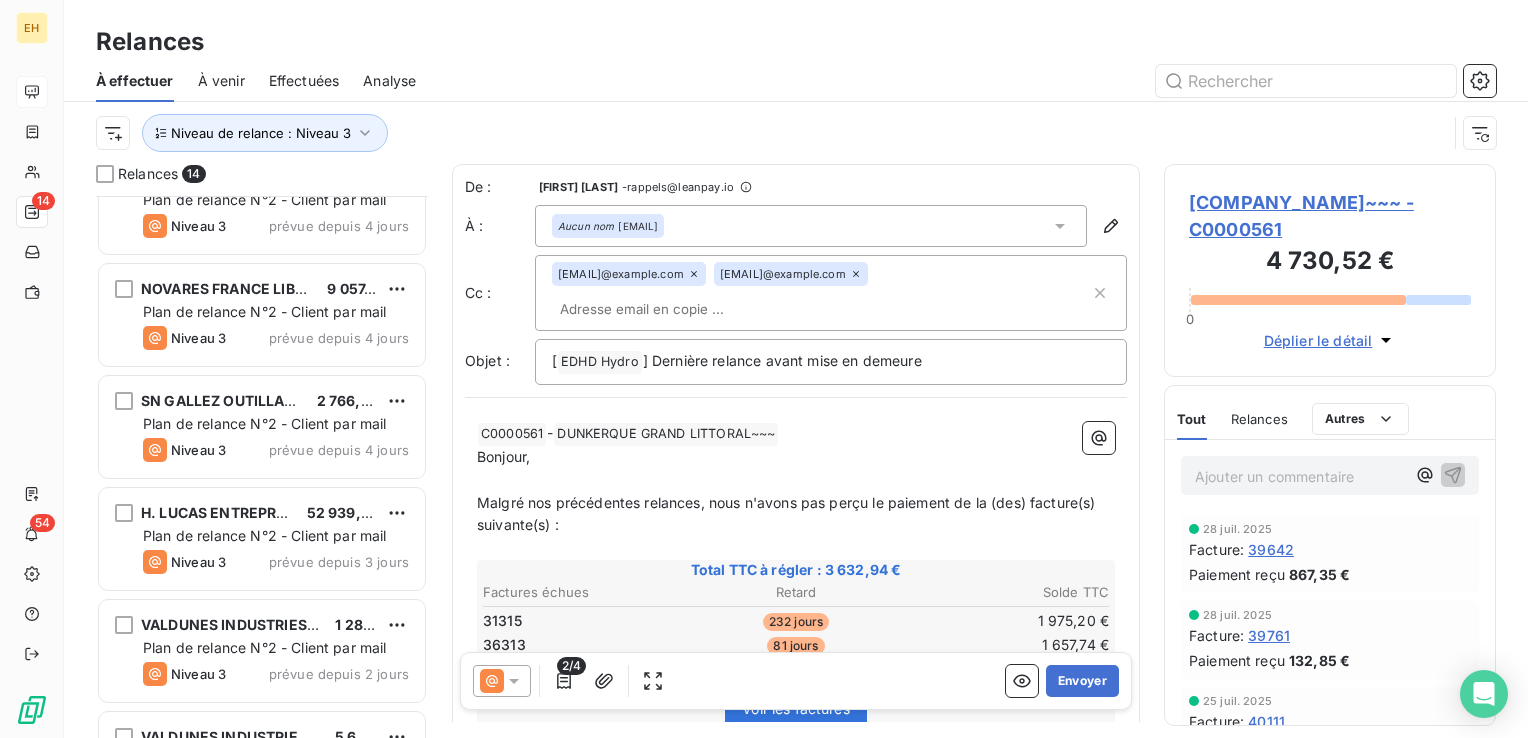 scroll, scrollTop: 1026, scrollLeft: 0, axis: vertical 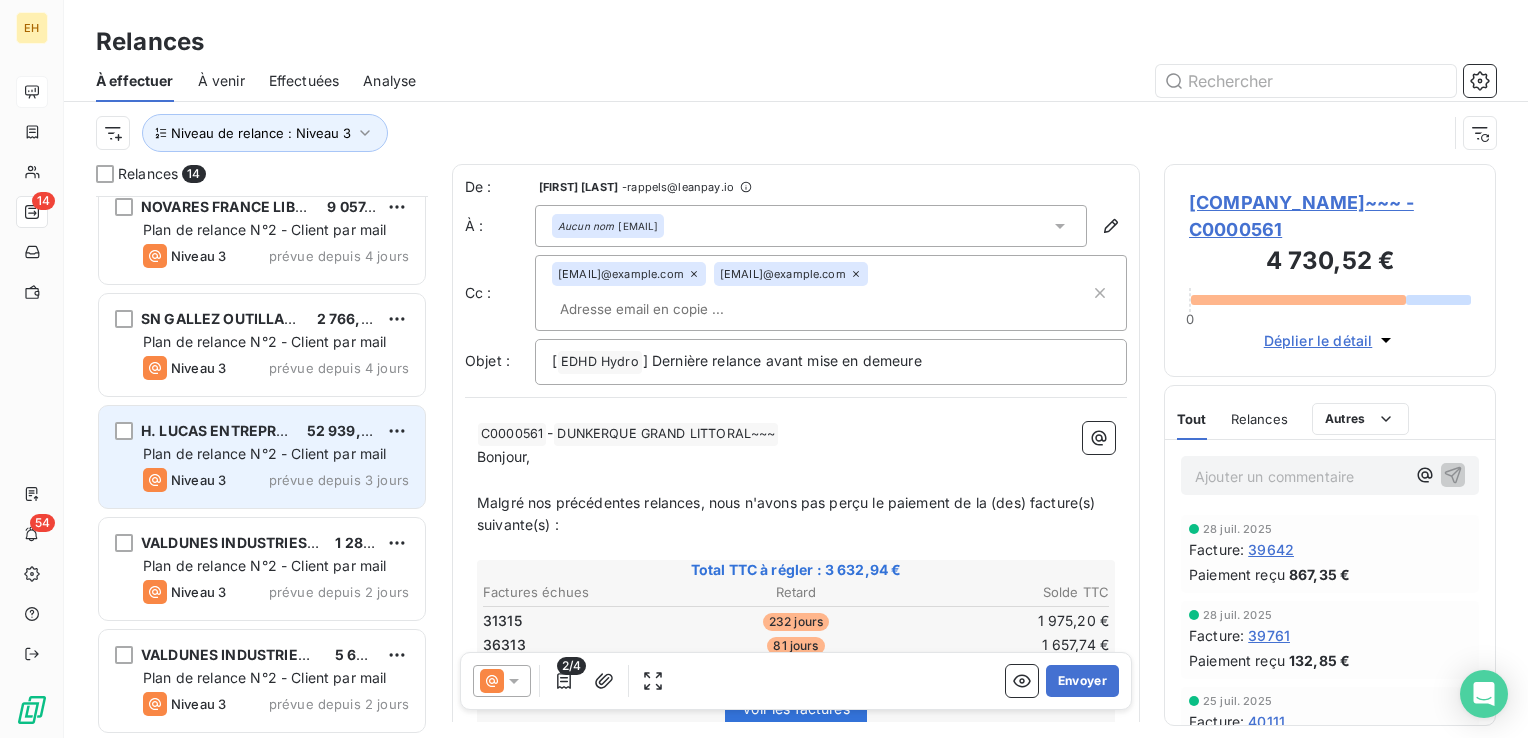 click on "prévue depuis 3 jours" at bounding box center [339, 480] 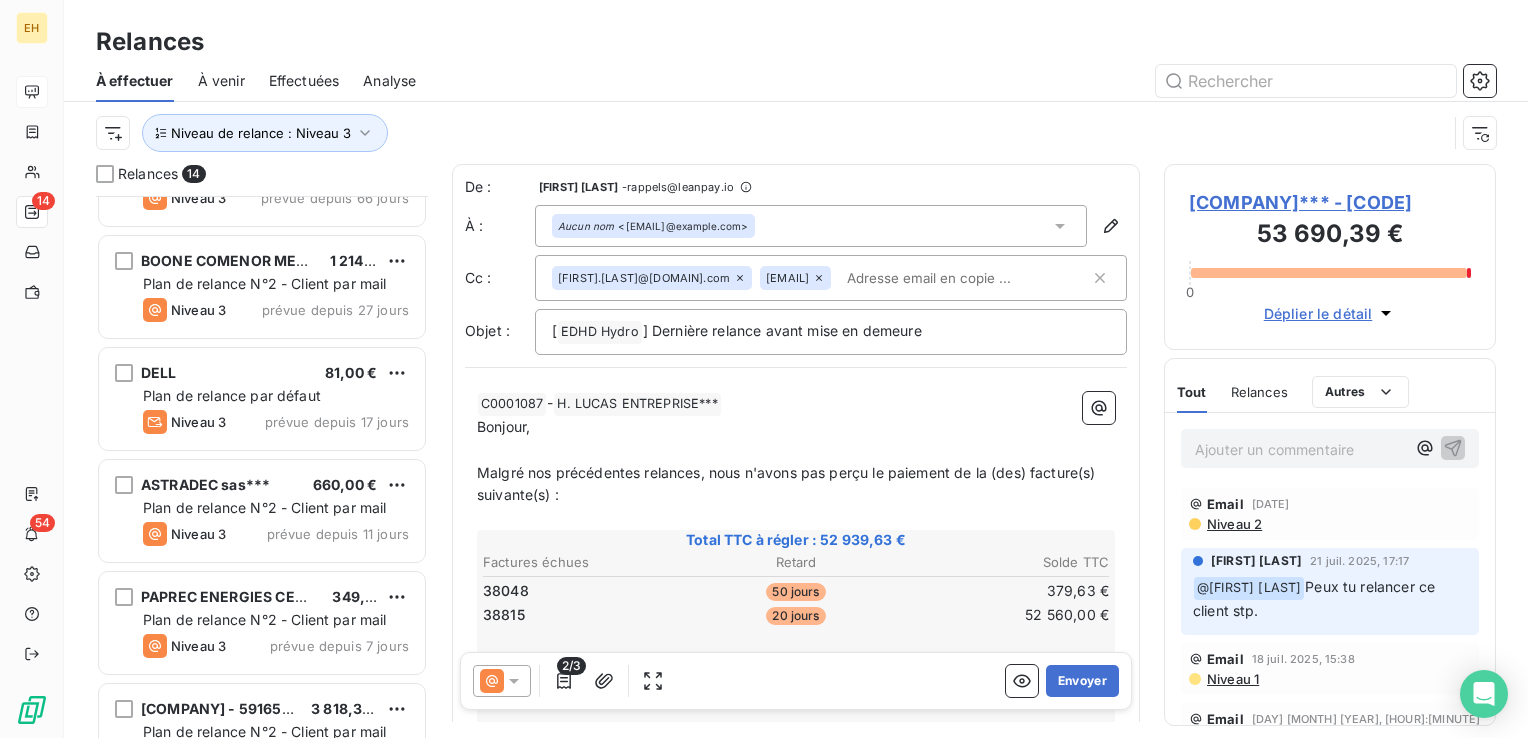 scroll, scrollTop: 200, scrollLeft: 0, axis: vertical 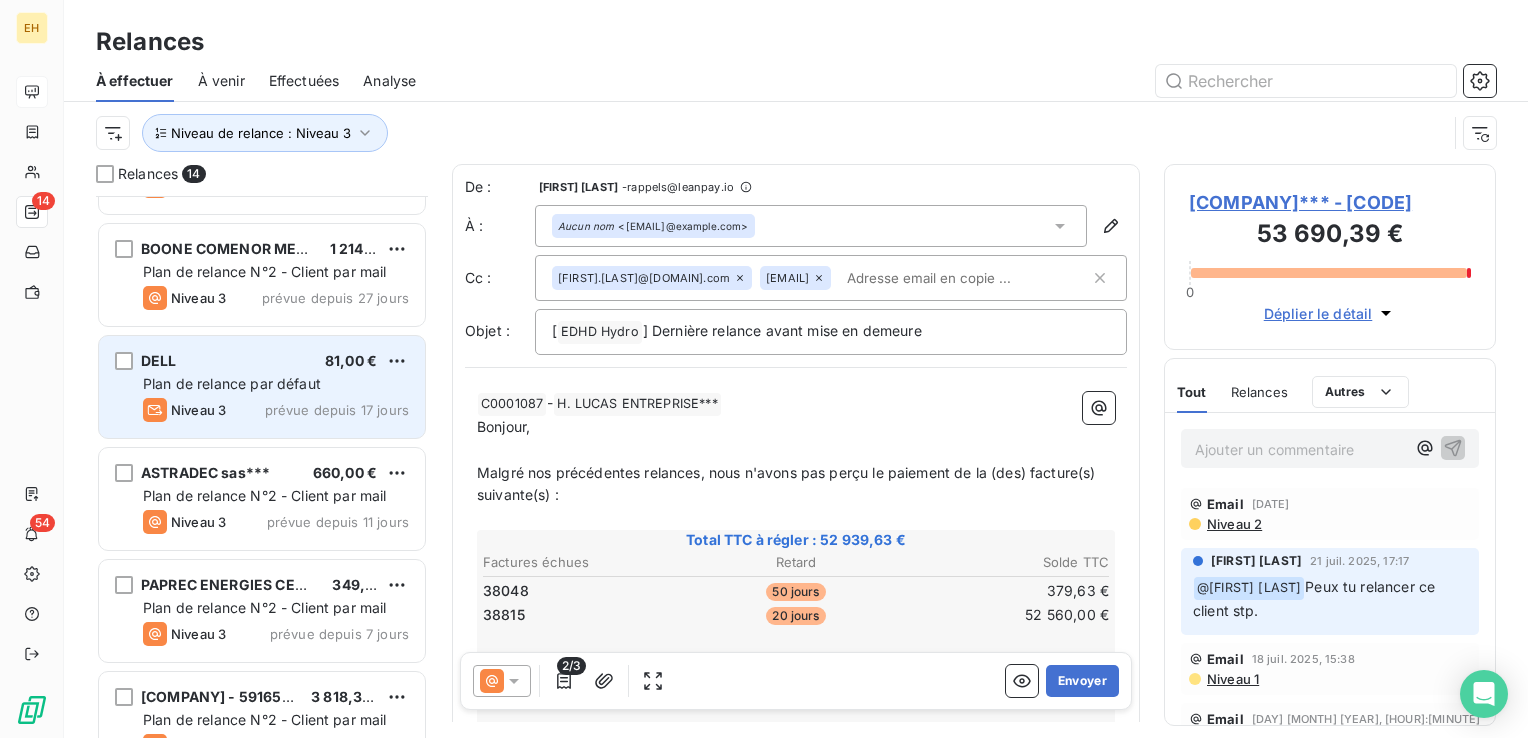 click on "[BRAND_NAME] 81,00 € Plan de relance par défaut Niveau 3 prévue depuis 17 jours" at bounding box center [262, 387] 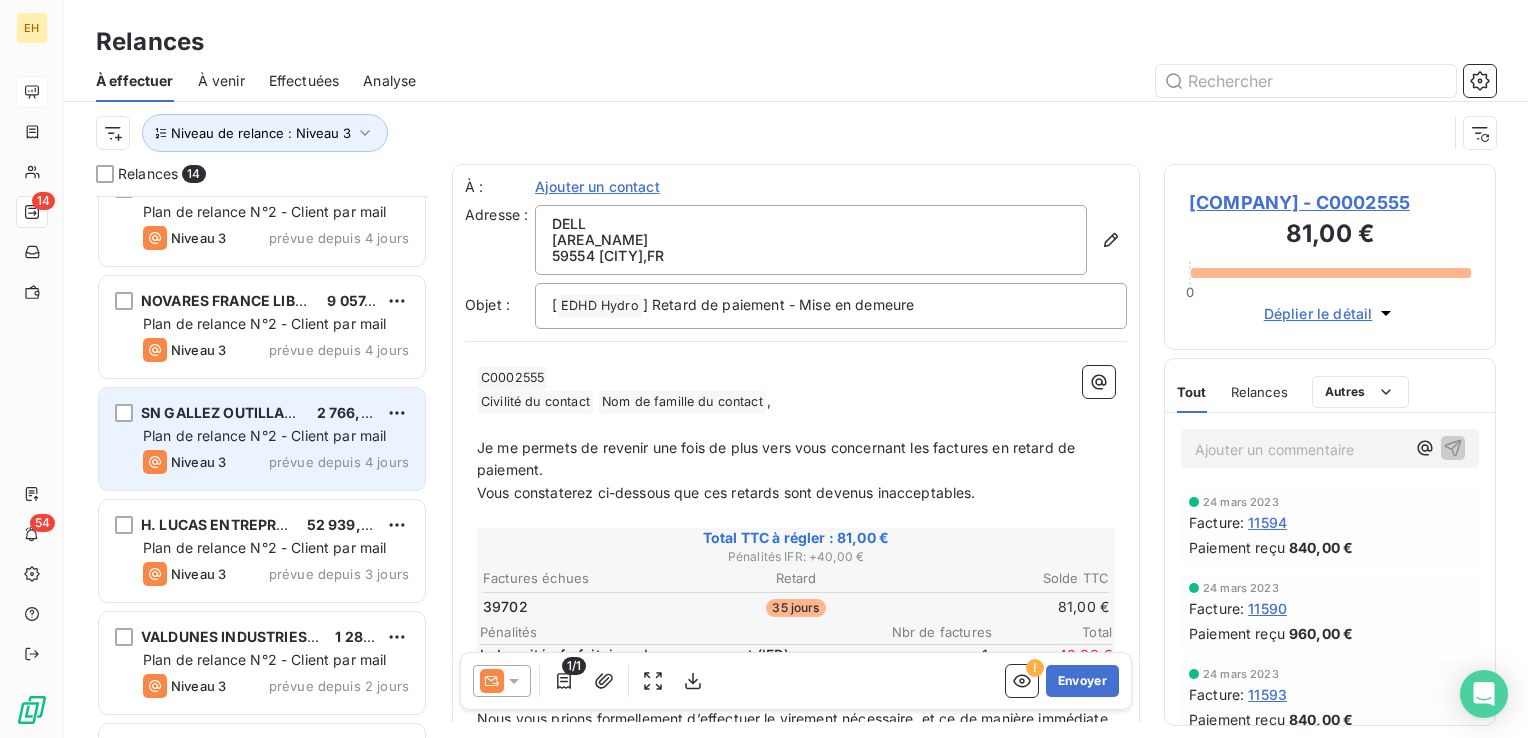 scroll, scrollTop: 826, scrollLeft: 0, axis: vertical 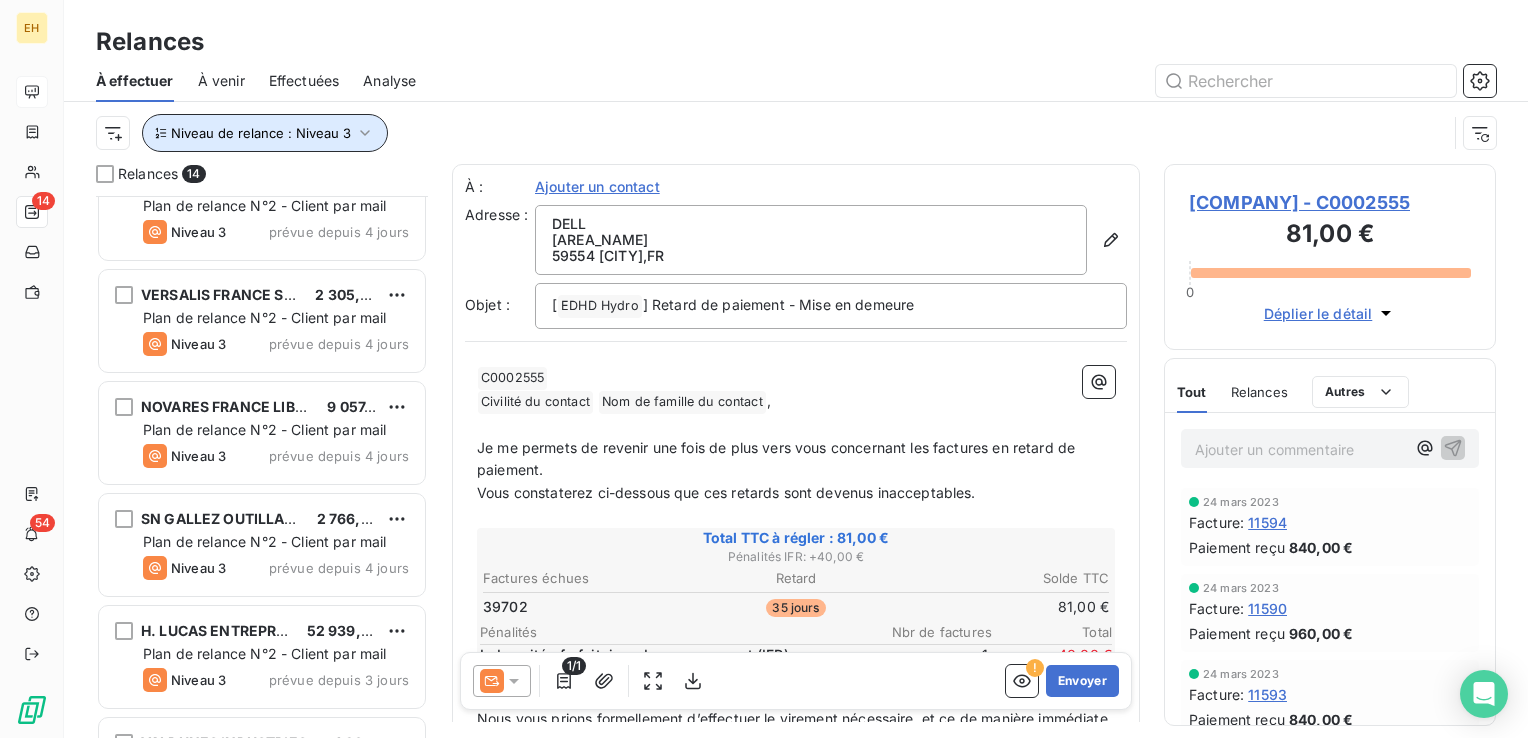 click 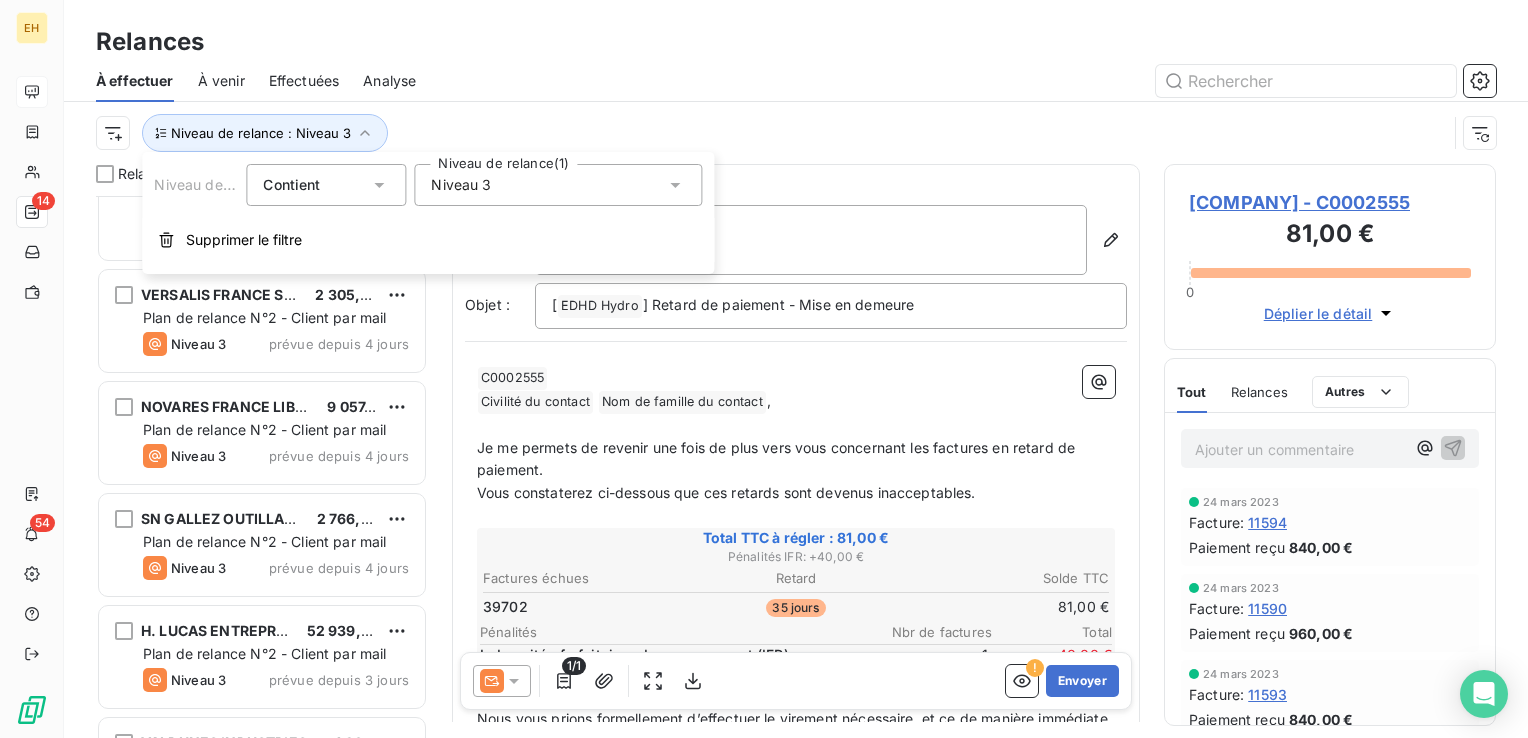 click on "Niveau 3" at bounding box center [558, 185] 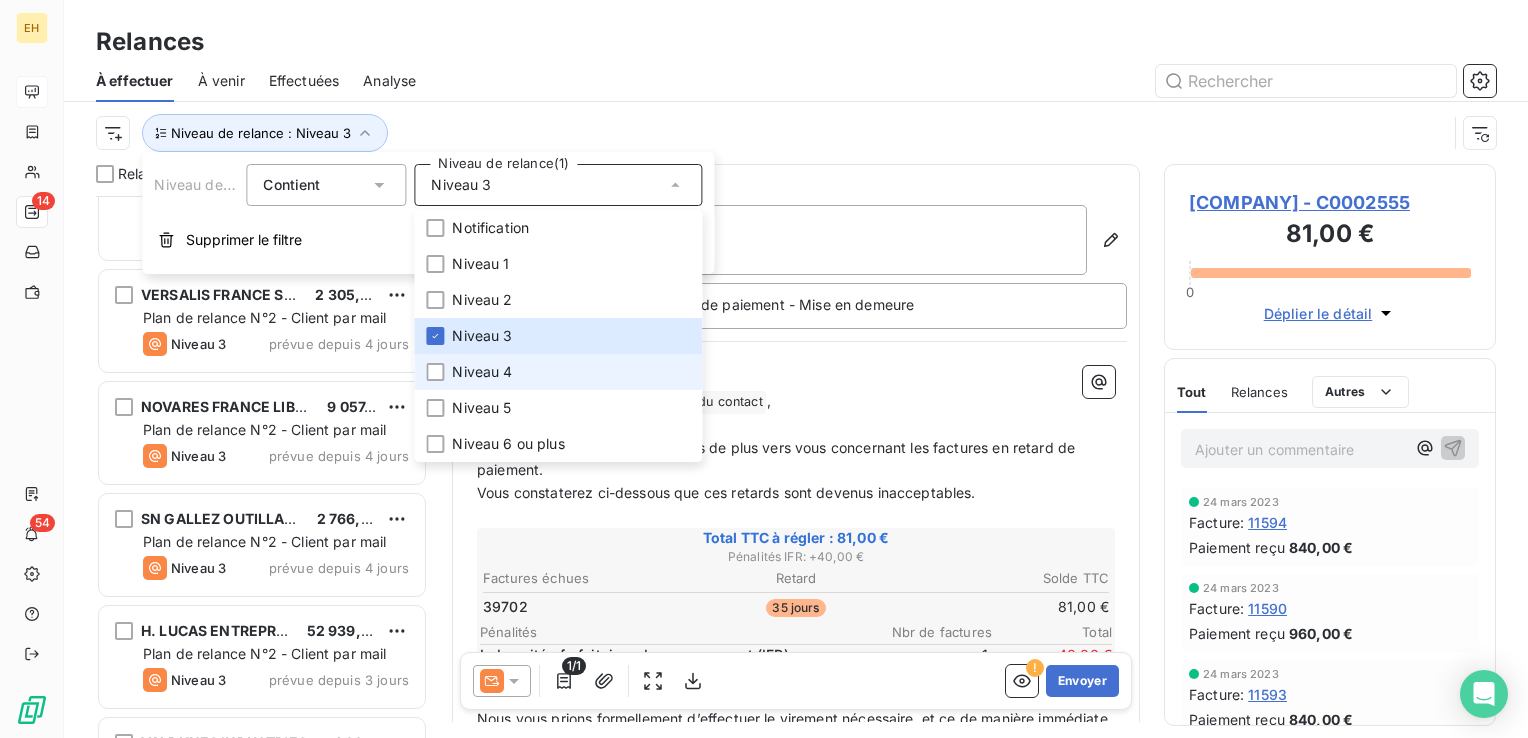 click on "Niveau 4" at bounding box center [482, 372] 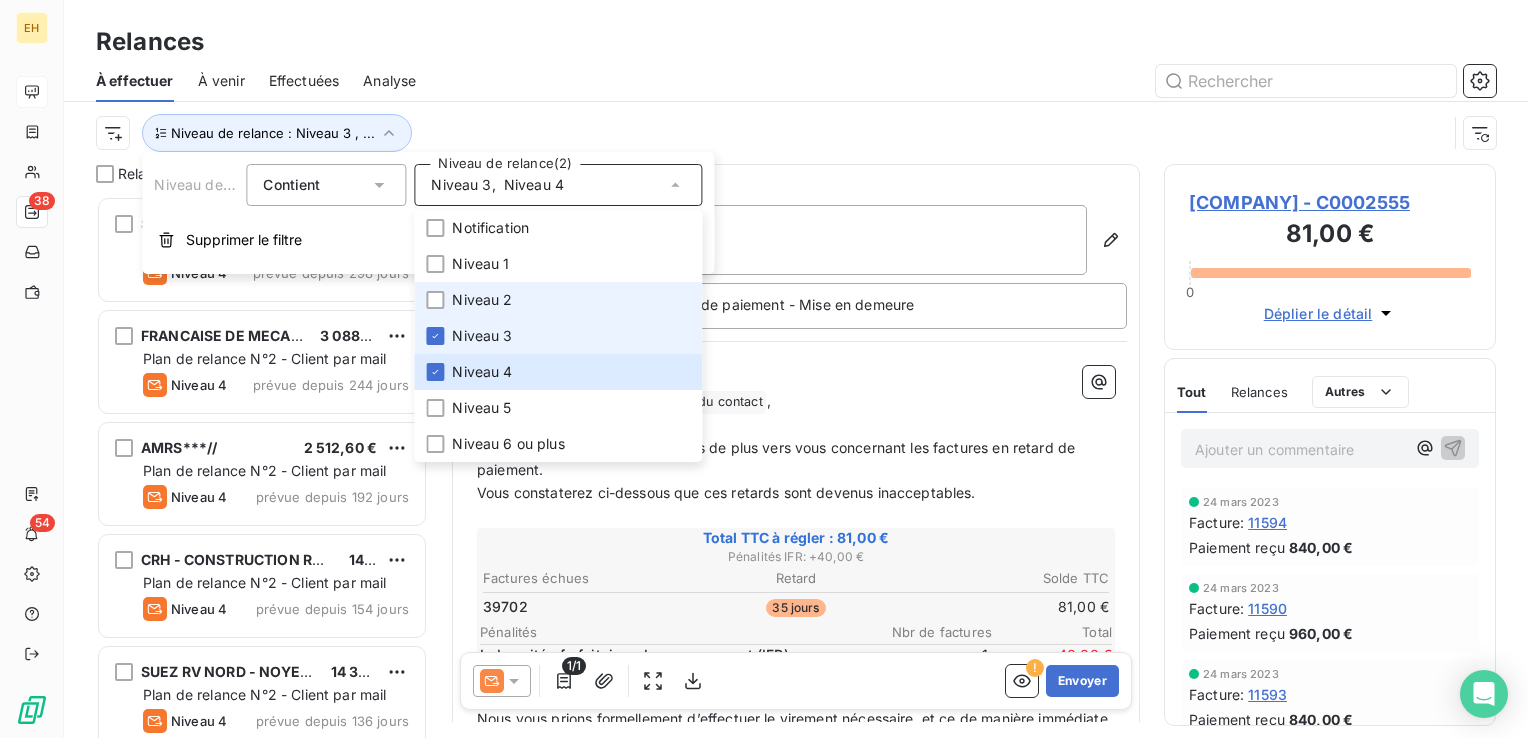 scroll, scrollTop: 16, scrollLeft: 16, axis: both 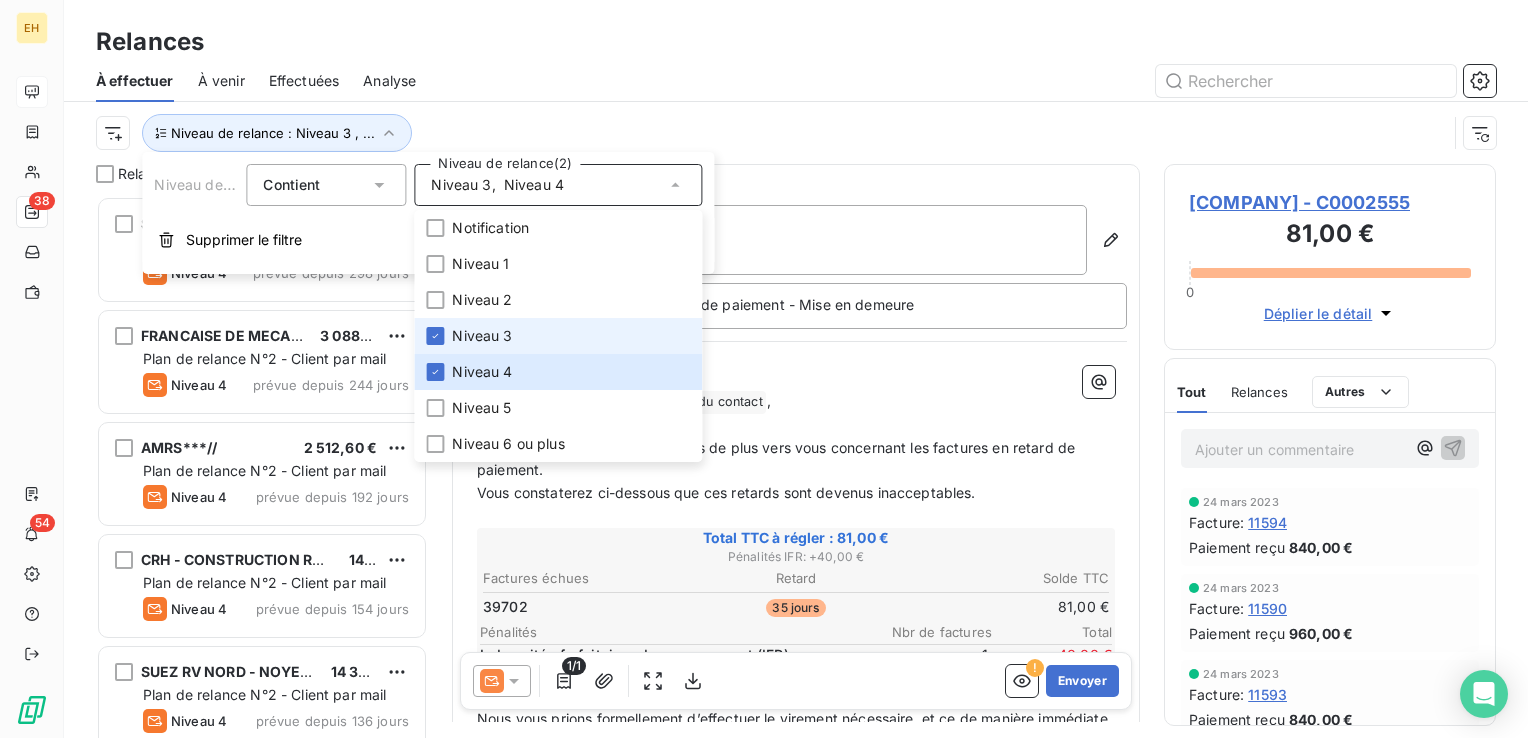 click on "Niveau 3" at bounding box center [482, 336] 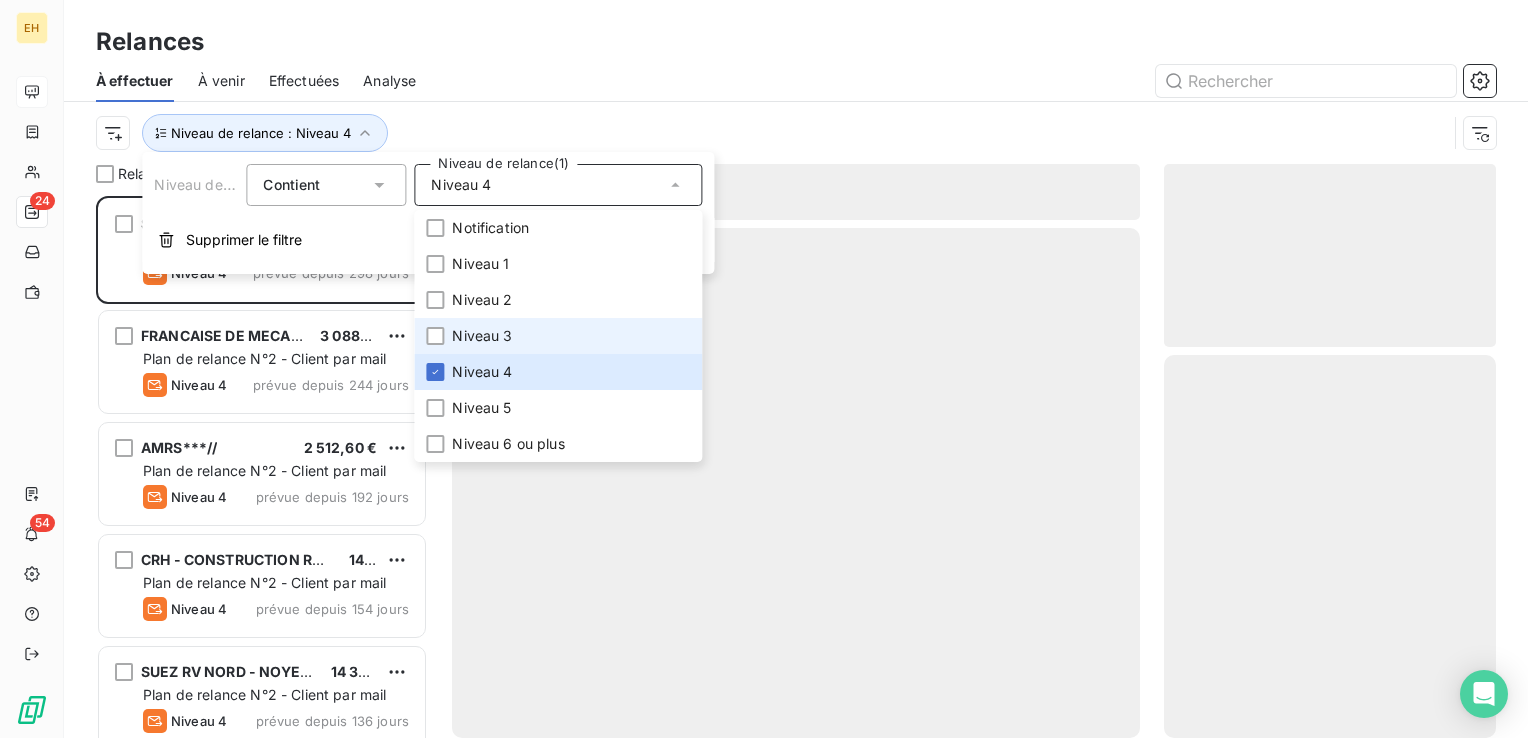 scroll, scrollTop: 16, scrollLeft: 16, axis: both 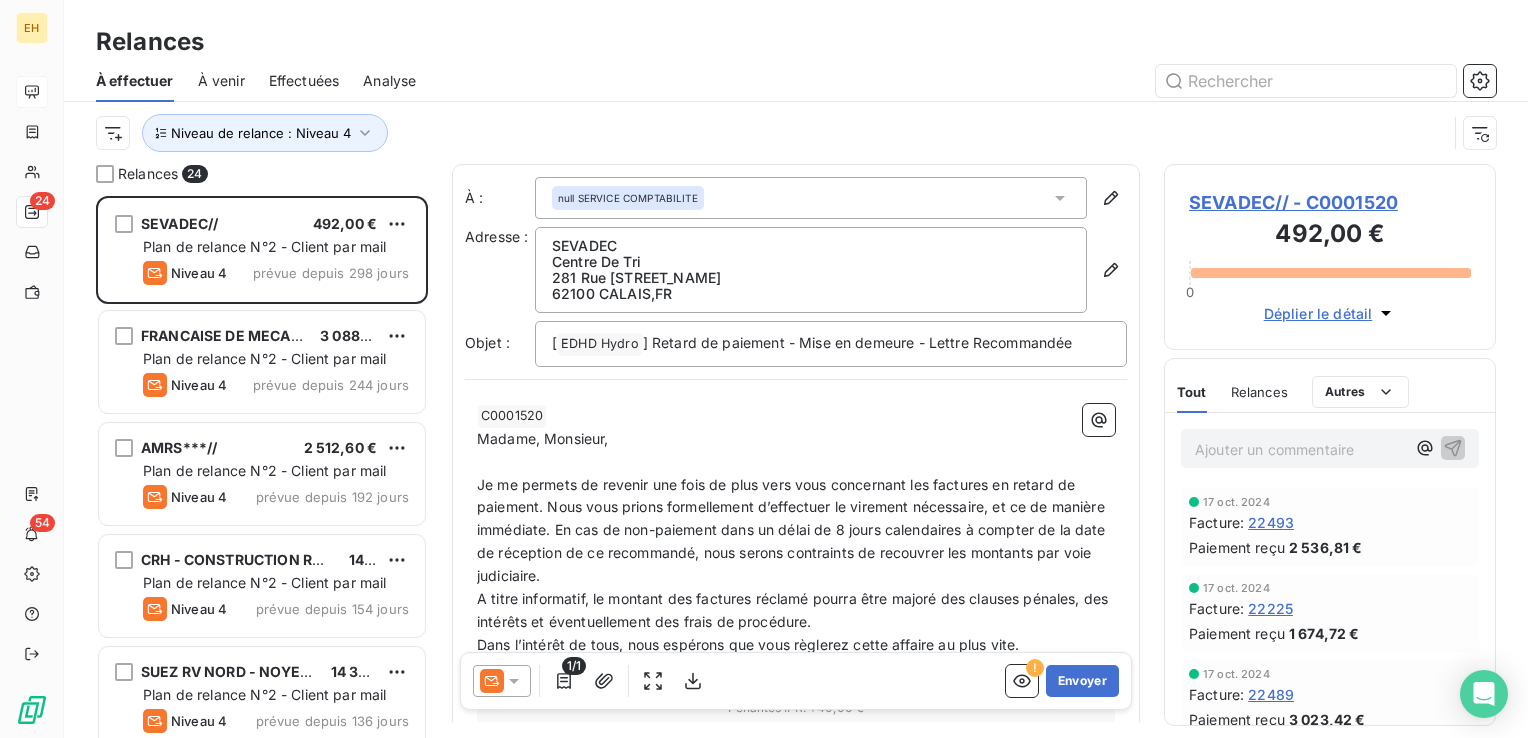 click on "Niveau de relance  : Niveau 4" at bounding box center [796, 133] 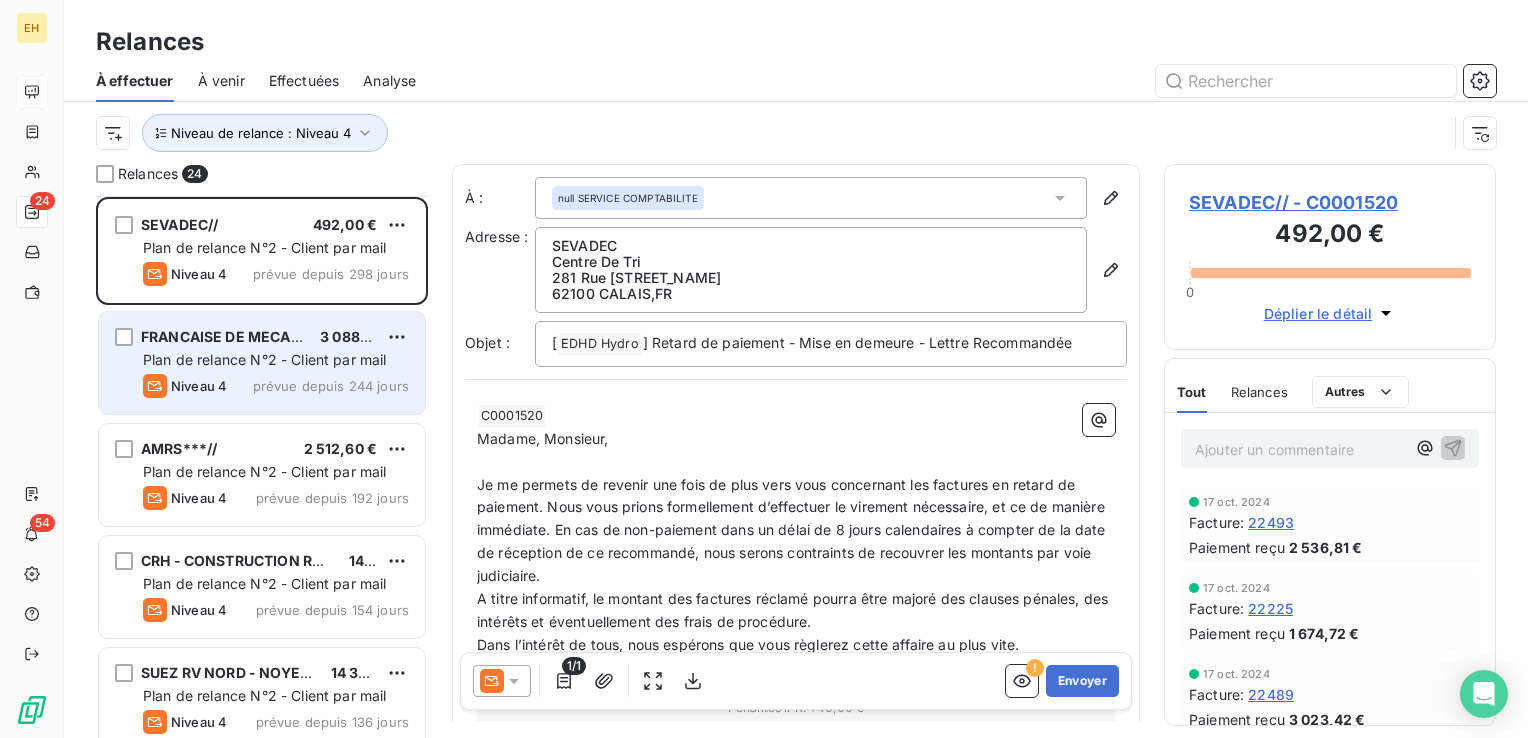 scroll, scrollTop: 200, scrollLeft: 0, axis: vertical 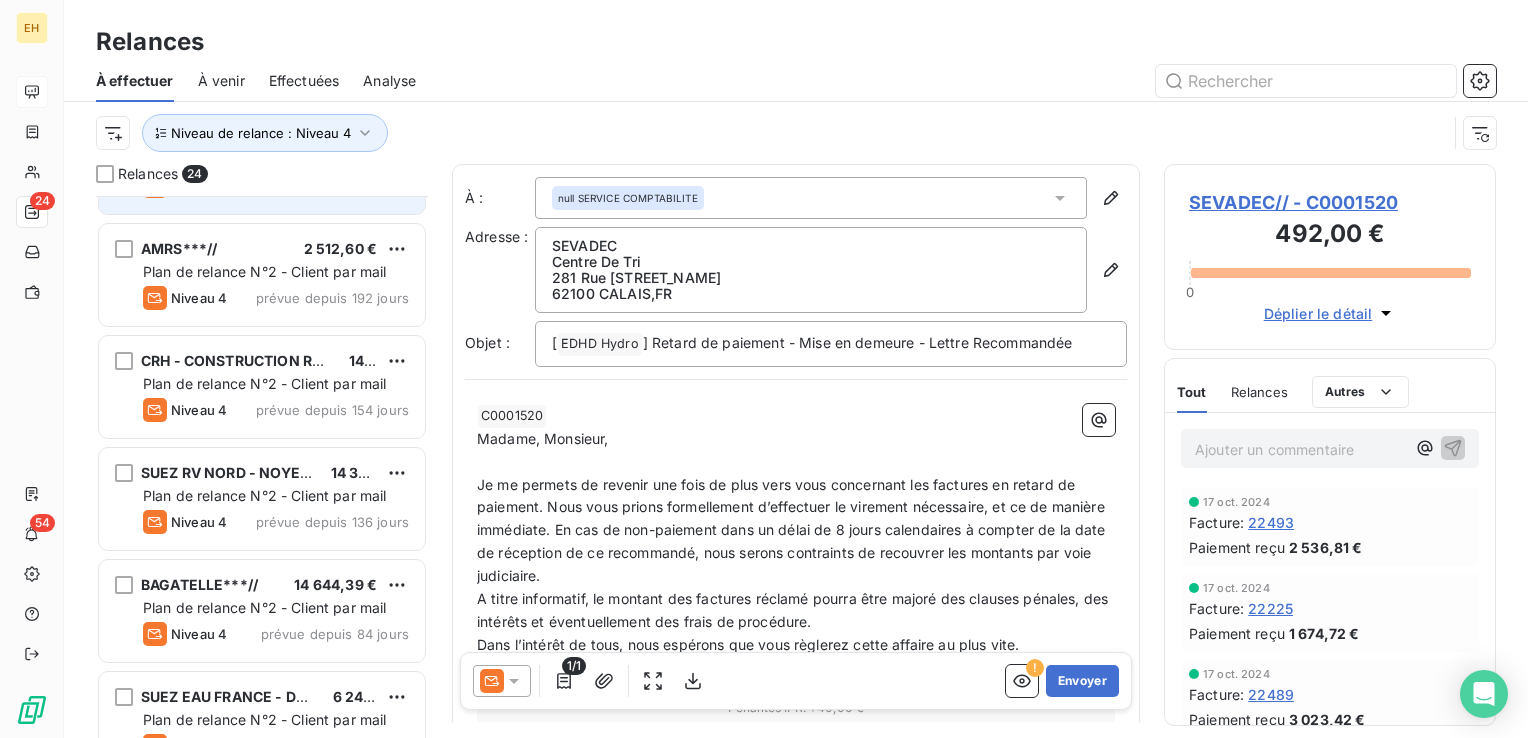 click on "CRH - CONSTRUCTION RENOVATION HABITAT//" at bounding box center (305, 360) 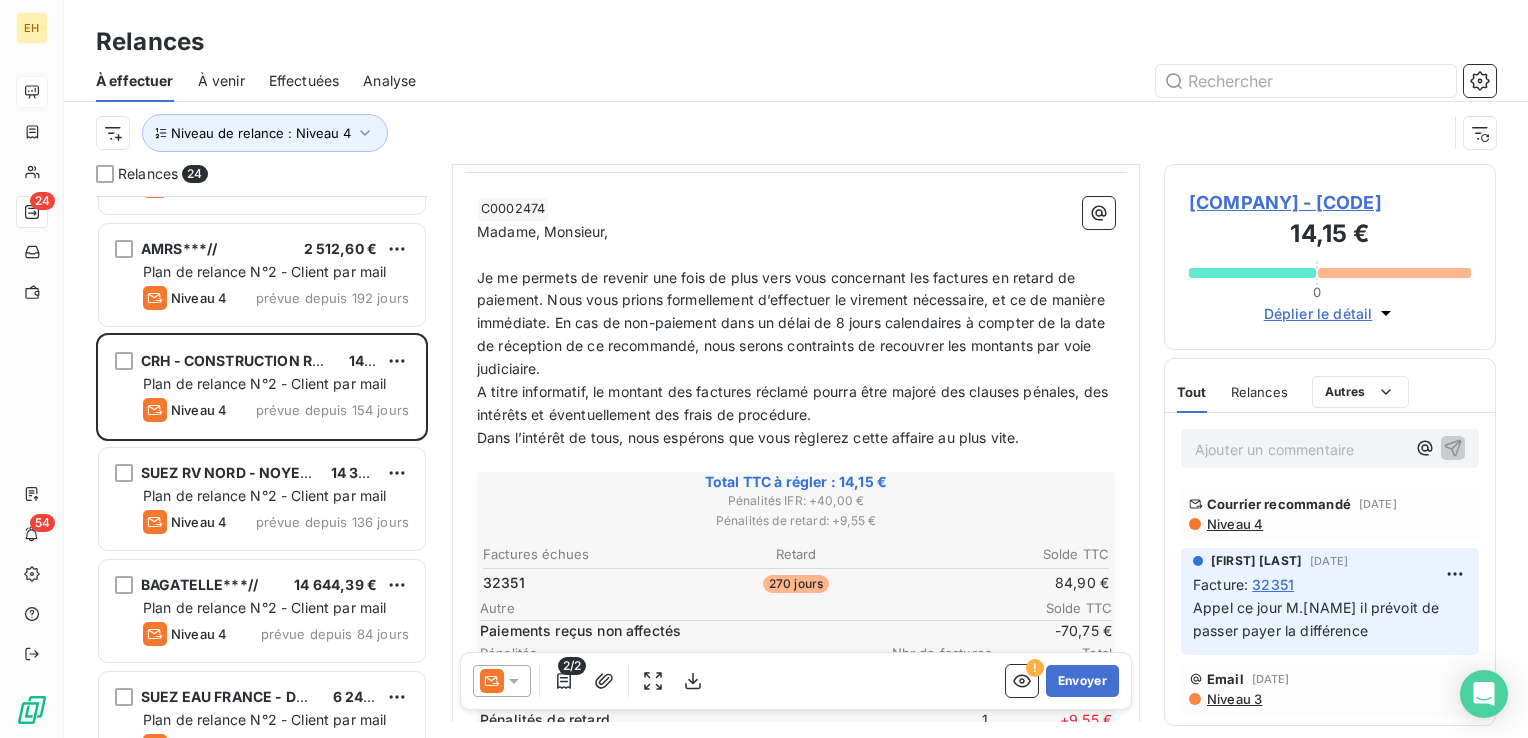 scroll, scrollTop: 200, scrollLeft: 0, axis: vertical 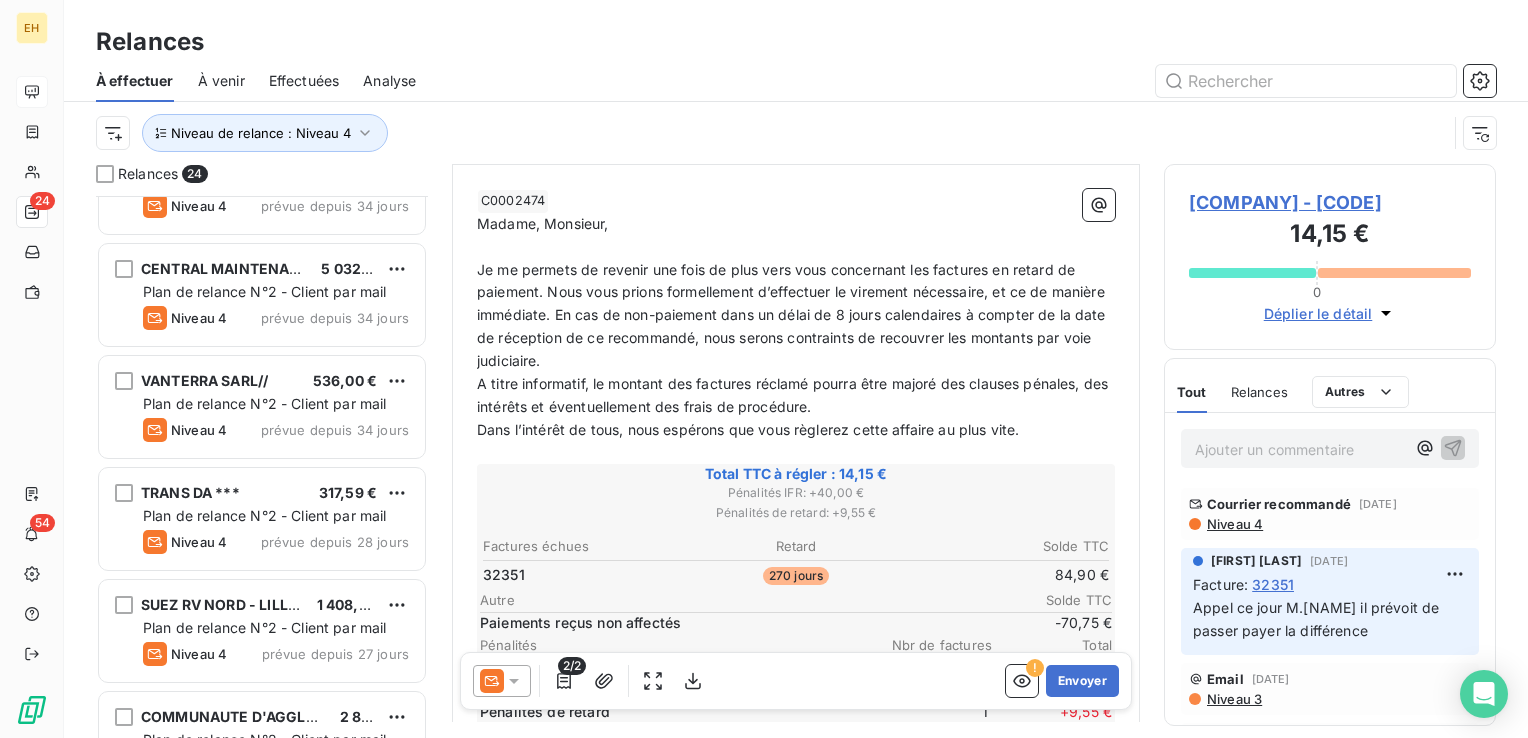 click on "Niveau 4" at bounding box center (199, 318) 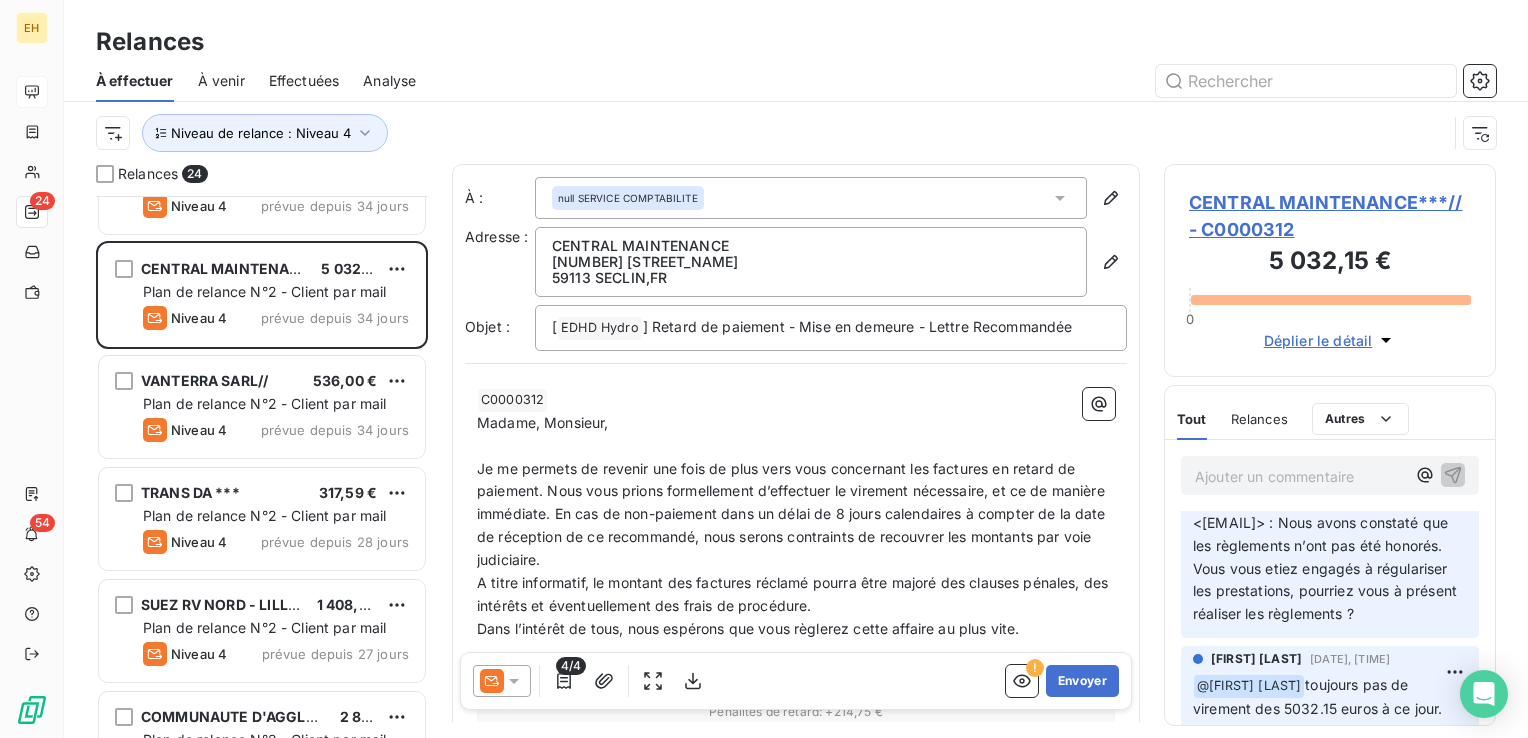 scroll, scrollTop: 100, scrollLeft: 0, axis: vertical 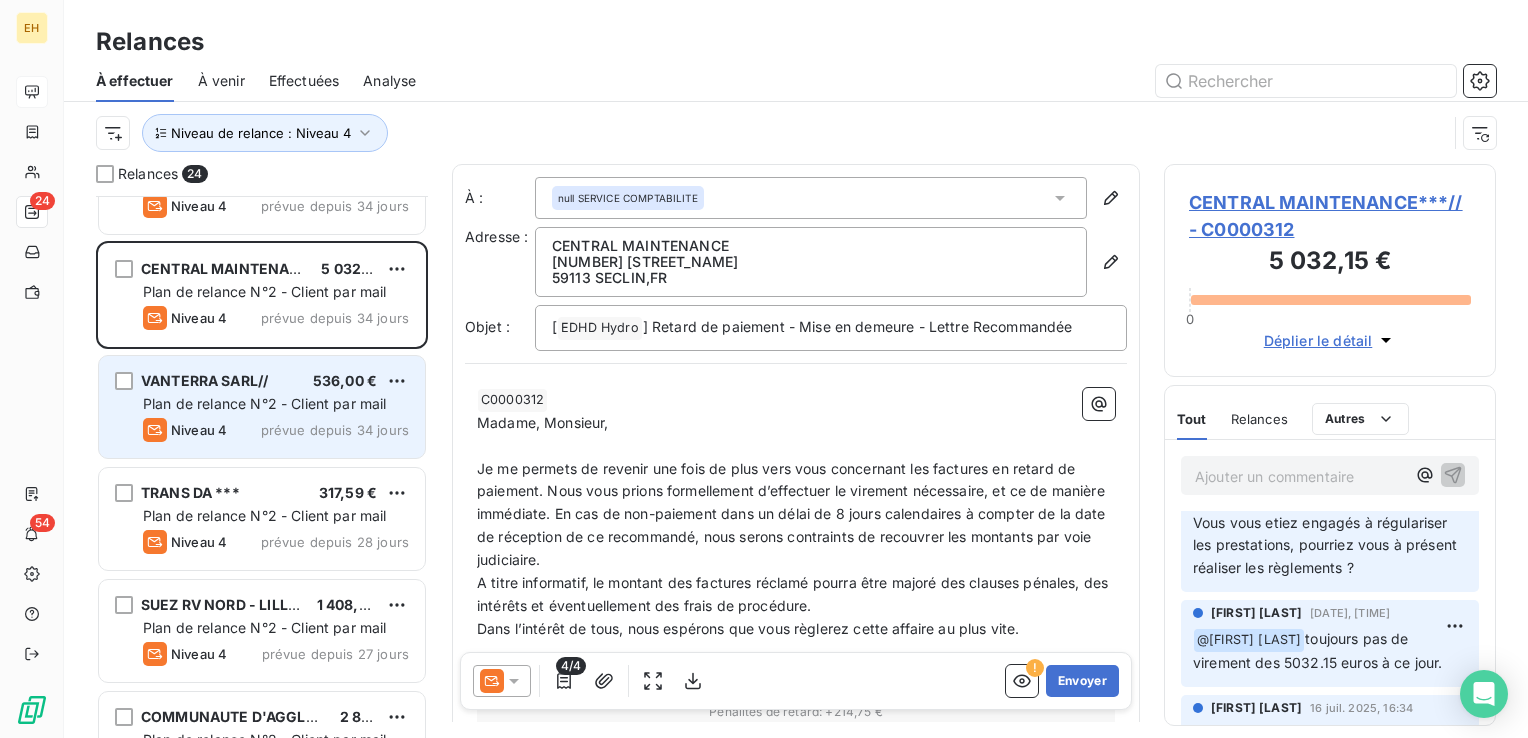 click on "prévue depuis 34 jours" at bounding box center [335, 430] 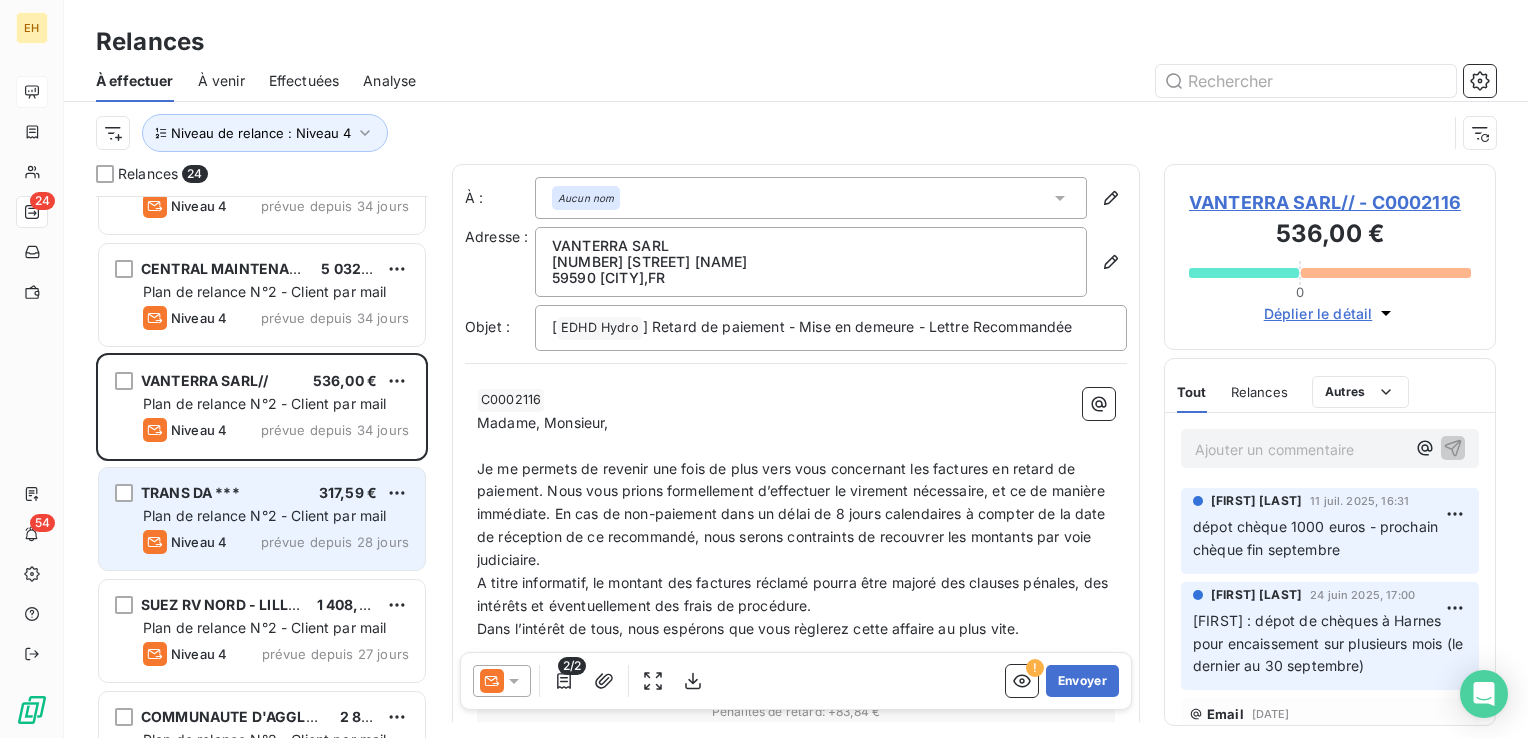 click on "[COMPANY] *** [PRICE] Plan de relance N°2 - Client par mail  Niveau 4 prévue depuis [DAYS] jours" at bounding box center [262, 519] 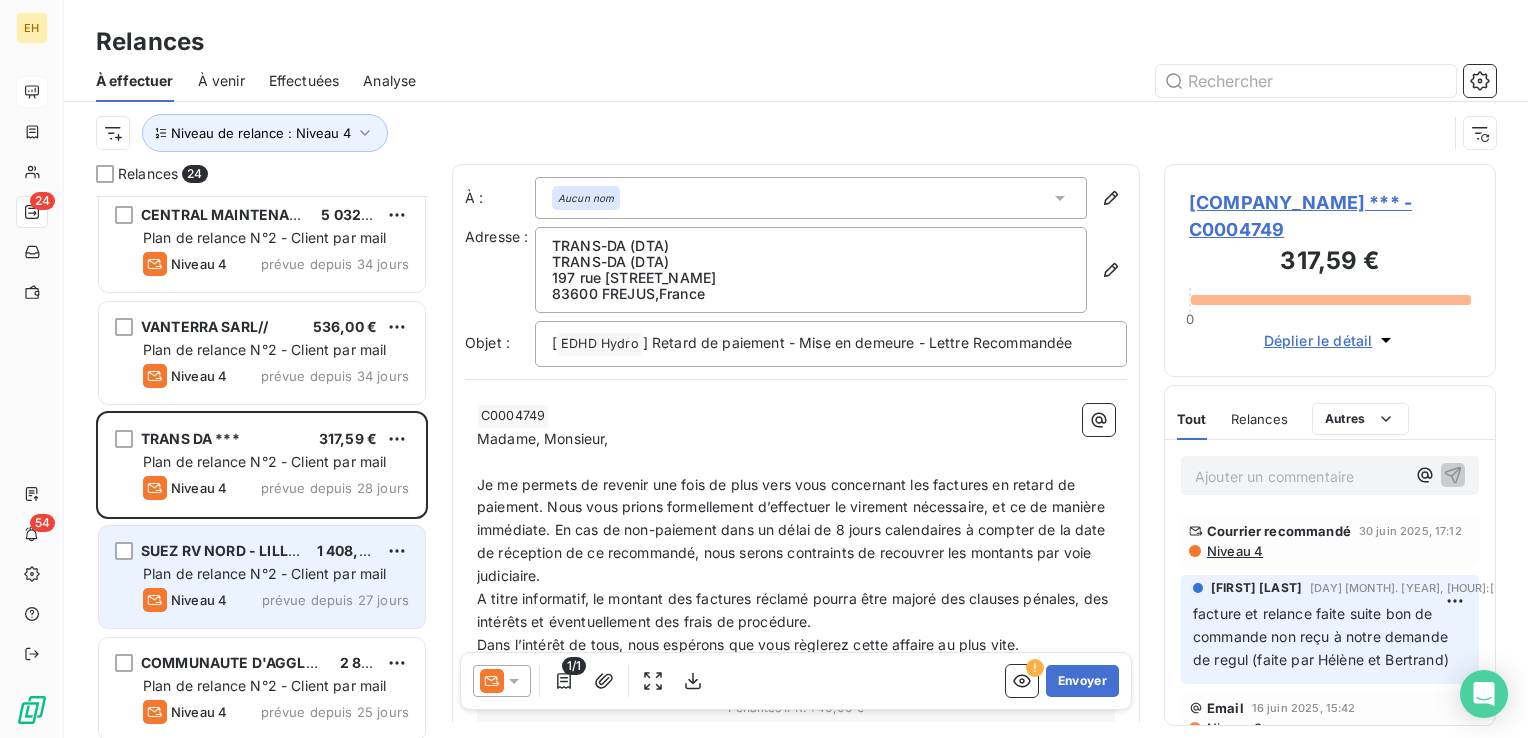 scroll, scrollTop: 1400, scrollLeft: 0, axis: vertical 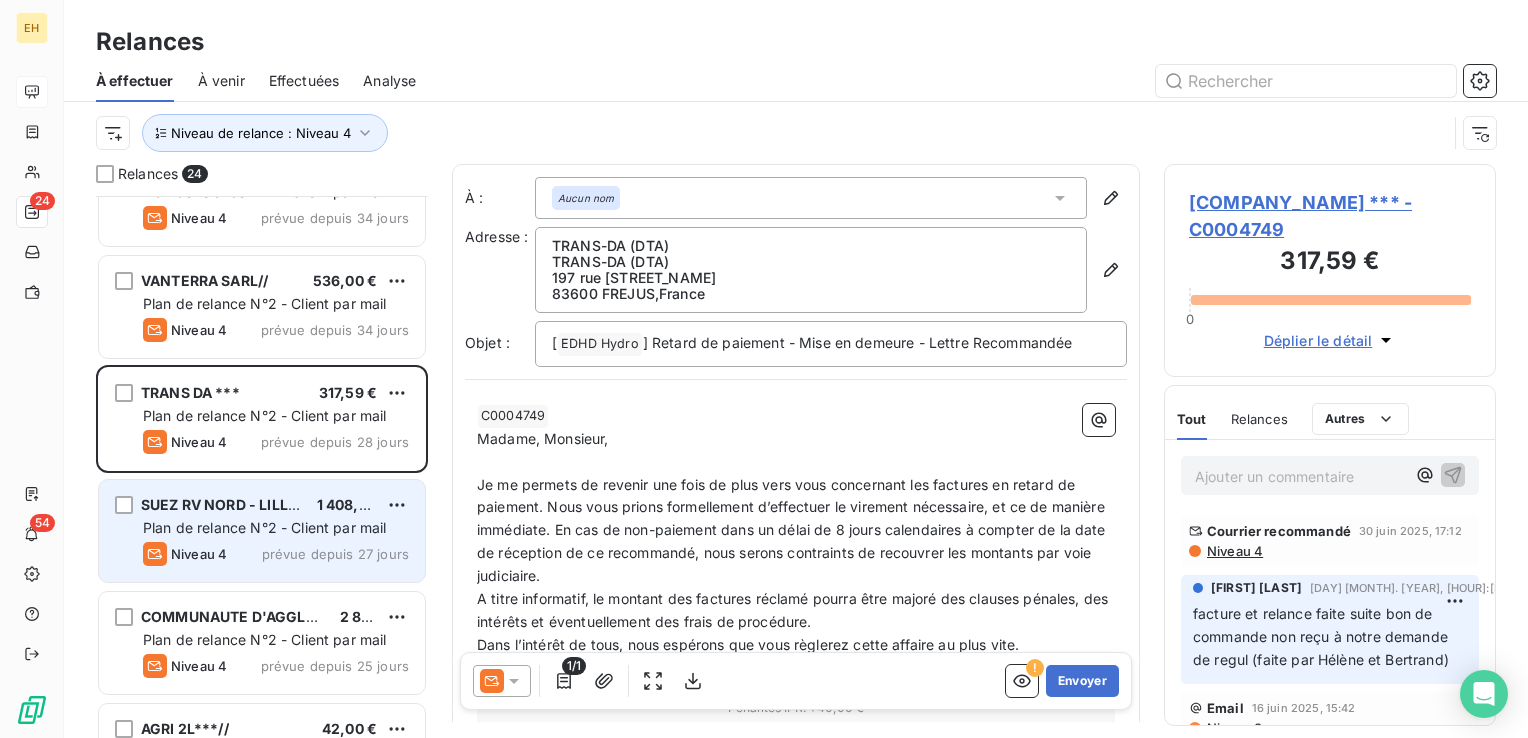 click on "prévue depuis 27 jours" at bounding box center [335, 554] 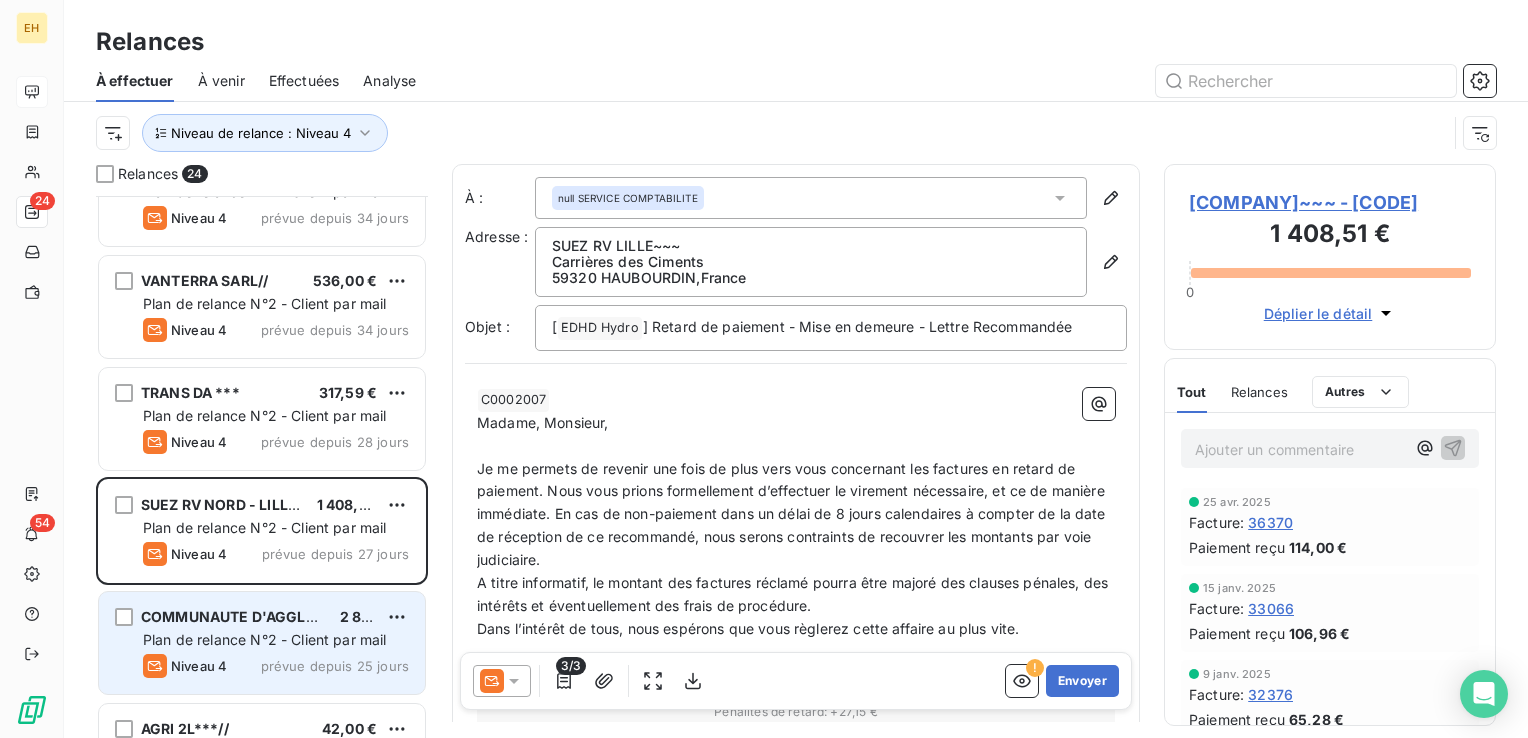 click on "Plan de relance N°2 - Client par mail" at bounding box center [265, 639] 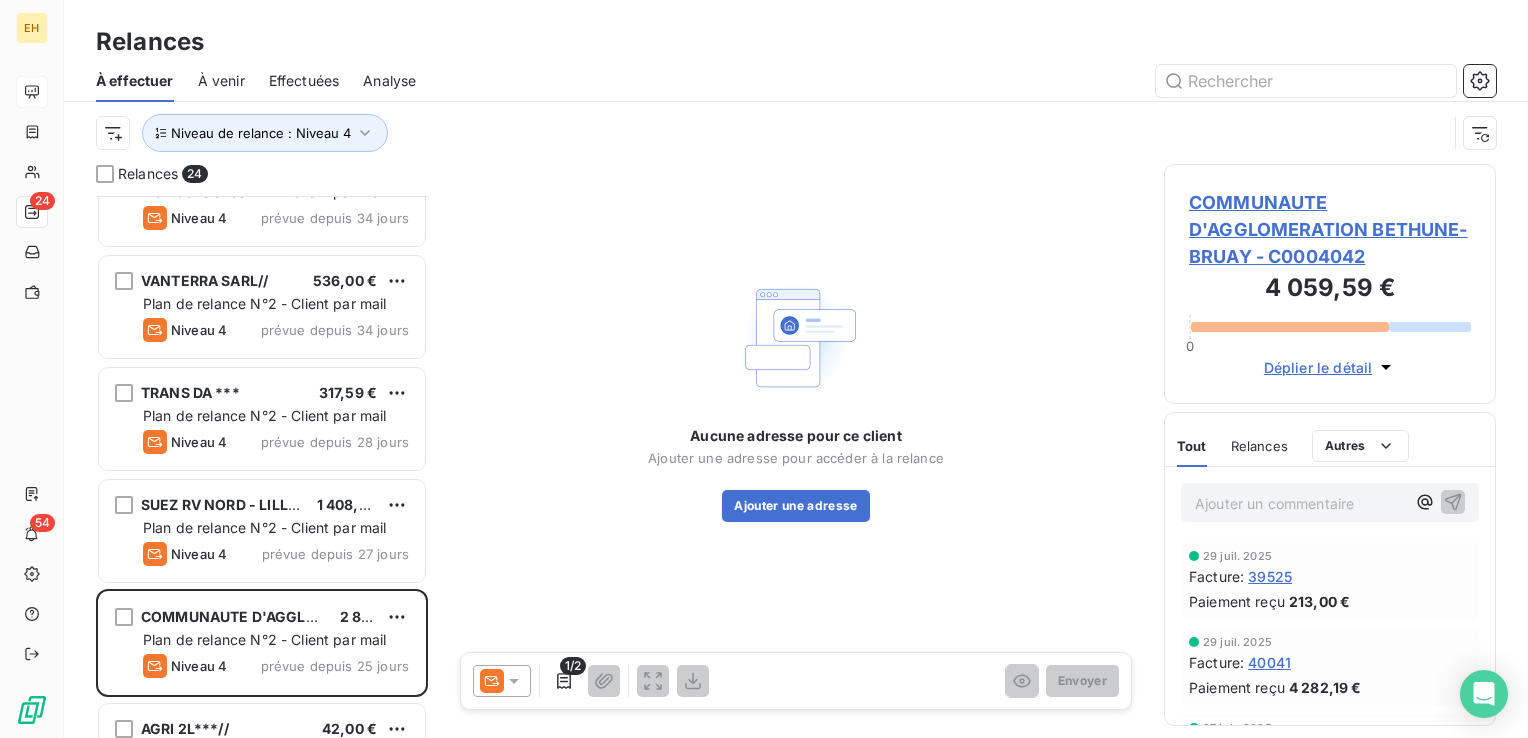 click 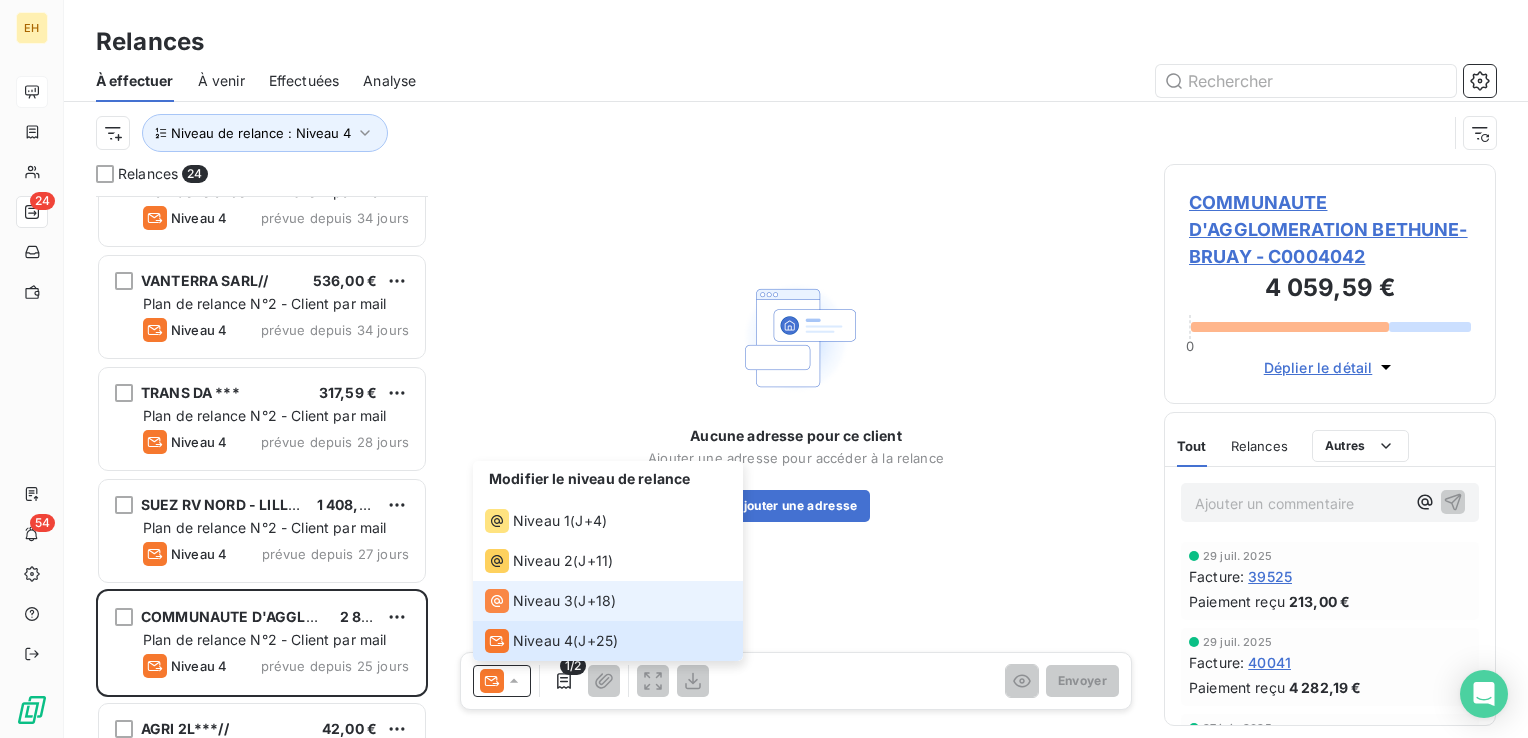 click on "Niveau 3  ( J+18 )" at bounding box center (550, 601) 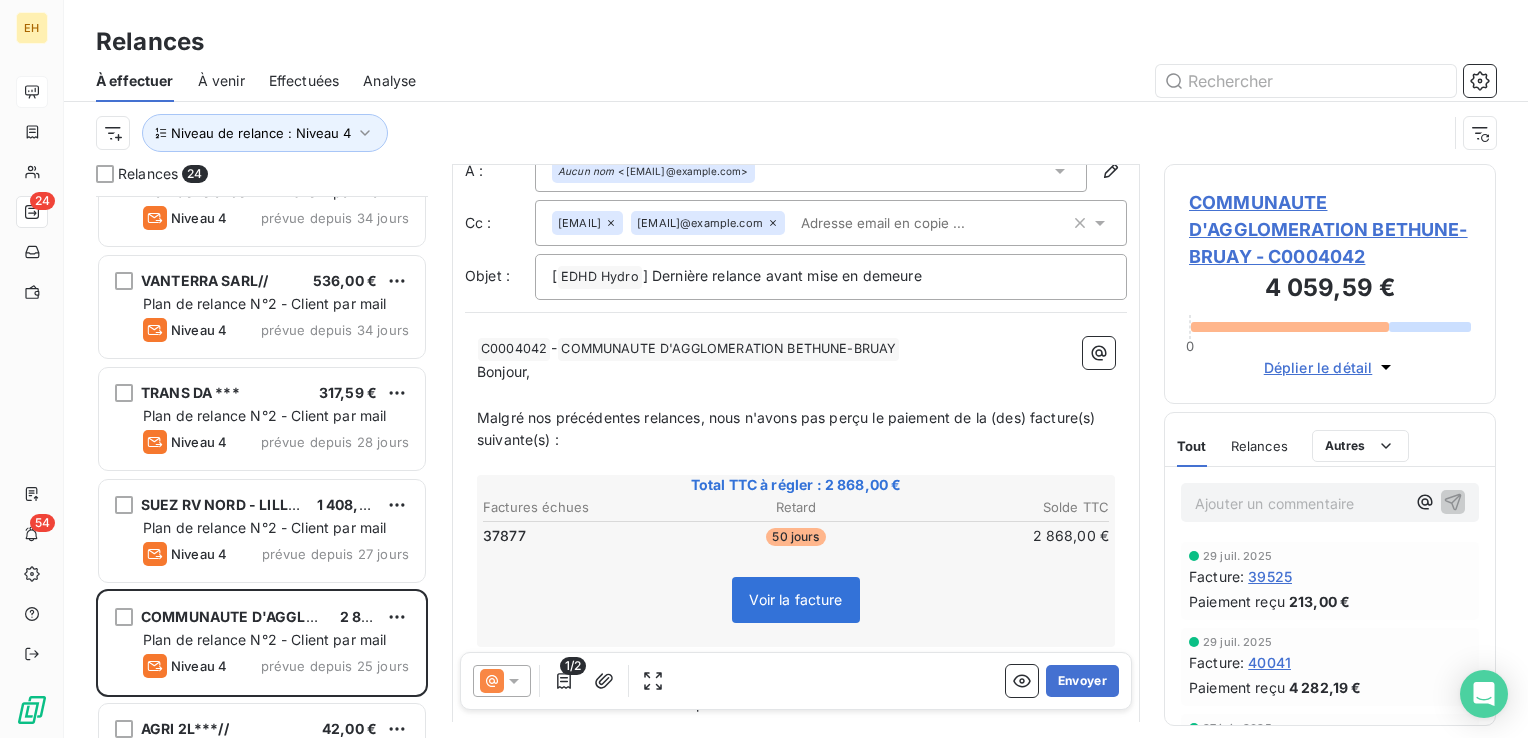 scroll, scrollTop: 100, scrollLeft: 0, axis: vertical 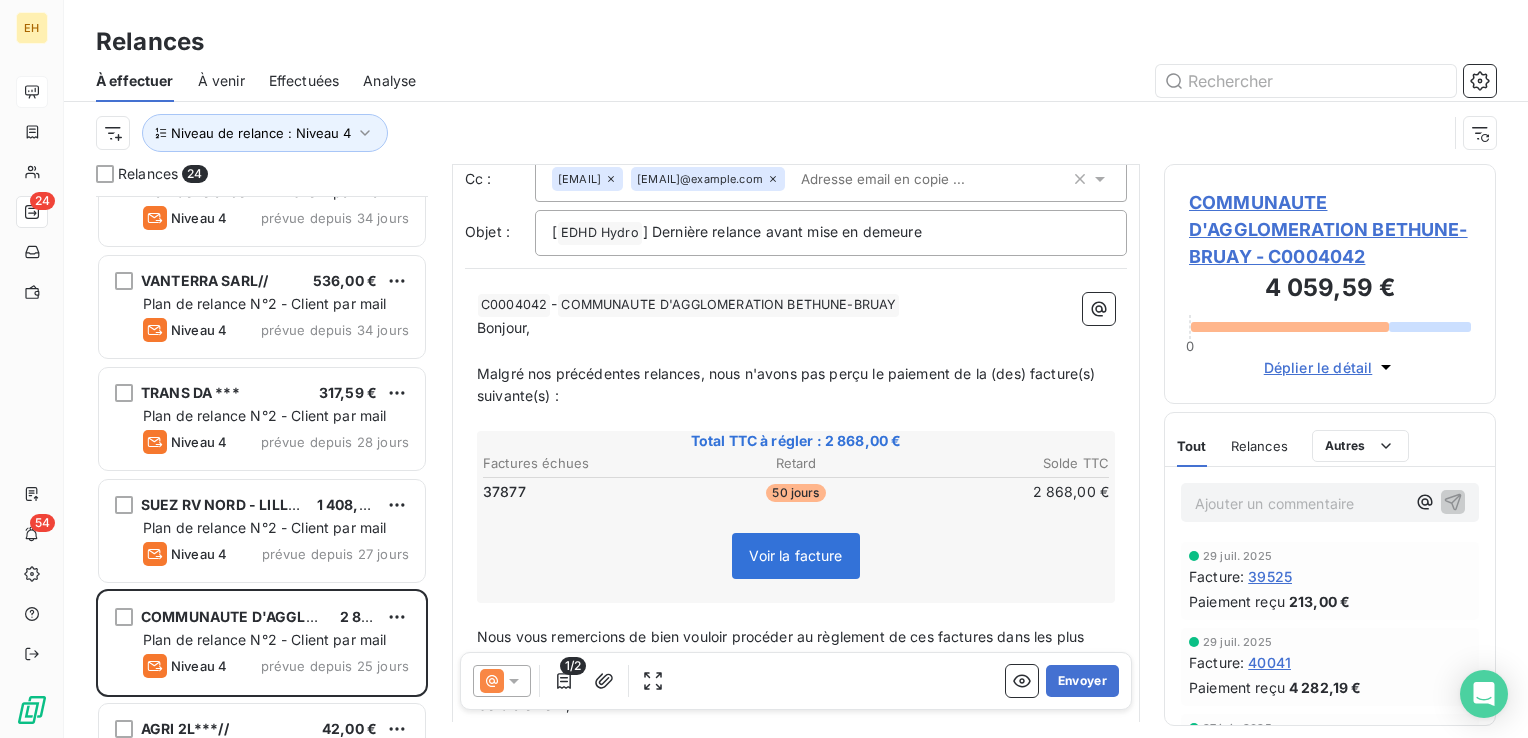 click on "COMMUNAUTE D'AGGLOMERATION BETHUNE-BRUAY - C0004042" at bounding box center [1330, 229] 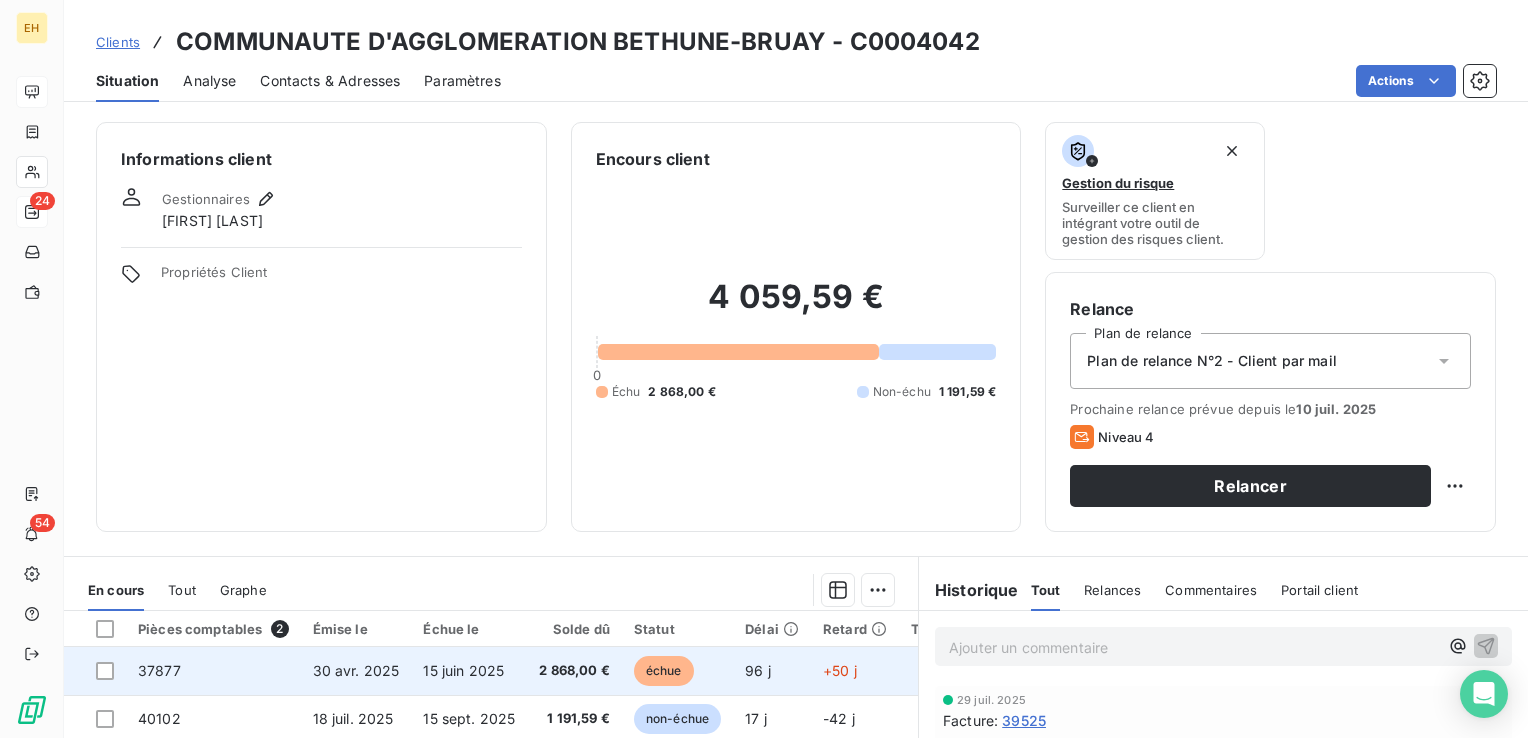 click on "2 868,00 €" at bounding box center (574, 671) 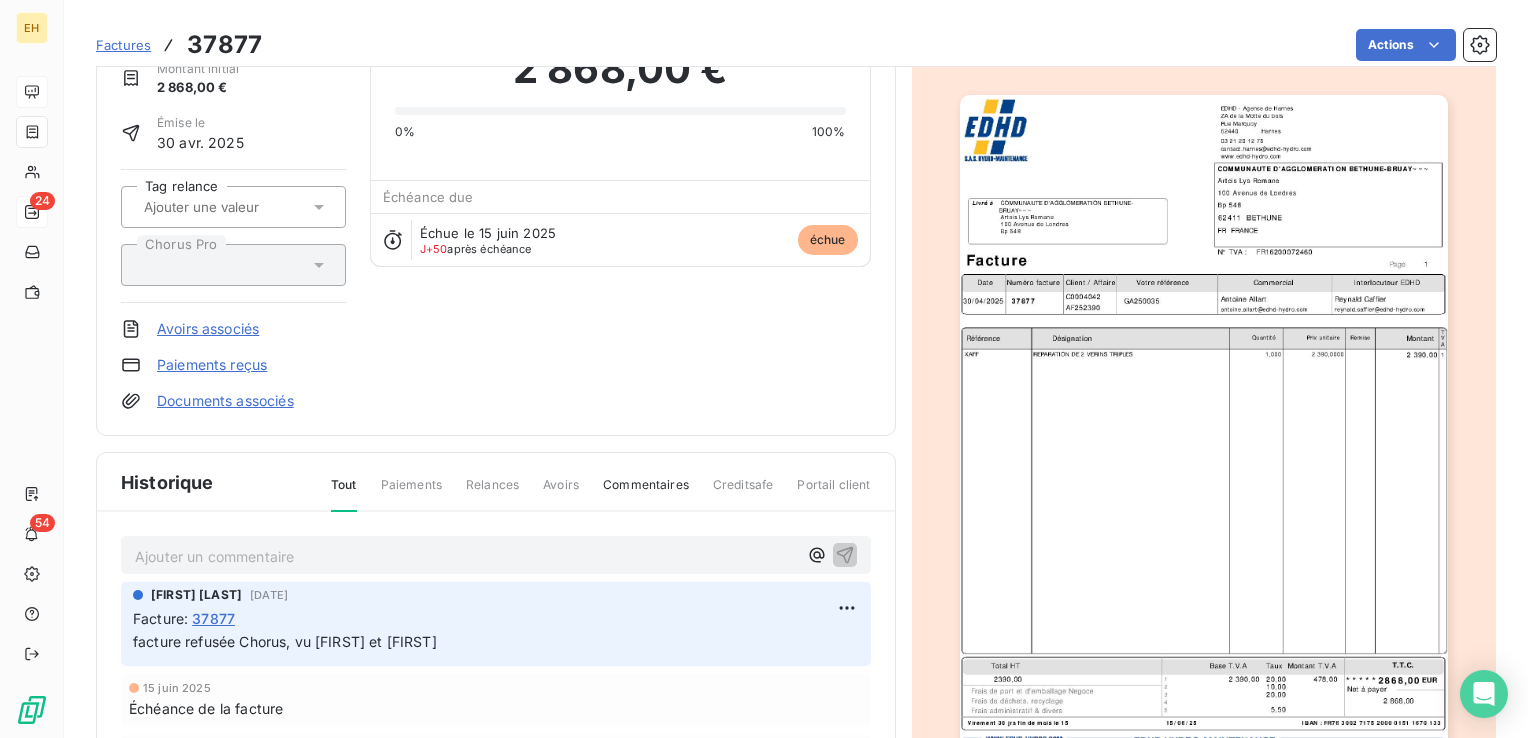 scroll, scrollTop: 0, scrollLeft: 0, axis: both 